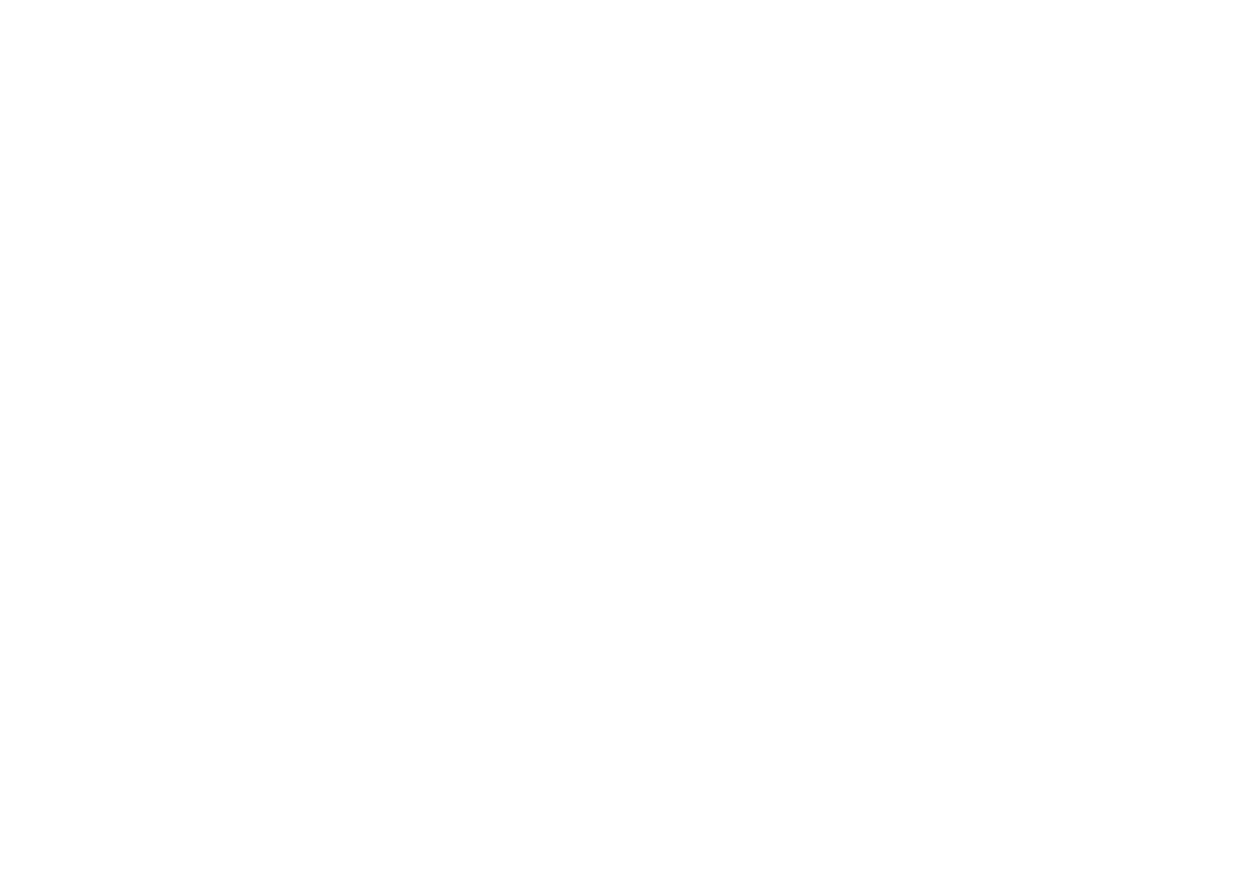 scroll, scrollTop: 0, scrollLeft: 0, axis: both 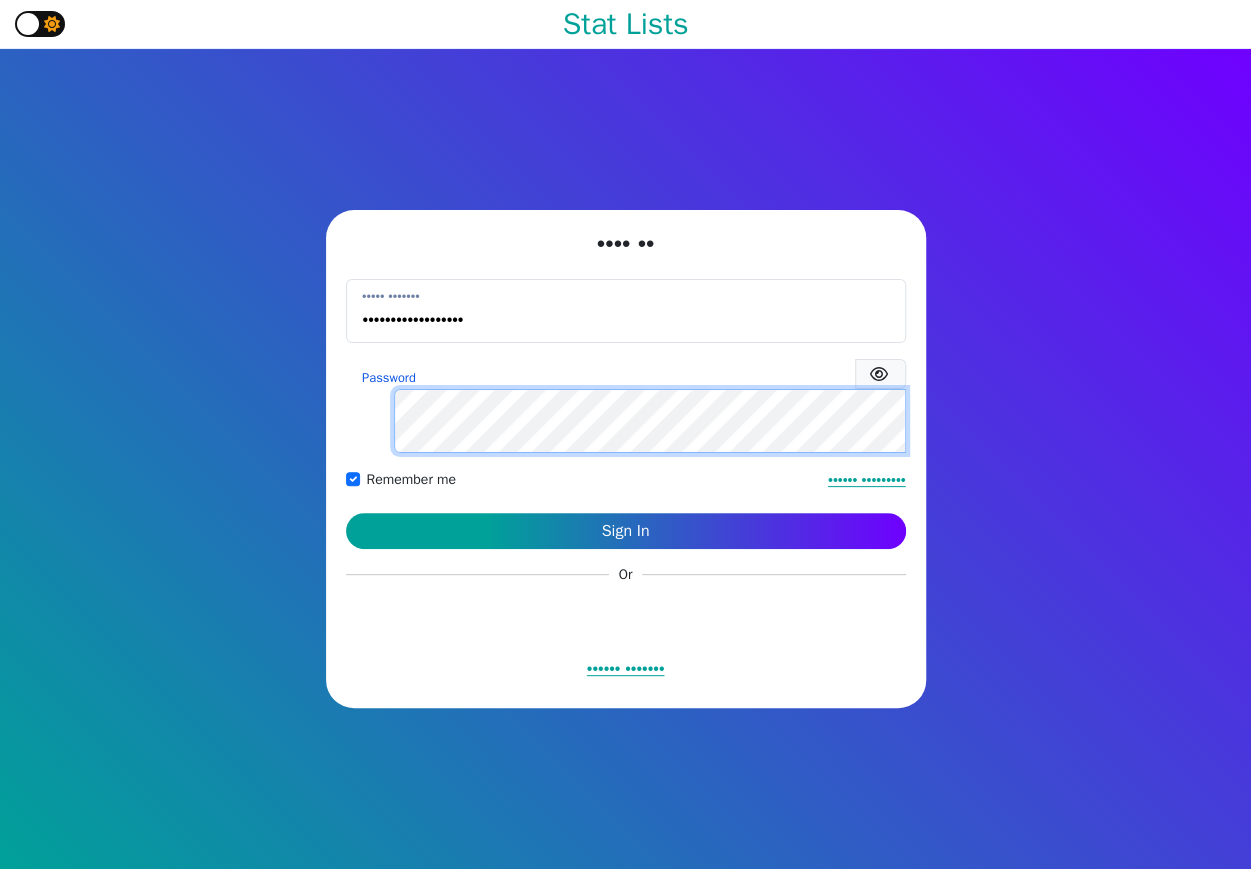 click on "Sign In" at bounding box center [626, 531] 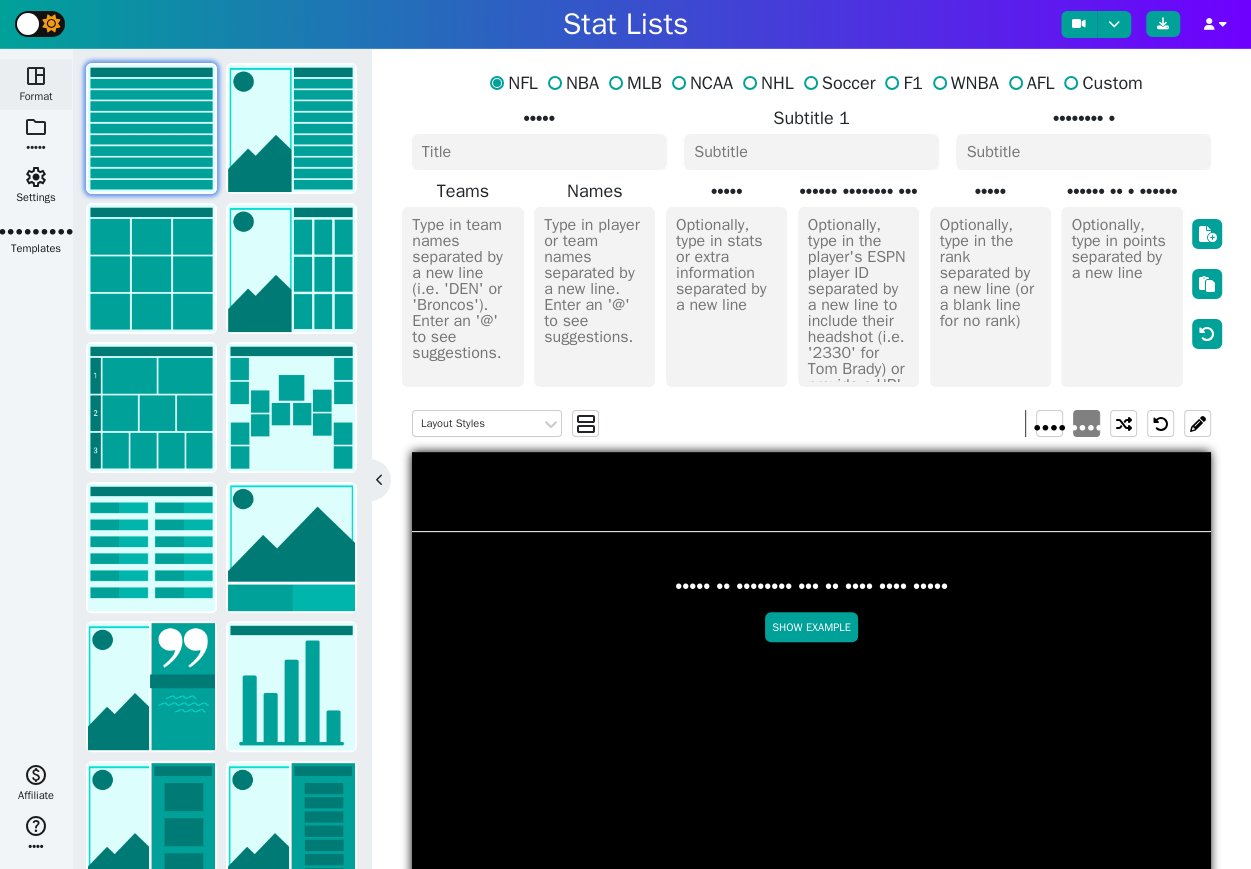 click on "folder" at bounding box center (36, 76) 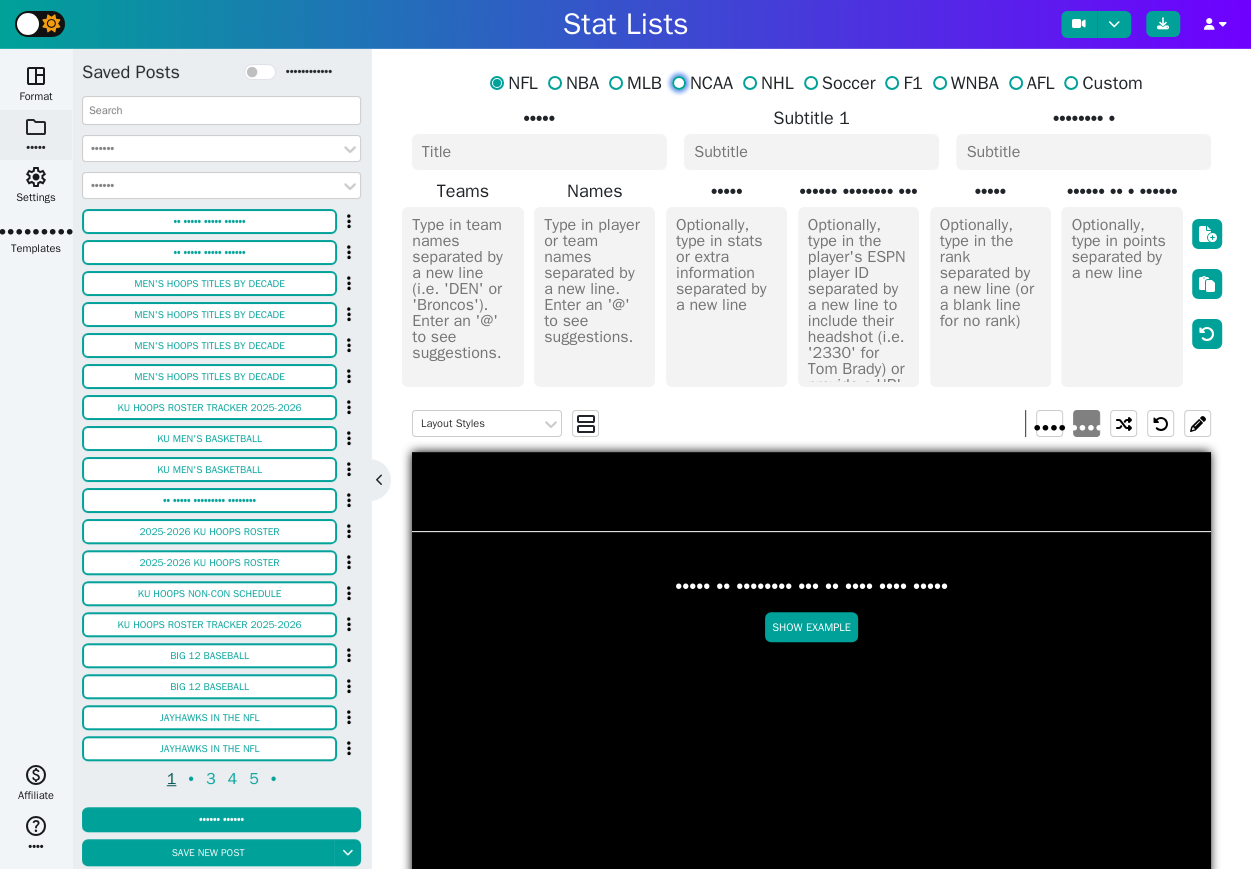 click on "NCAA" at bounding box center (497, 83) 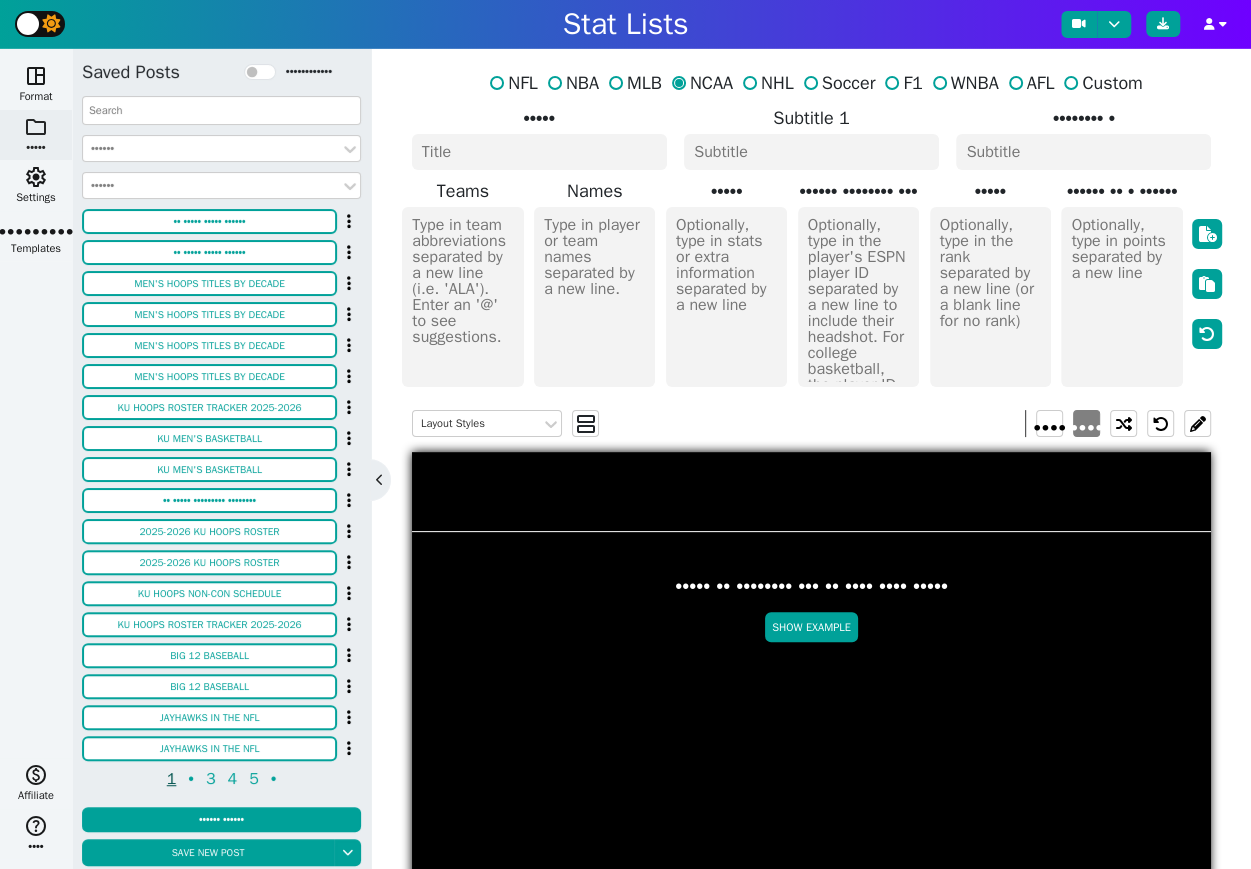 click at bounding box center (539, 152) 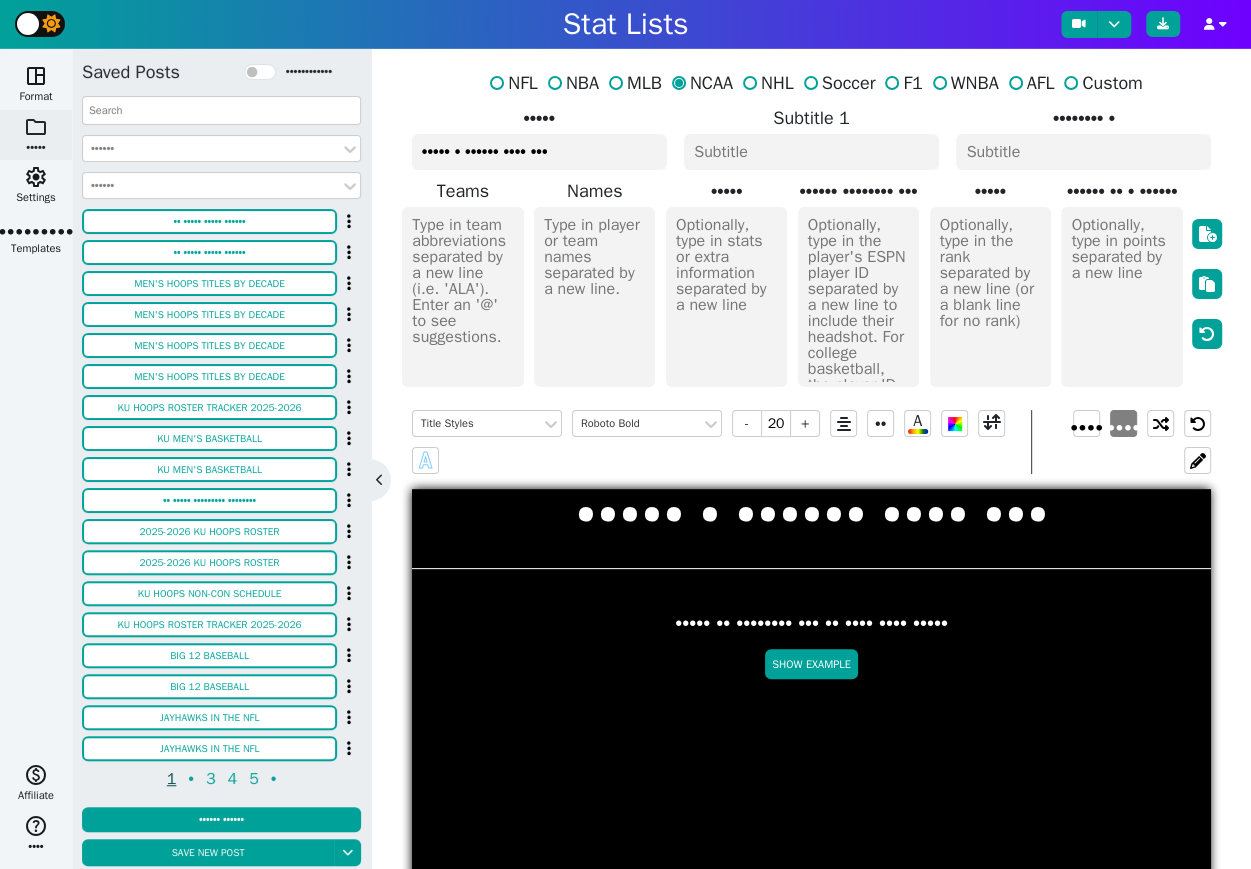type on "••••• • •••••• •••• •••" 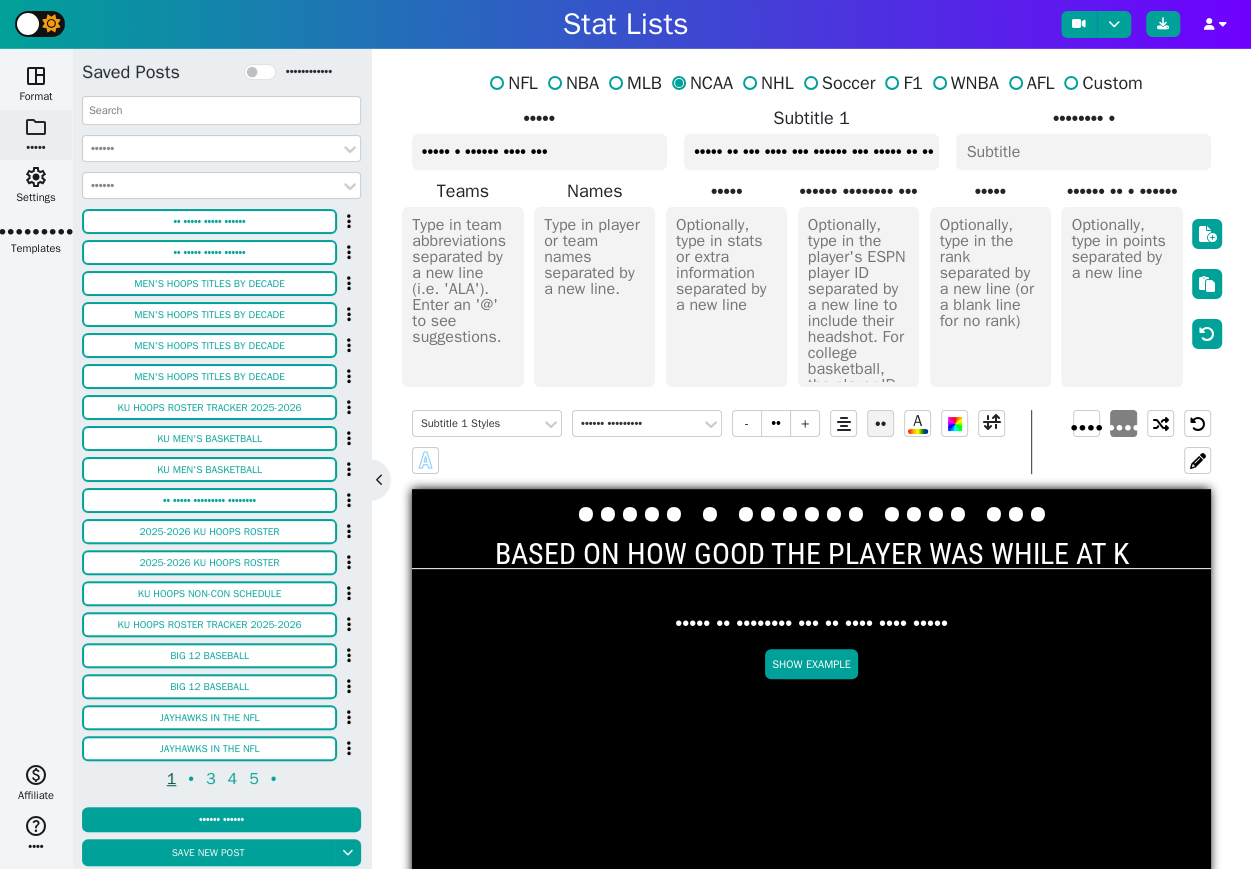 scroll, scrollTop: 0, scrollLeft: 185, axis: horizontal 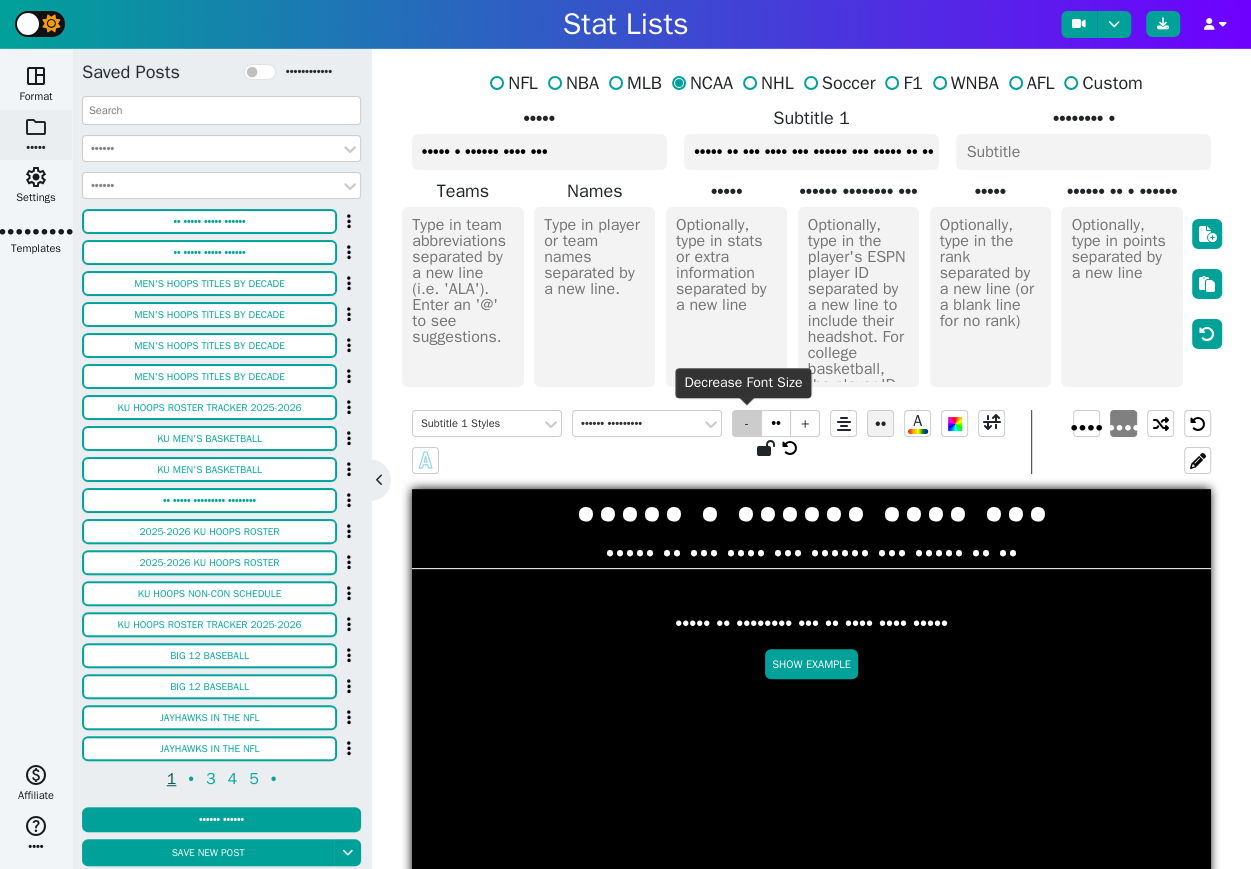 type on "••••• •• ••• •••• ••• •••••• ••• ••••• •• ••" 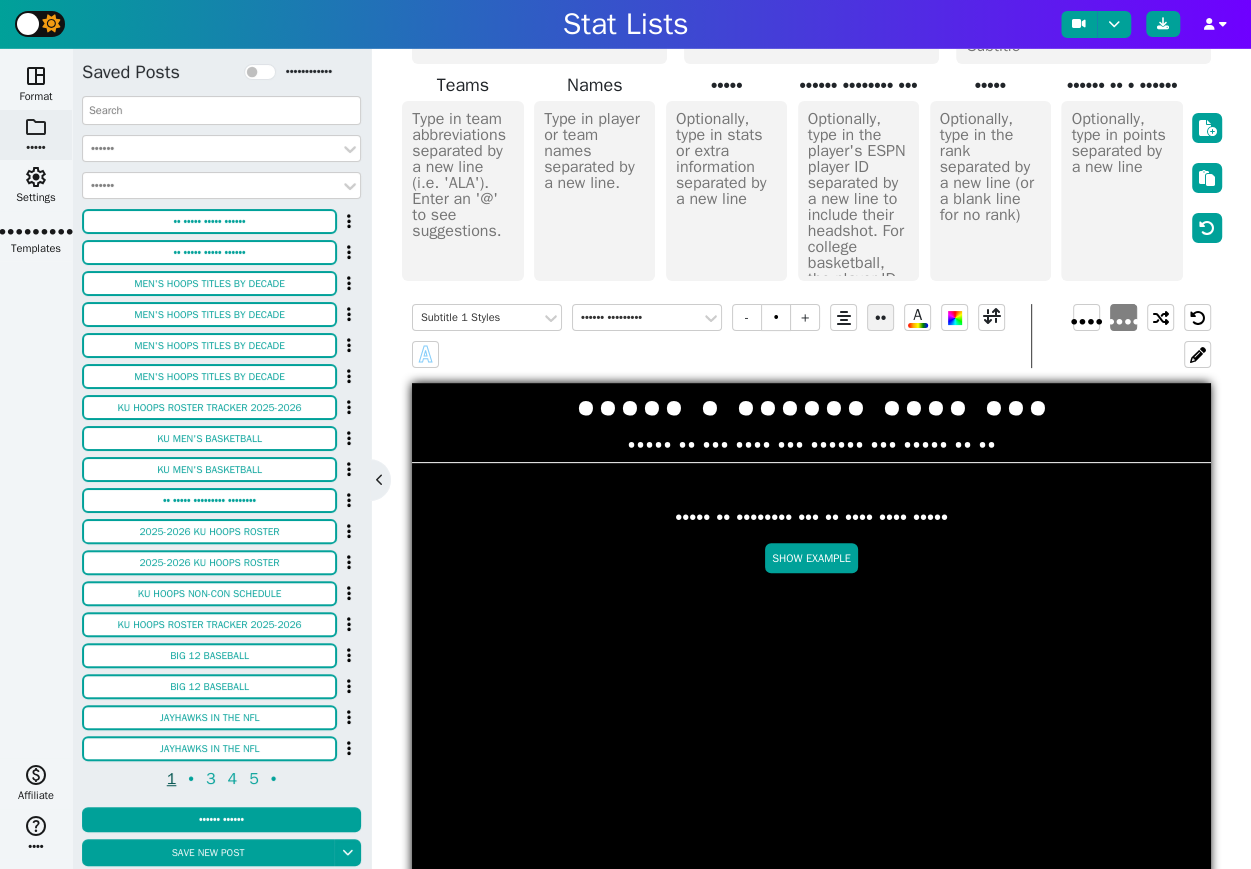 scroll, scrollTop: 0, scrollLeft: 0, axis: both 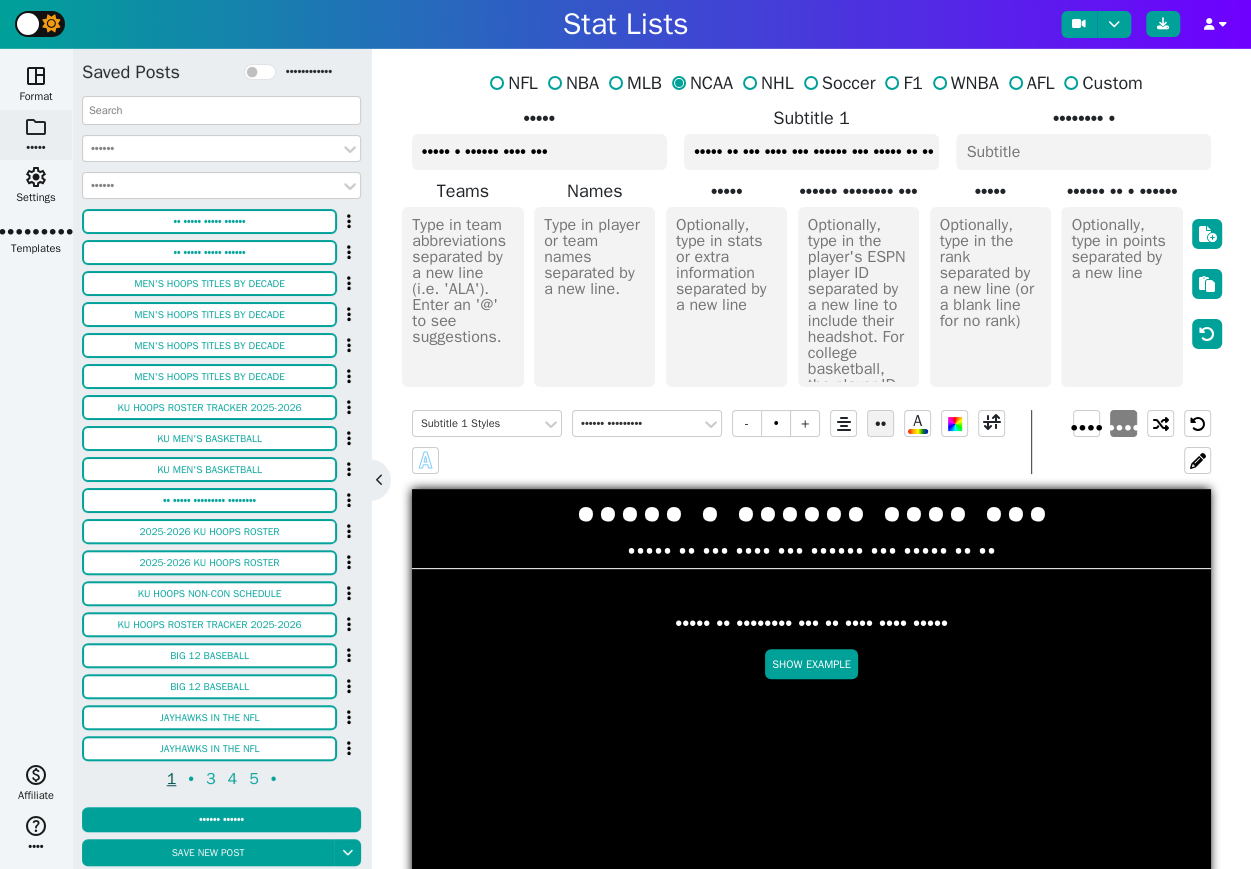 click at bounding box center (462, 297) 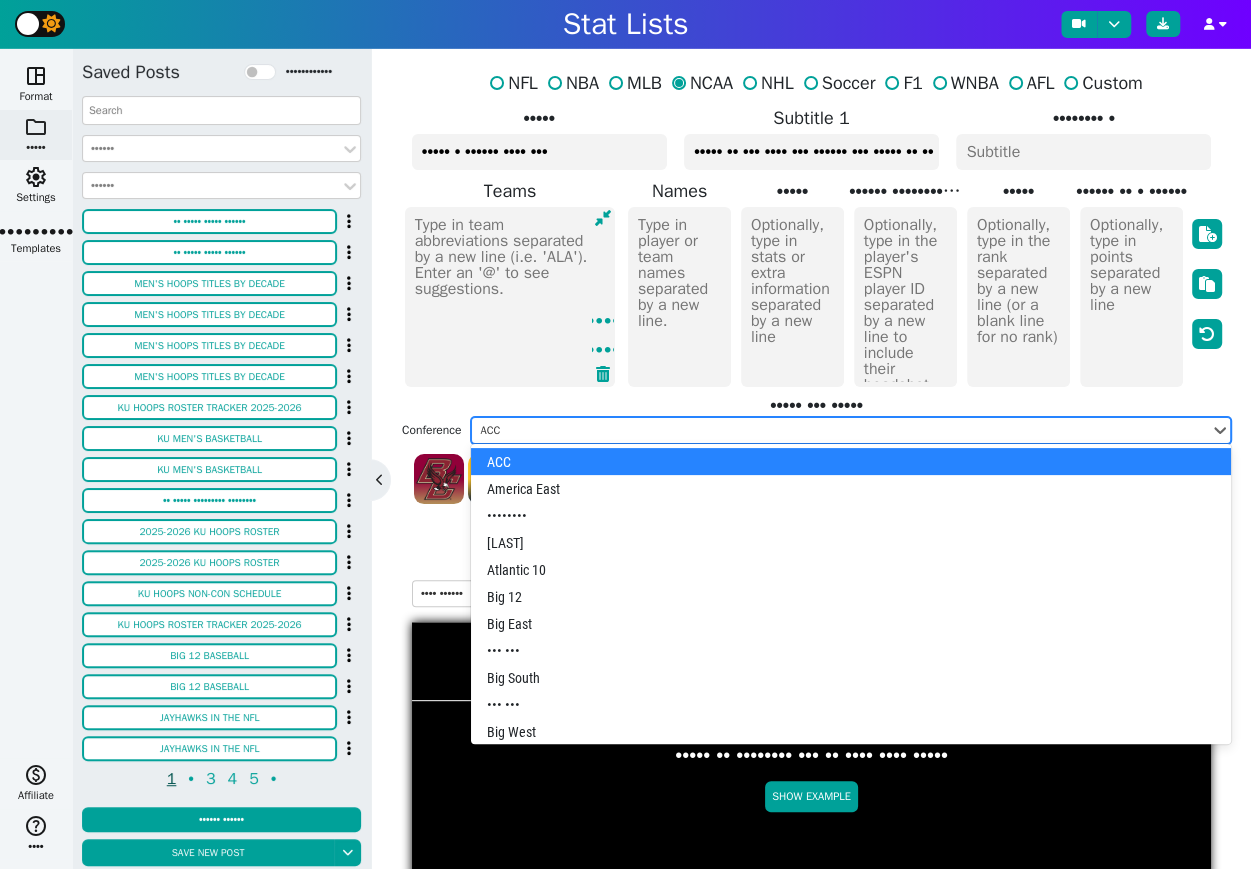 click on "ACC" at bounding box center (841, 430) 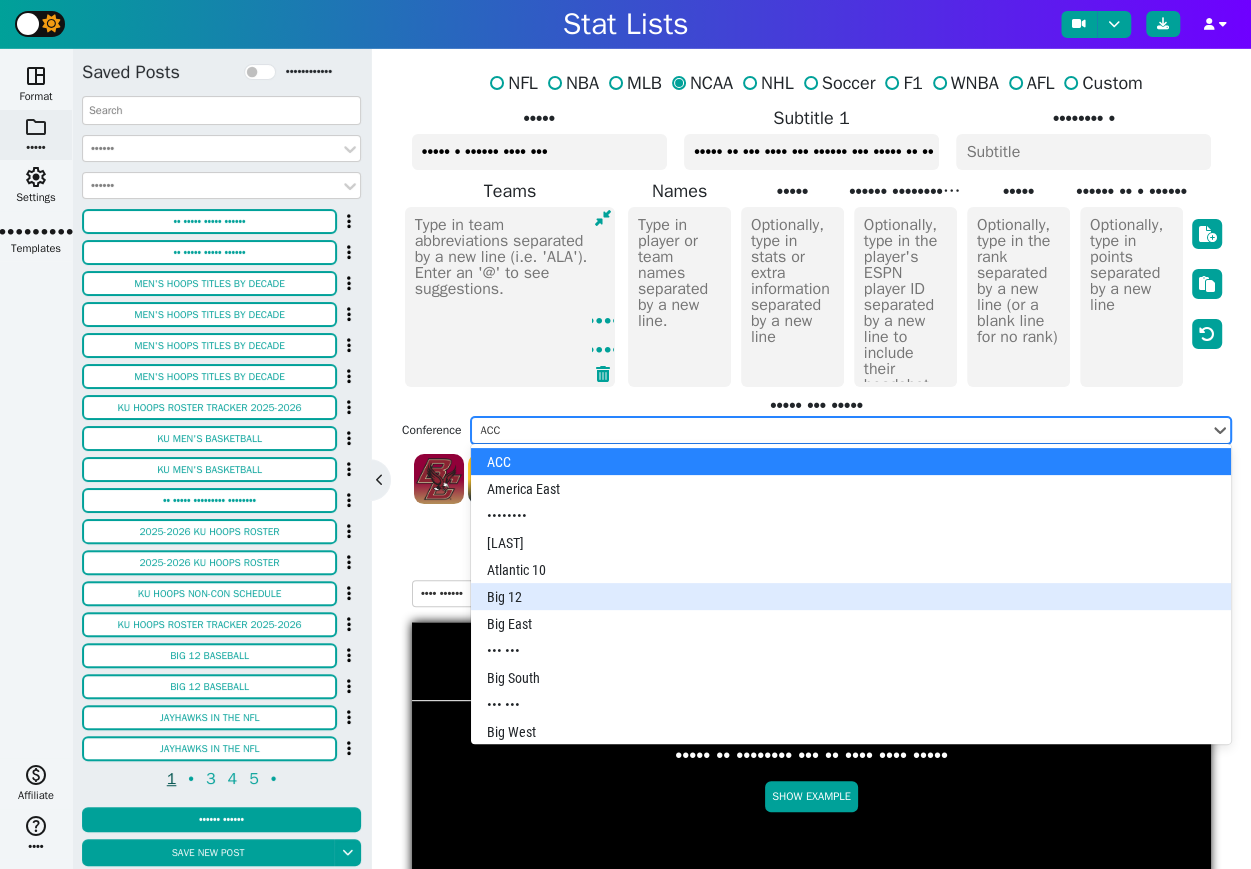 click on "Big 12" at bounding box center (851, 596) 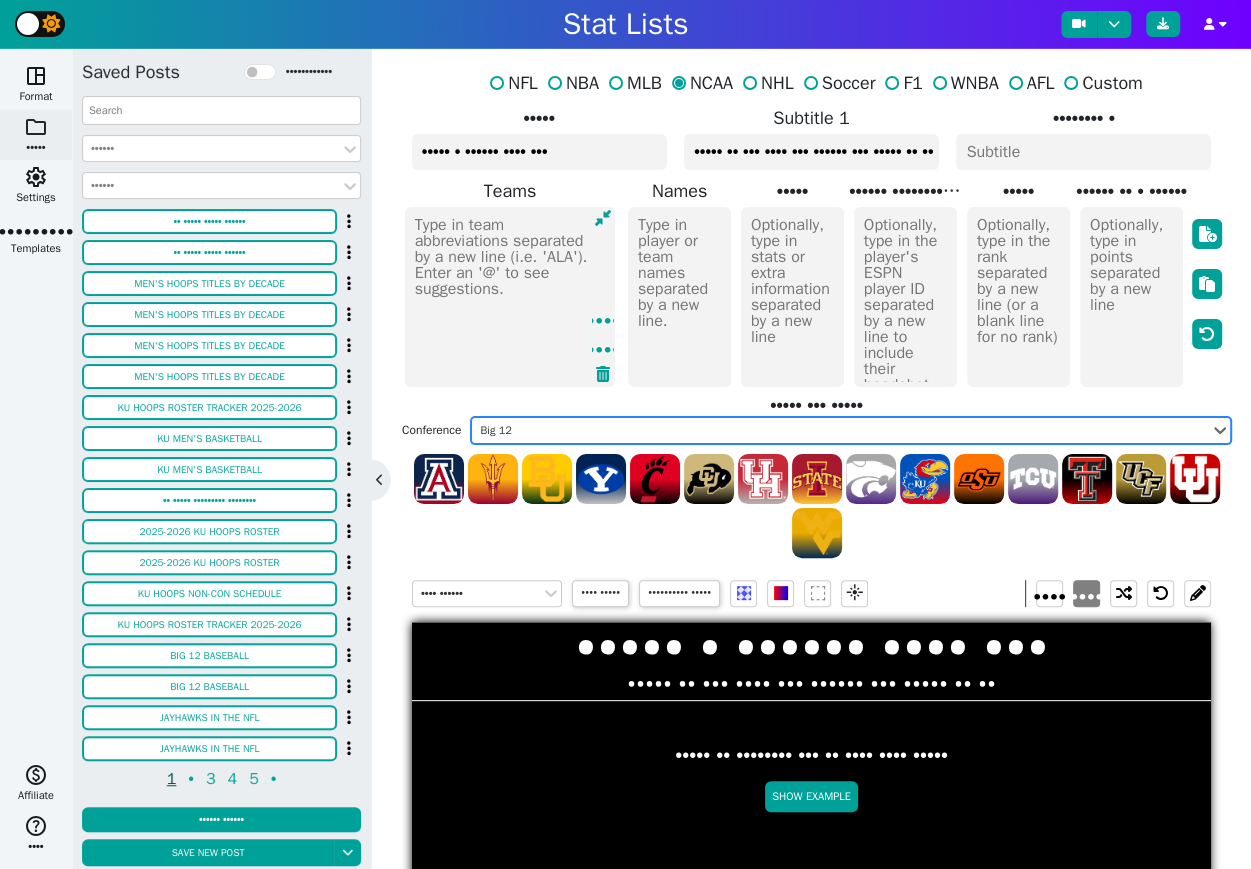click on "folder" at bounding box center [36, 127] 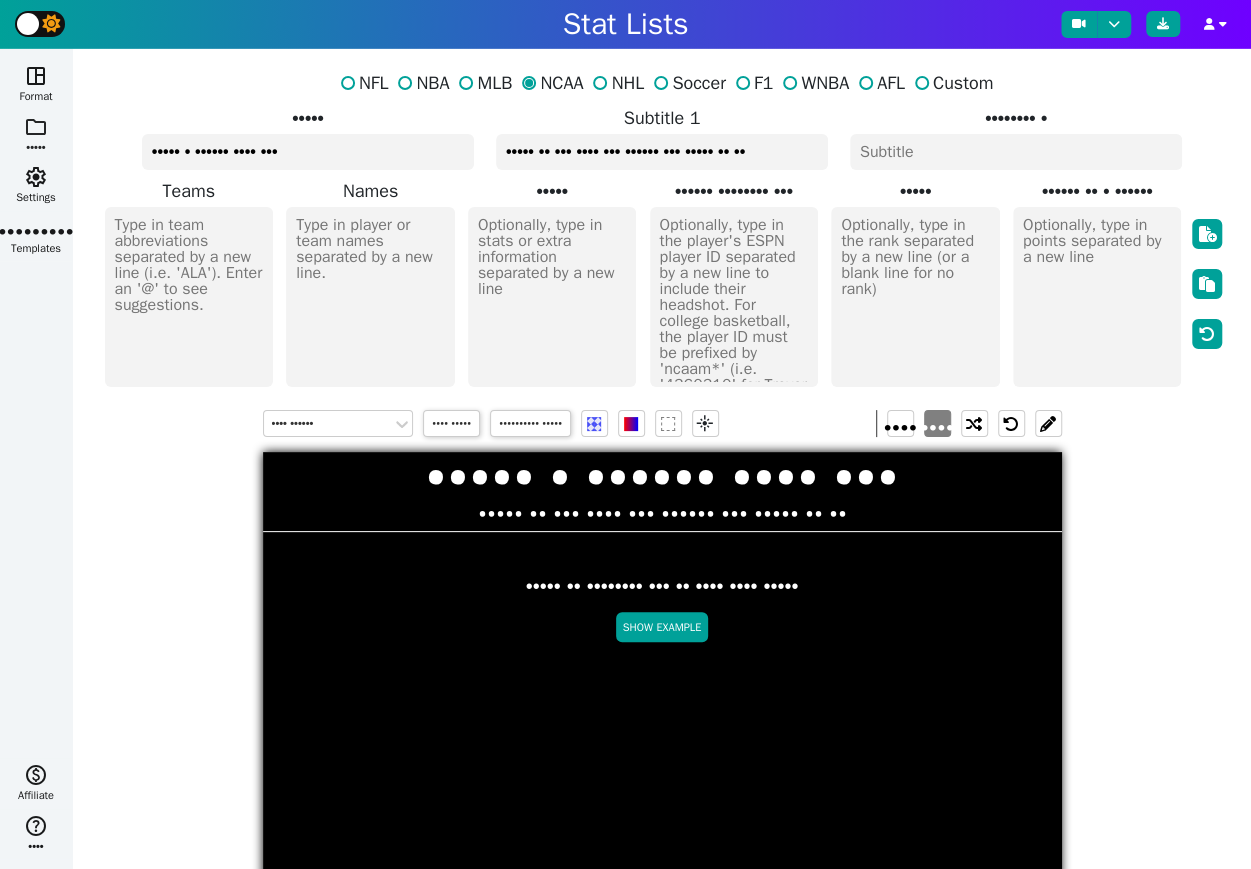 scroll, scrollTop: 0, scrollLeft: 90, axis: horizontal 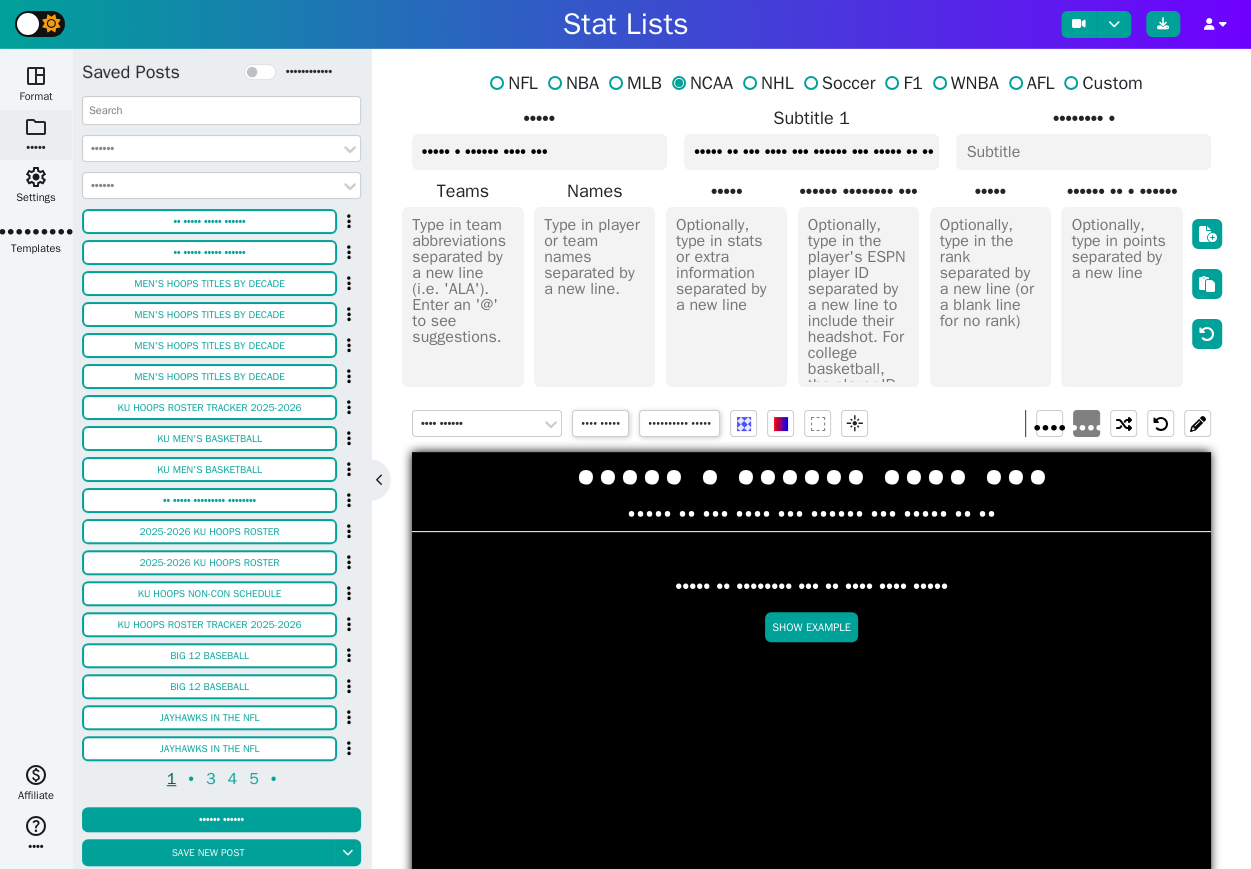 click on "space_dashboard" at bounding box center (36, 76) 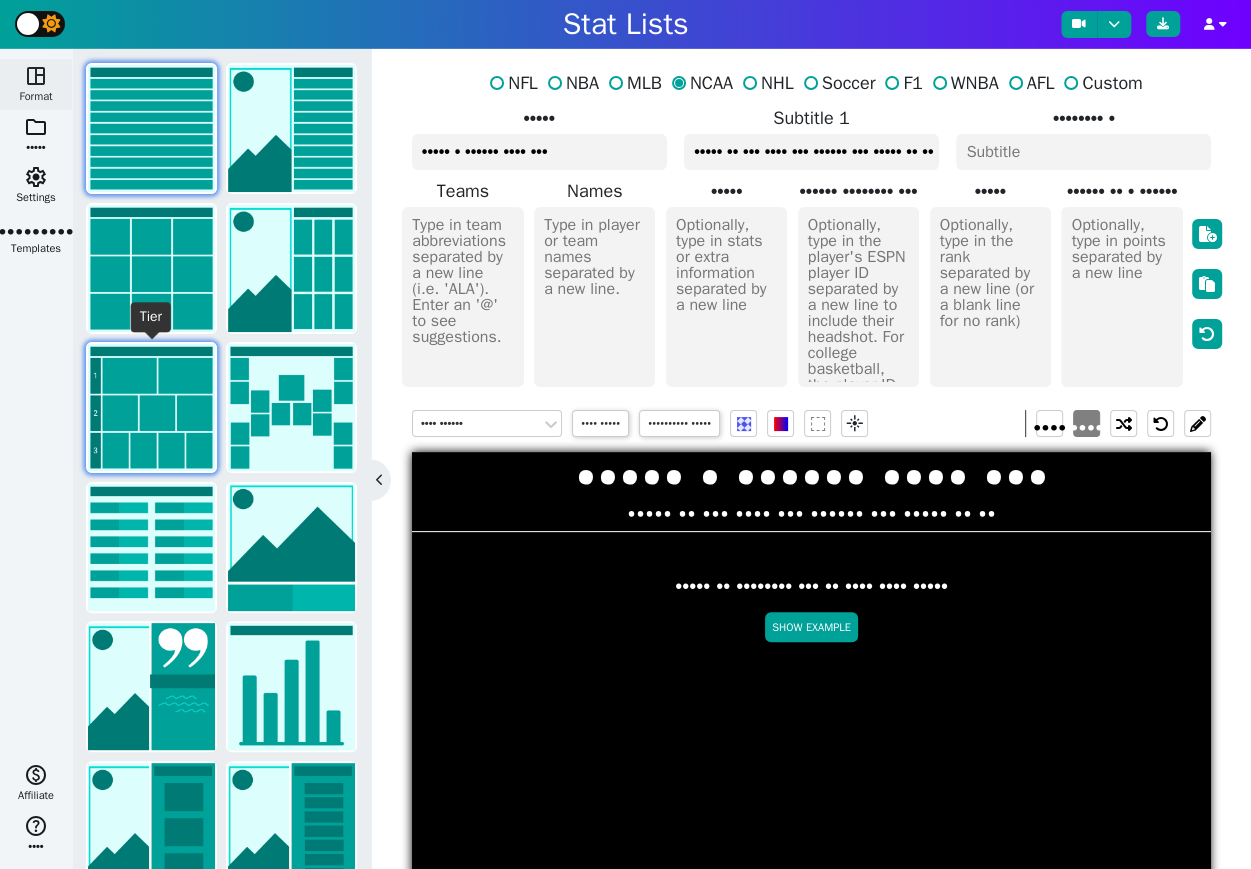 click at bounding box center (151, 407) 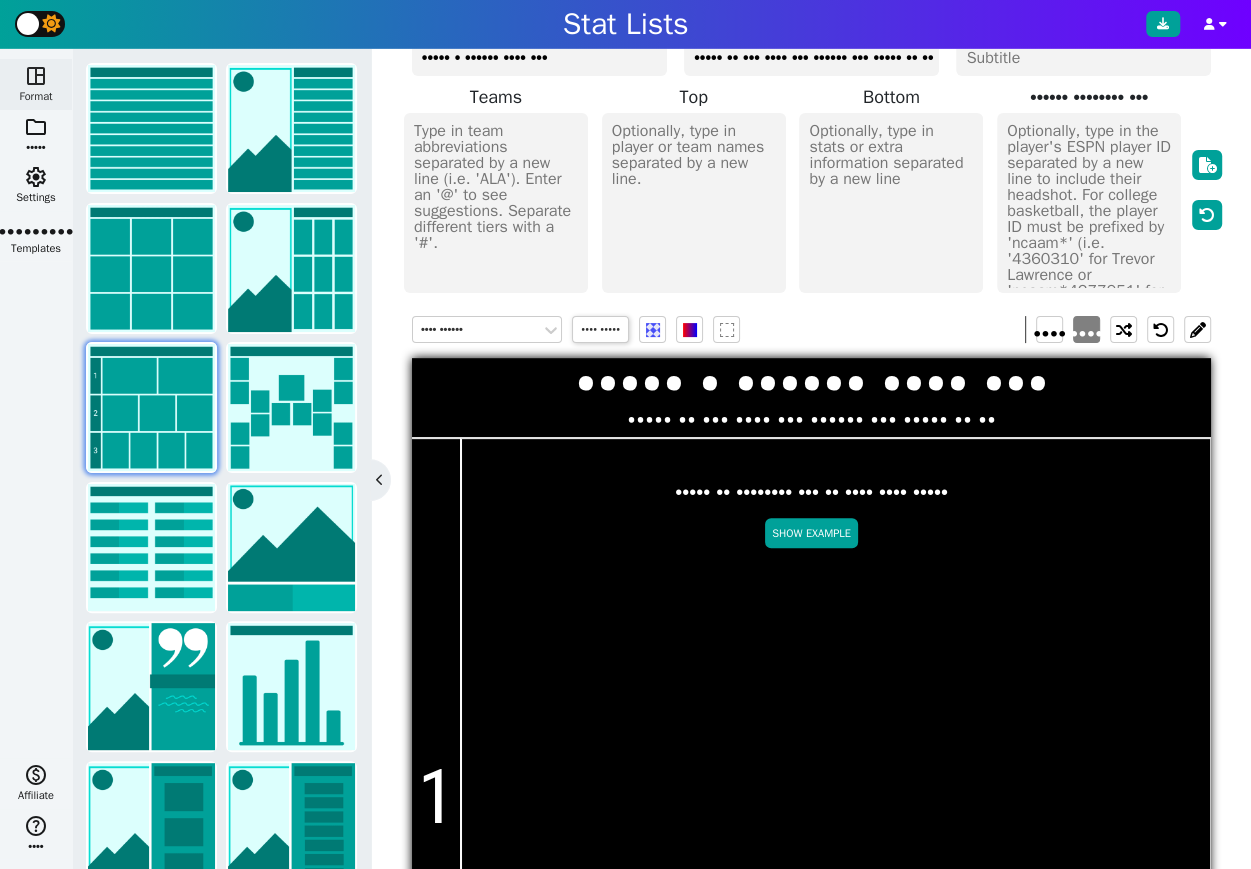 scroll, scrollTop: 137, scrollLeft: 0, axis: vertical 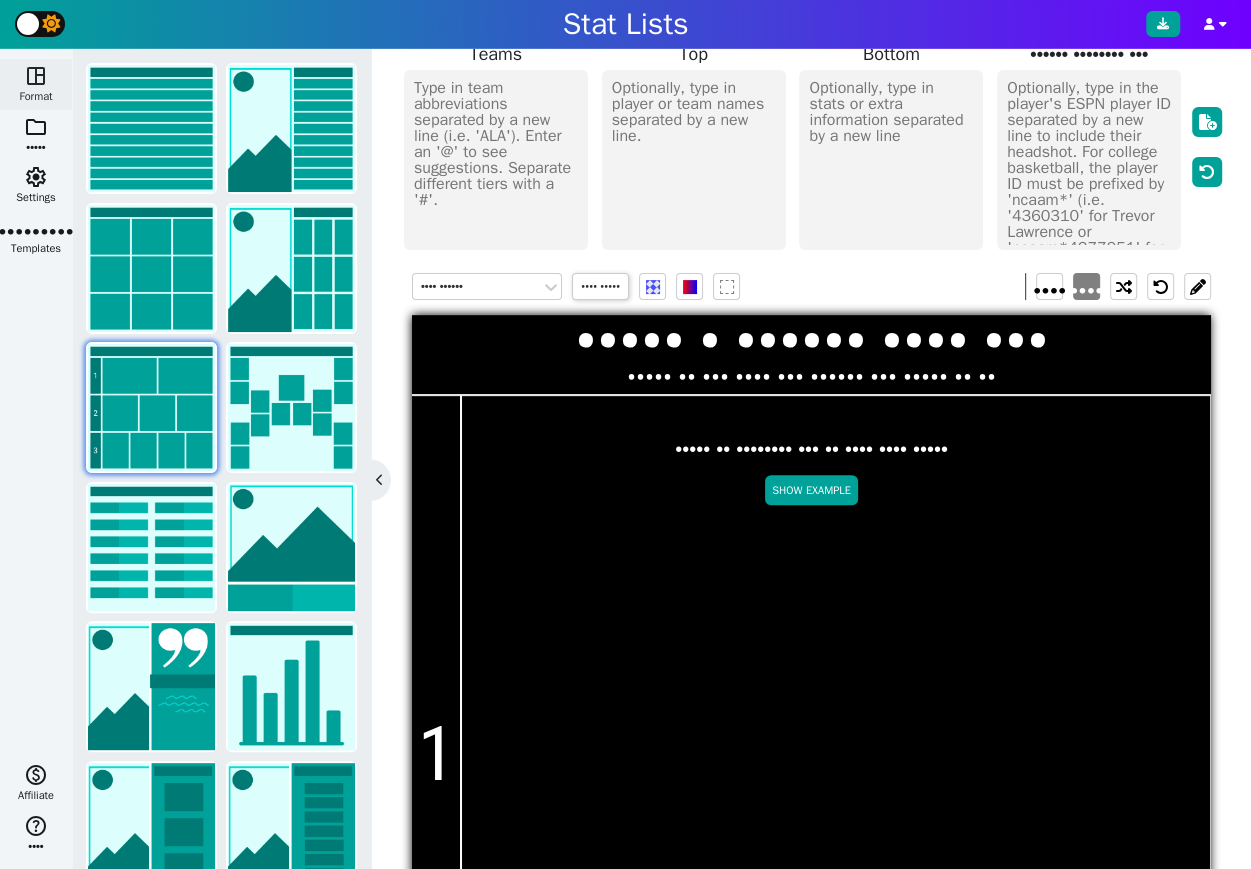 click on "1" at bounding box center [436, 754] 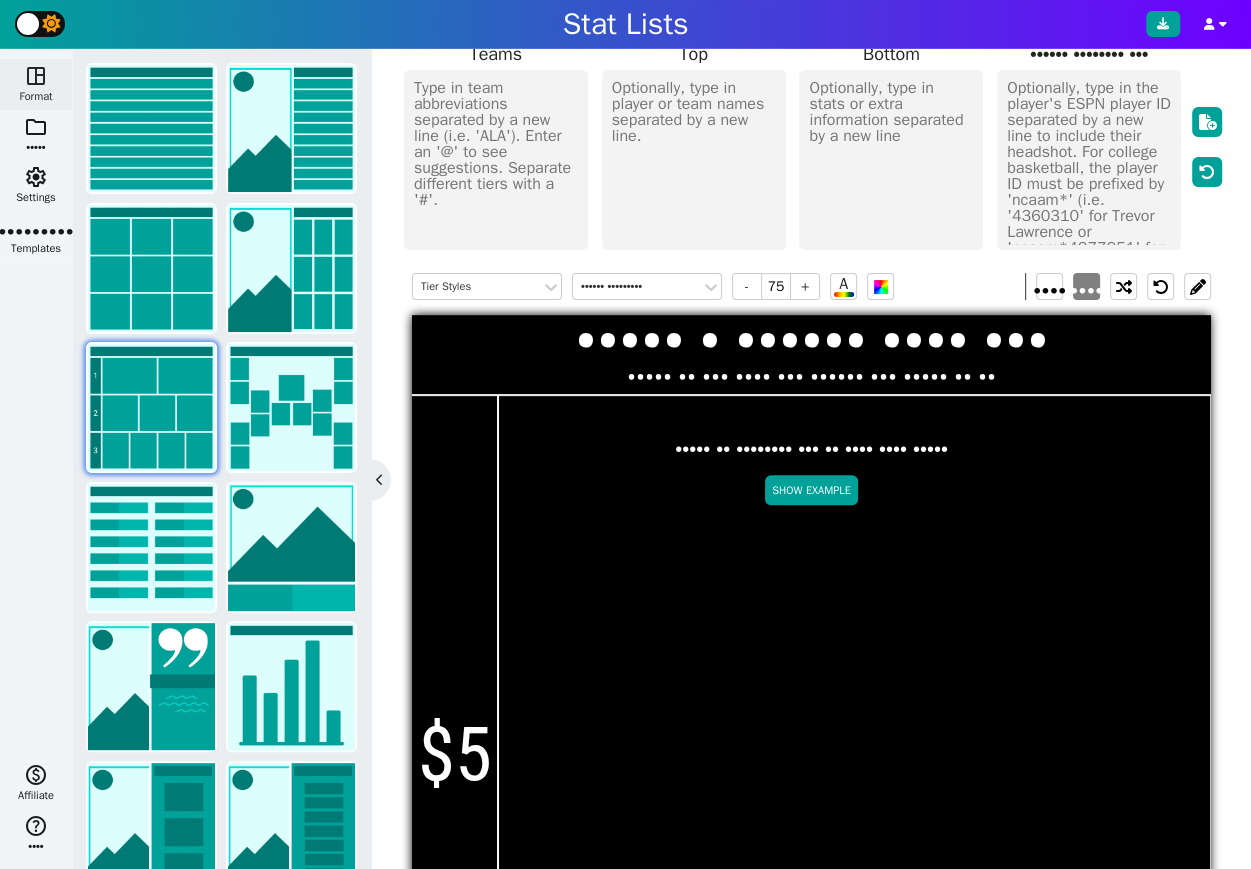 scroll, scrollTop: 0, scrollLeft: 0, axis: both 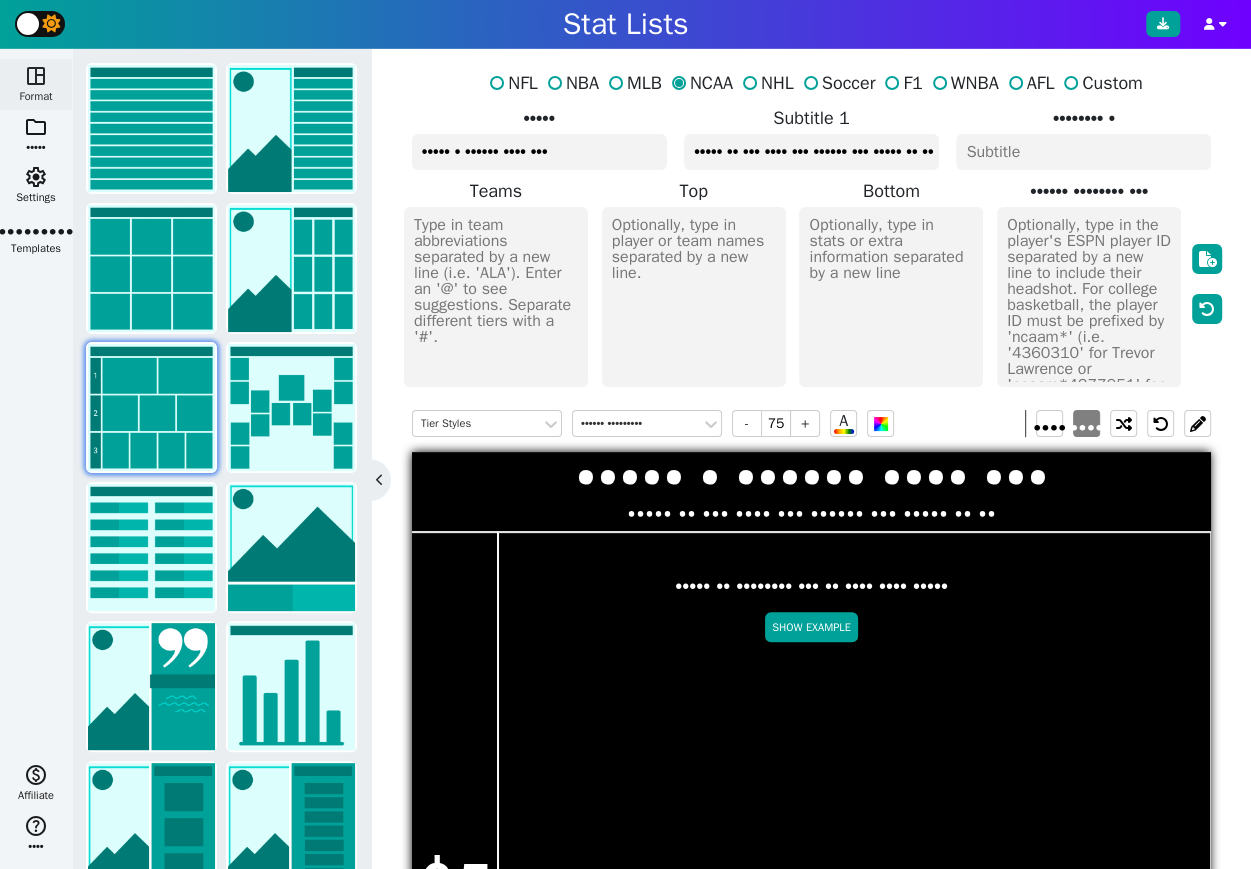 type on "$5" 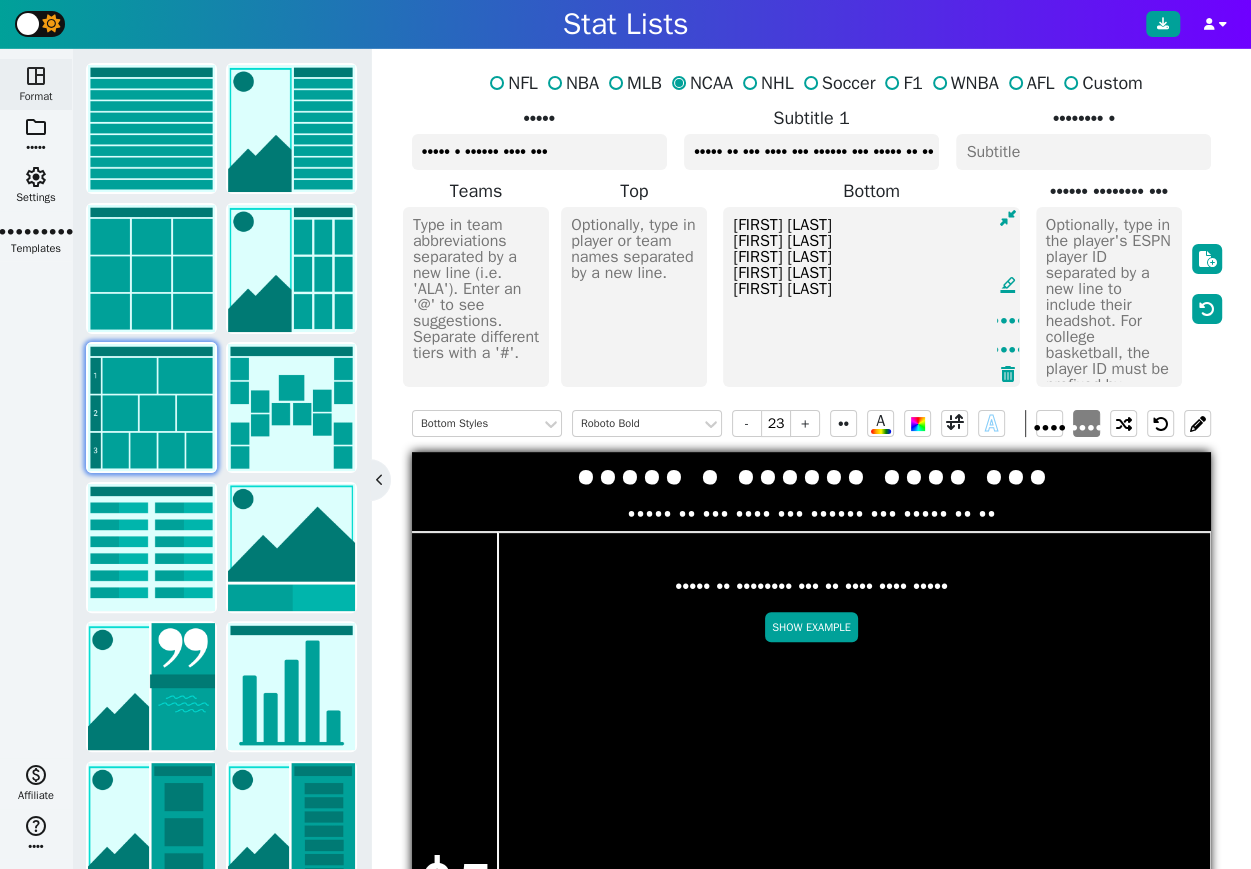 type on "[FIRST] [LAST]
[FIRST] [LAST]
[FIRST] [LAST]
[FIRST] [LAST]
[FIRST] [LAST]" 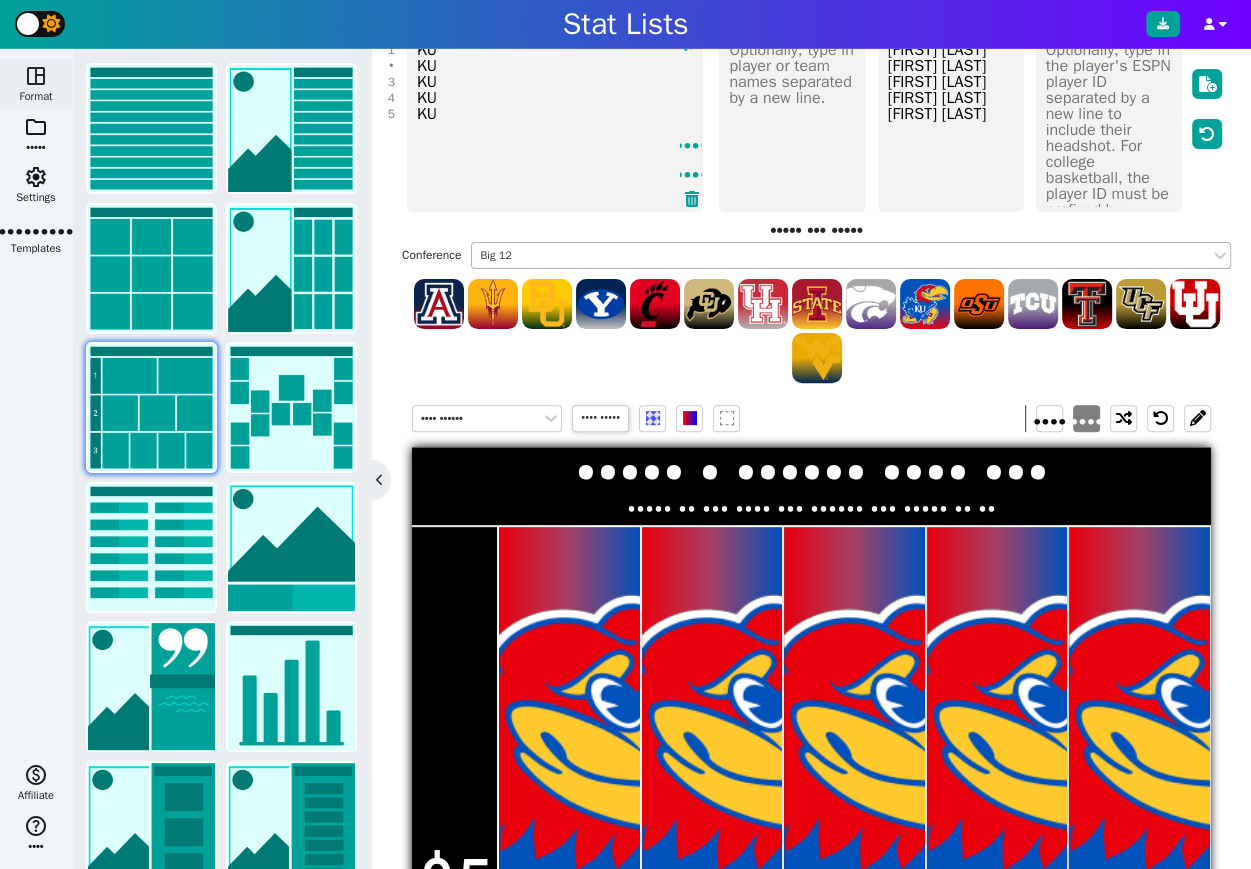 scroll, scrollTop: 124, scrollLeft: 0, axis: vertical 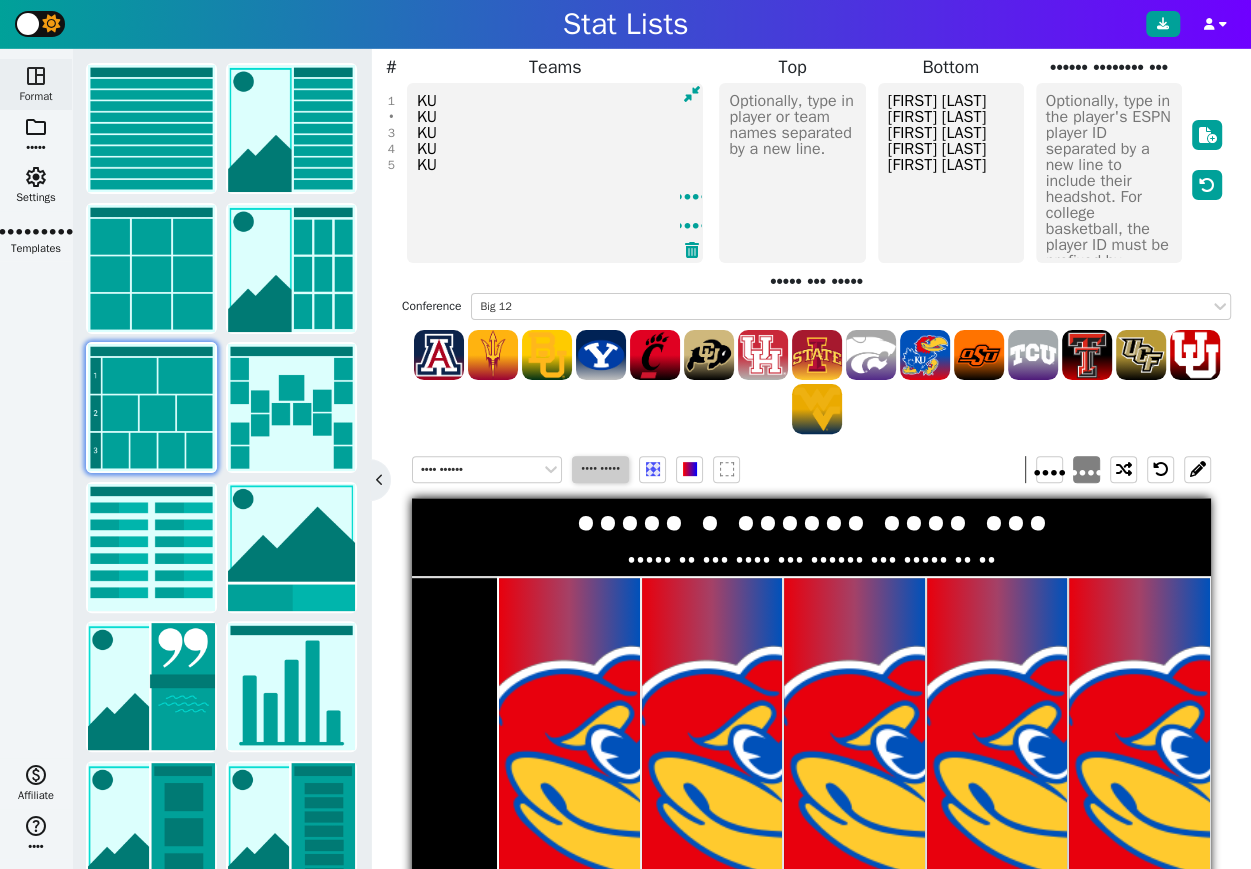 type on "KU
KU
KU
KU
KU" 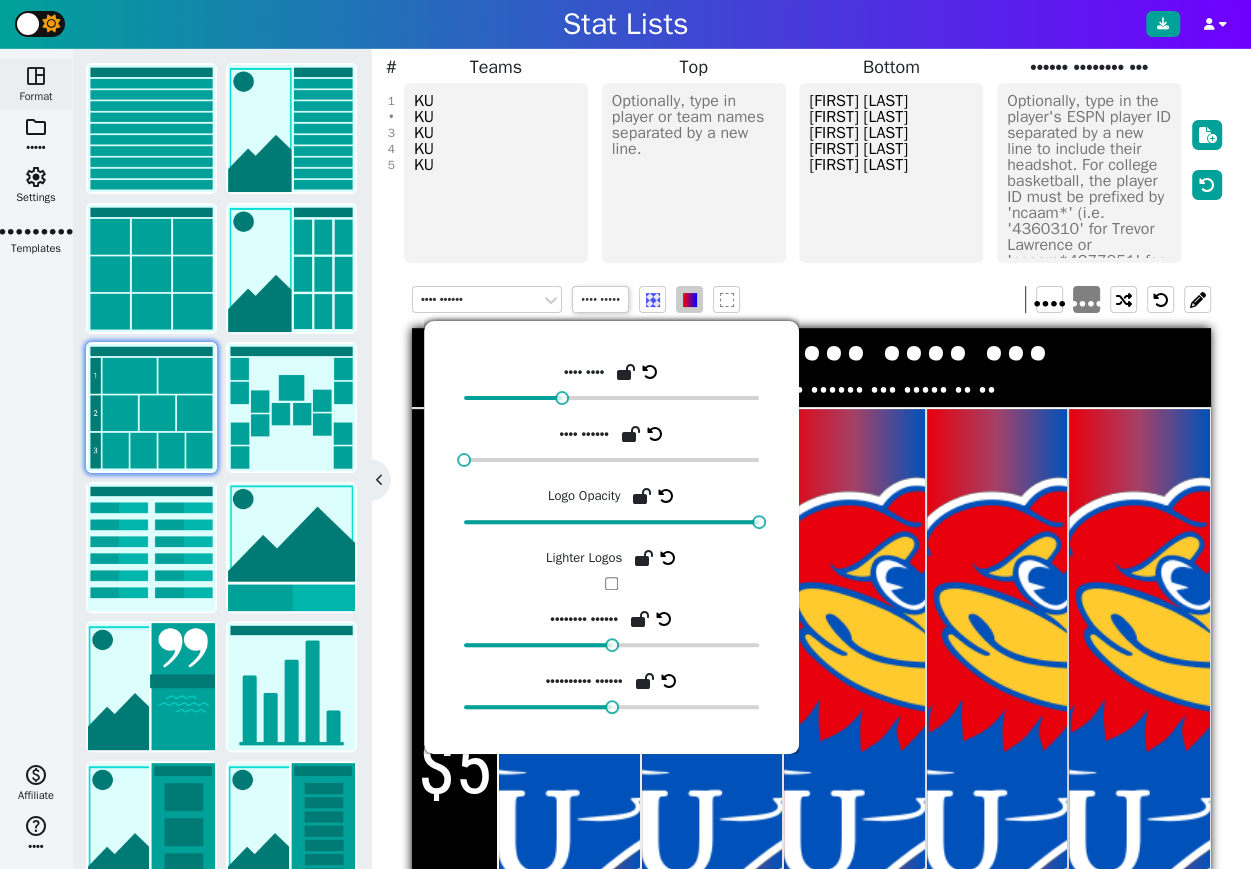 click at bounding box center (690, 300) 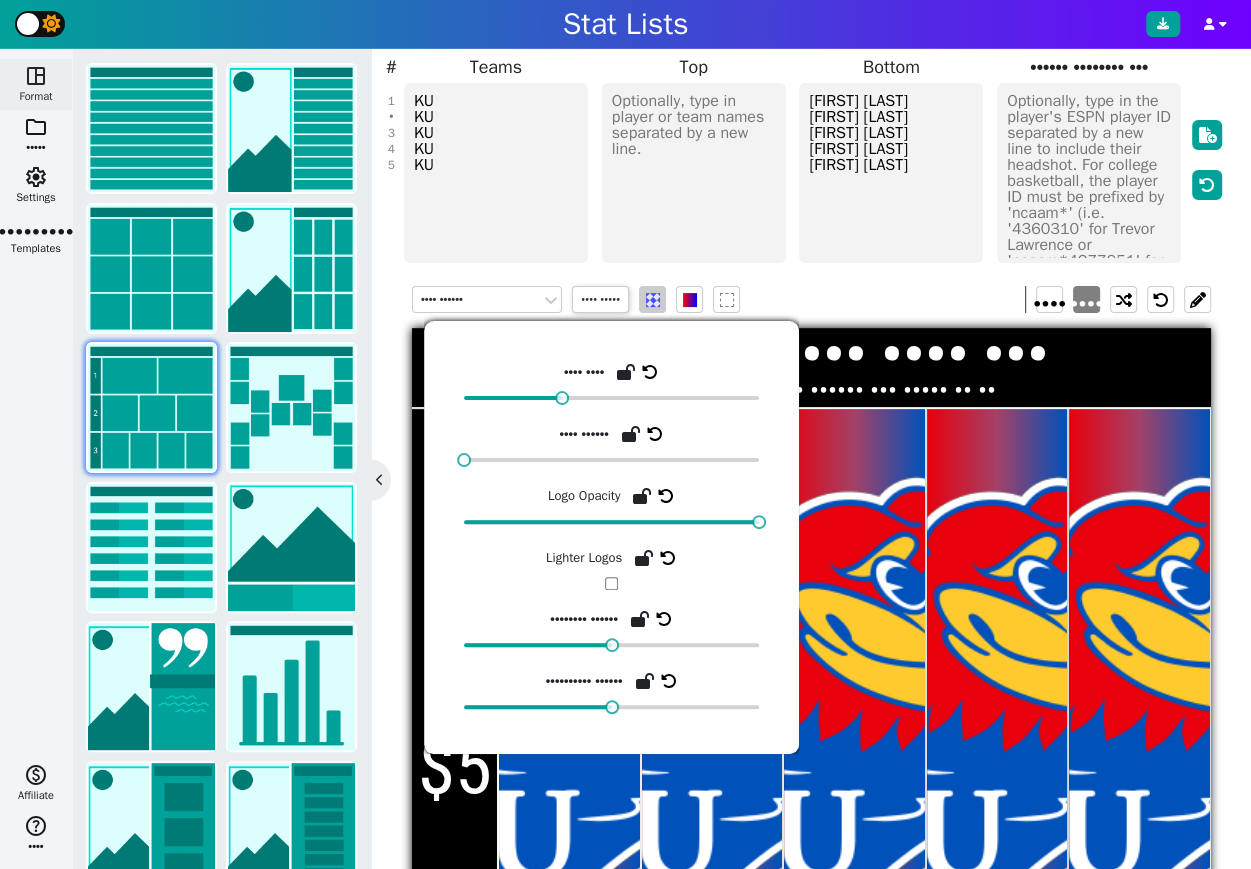 click at bounding box center [653, 300] 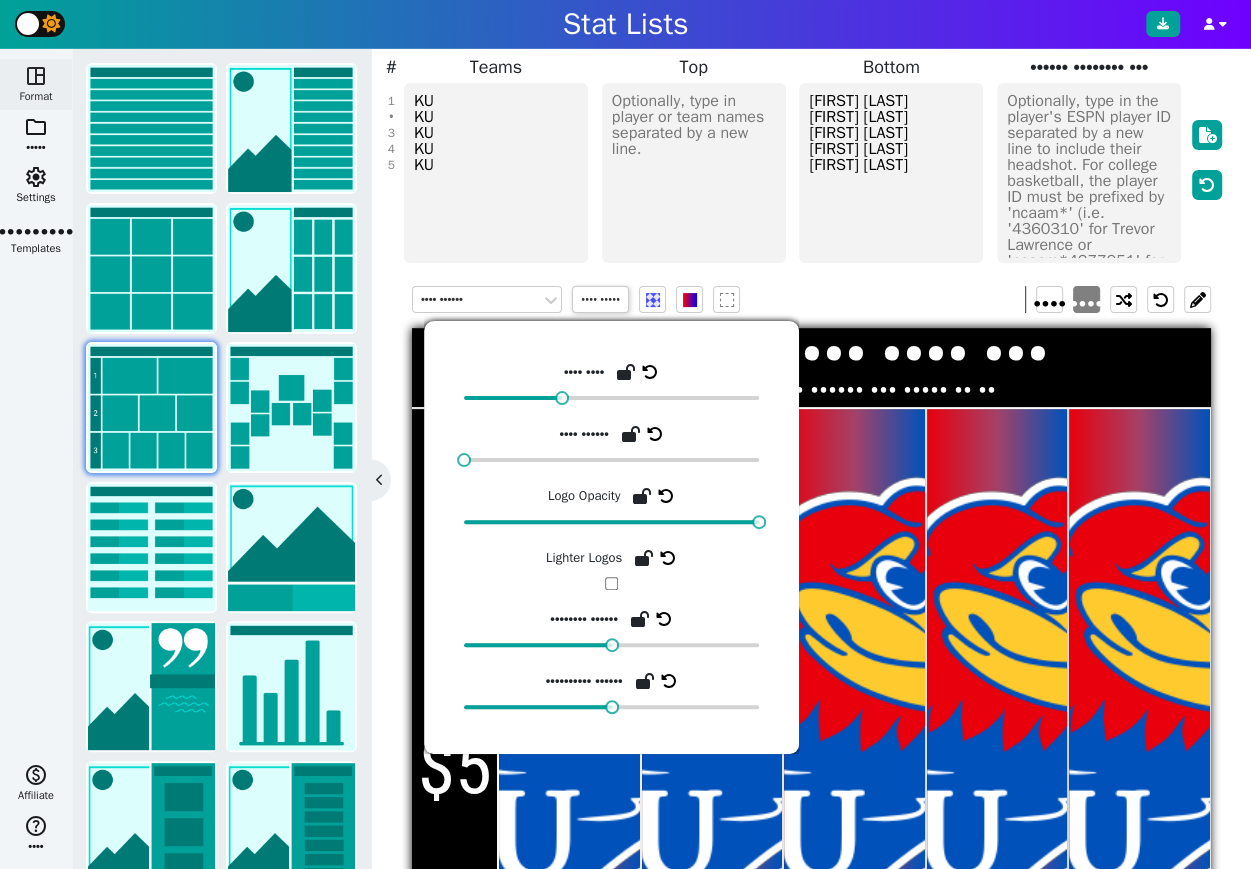 click on "•••• •••••• •••• ••••• •••• ••••" at bounding box center [811, 299] 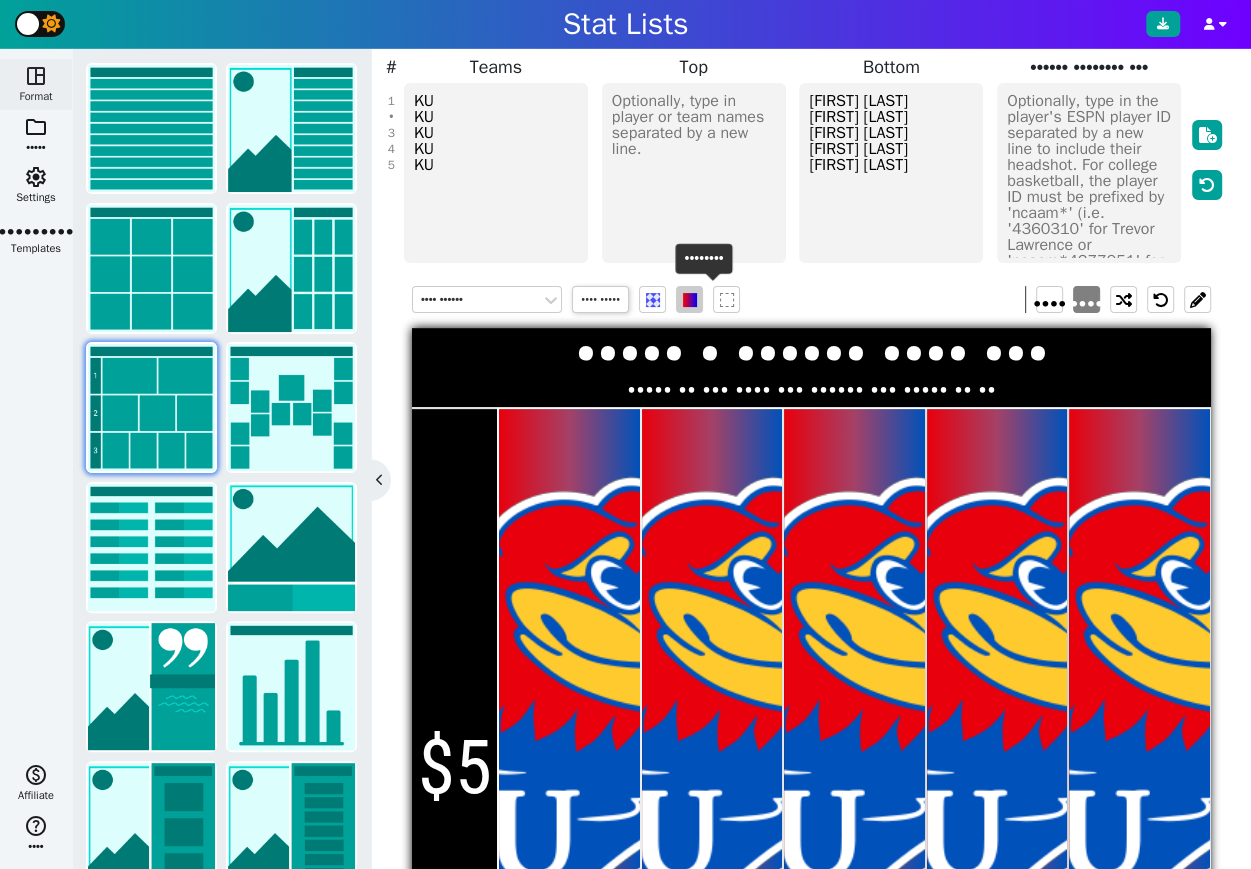 click at bounding box center (690, 300) 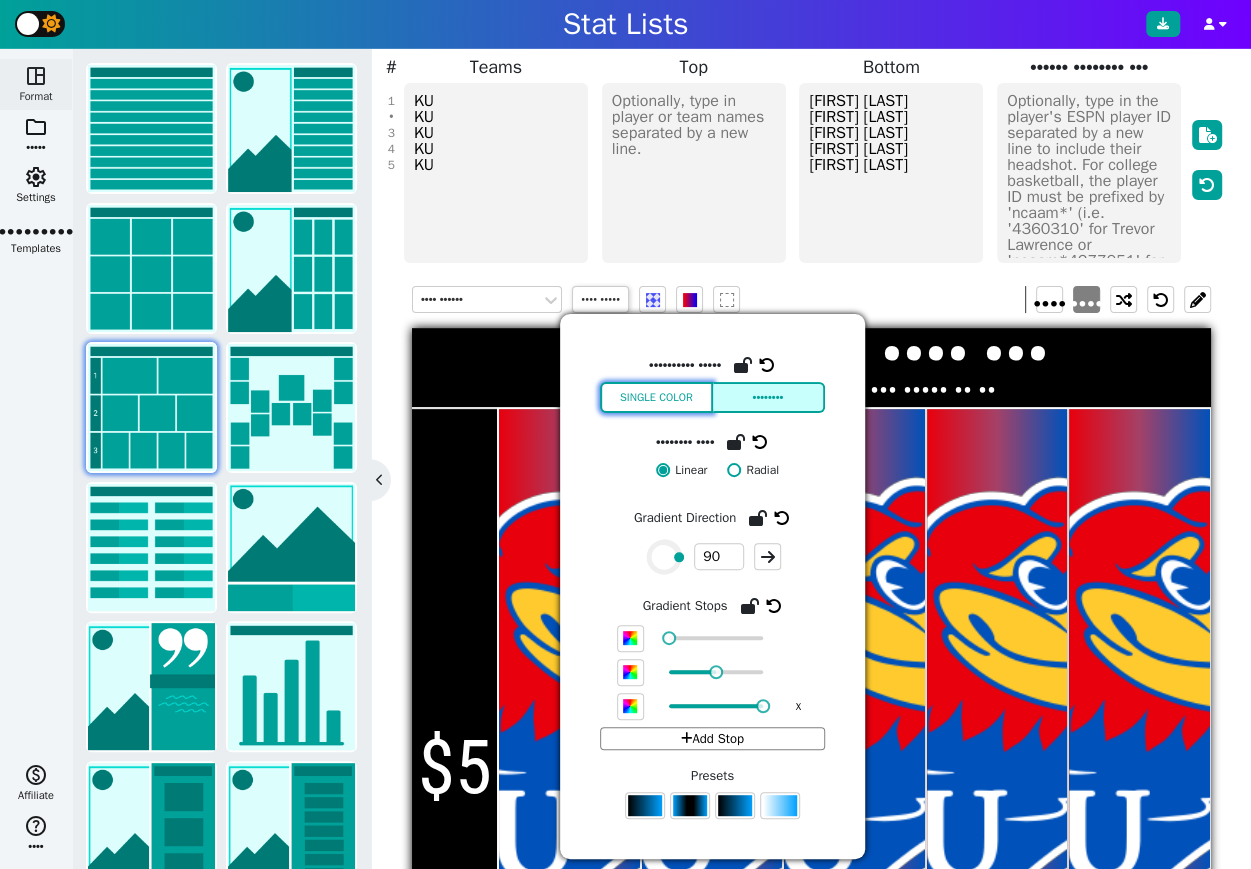 click on "Single Color" at bounding box center [656, 397] 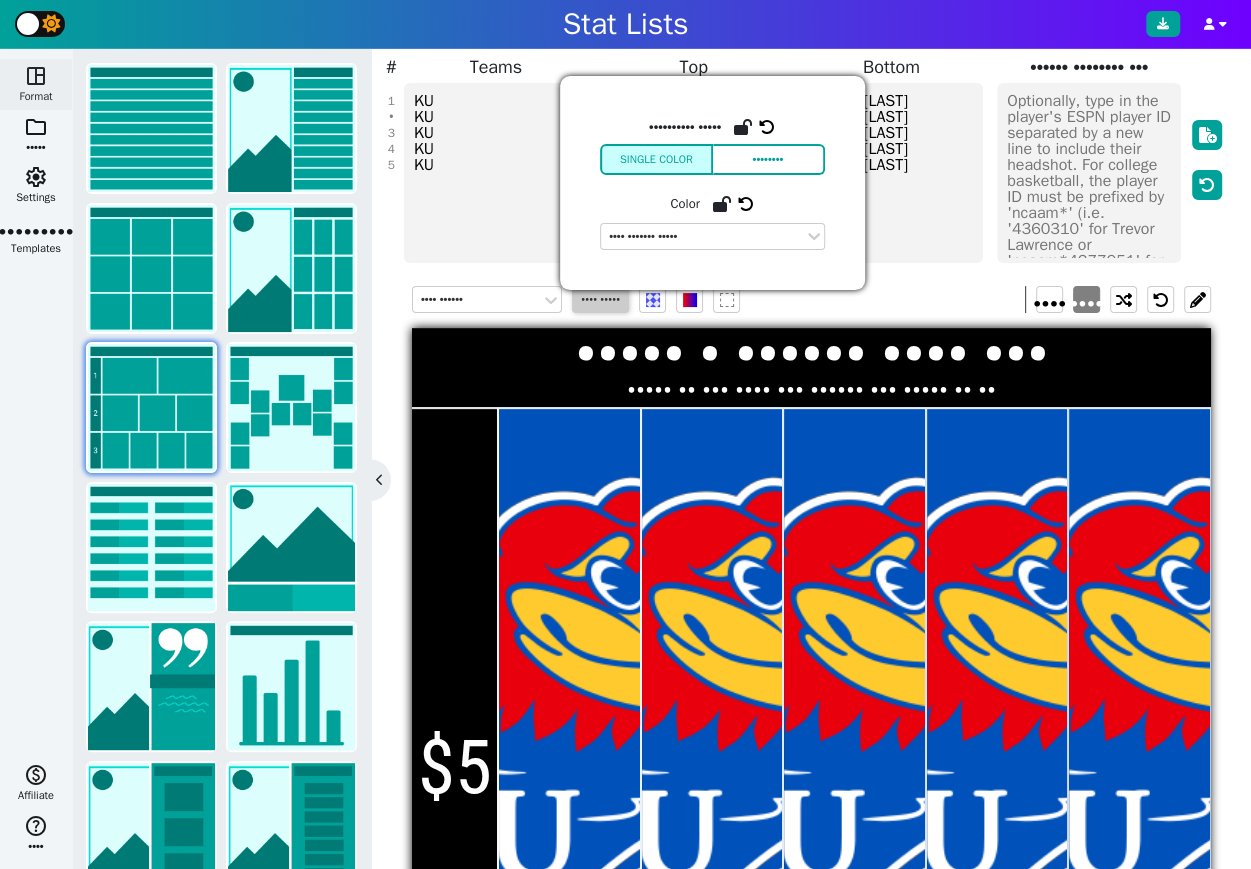 click on "•••• •••••" at bounding box center (600, 299) 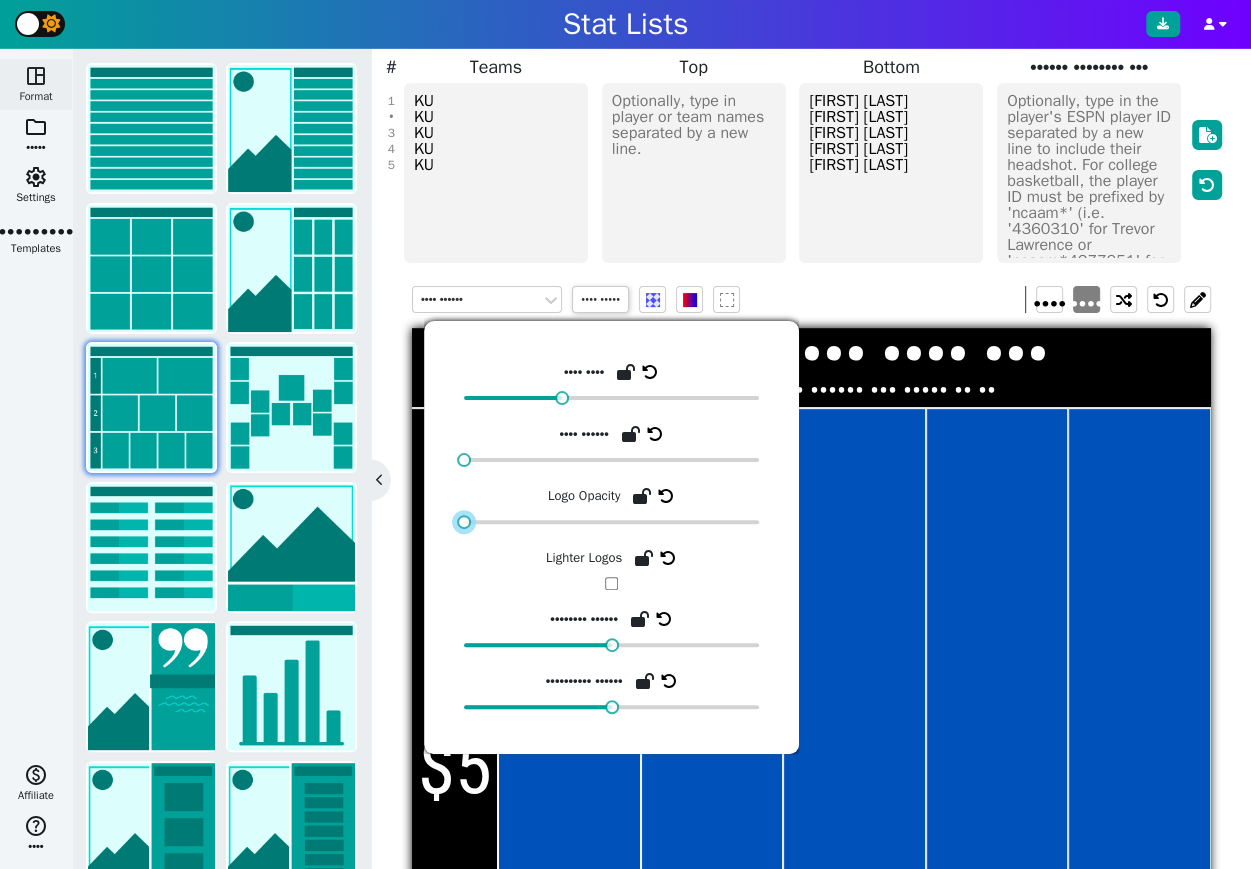 drag, startPoint x: 760, startPoint y: 522, endPoint x: 442, endPoint y: 519, distance: 318.01416 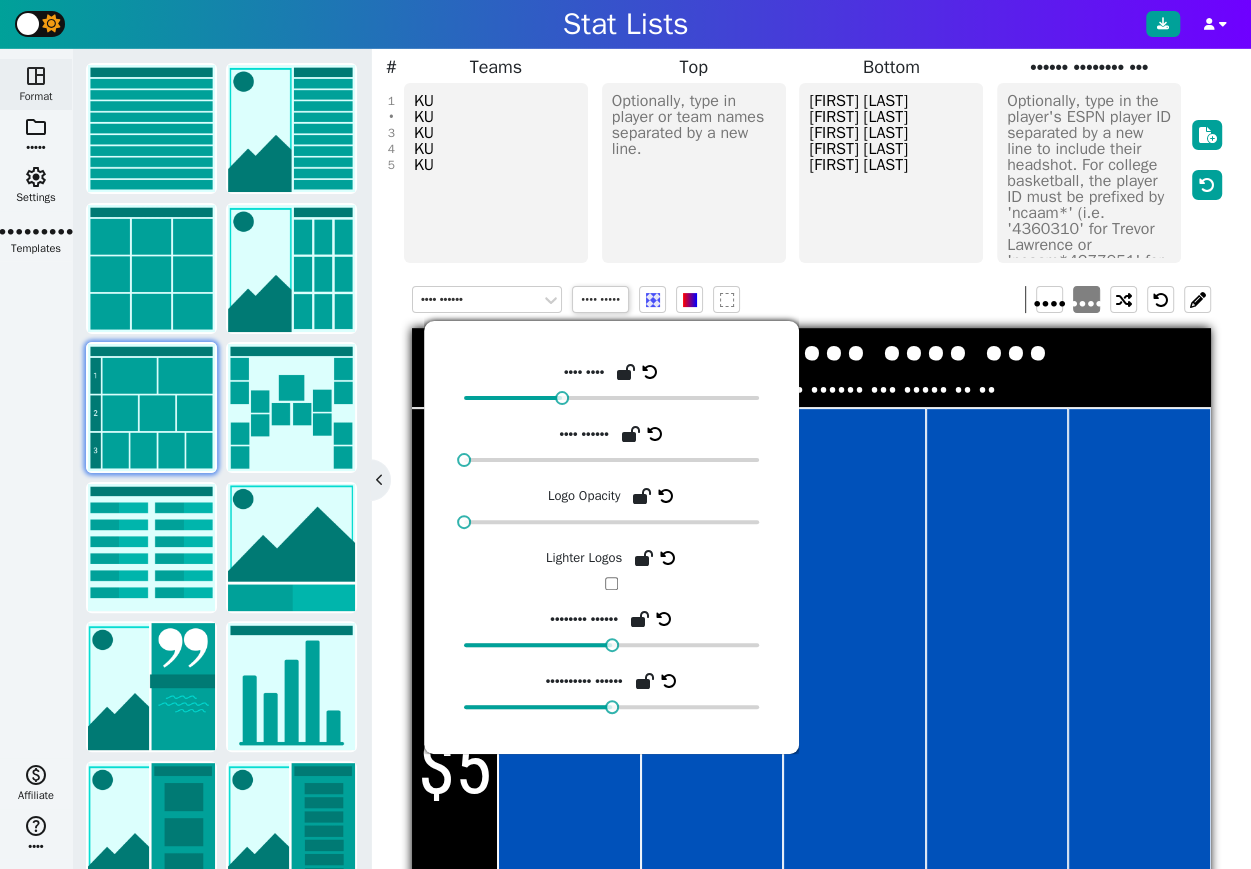 click on "•••• •••••• •••• ••••• •••• ••••" at bounding box center [811, 299] 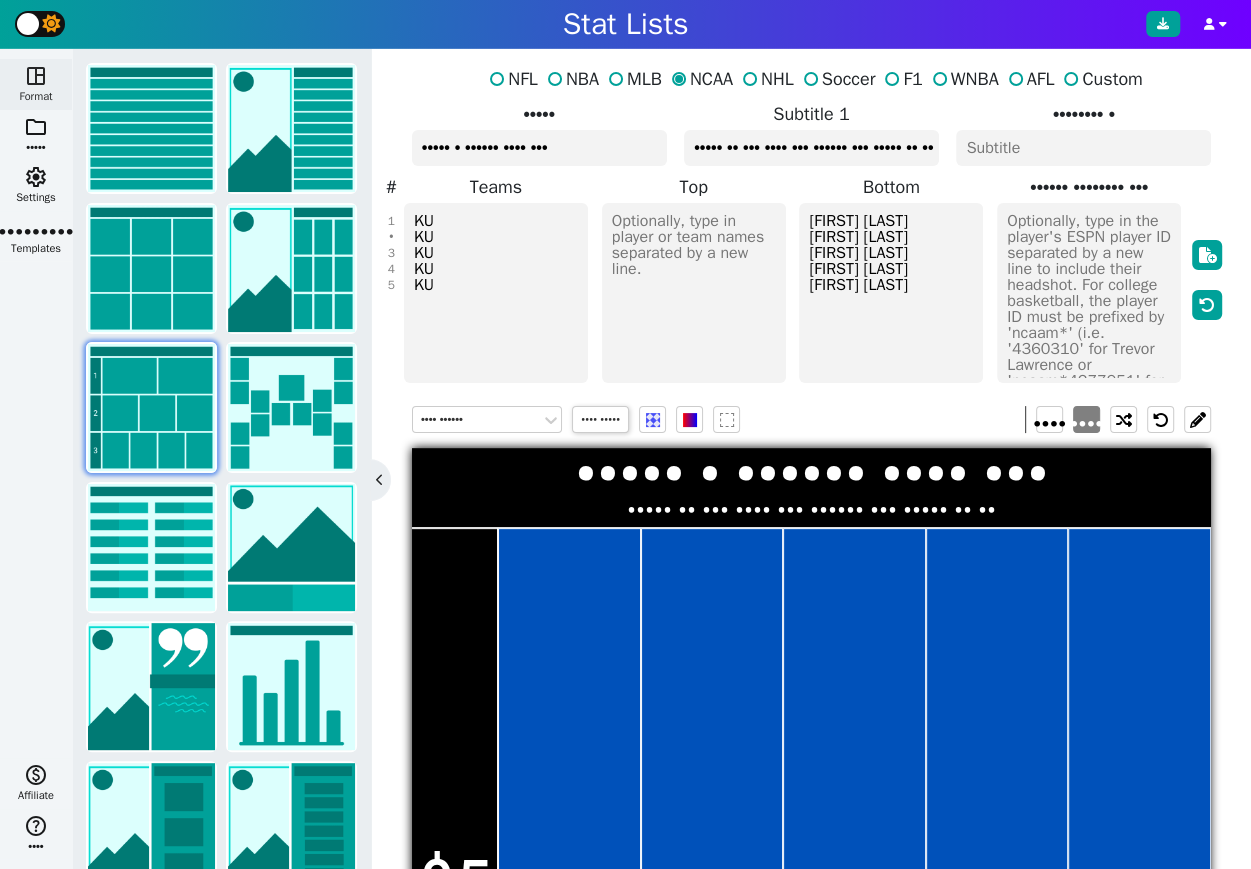 scroll, scrollTop: 0, scrollLeft: 0, axis: both 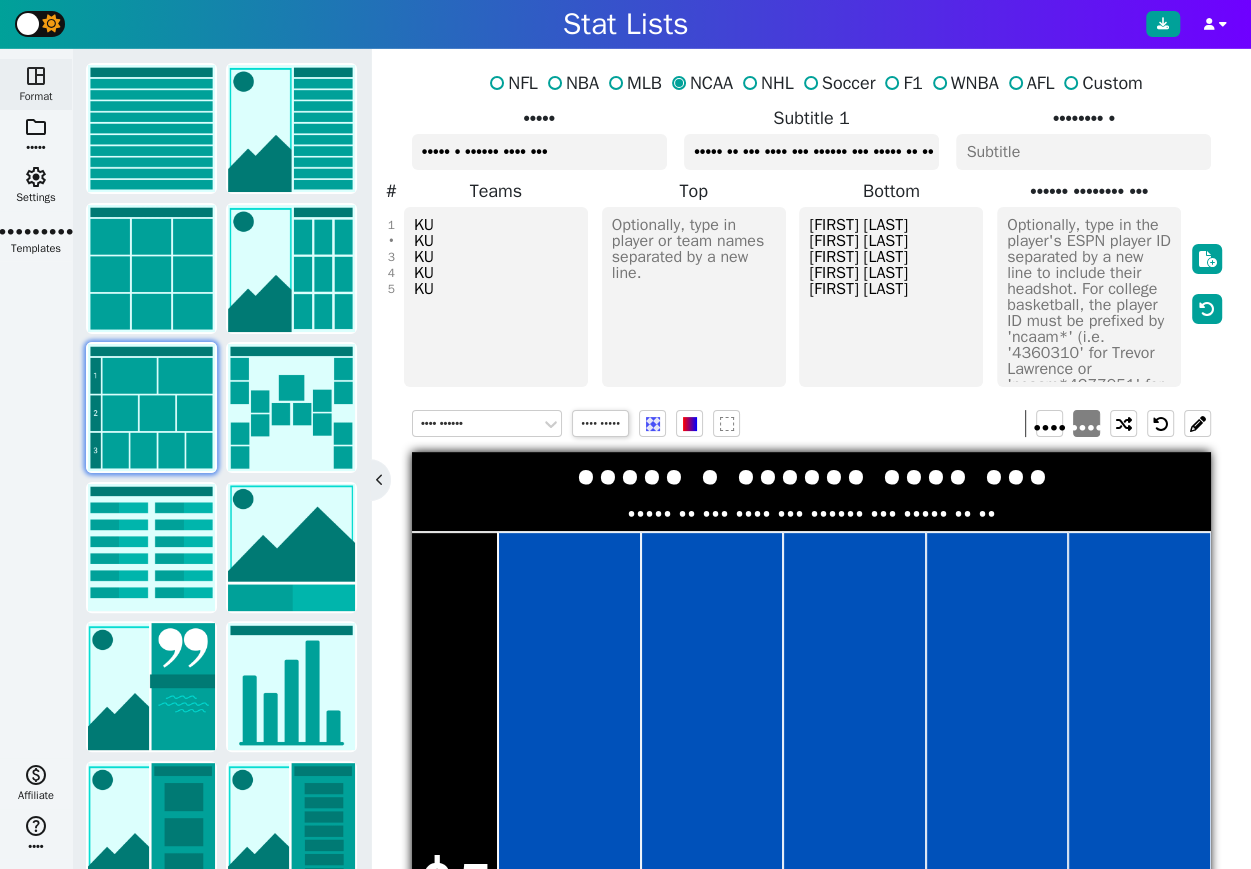 click on "••••• •• ••• •••• ••• •••••• ••• ••••• •• ••" at bounding box center [811, 152] 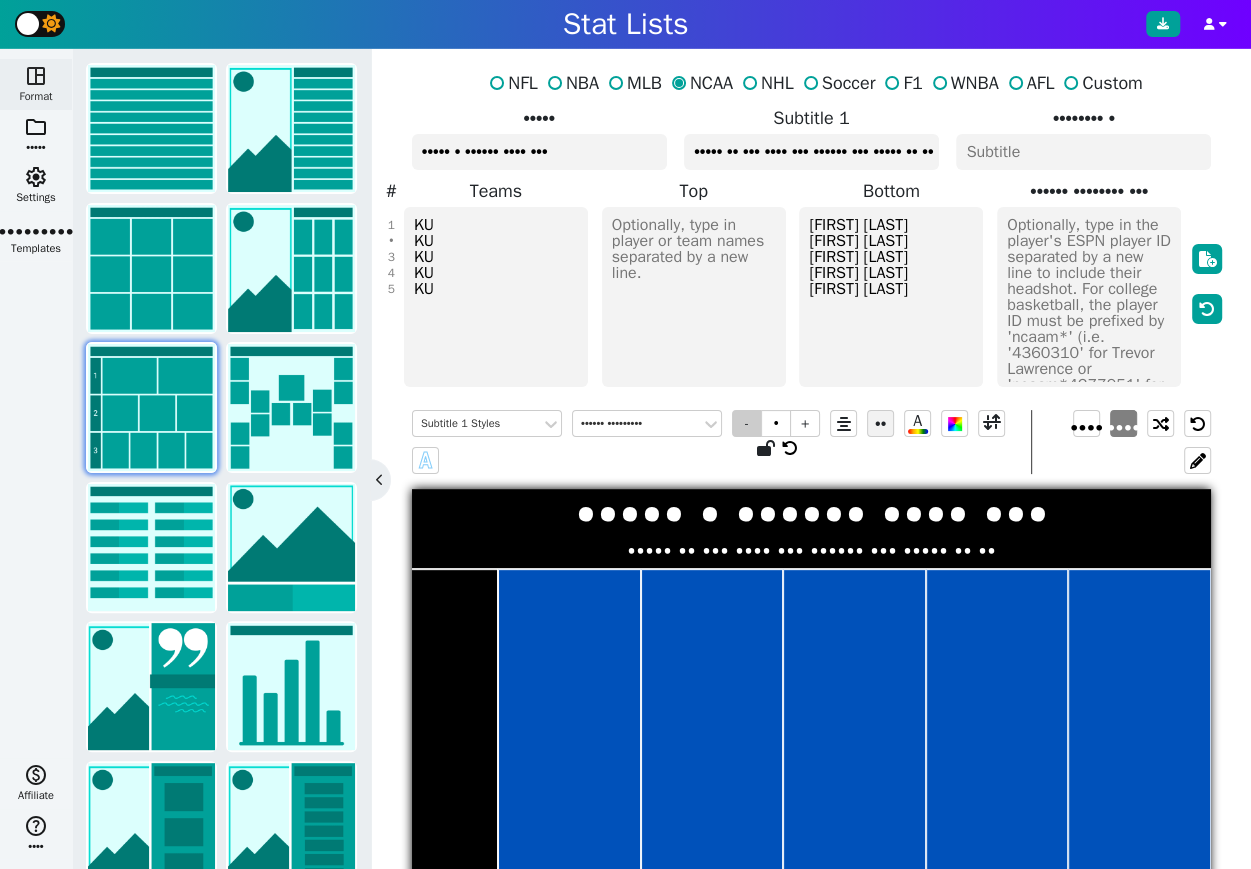 click on "-" at bounding box center [747, 423] 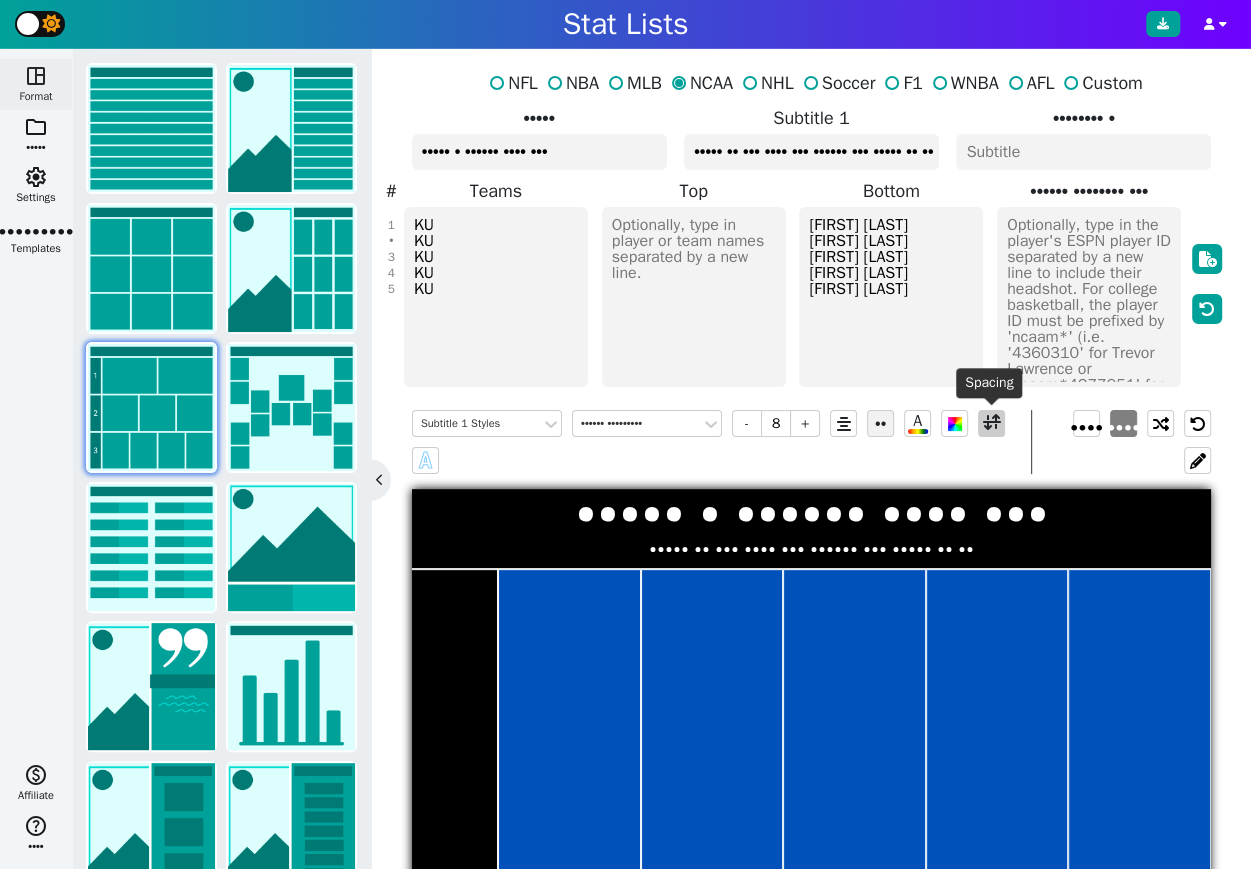 click at bounding box center [992, 423] 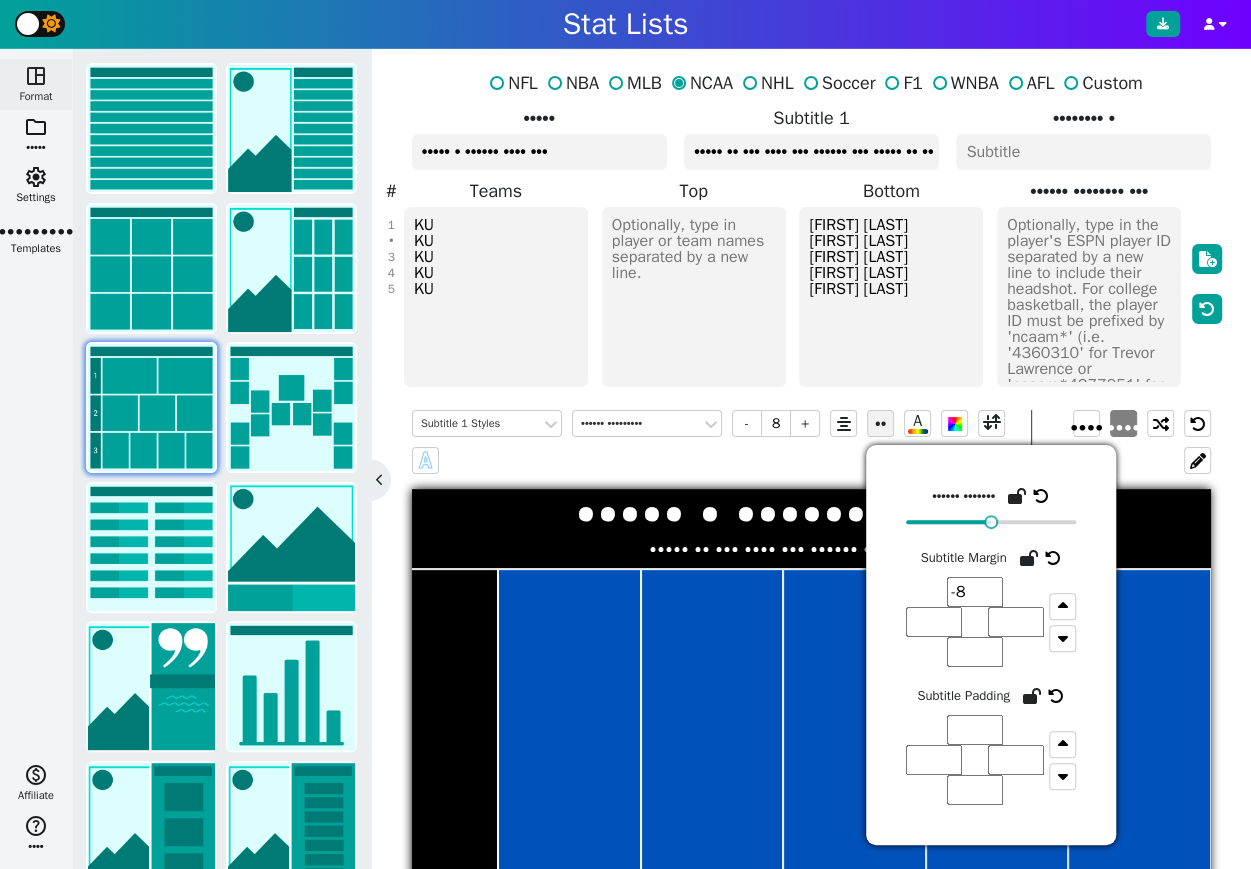 click on "-8" at bounding box center (975, 592) 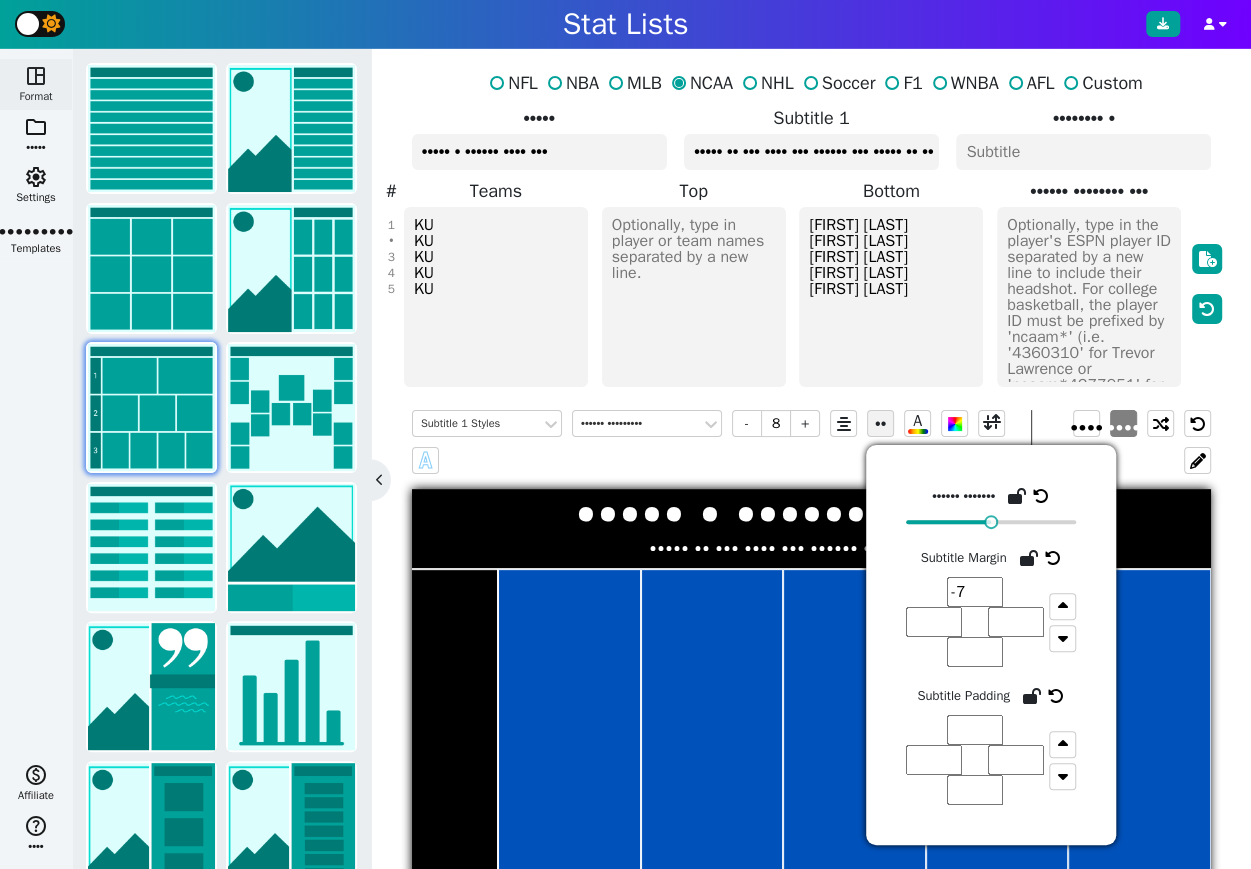 click on "-7" at bounding box center [975, 592] 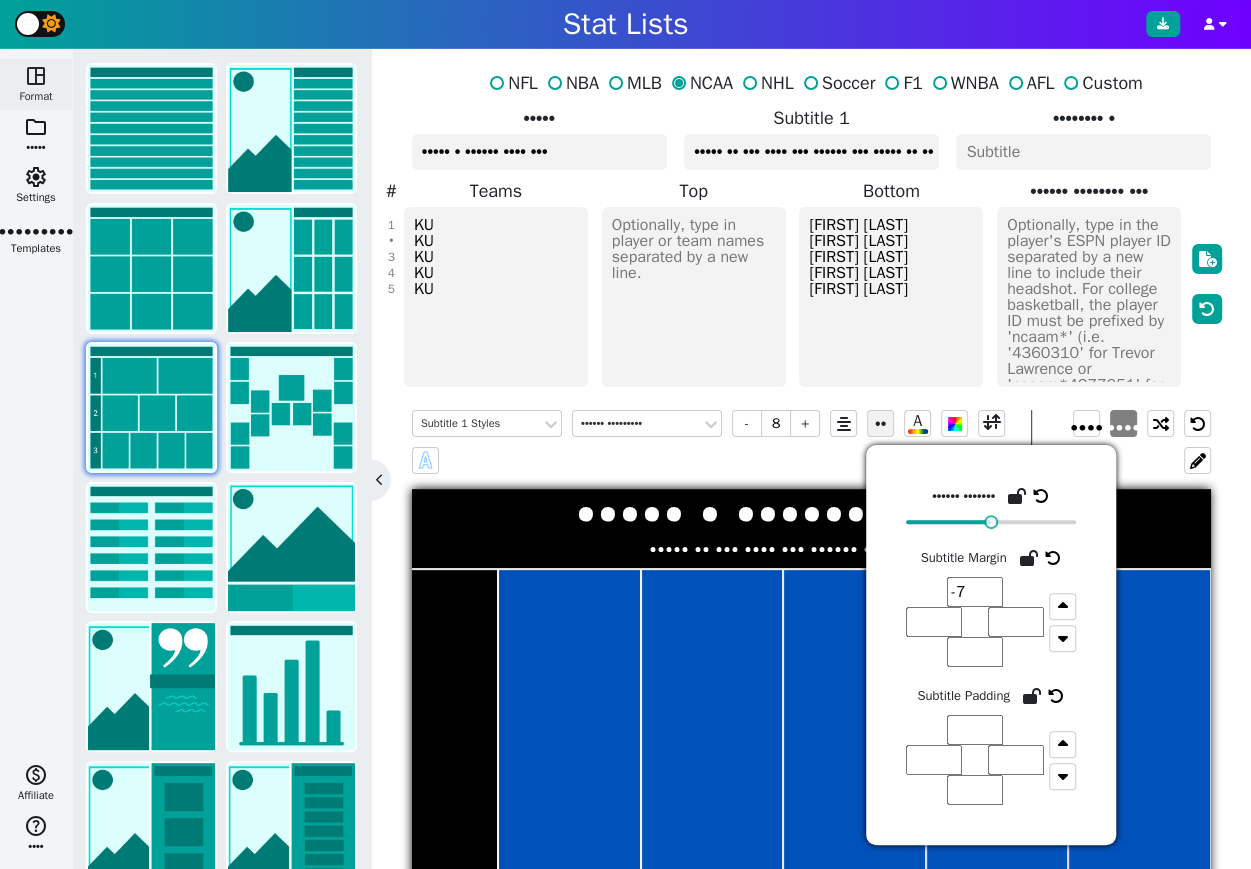 click on "••" at bounding box center [975, 592] 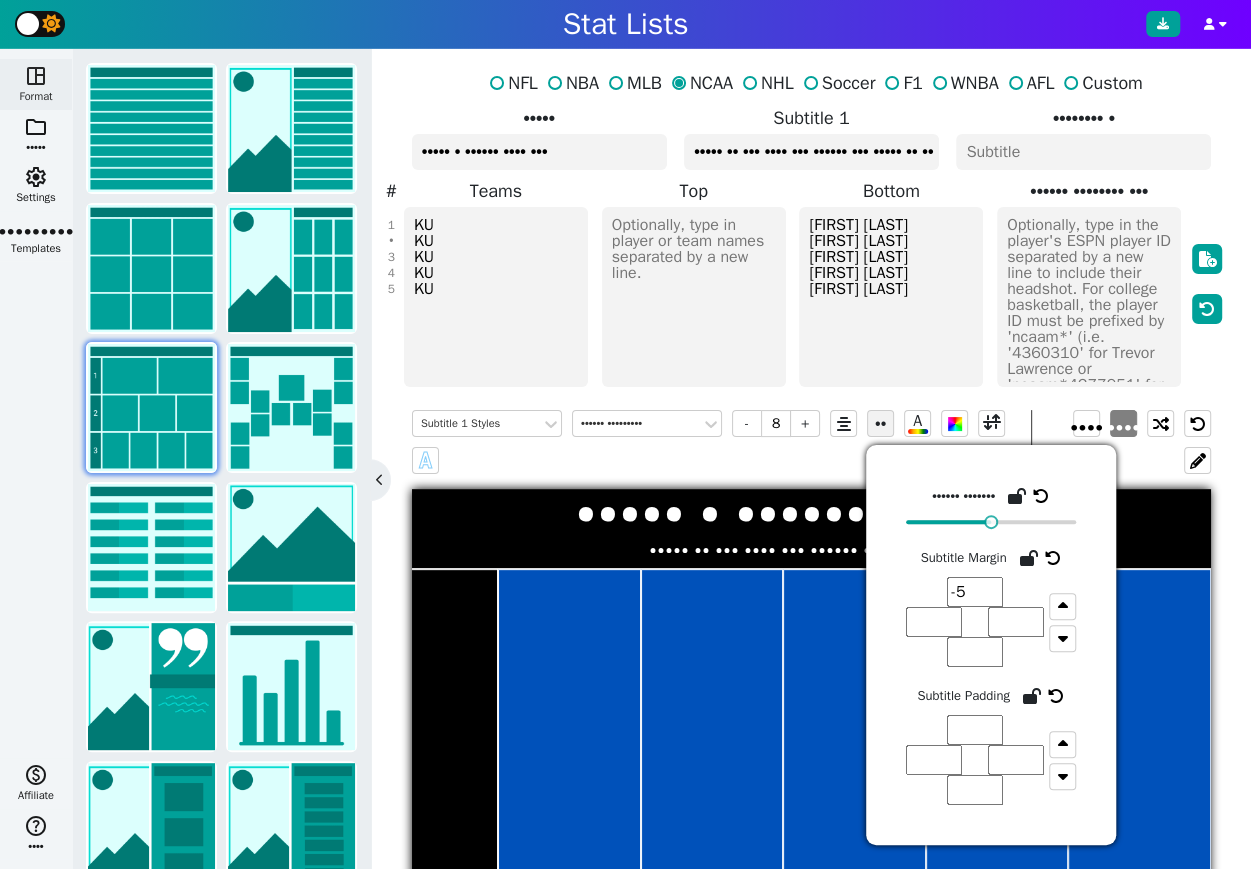 type on "-5" 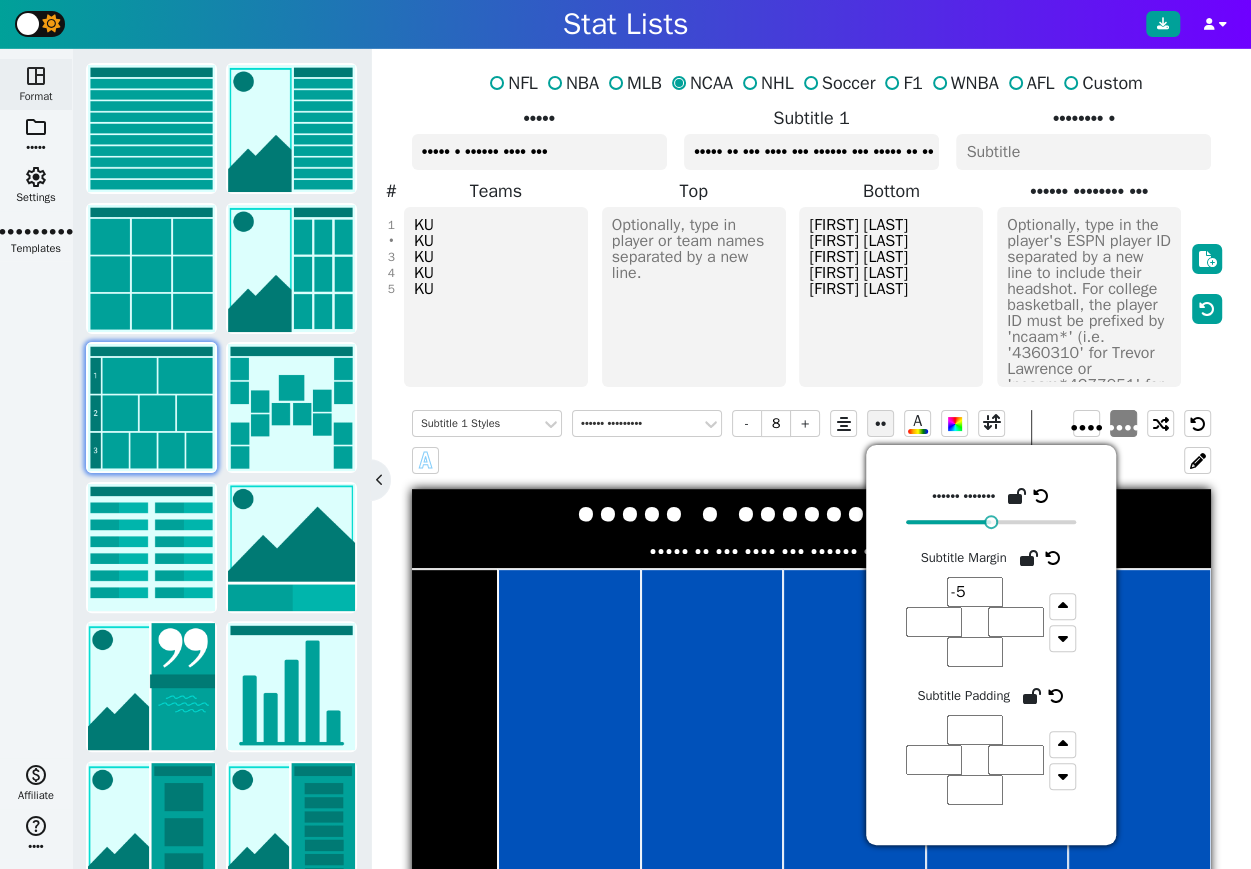 click on "NFL NBA MLB NCAA NHL Soccer F1 WNBA AFL Custom Title BUILD A ROSTER WITH $15 Subtitle 1 BASED ON HOW GOOD THE PLAYER WAS WHILE AT KU Subtitle 2 # 1 2 3 4 5 Teams KU
KU
KU
KU
KU Top Bottom [FIRST] [LAST]
[FIRST] [LAST]
[FIRST] [LAST]
[FIRST] [LAST]
[FIRST] [LAST]
Player ID/Image URL Subtitle 1 Styles Roboto Condensed - 8 + Aa A A undo redo BUILD A ROSTER WITH $15 BASED ON HOW GOOD THE PLAYER WAS WHILE AT KU $5 [FIRST] [LAST] [FIRST] [LAST] [FIRST] [LAST] [FIRST] [LAST] [FIRST] [LAST] Add Tier" at bounding box center (811, 459) 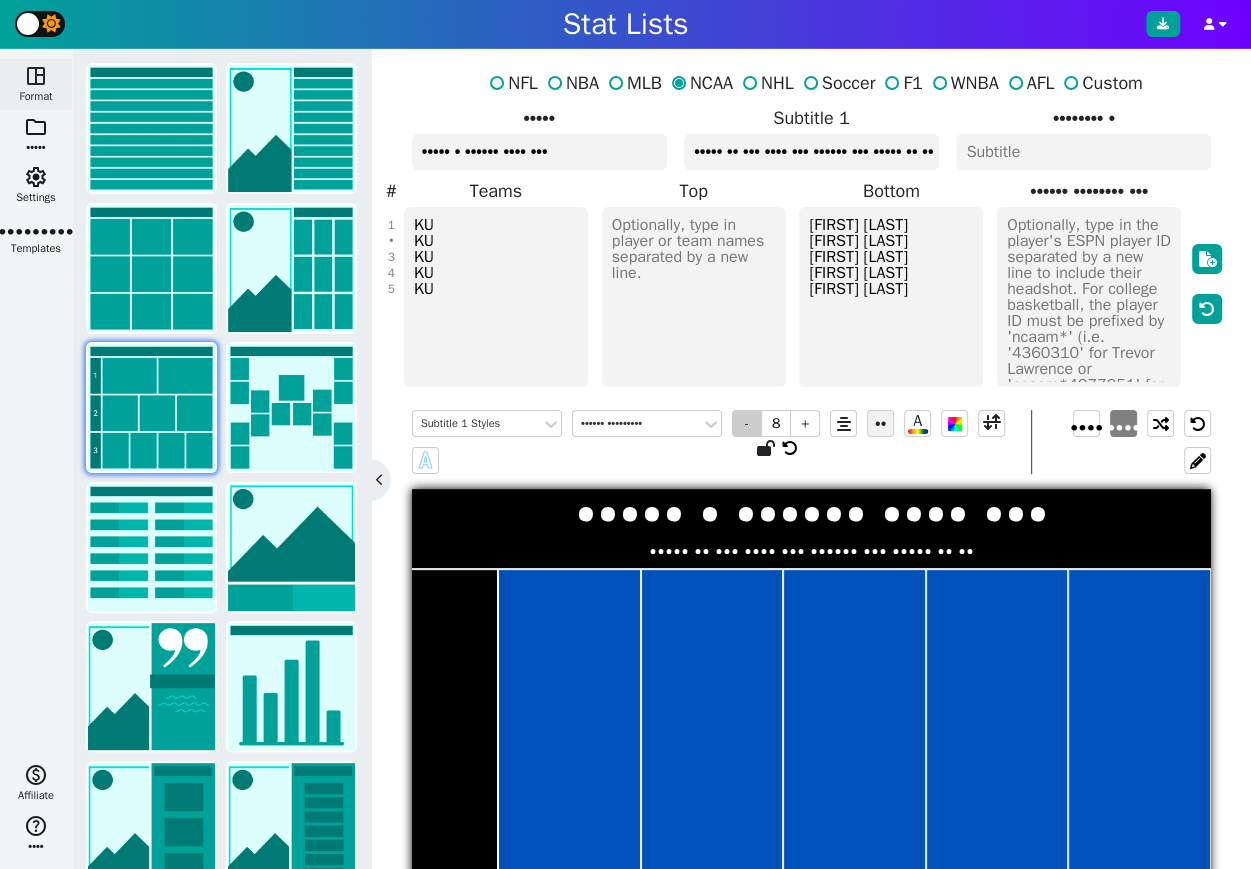 click on "-" at bounding box center (747, 423) 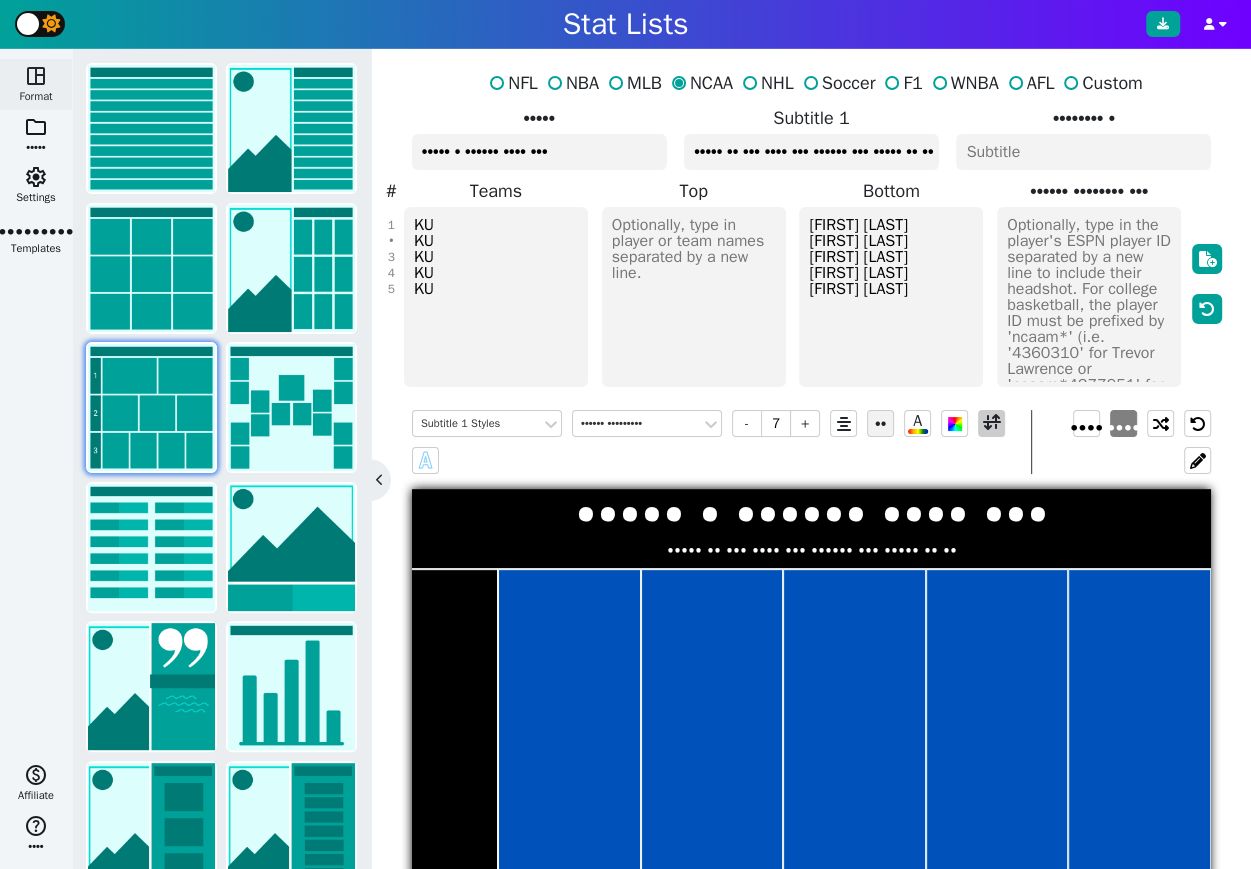 click at bounding box center (992, 423) 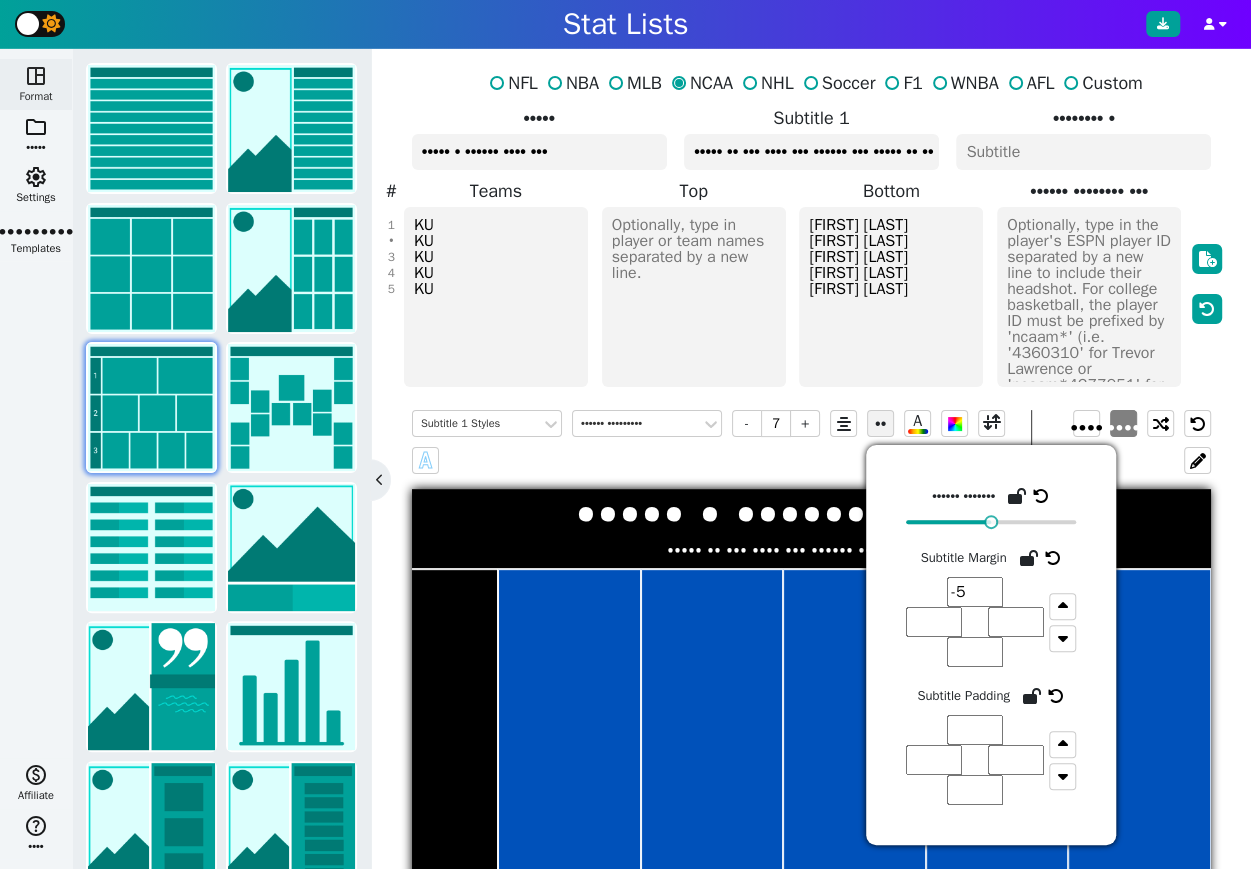 click on "••" at bounding box center [975, 592] 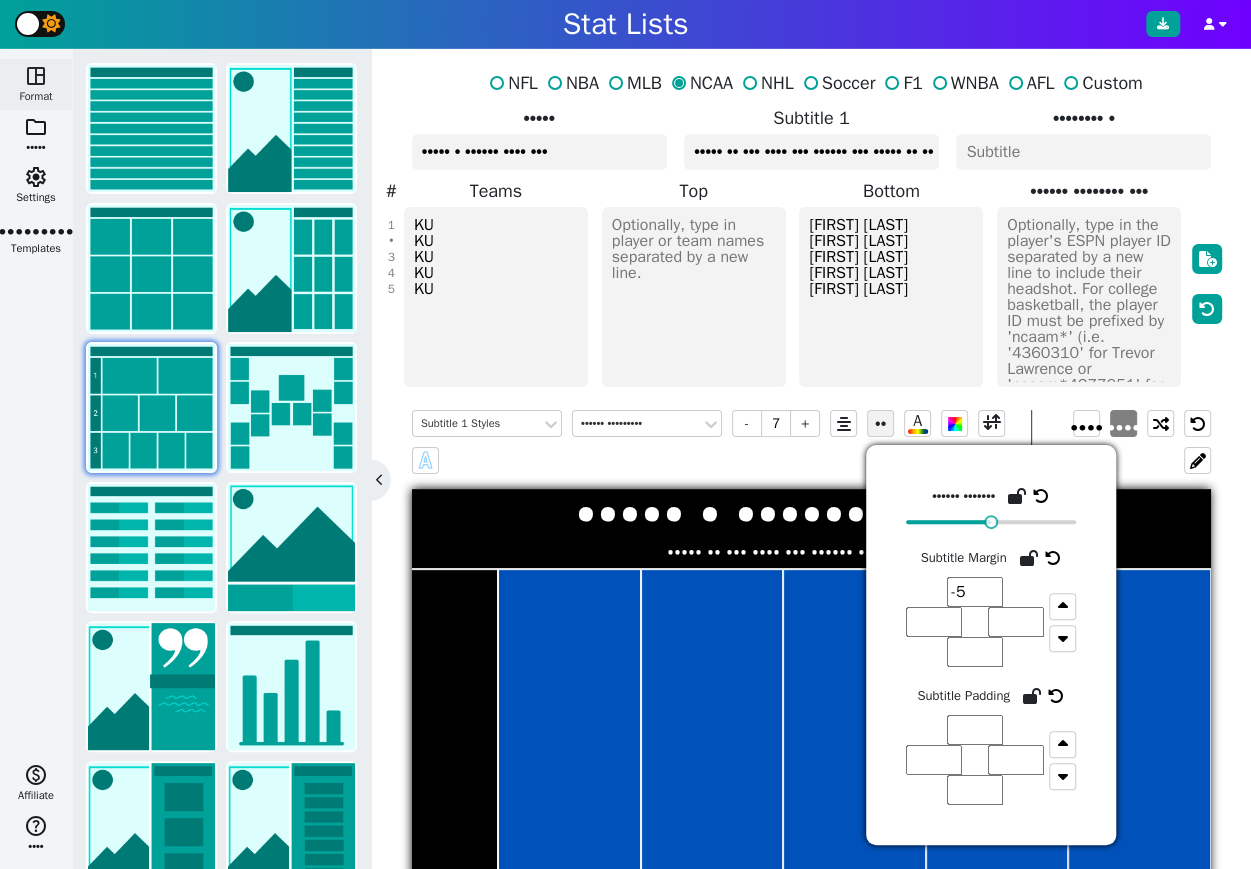 click on "••" at bounding box center [975, 592] 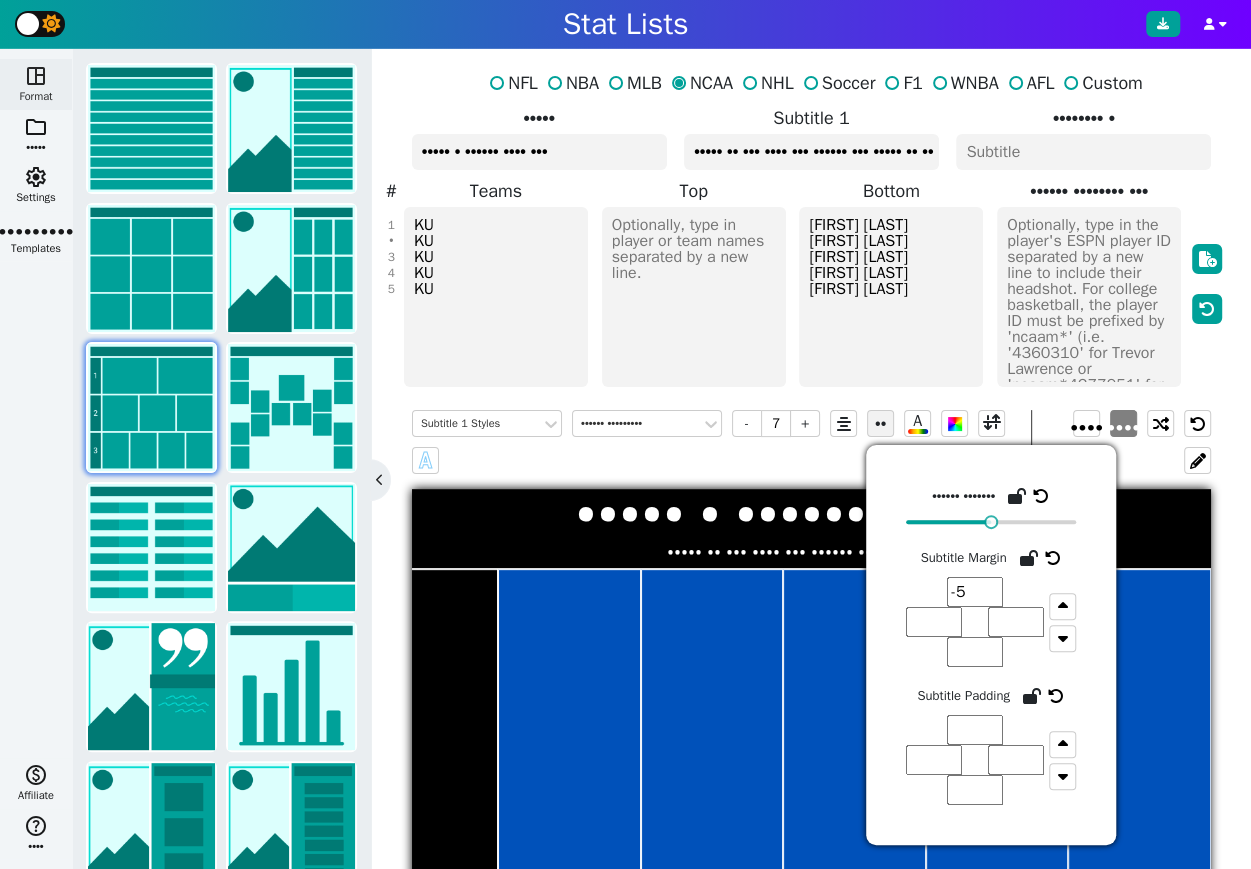 type on "••" 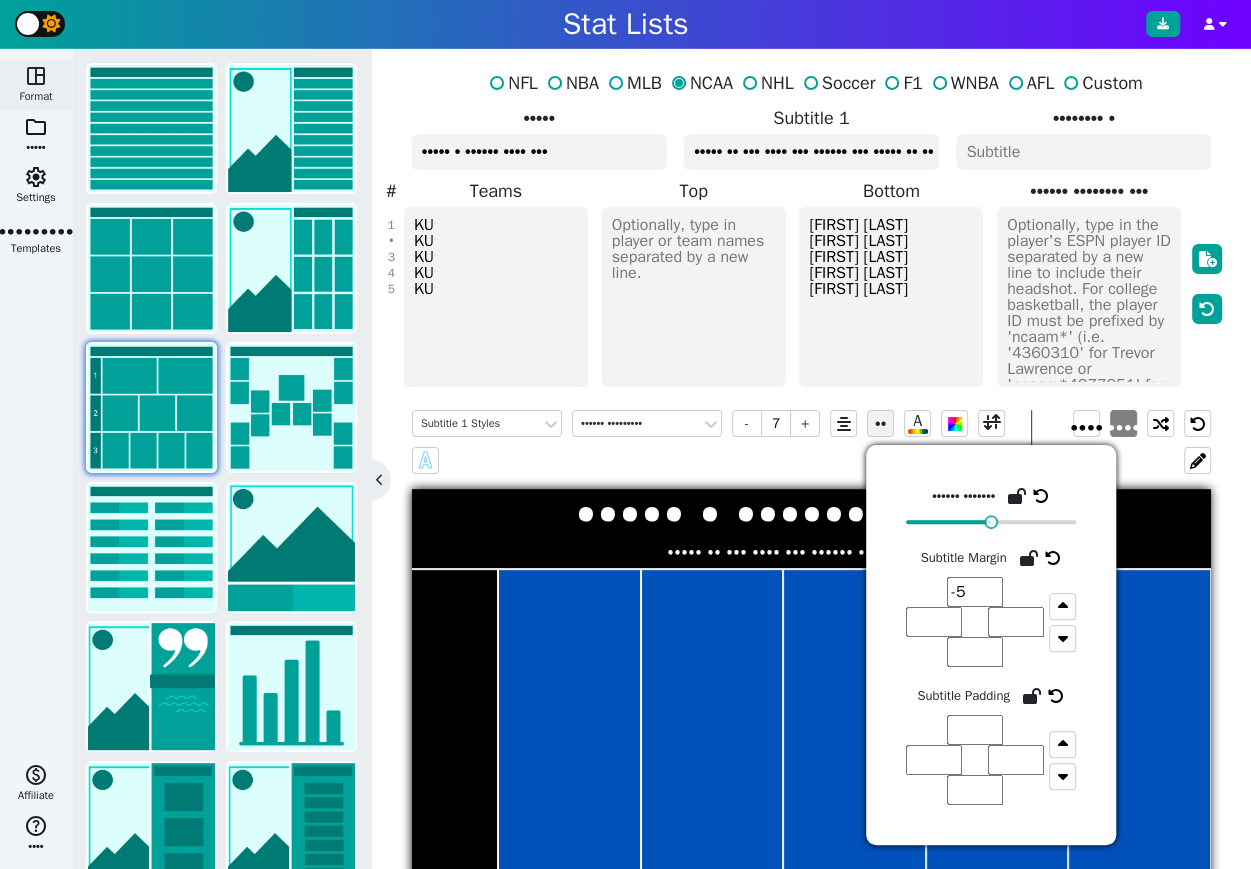 click on "••" at bounding box center (975, 592) 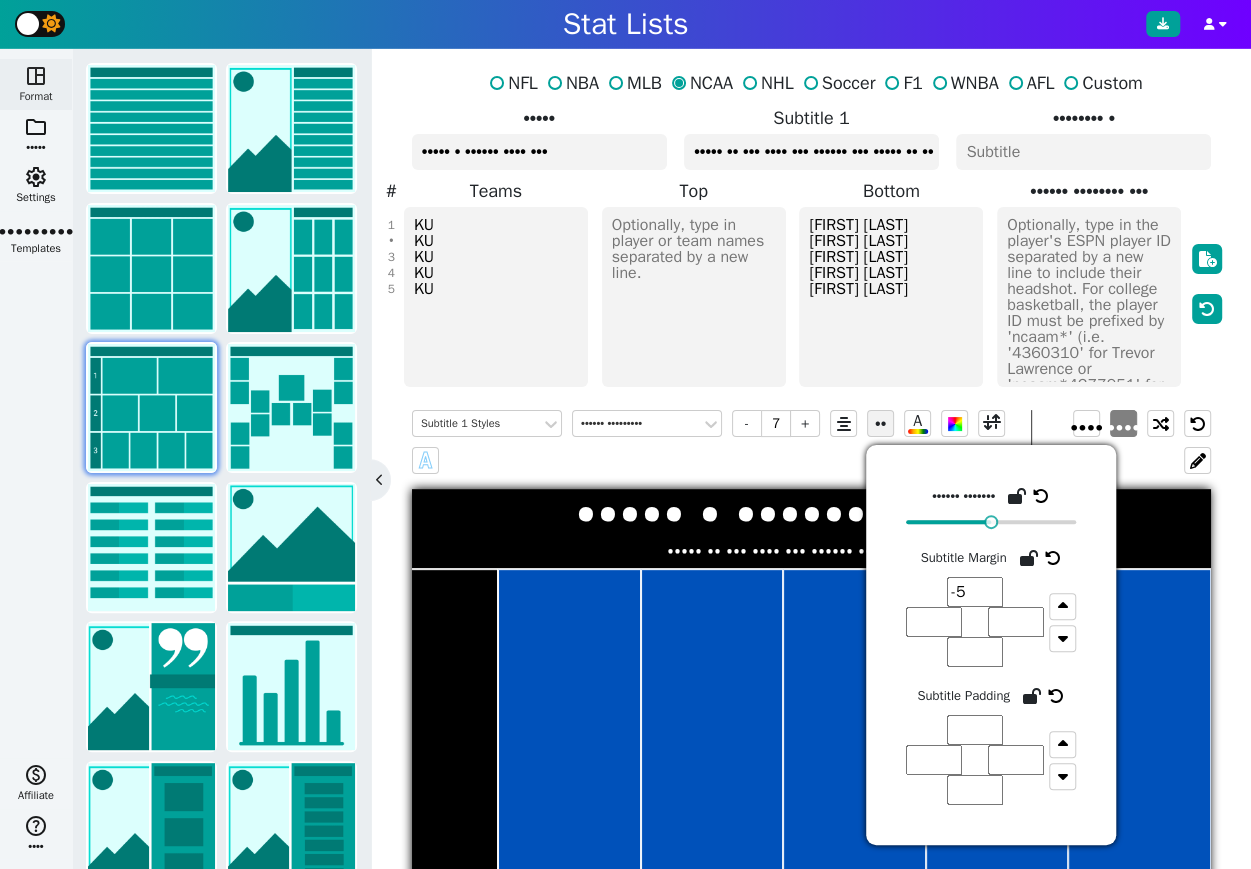 click on "NFL NBA MLB NCAA NHL Soccer F1 WNBA AFL Custom Title BUILD A ROSTER WITH $15 Subtitle 1 BASED ON HOW GOOD THE PLAYER WAS WHILE AT KU Subtitle 2 # 1 2 3 4 5 Teams KU
KU
KU
KU
KU Top Bottom [FIRST] [LAST]
[FIRST] [LAST]
[FIRST] [LAST]
[FIRST] [LAST]
[FIRST] [LAST]
Player ID/Image URL Subtitle 1 Styles Roboto Condensed - 7 + Aa A A undo redo BUILD A ROSTER WITH $15 BASED ON HOW GOOD THE PLAYER WAS WHILE AT KU $5 [FIRST] [LAST] [FIRST] [LAST] [FIRST] [LAST] [FIRST] [LAST] [FIRST] [LAST] Add Tier" at bounding box center [811, 459] 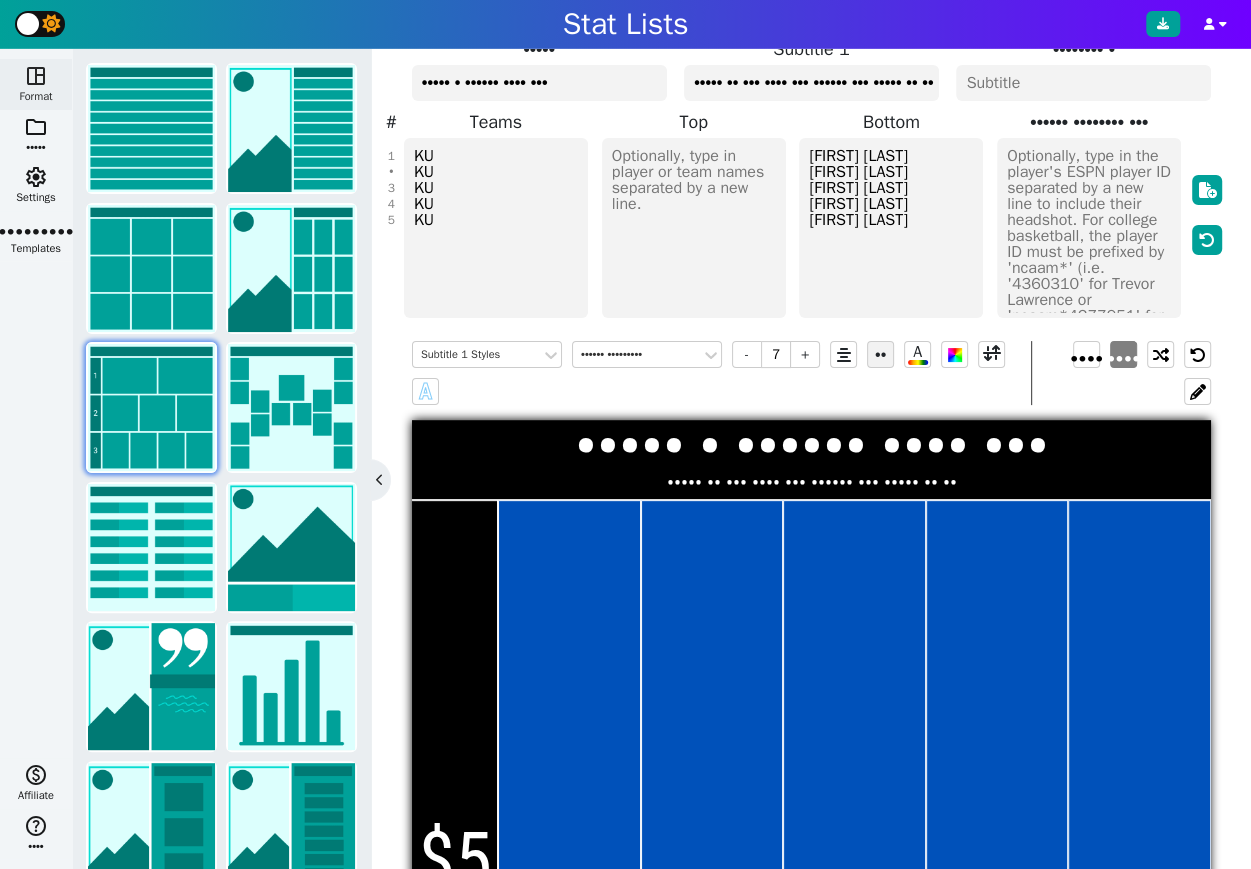 scroll, scrollTop: 54, scrollLeft: 0, axis: vertical 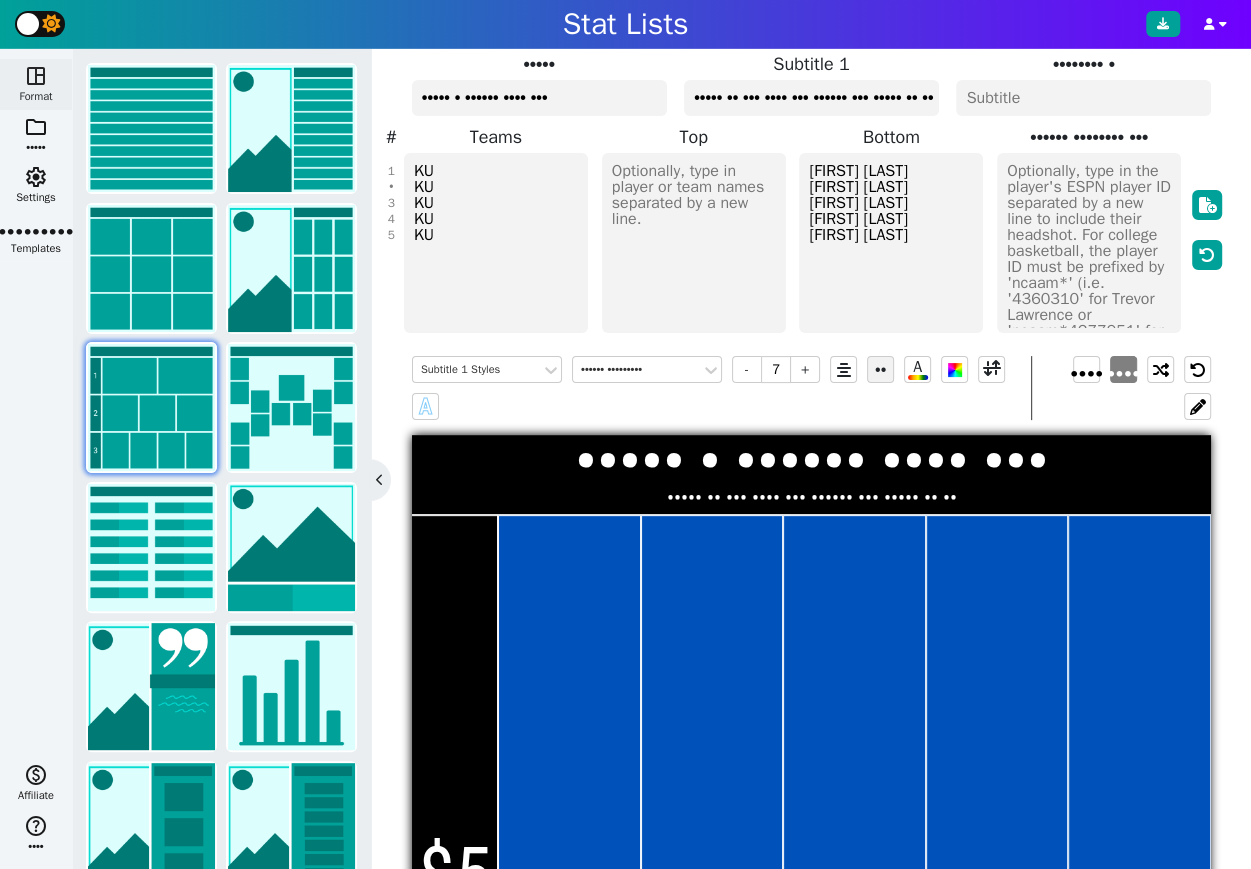 click on "[FIRST] [LAST]
[FIRST] [LAST]
[FIRST] [LAST]
[FIRST] [LAST]
[FIRST] [LAST]" at bounding box center (891, 243) 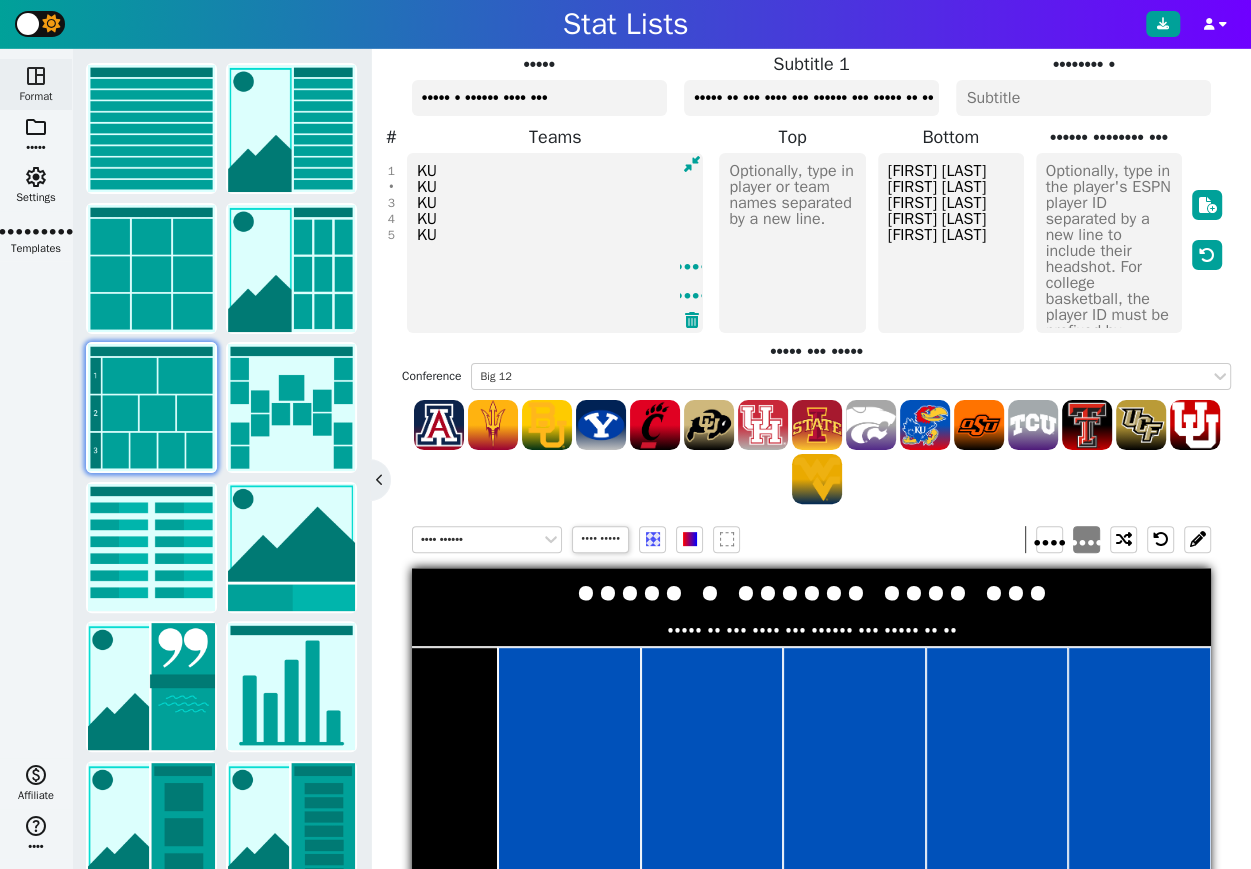 click on "KU
KU
KU
KU
KU" at bounding box center (555, 243) 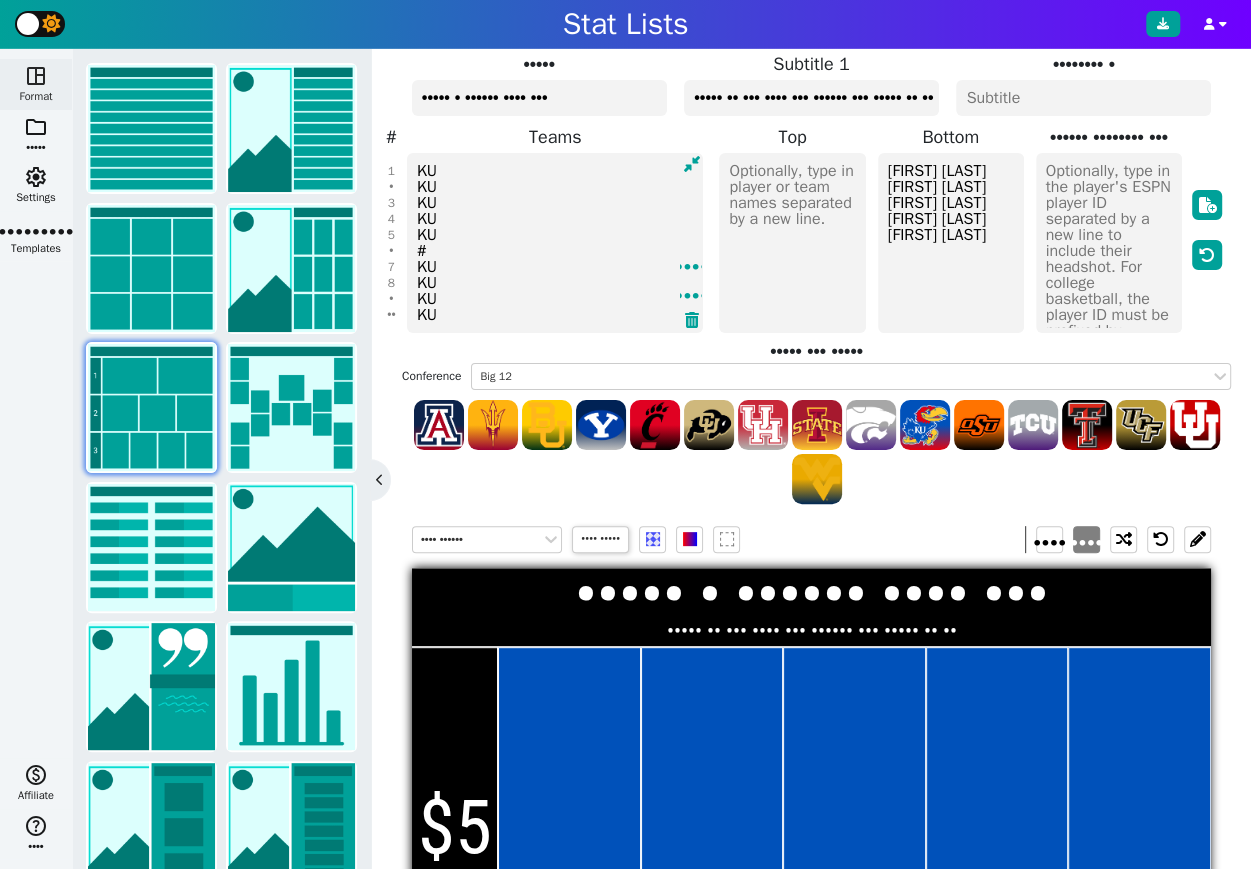 scroll, scrollTop: 12, scrollLeft: 0, axis: vertical 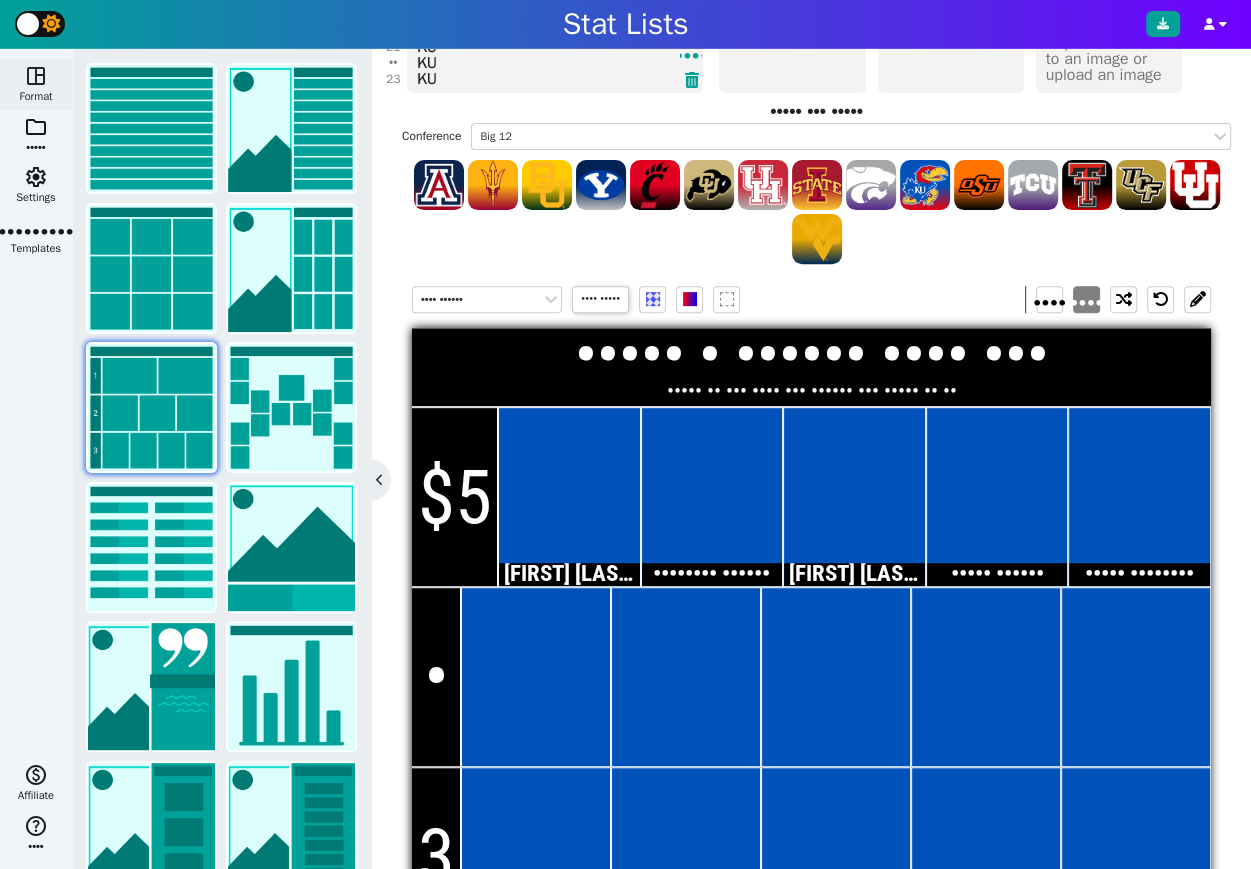 type on "KU
KU
KU
KU
KU
#
KU
KU
KU
KU
KU
#
KU
KU
KU
KU
KU
#
KU
KU
KU
KU
KU" 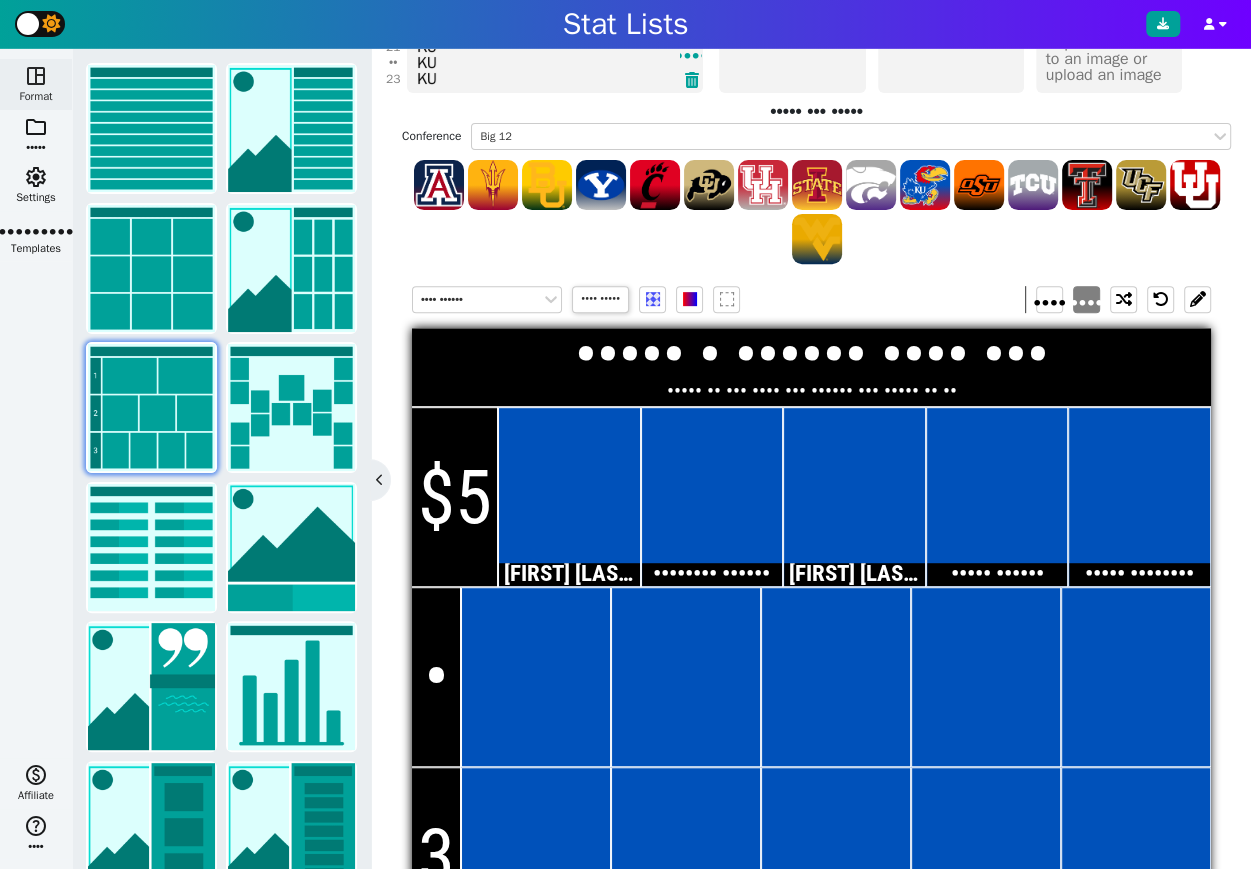 click on "•" at bounding box center (436, 677) 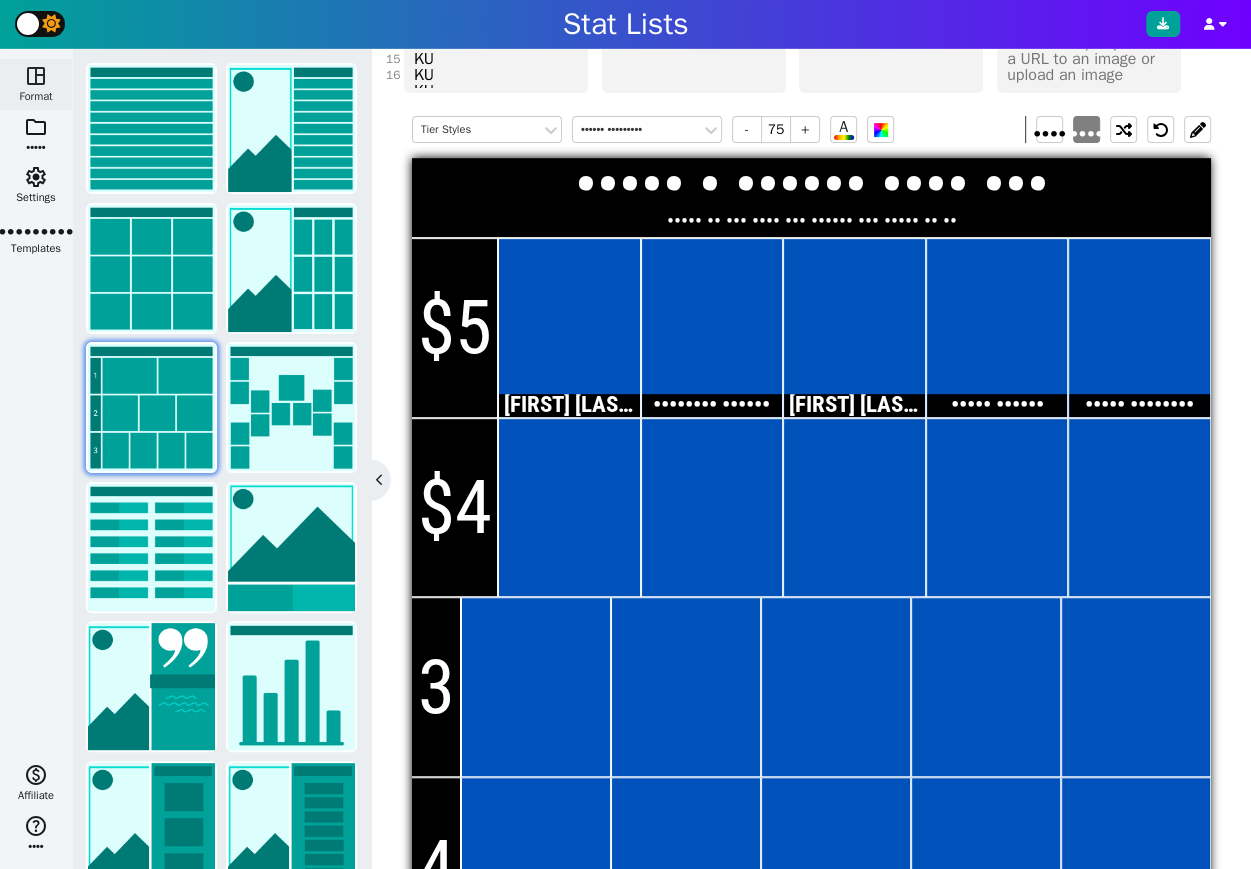 type on "$4" 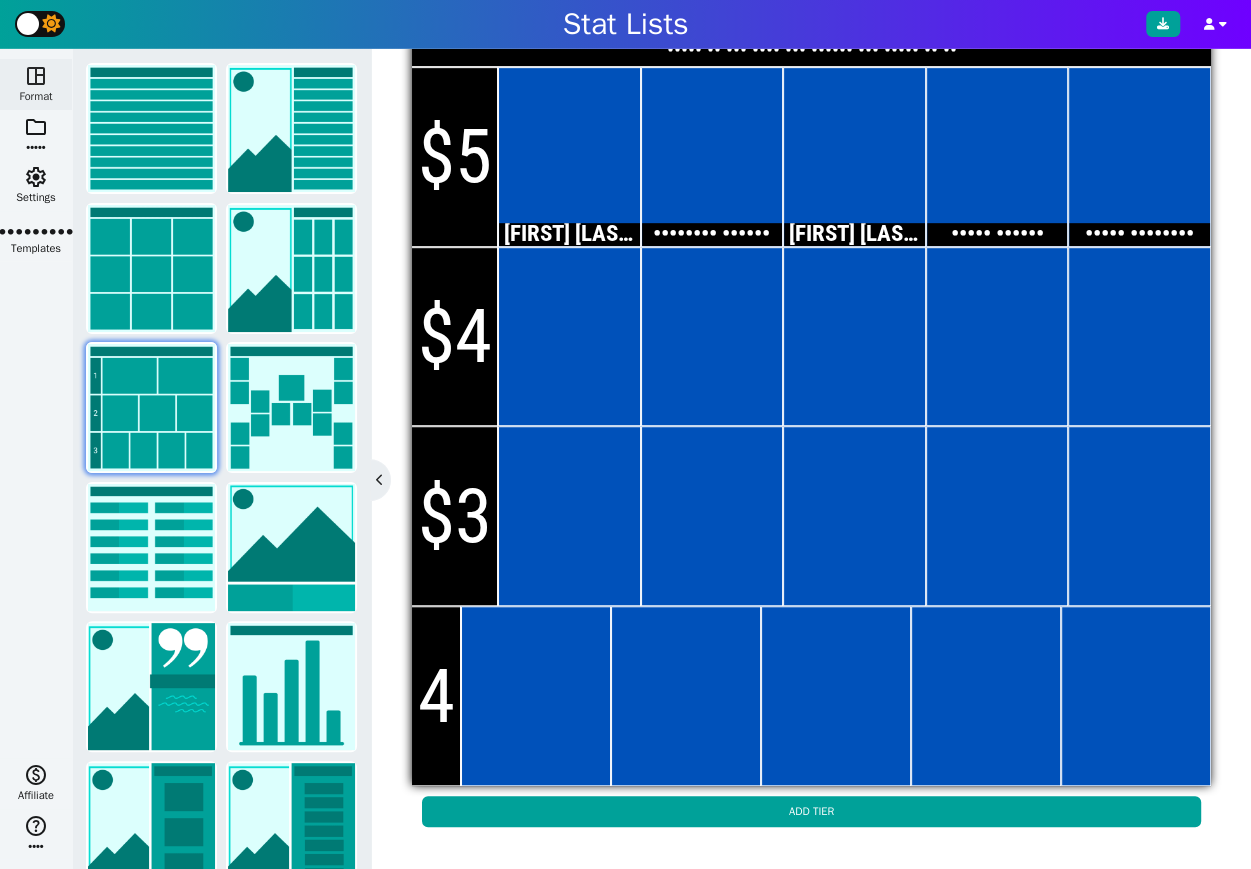 type on "$3" 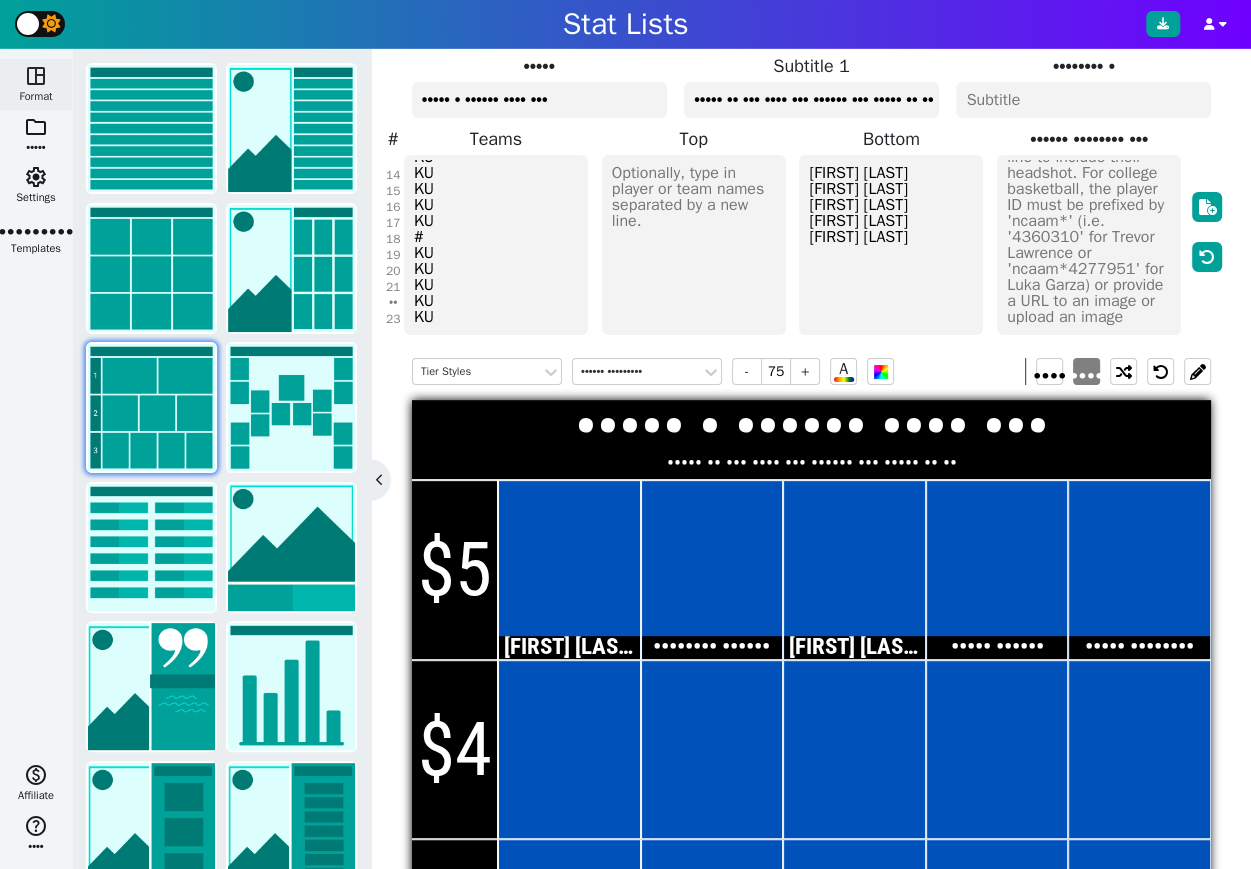 type on "••" 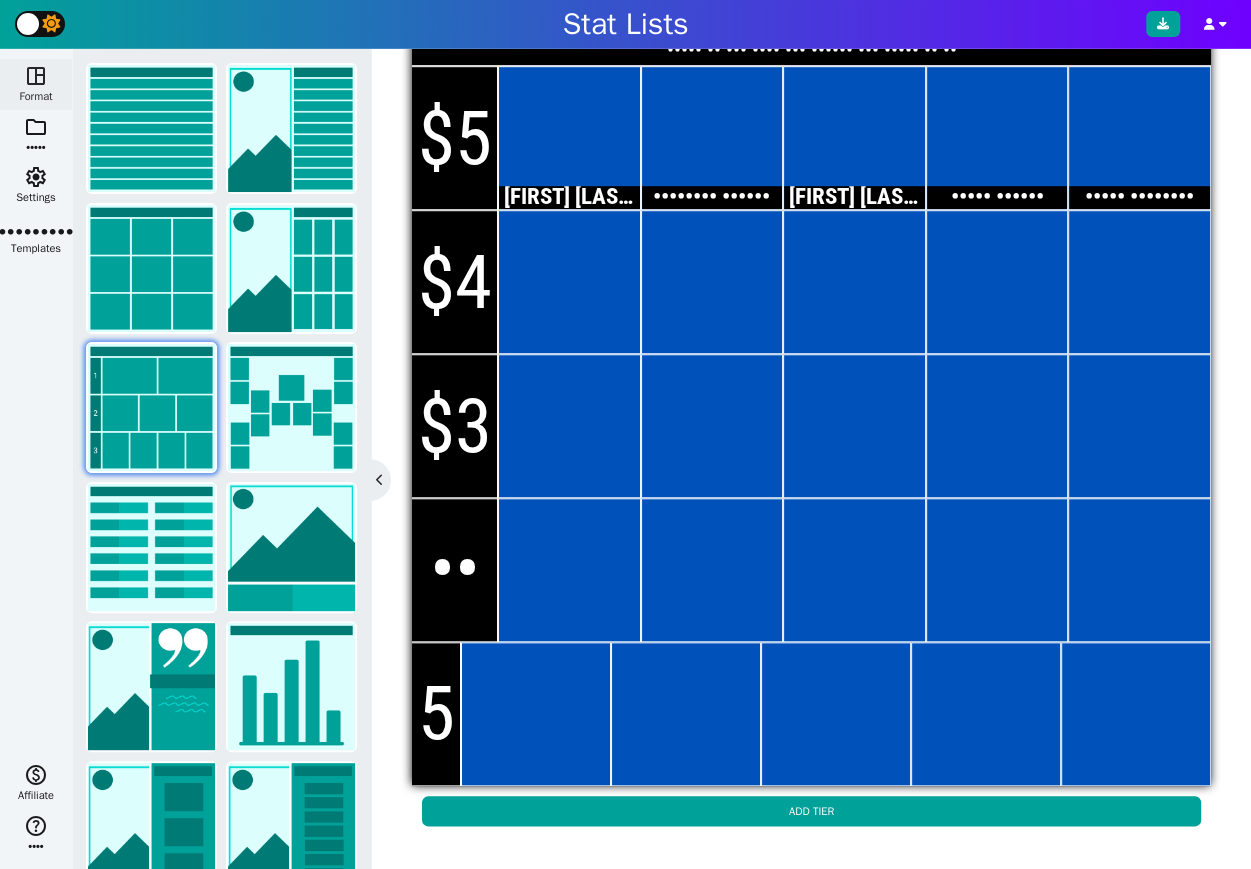 type on "••
••
••
••
••
•
••
••
••
••
••
•
••
••
••
••
••
•
••
••
••
••
••
•
••
••
••
••
••" 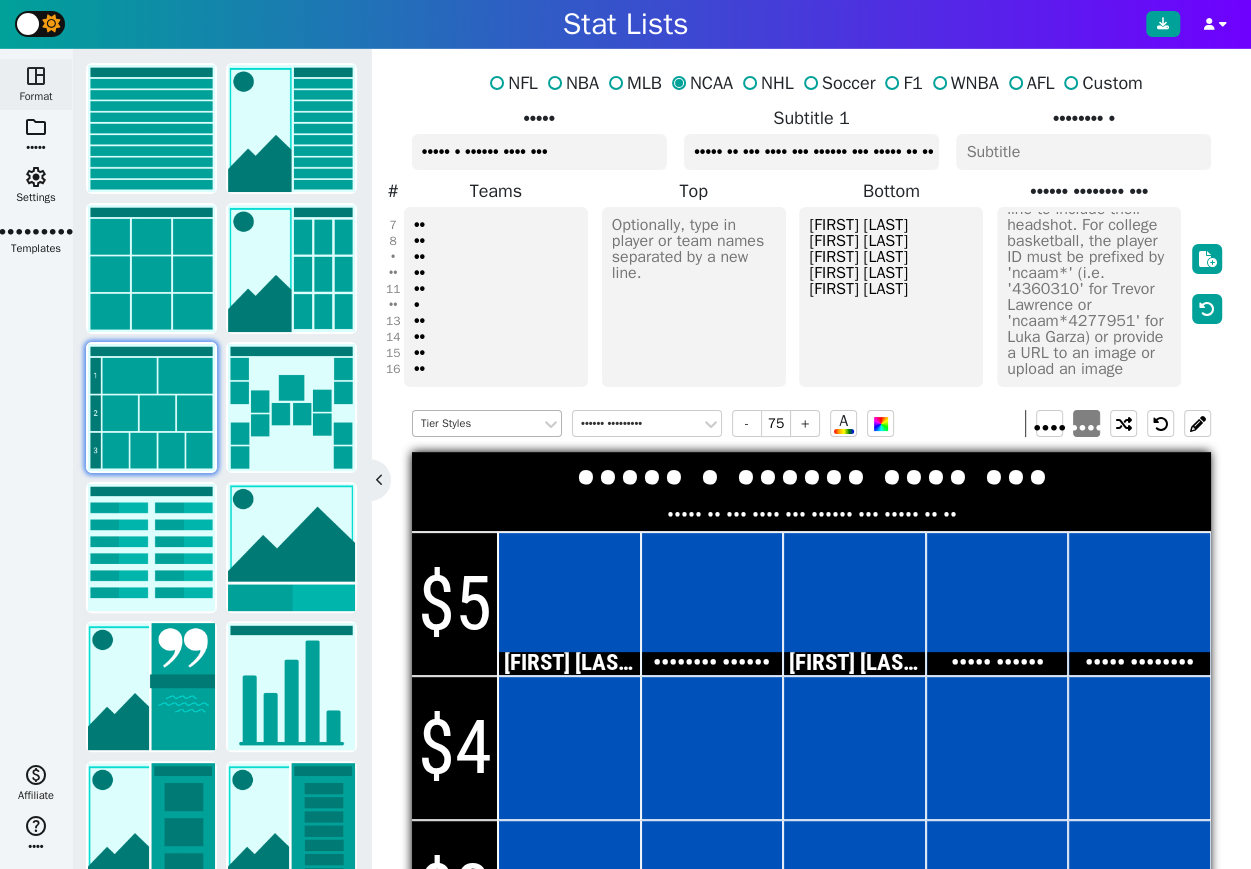 type on "••" 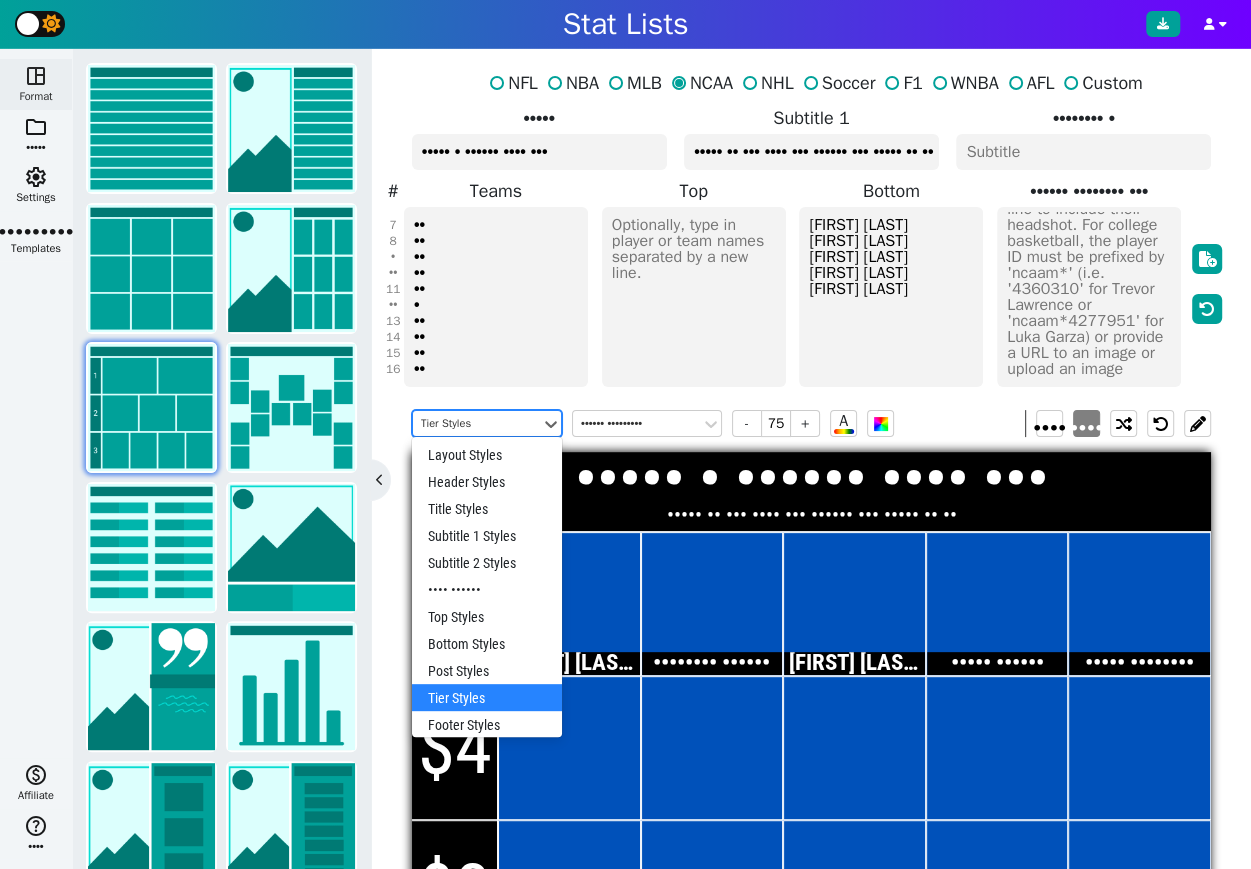 click on "Tier Styles" at bounding box center (477, 423) 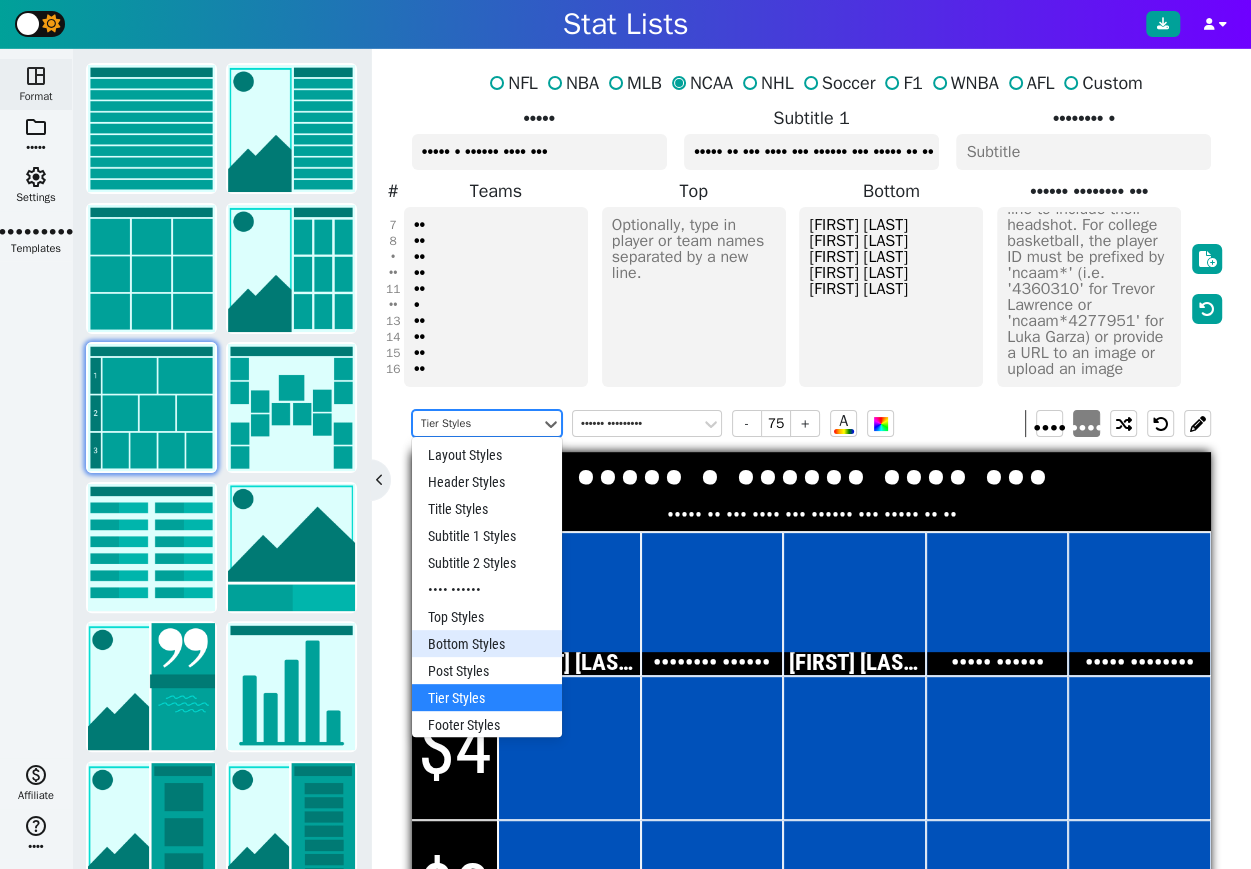 click on "Bottom Styles" at bounding box center (487, 643) 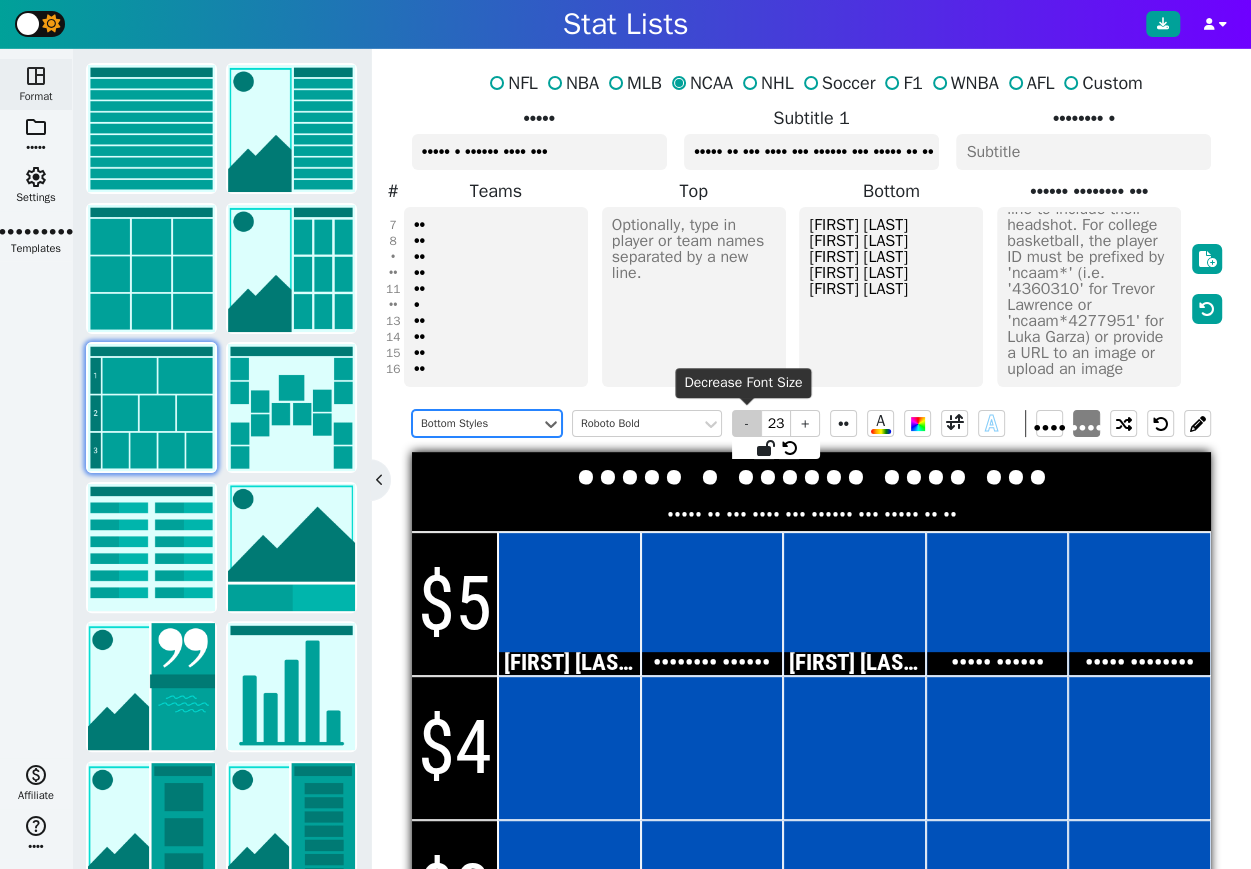 click on "-" at bounding box center [747, 423] 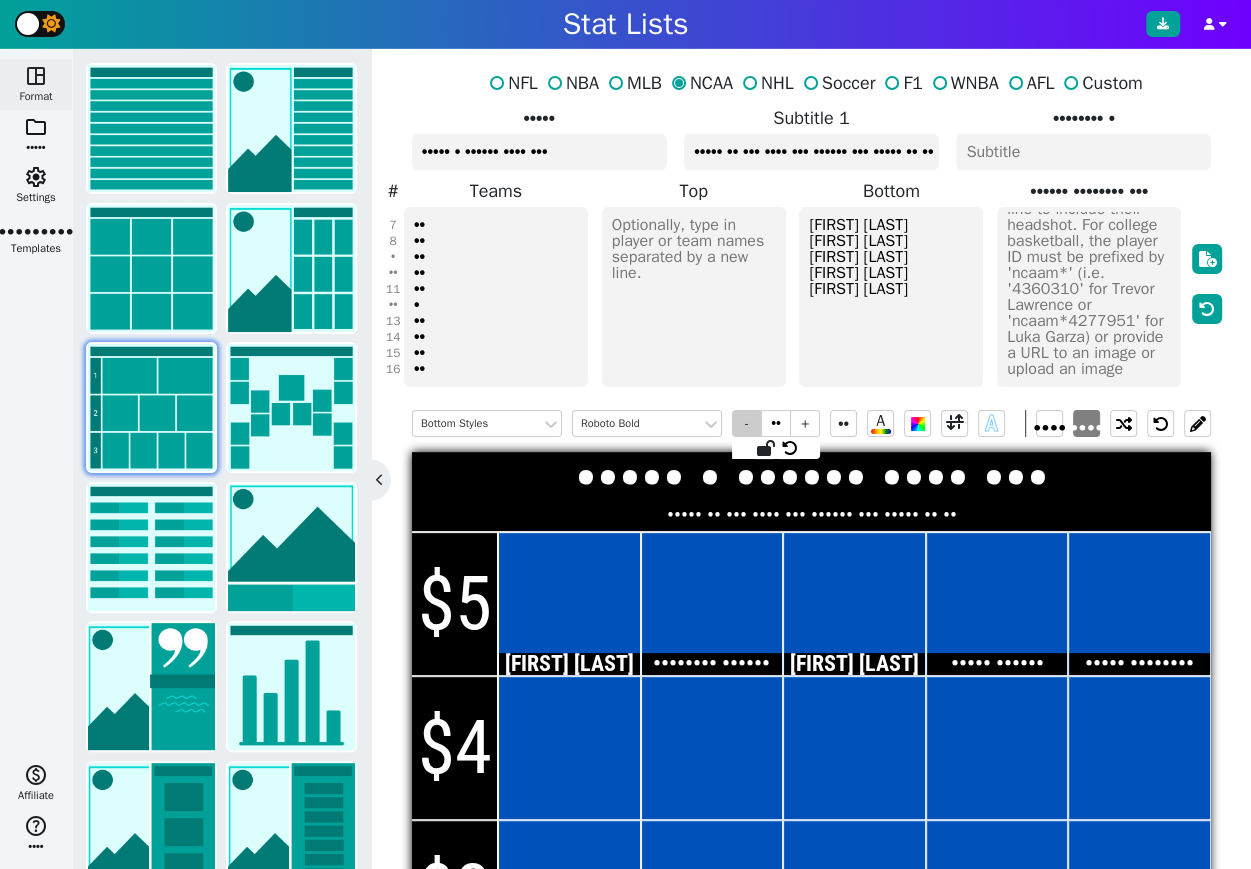 click on "-" at bounding box center [747, 423] 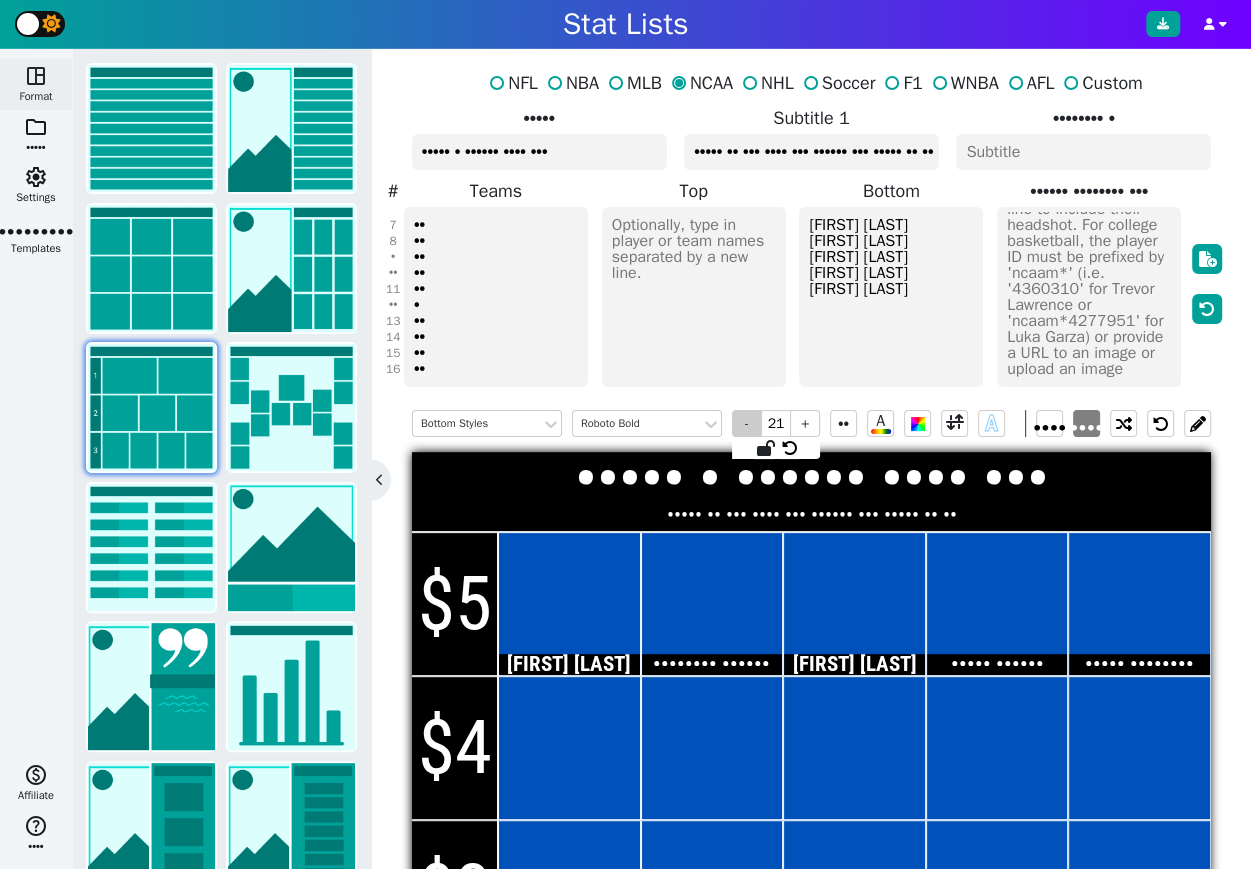 click on "-" at bounding box center [747, 423] 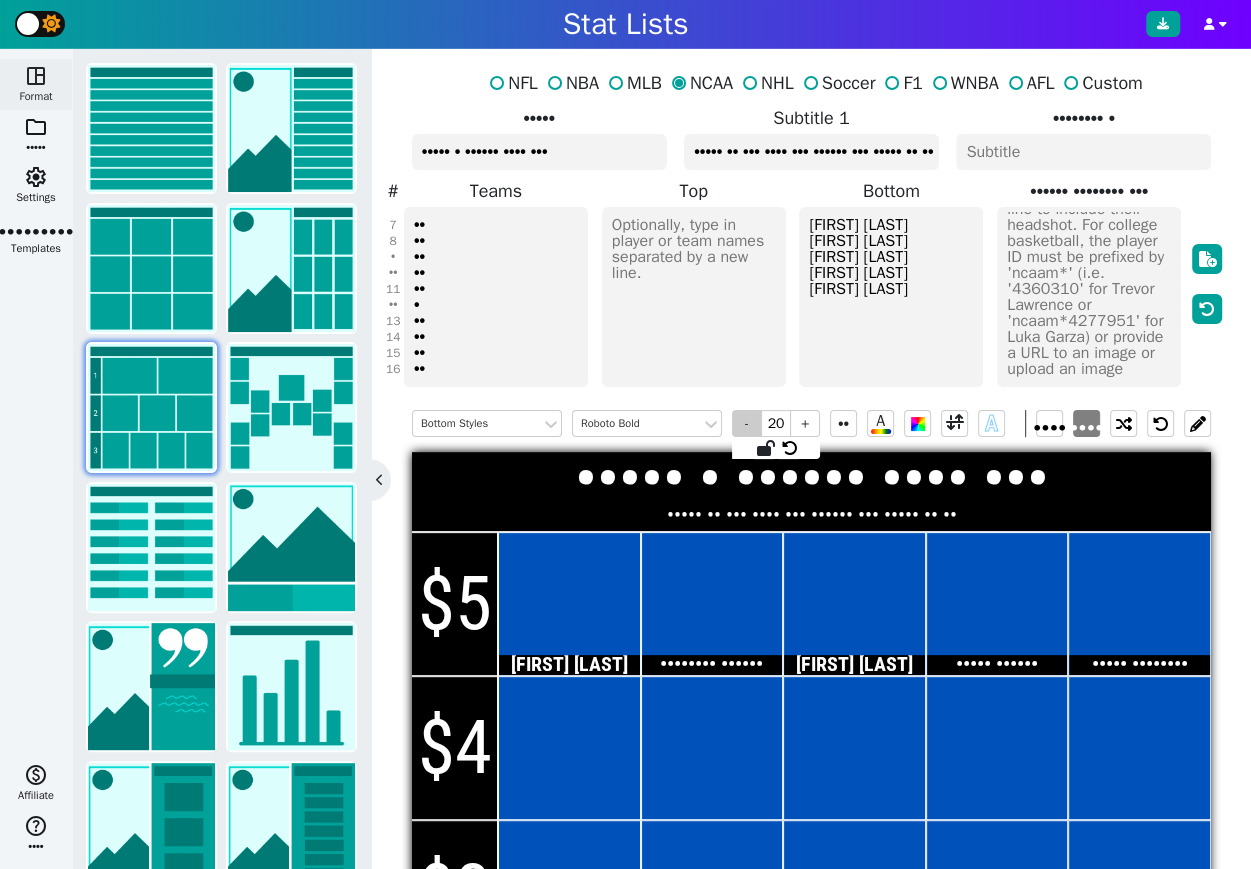 click on "-" at bounding box center (747, 423) 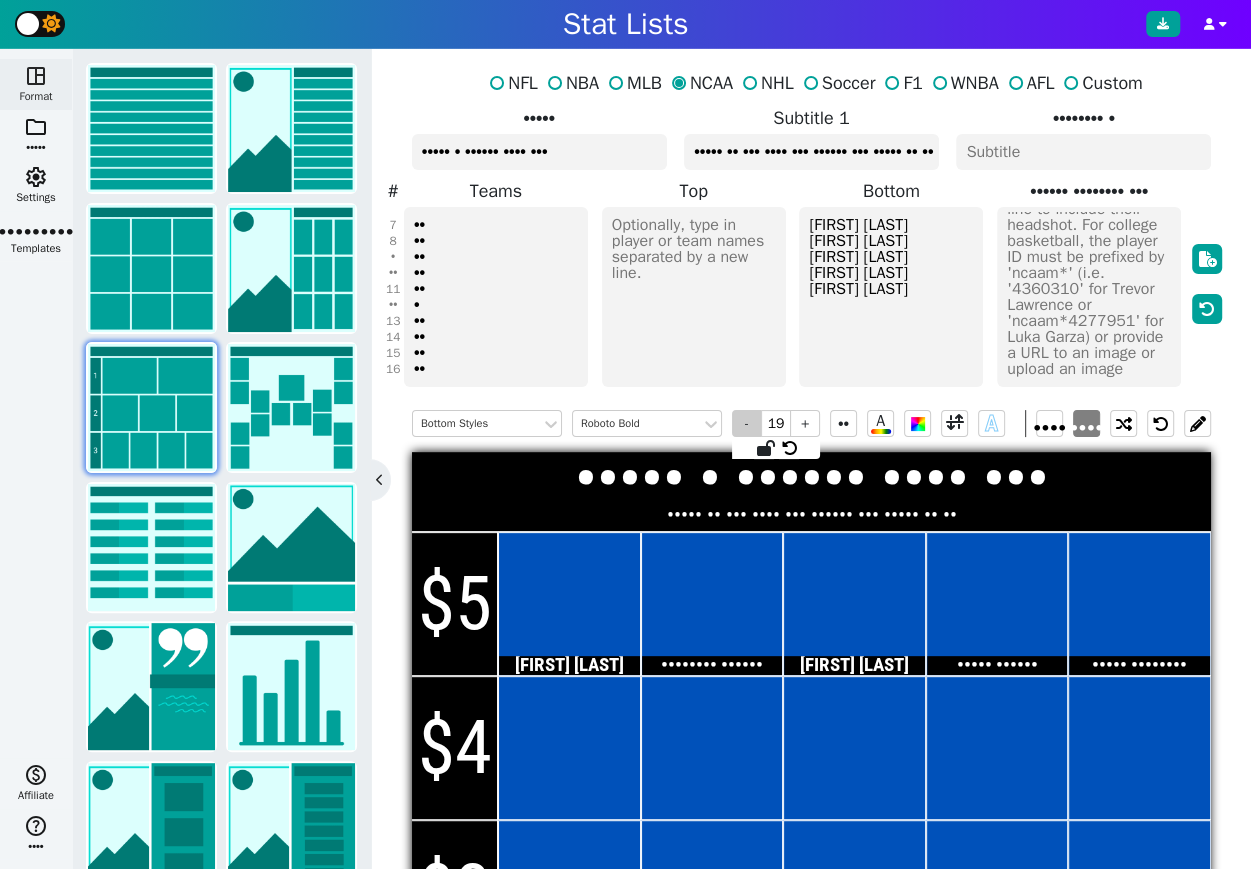 click on "-" at bounding box center (747, 423) 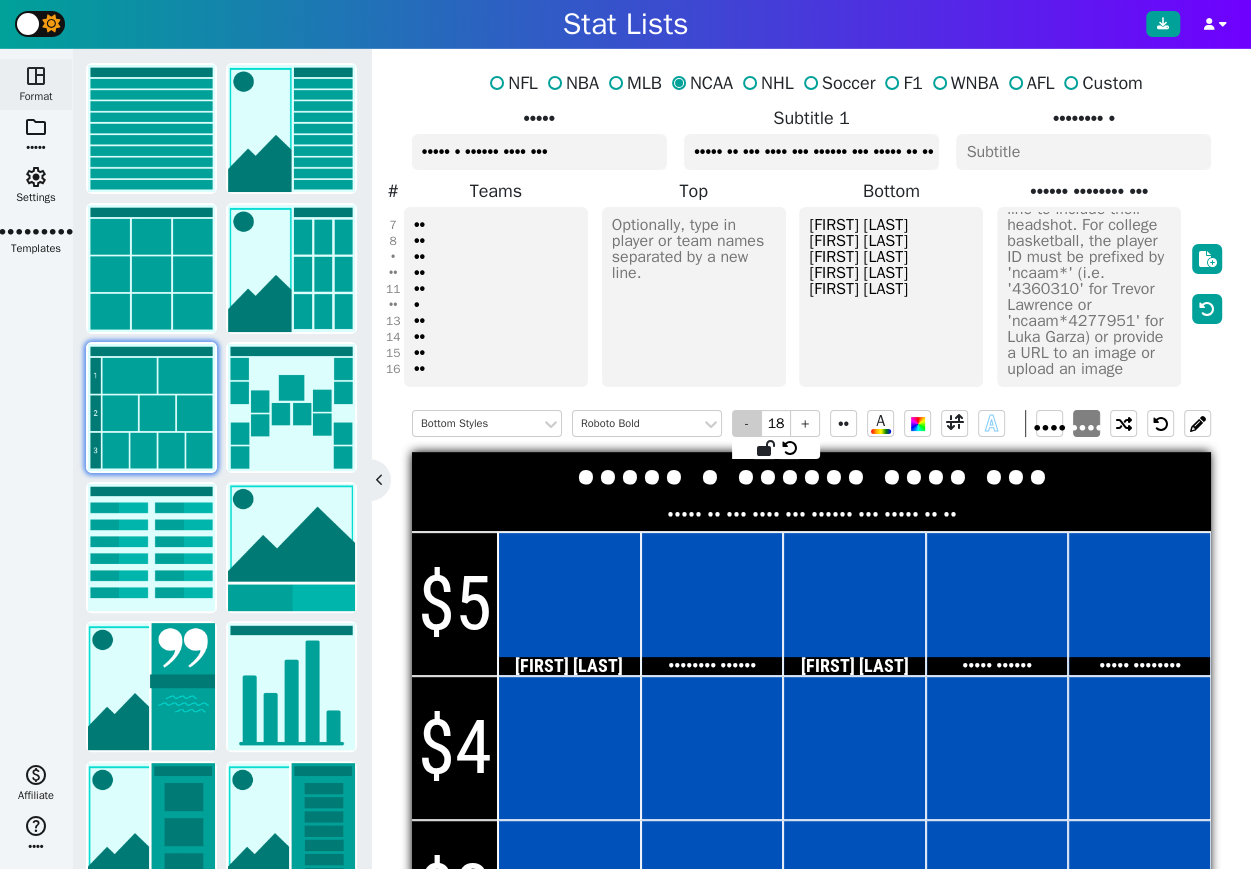 click on "-" at bounding box center (747, 423) 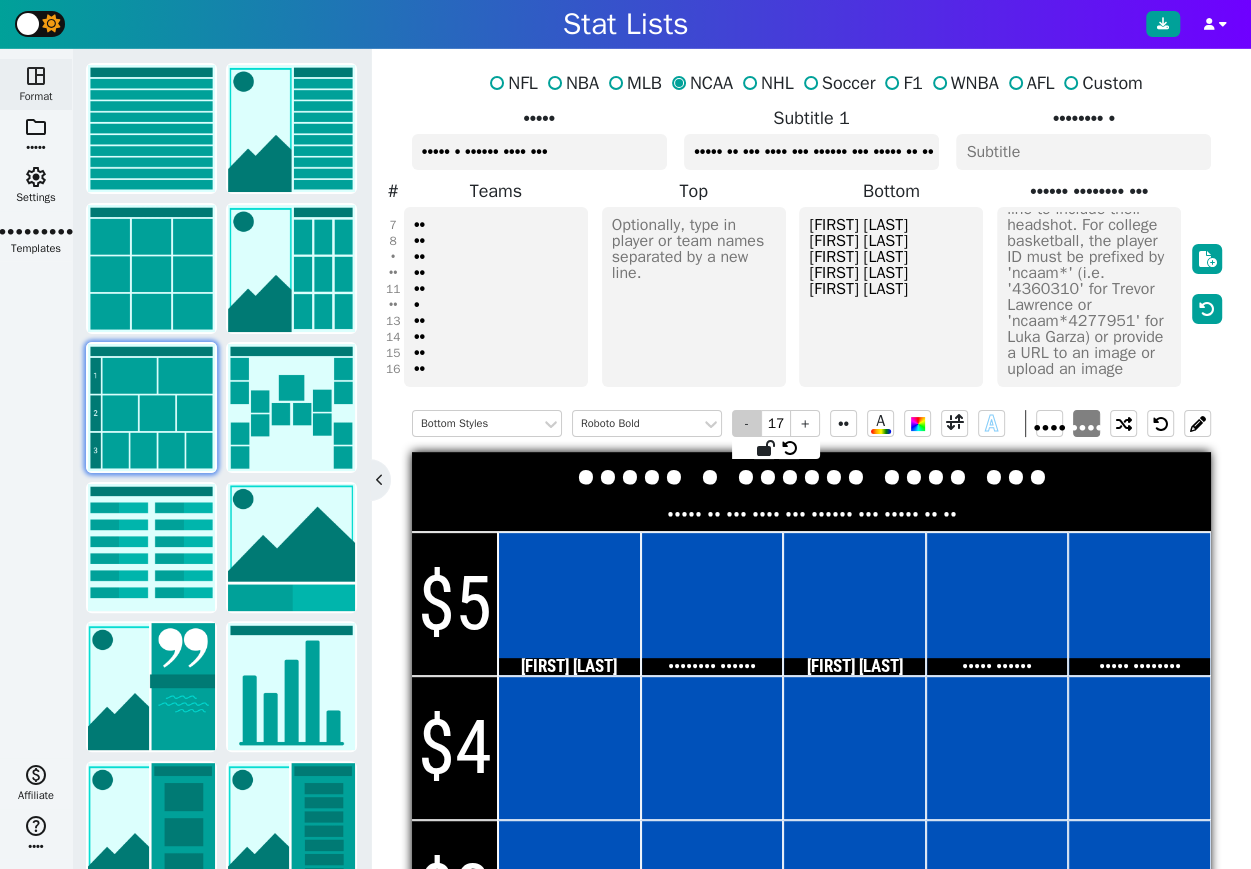 click on "-" at bounding box center [747, 423] 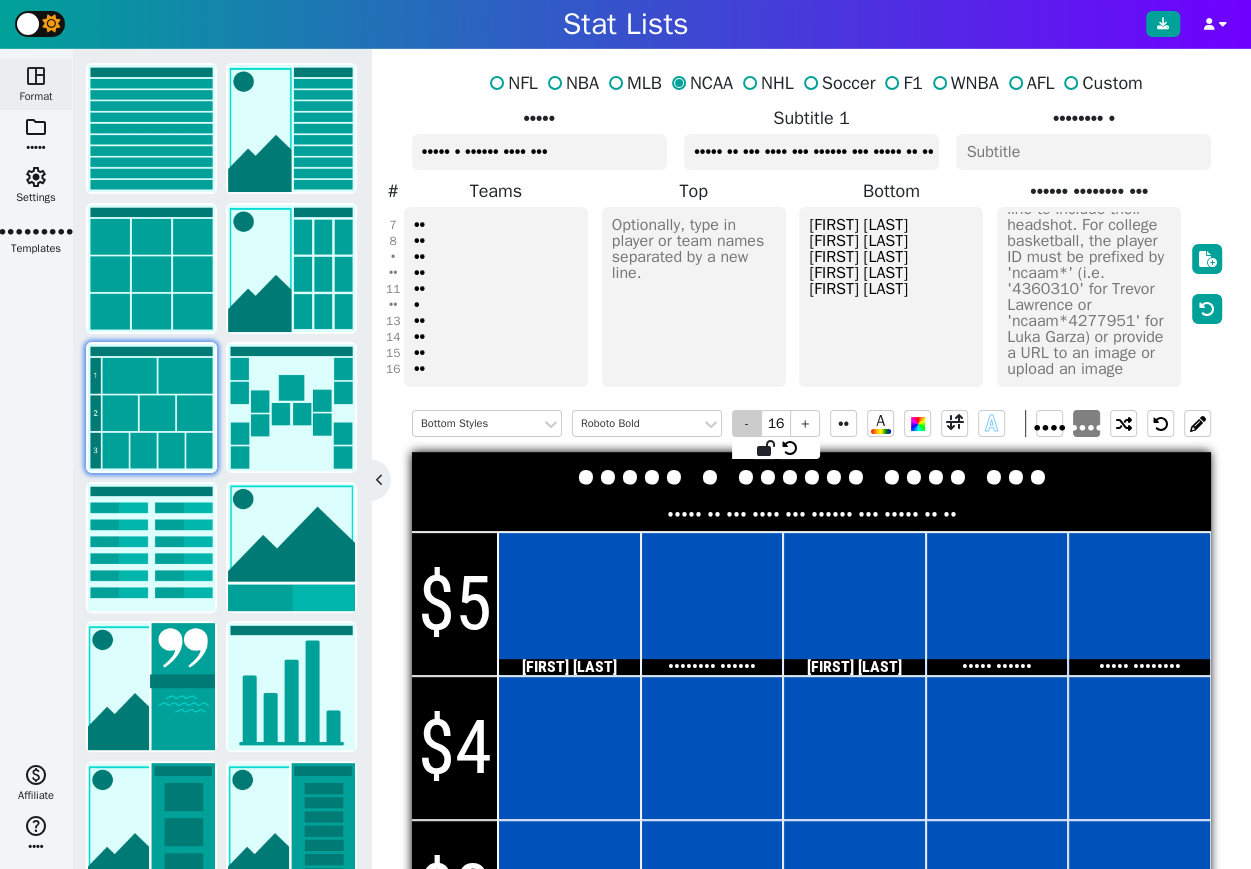 click on "-" at bounding box center (747, 423) 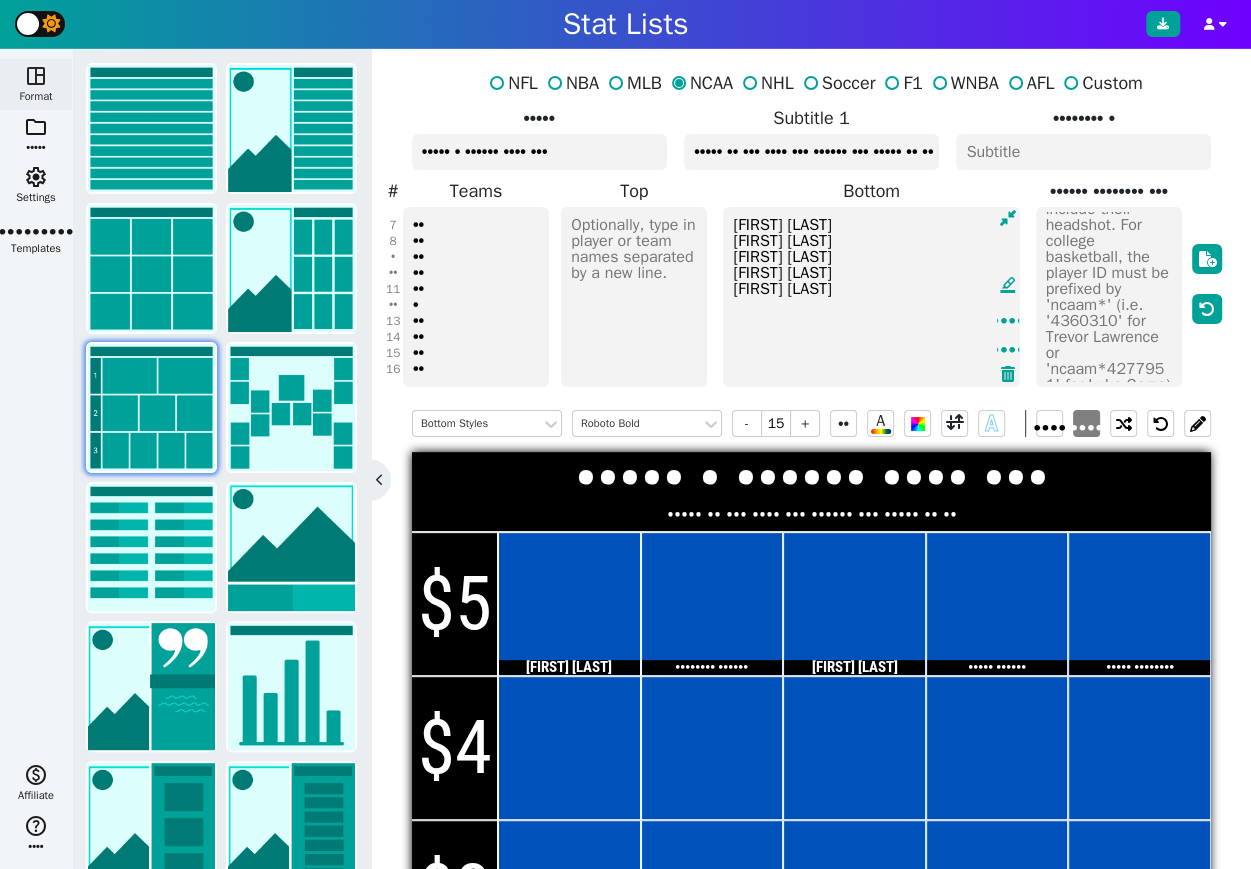click on "[FIRST] [LAST]
[FIRST] [LAST]
[FIRST] [LAST]
[FIRST] [LAST]
[FIRST] [LAST]" at bounding box center [871, 297] 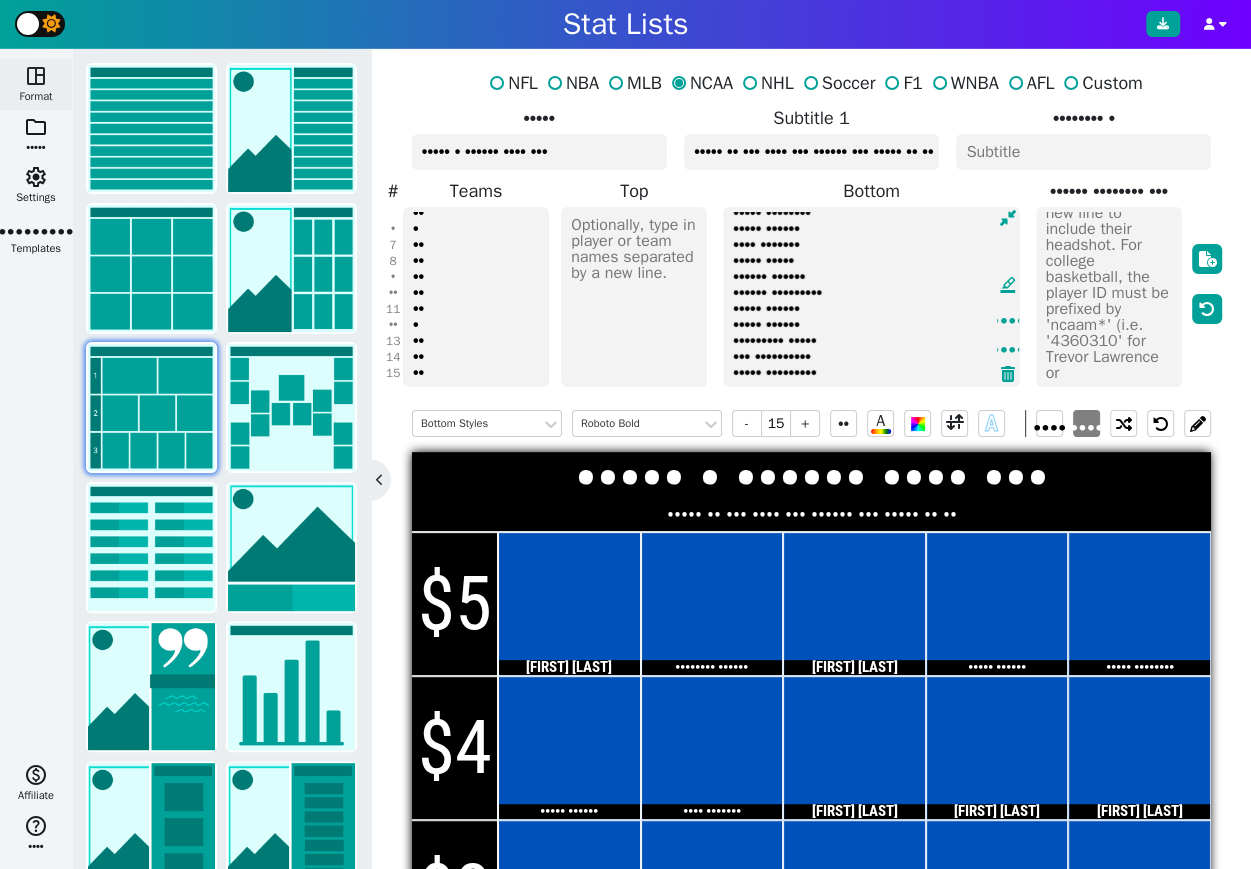 scroll, scrollTop: 92, scrollLeft: 0, axis: vertical 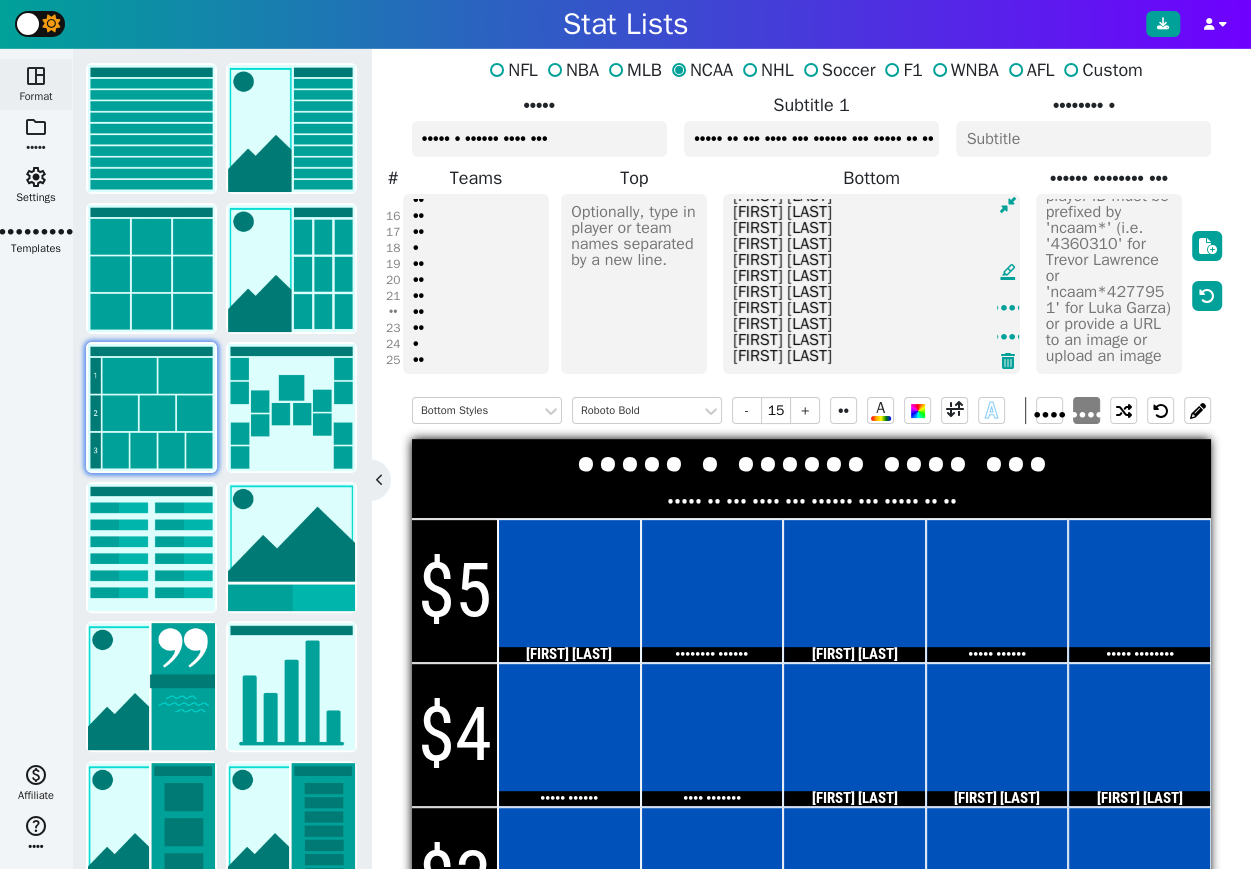 type on "[FIRST] [LAST]
[FIRST] [LAST]
[FIRST] [LAST]
[FIRST] [LAST]
[FIRST] [LAST]
[FIRST] [LAST]
[FIRST] [LAST]
[FIRST] [LAST]
[FIRST] [LAST]
[FIRST] [LAST]
[FIRST] [LAST]
[FIRST] [LAST]
[FIRST] [LAST]
[FIRST] [LAST]
[FIRST] [LAST]
[FIRST] [LAST]
[FIRST] [LAST]
[FIRST] [LAST]
[FIRST] [LAST]
[FIRST] [LAST]
[FIRST] [LAST]
[FIRST] [LAST]
[FIRST] [LAST]
[FIRST] [LAST]" 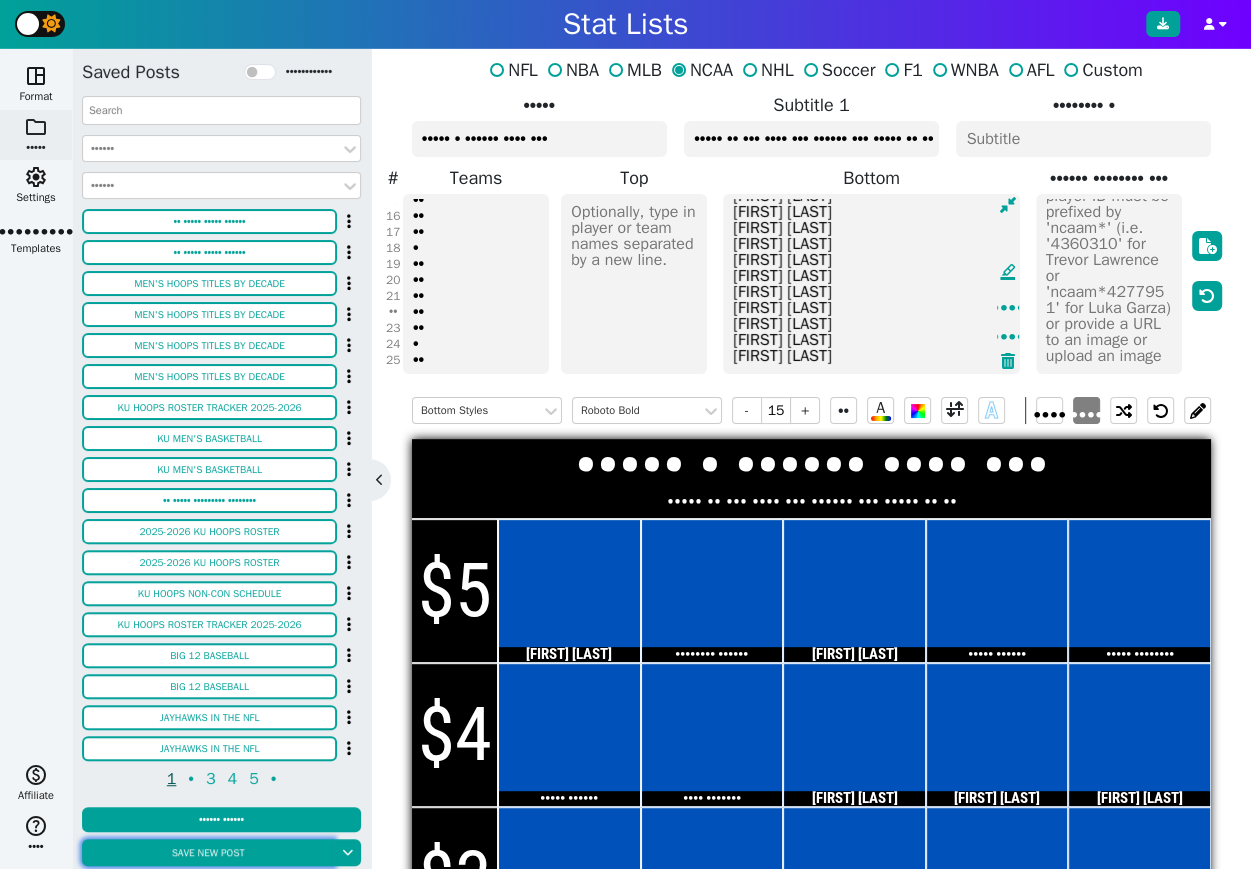 click on "Save new post" at bounding box center [208, 852] 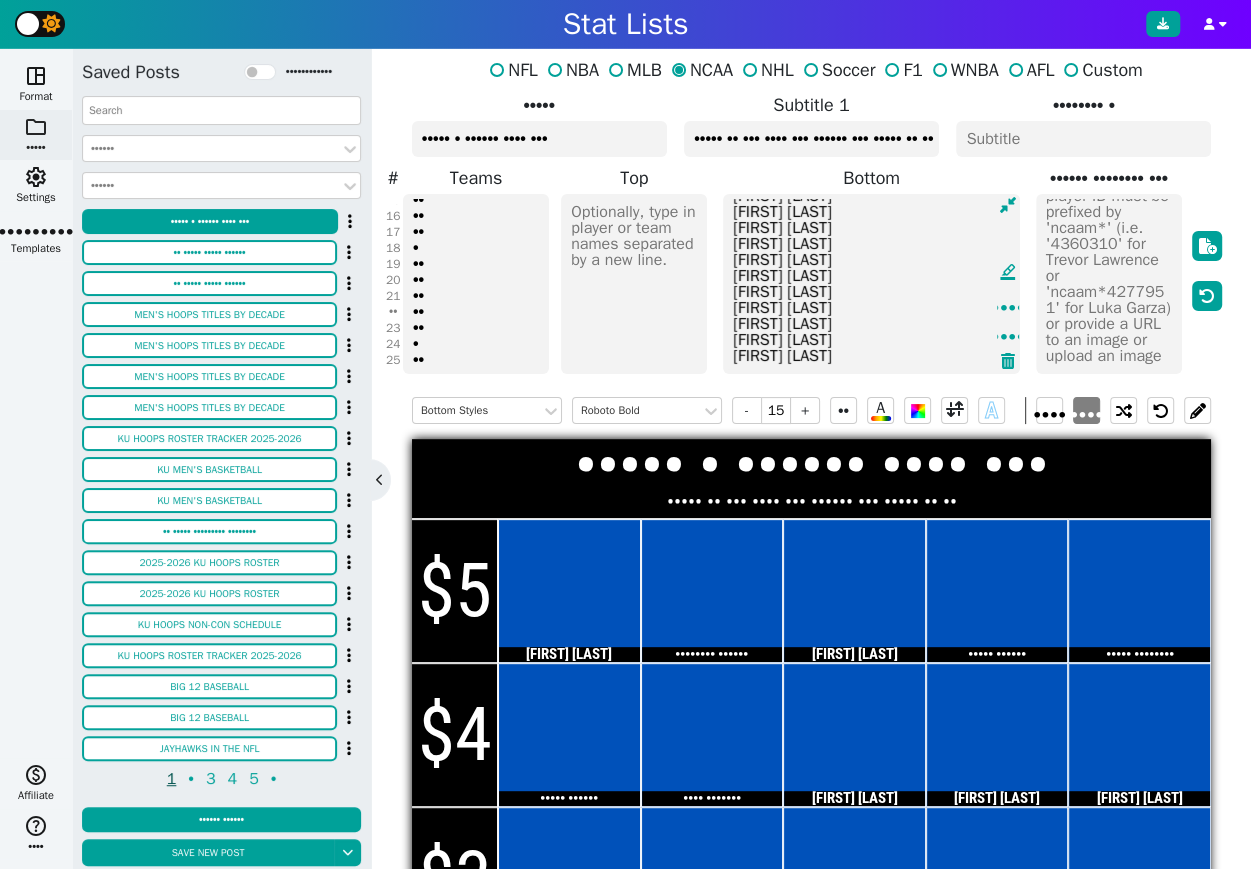 click at bounding box center [476, 284] 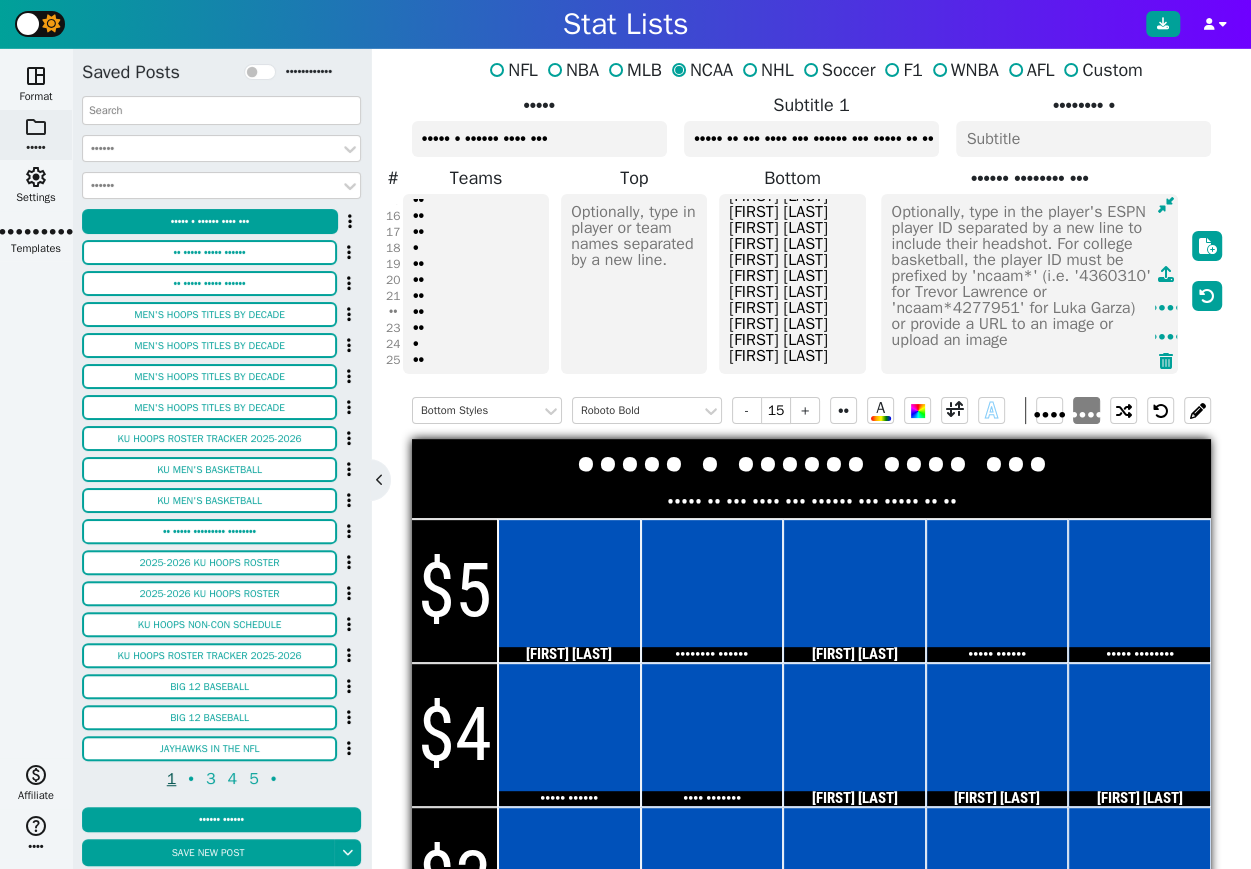 scroll, scrollTop: 0, scrollLeft: 0, axis: both 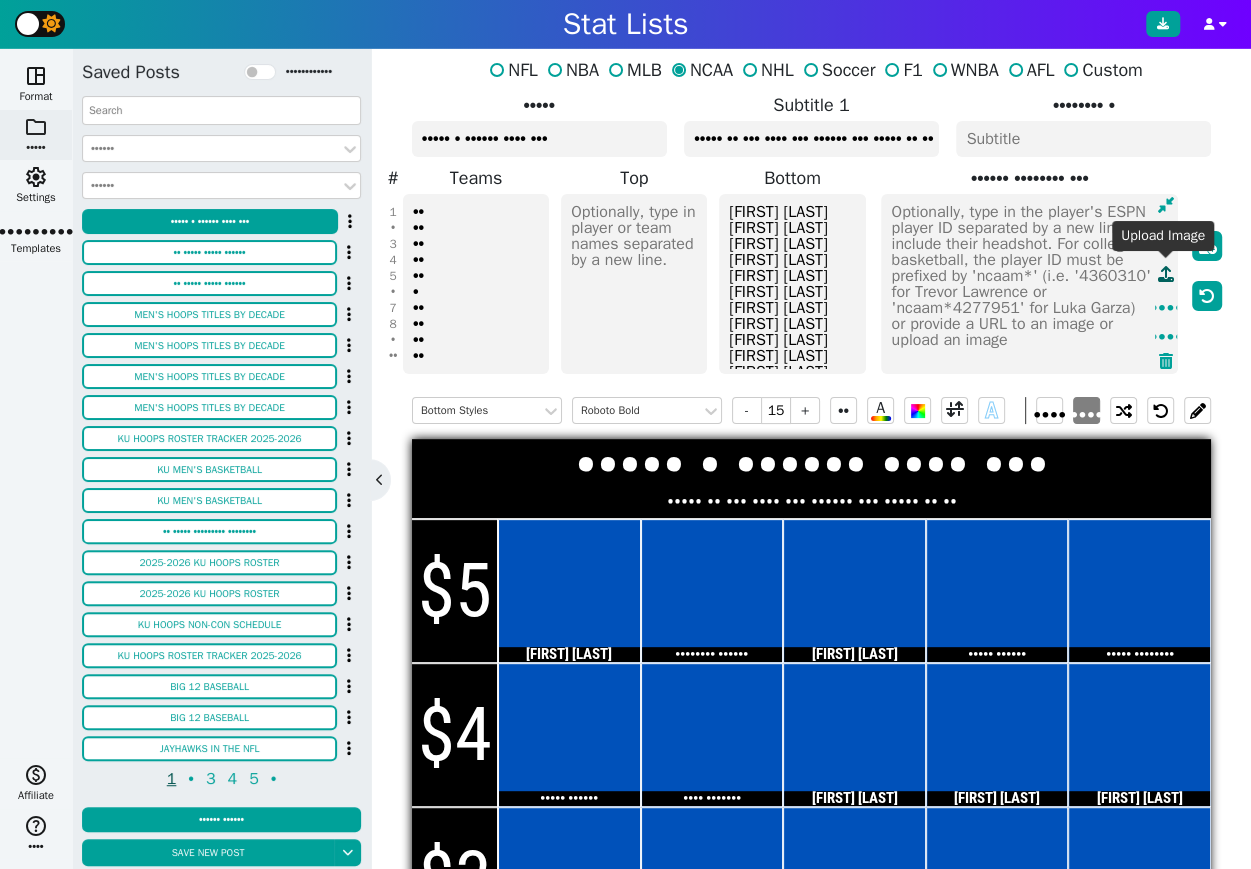 click at bounding box center [1166, 274] 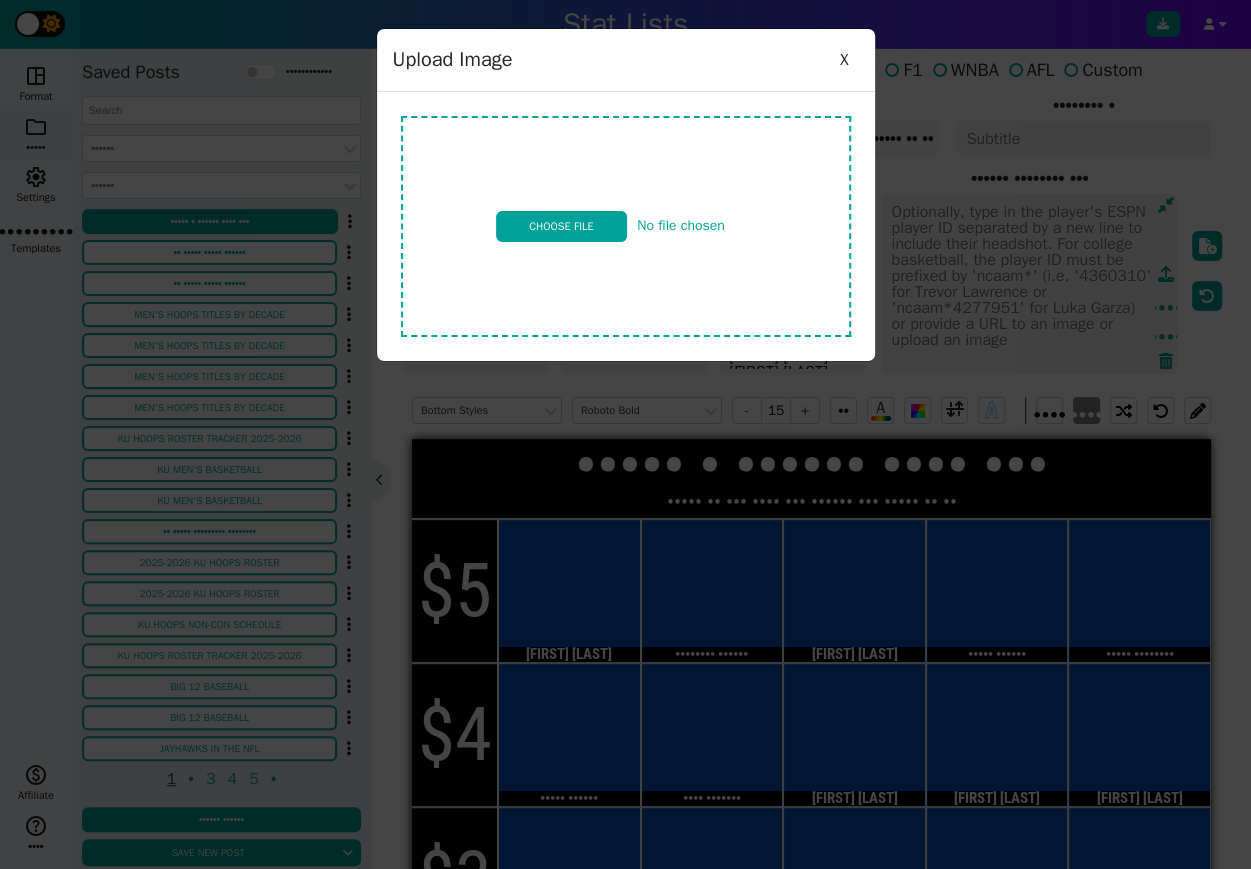 click at bounding box center (626, 226) 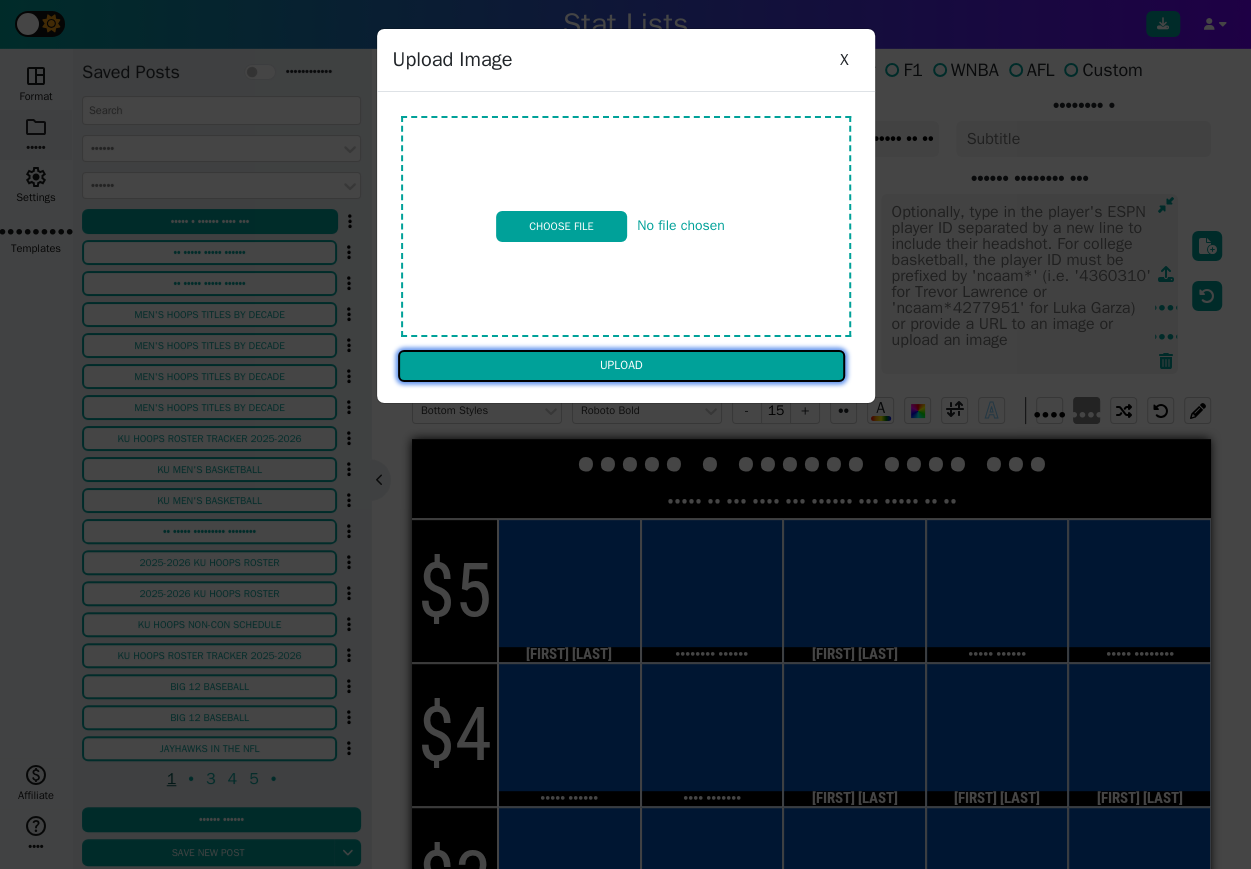 click on "Upload" at bounding box center (621, 366) 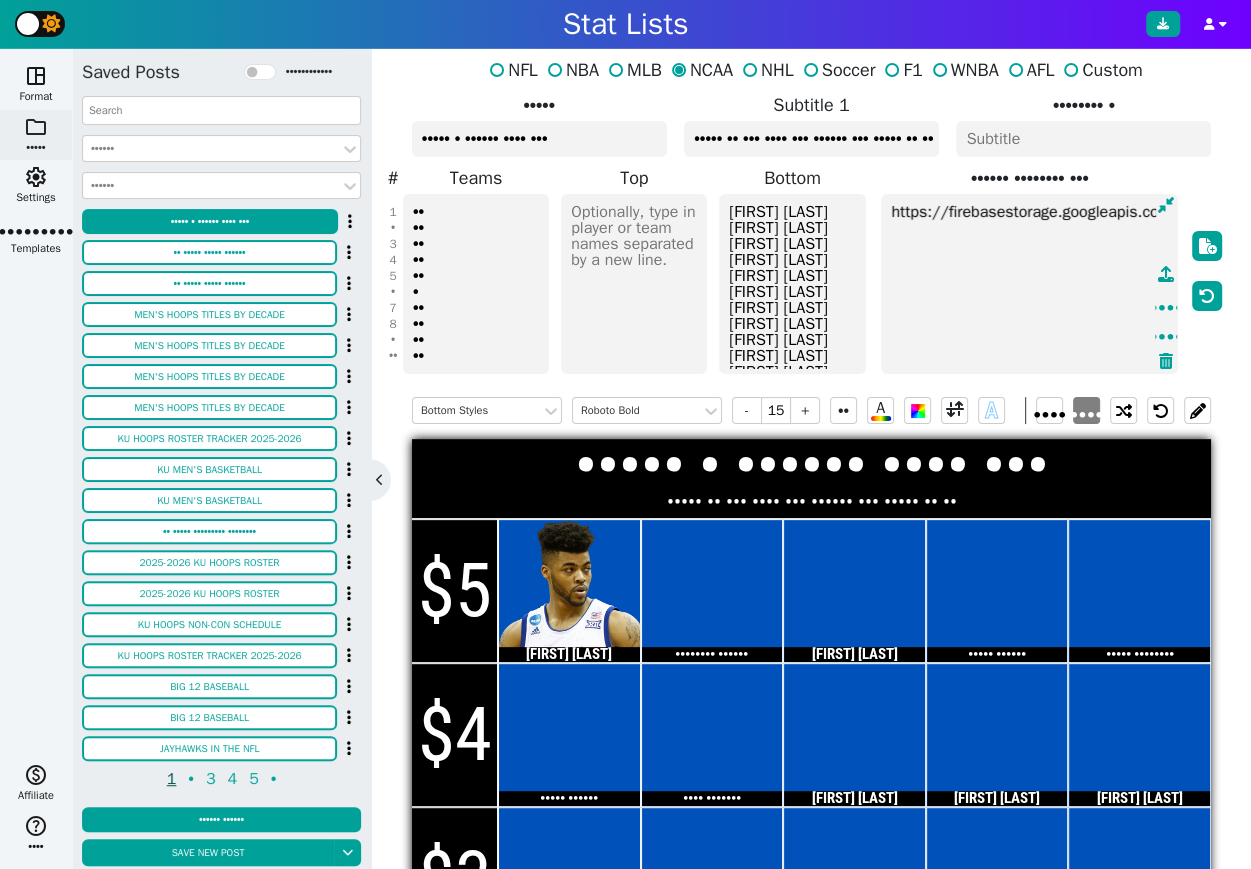 click on "https://firebasestorage.googleapis.com/v0/b/statlist-images.appspot.com/o/images%2Fplayer-image-625089edc20609663ac671b6-4aa947b2-ca00-4fe4-bf30-d767a89fb2d4?alt=media&token=19ba0f59-f63c-4080-aa75-68ed8205c9d7" at bounding box center (1029, 284) 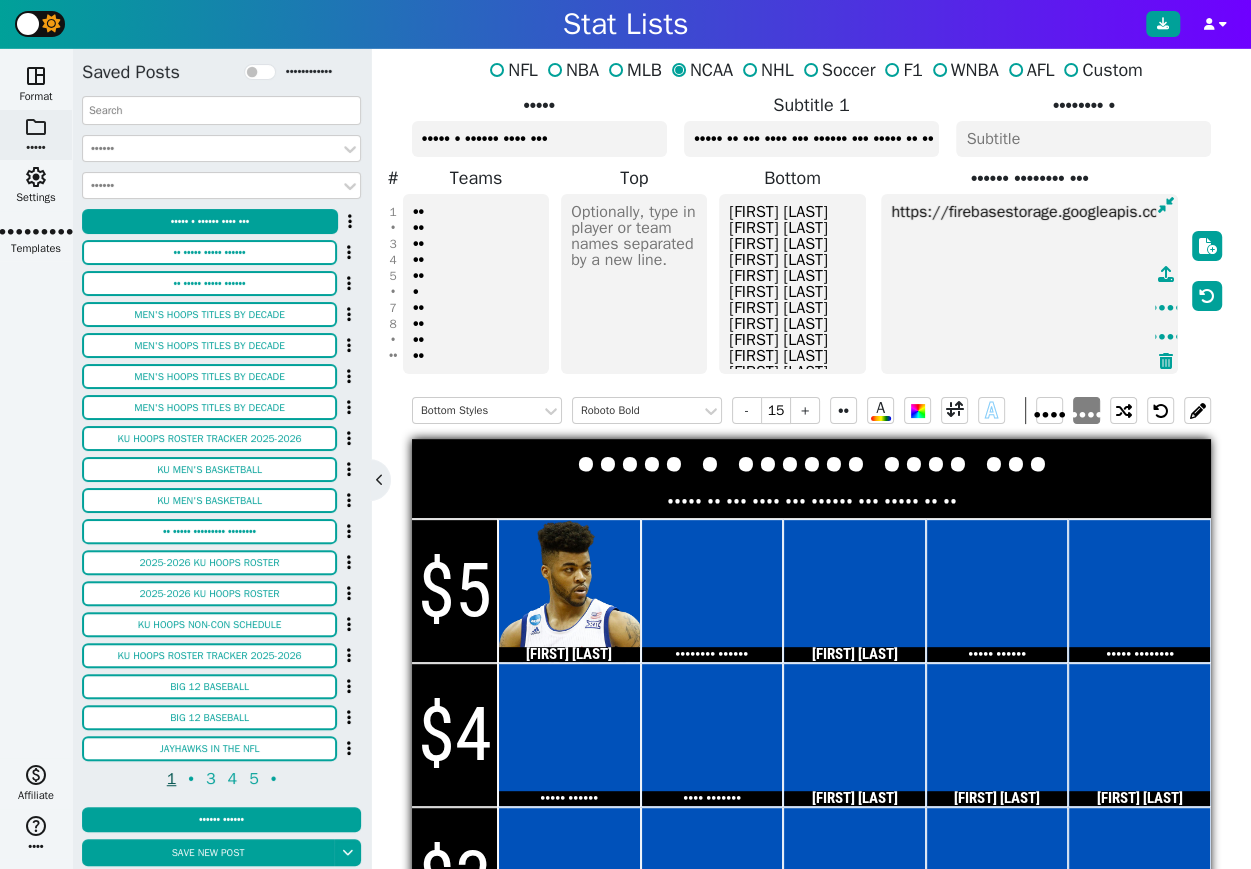 click on "https://firebasestorage.googleapis.com/v0/b/statlist-images.appspot.com/o/images%2Fplayer-image-625089edc20609663ac671b6-4aa947b2-ca00-4fe4-bf30-d767a89fb2d4?alt=media&token=19ba0f59-f63c-4080-aa75-68ed8205c9d7" at bounding box center (1029, 284) 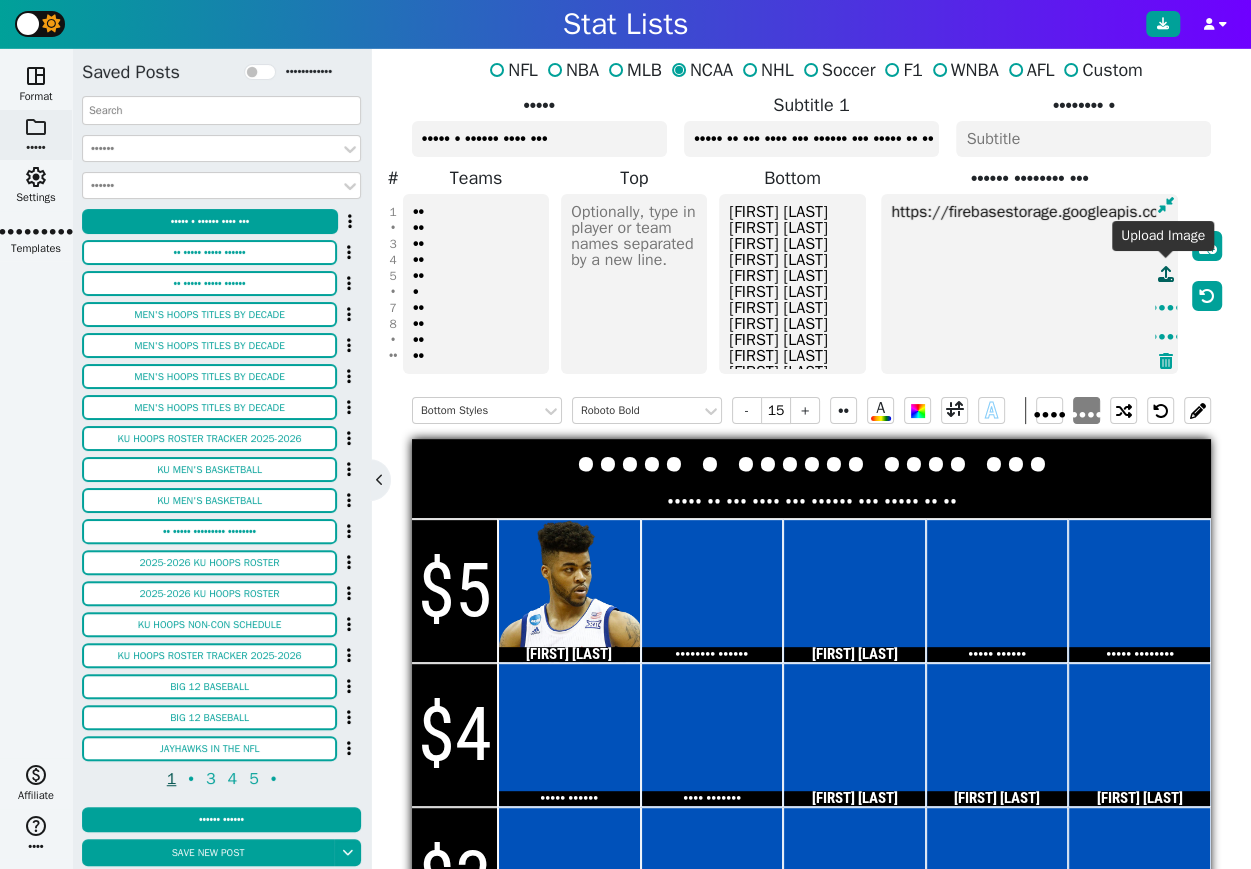 type on "https://firebasestorage.googleapis.com/v0/b/statlist-images.appspot.com/o/images%2Fplayer-image-625089edc20609663ac671b6-4aa947b2-ca00-4fe4-bf30-d767a89fb2d4?alt=media&token=19ba0f59-f63c-4080-aa75-68ed8205c9d7" 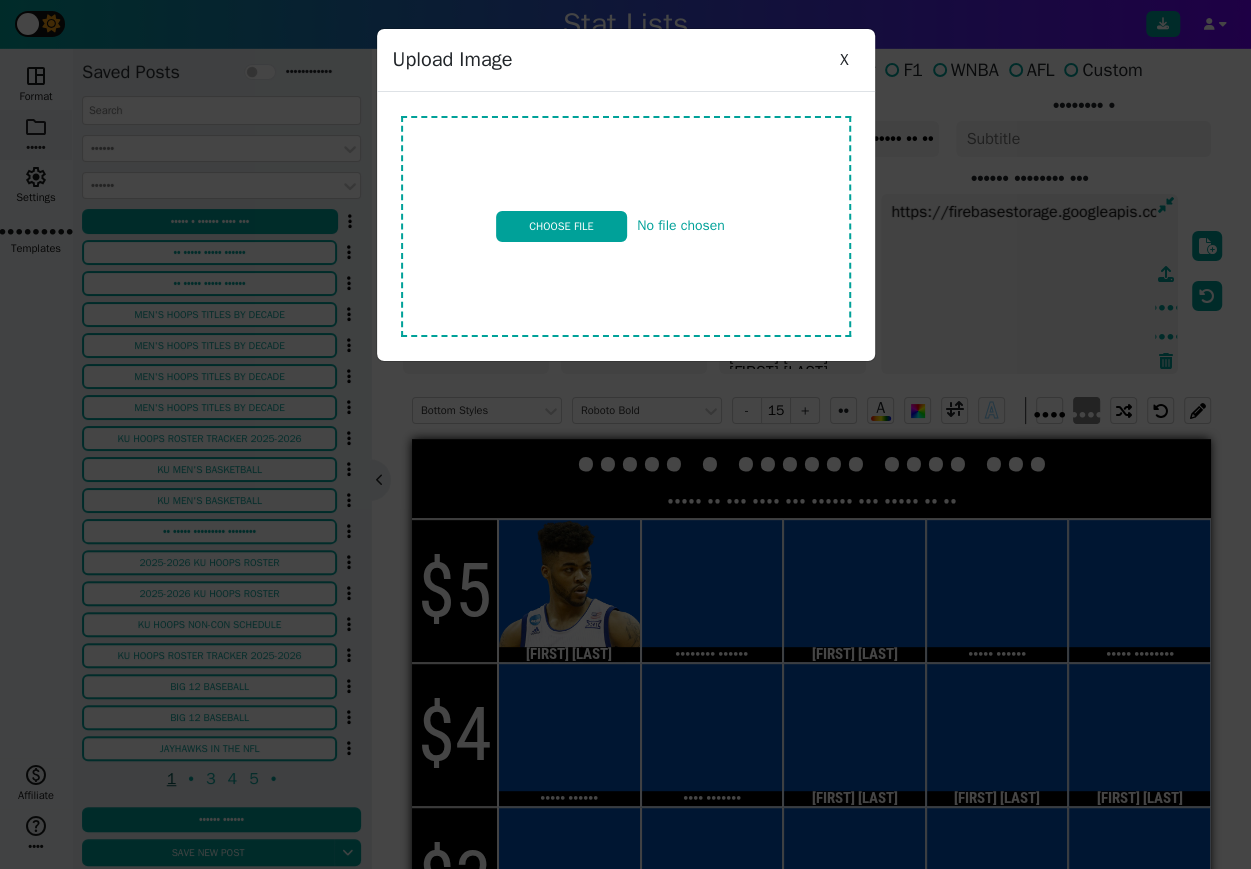 click at bounding box center [626, 226] 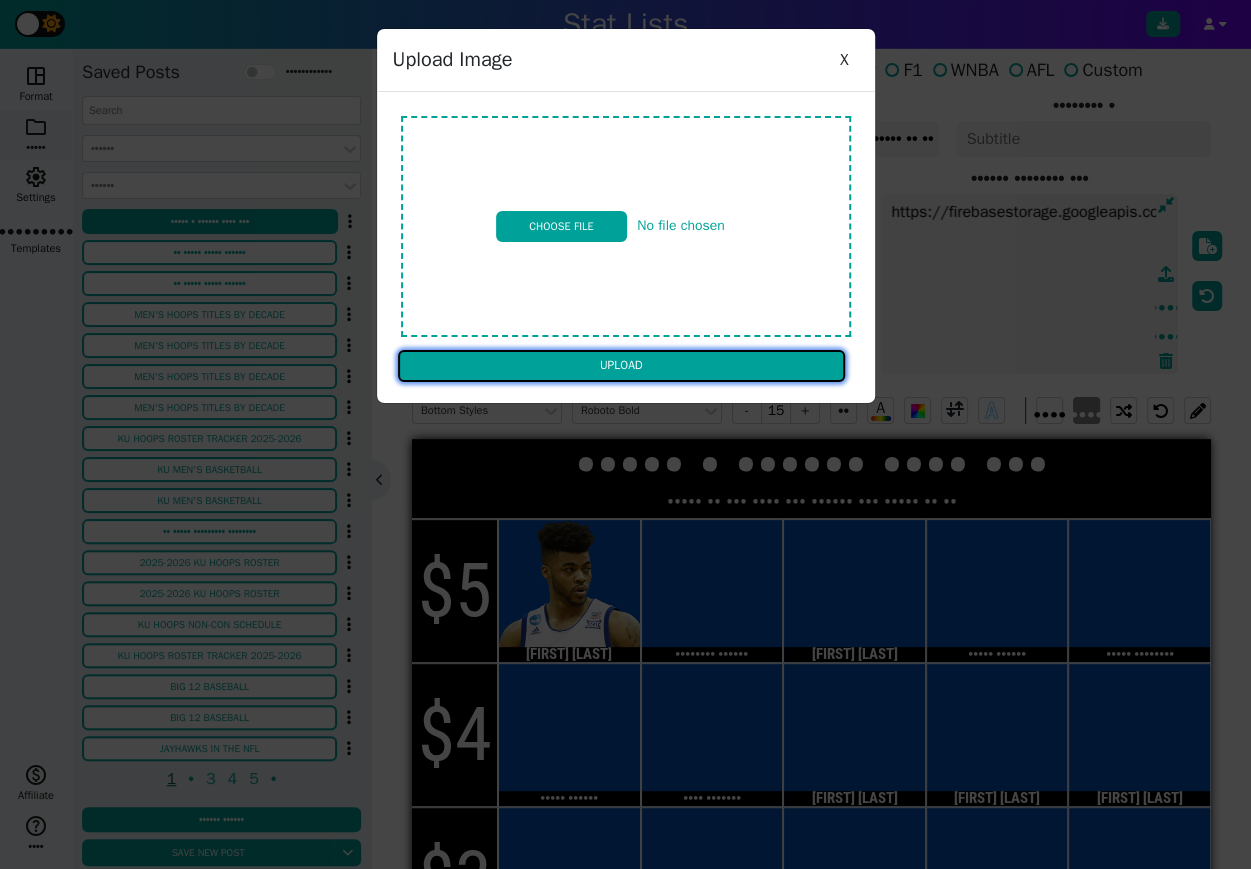 click on "Upload" at bounding box center [621, 366] 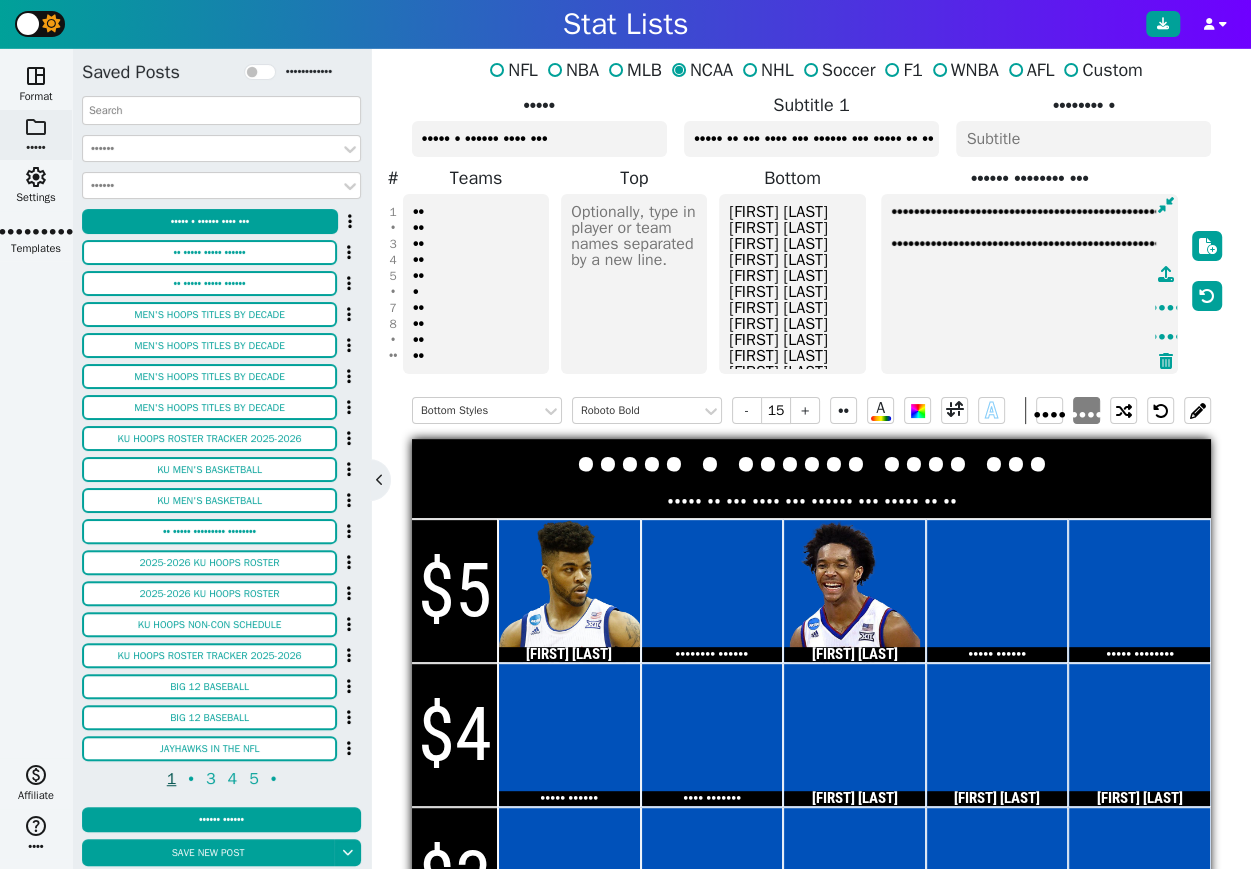 click on "••••••••••••••••••••••••••••••••••••••••••••••••••••••••••••••••••••••••••••••••••••••••••••••••••••••••••••••••••••••••••••••••••••••••••••••••••••••••••••••••••••••••••••••••••••••••••••••••••••••••••••••••••
••••••••••••••••••••••••••••••••••••••••••••••••••••••••••••••••••••••••••••••••••••••••••••••••••••••••••••••••••••••••••••••••••••••••••••••••••••••••••••••••••••••••••••••••••••••••••••••••••••••••••••••••••" at bounding box center [1029, 284] 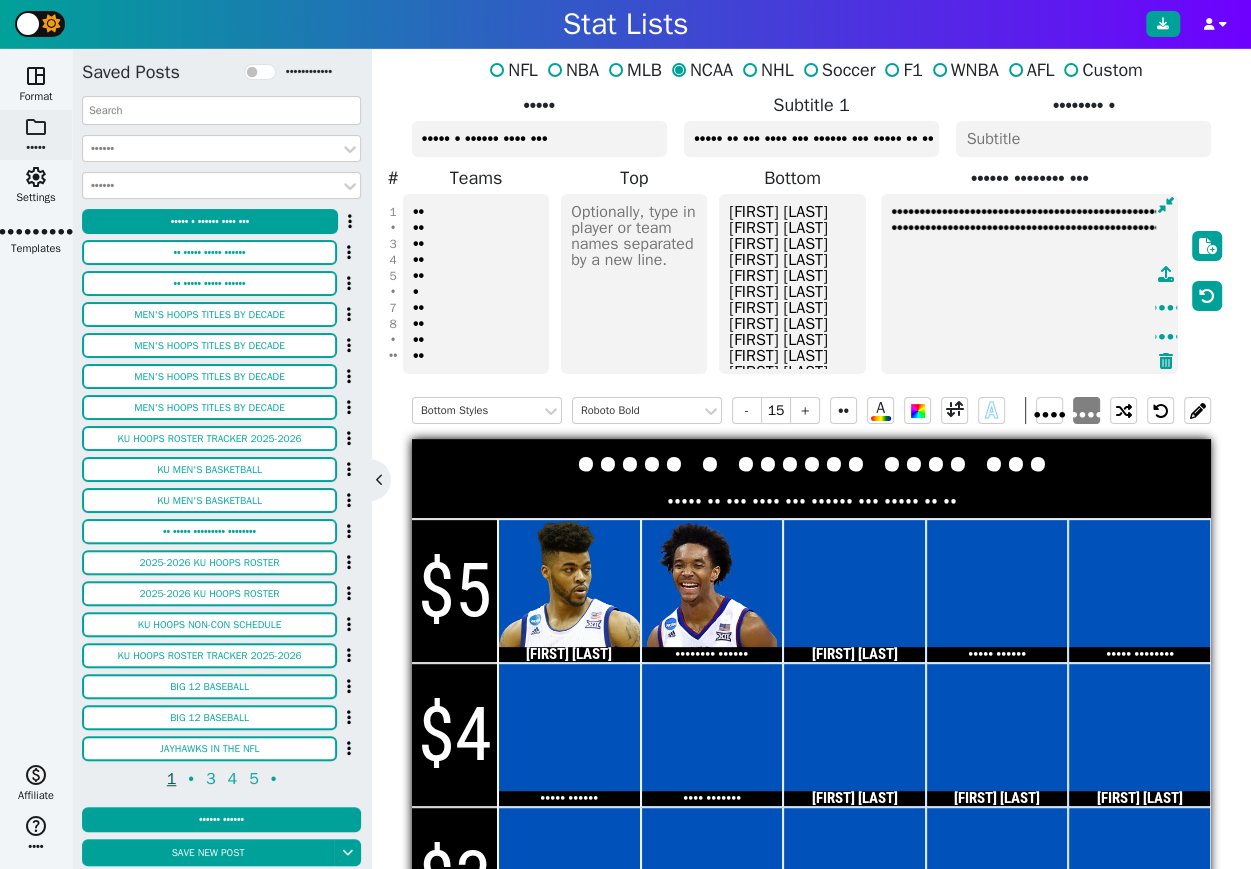 scroll, scrollTop: 0, scrollLeft: 1618, axis: horizontal 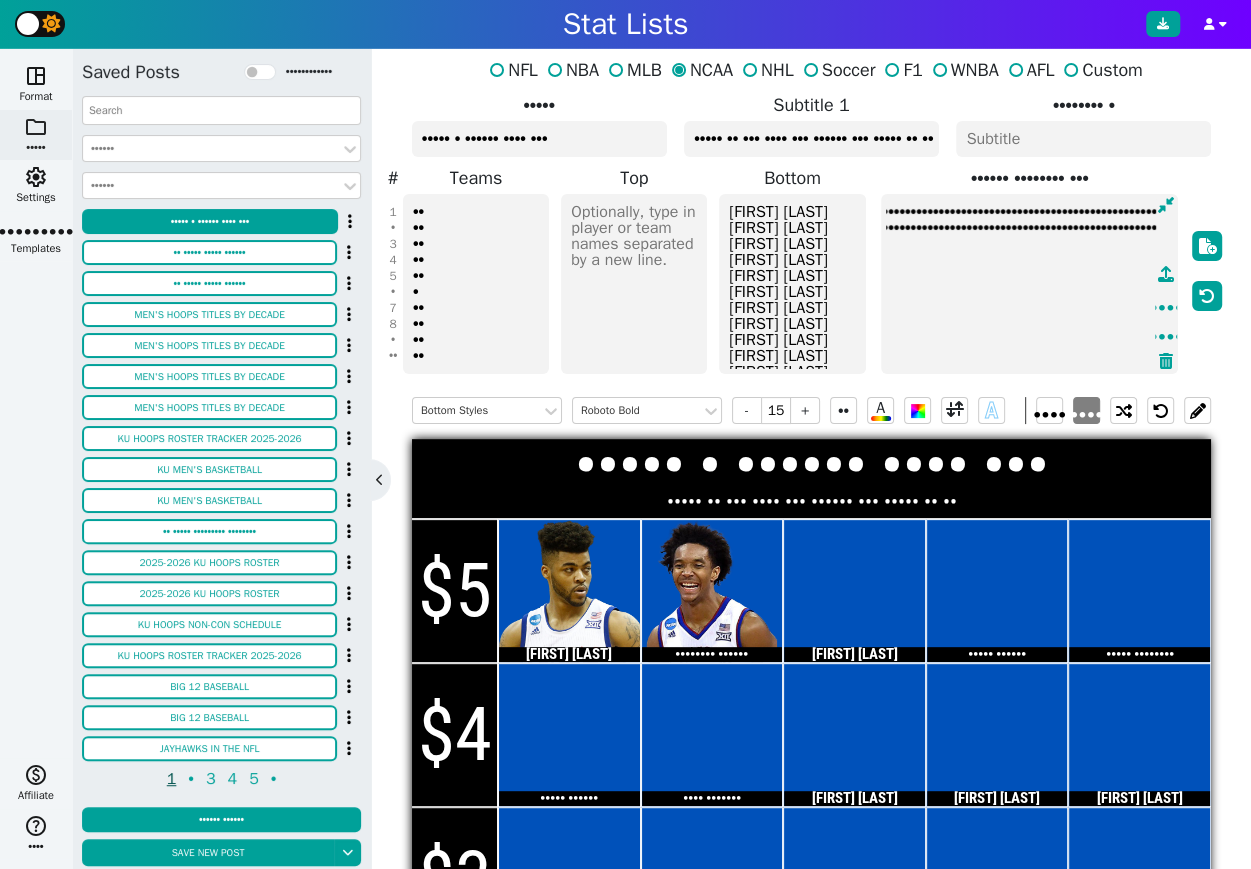 click on "••••••••••••••••••••••••••••••••••••••••••••••••••••••••••••••••••••••••••••••••••••••••••••••••••••••••••••••••••••••••••••••••••••••••••••••••••••••••••••••••••••••••••••••••••••••••••••••••••••••••••••••••••
••••••••••••••••••••••••••••••••••••••••••••••••••••••••••••••••••••••••••••••••••••••••••••••••••••••••••••••••••••••••••••••••••••••••••••••••••••••••••••••••••••••••••••••••••••••••••••••••••••••••••••••••••" at bounding box center (1029, 284) 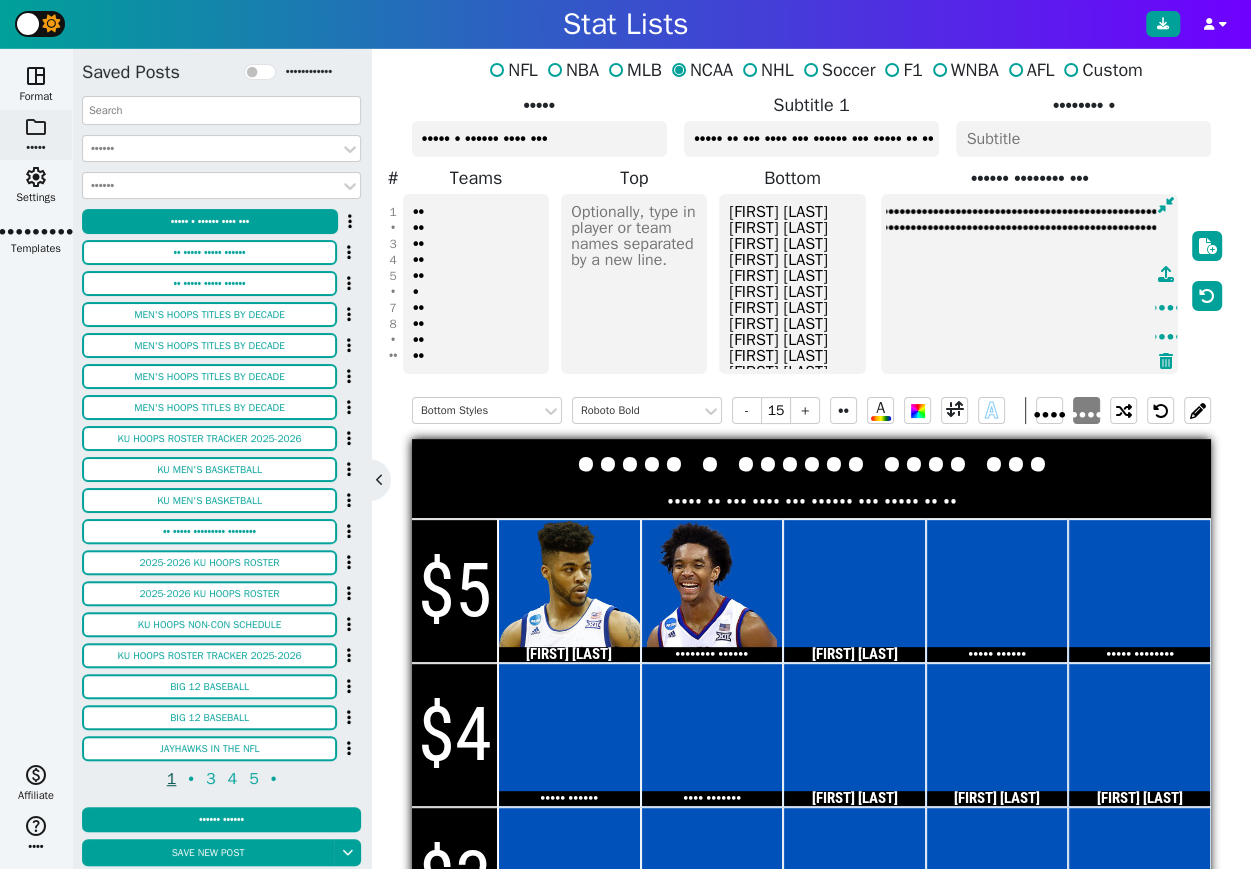 type on "••••••••••••••••••••••••••••••••••••••••••••••••••••••••••••••••••••••••••••••••••••••••••••••••••••••••••••••••••••••••••••••••••••••••••••••••••••••••••••••••••••••••••••••••••••••••••••••••••••••••••••••••••
••••••••••••••••••••••••••••••••••••••••••••••••••••••••••••••••••••••••••••••••••••••••••••••••••••••••••••••••••••••••••••••••••••••••••••••••••••••••••••••••••••••••••••••••••••••••••••••••••••••••••••••••••" 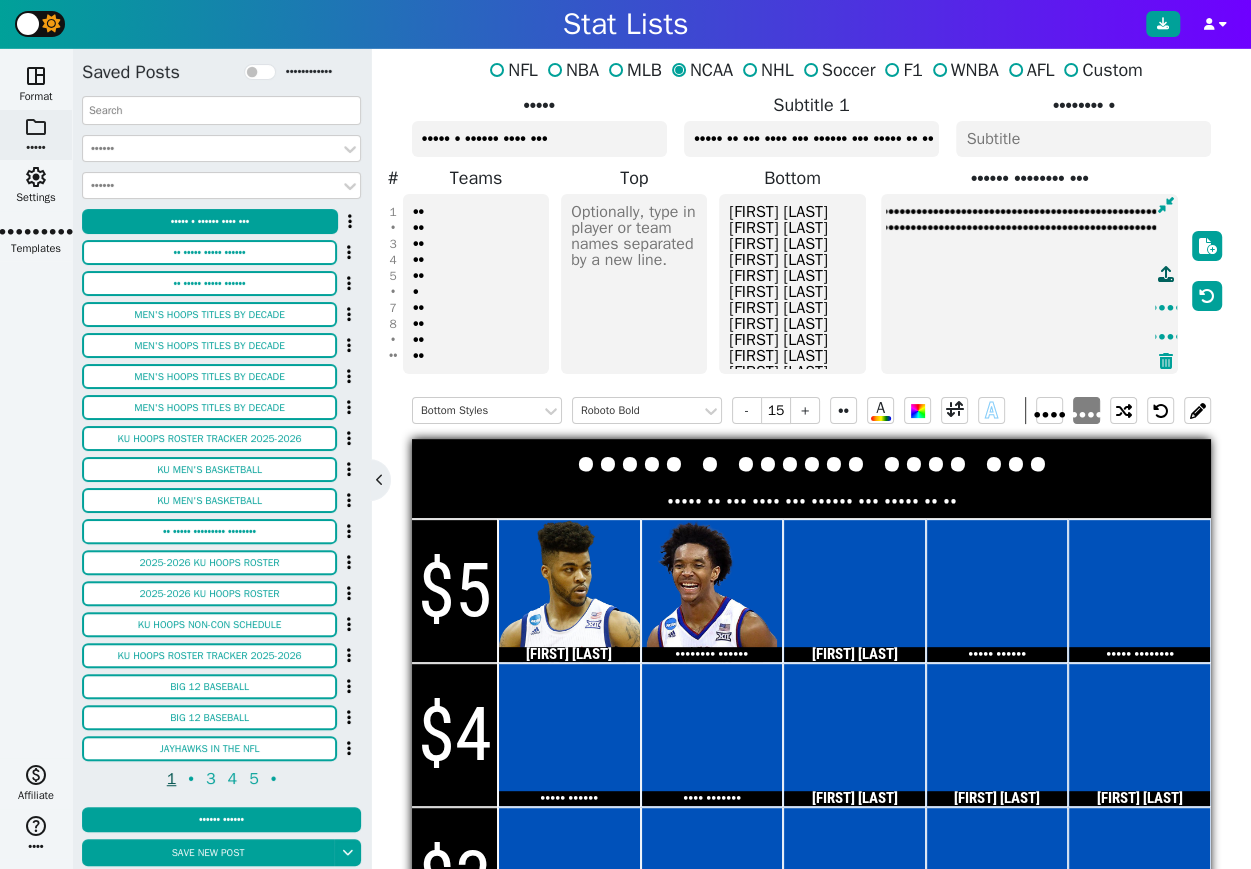 click at bounding box center [1166, 274] 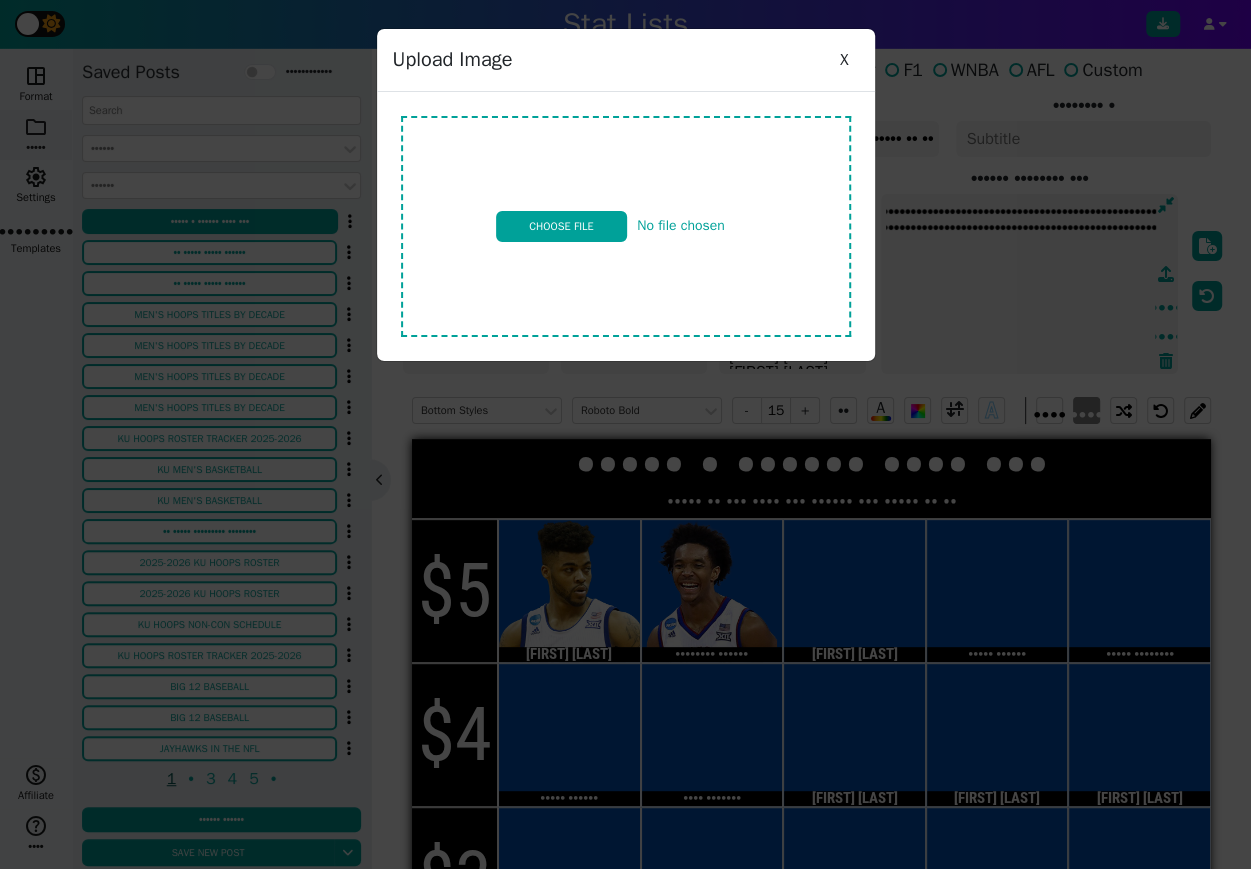 click at bounding box center [626, 226] 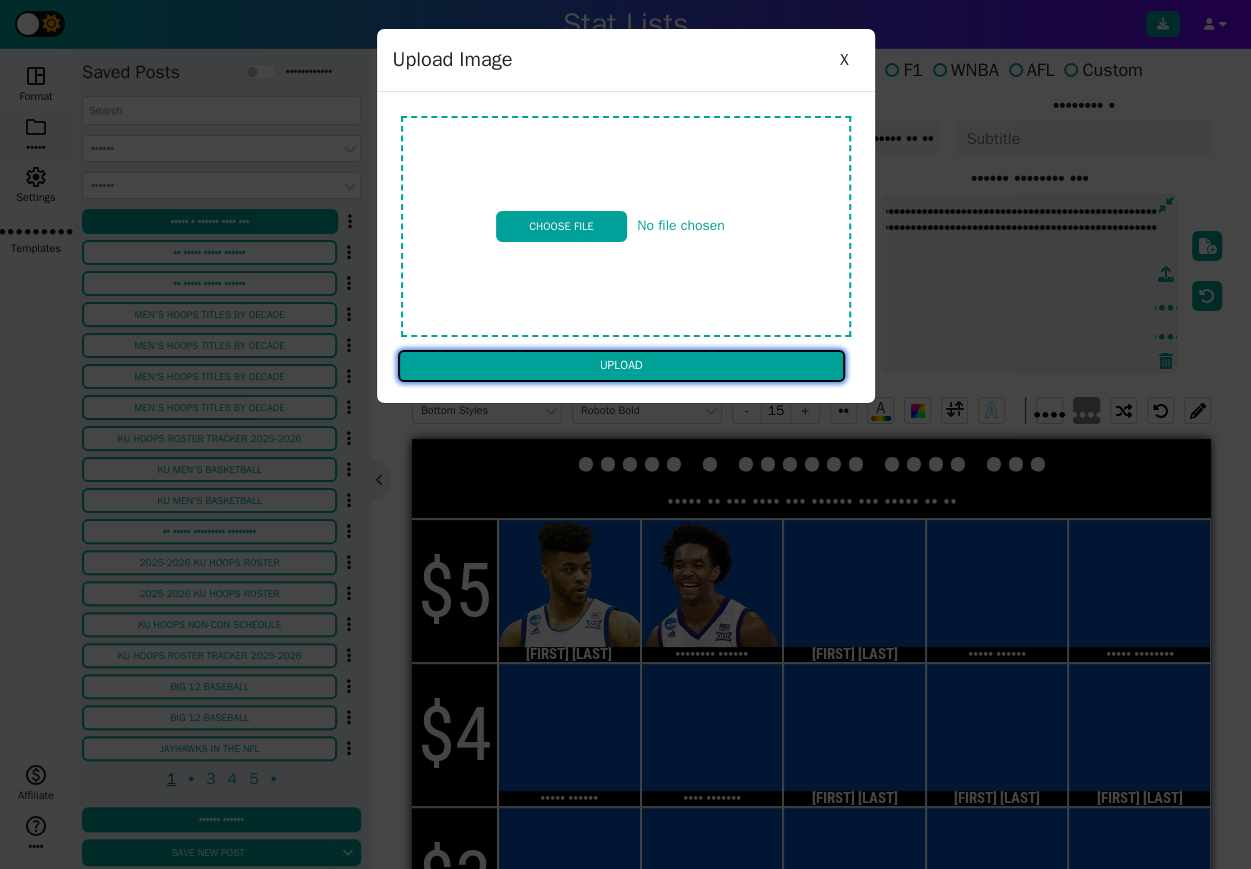 click on "Upload" at bounding box center (621, 366) 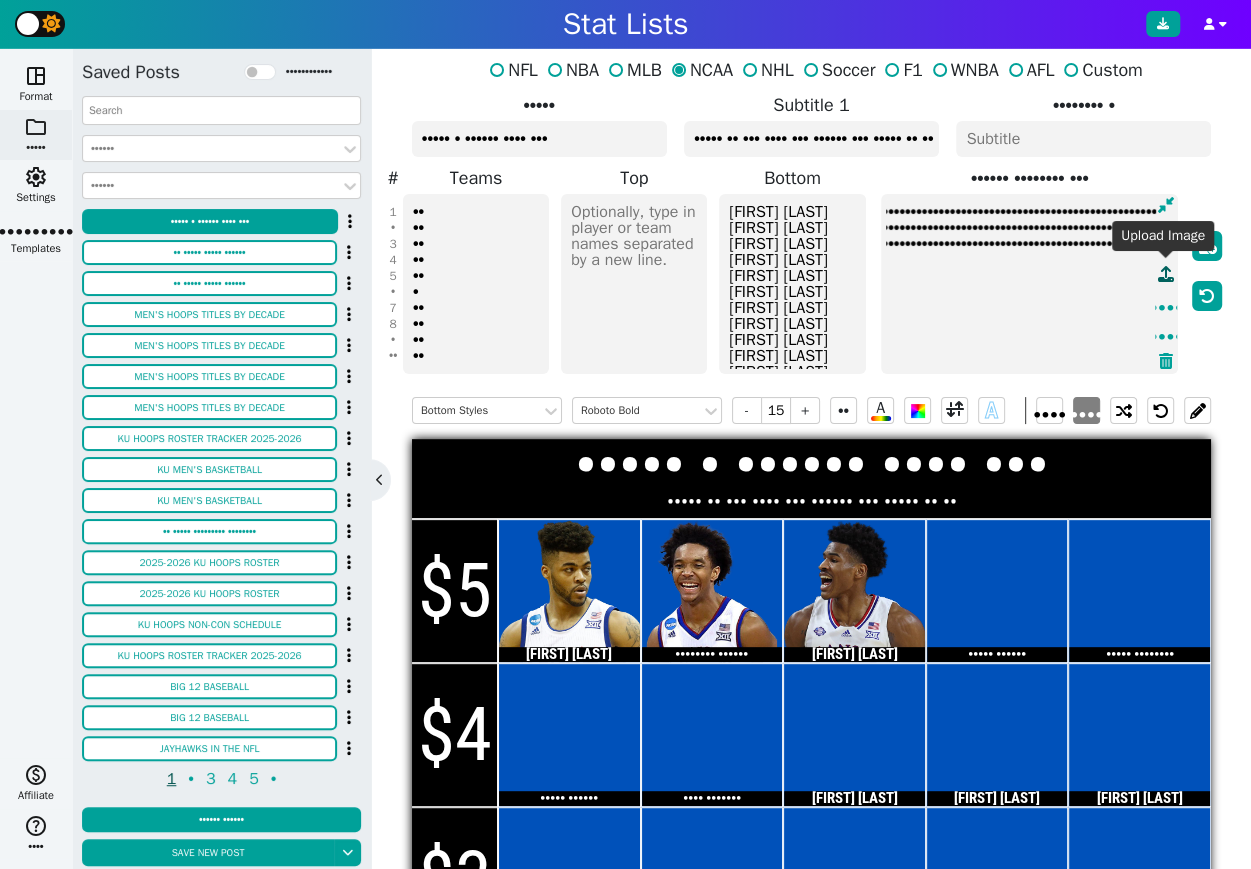 click at bounding box center [1166, 274] 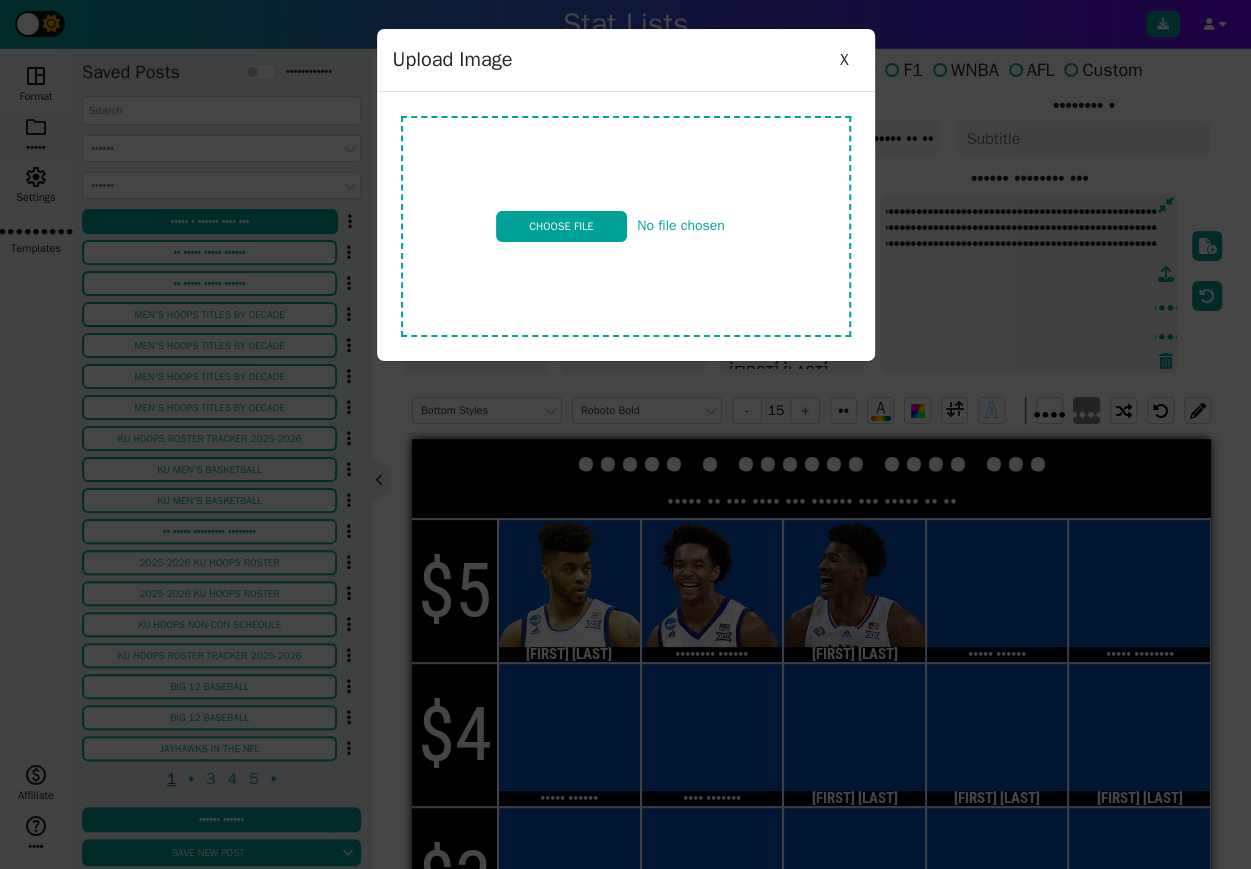 click at bounding box center (626, 226) 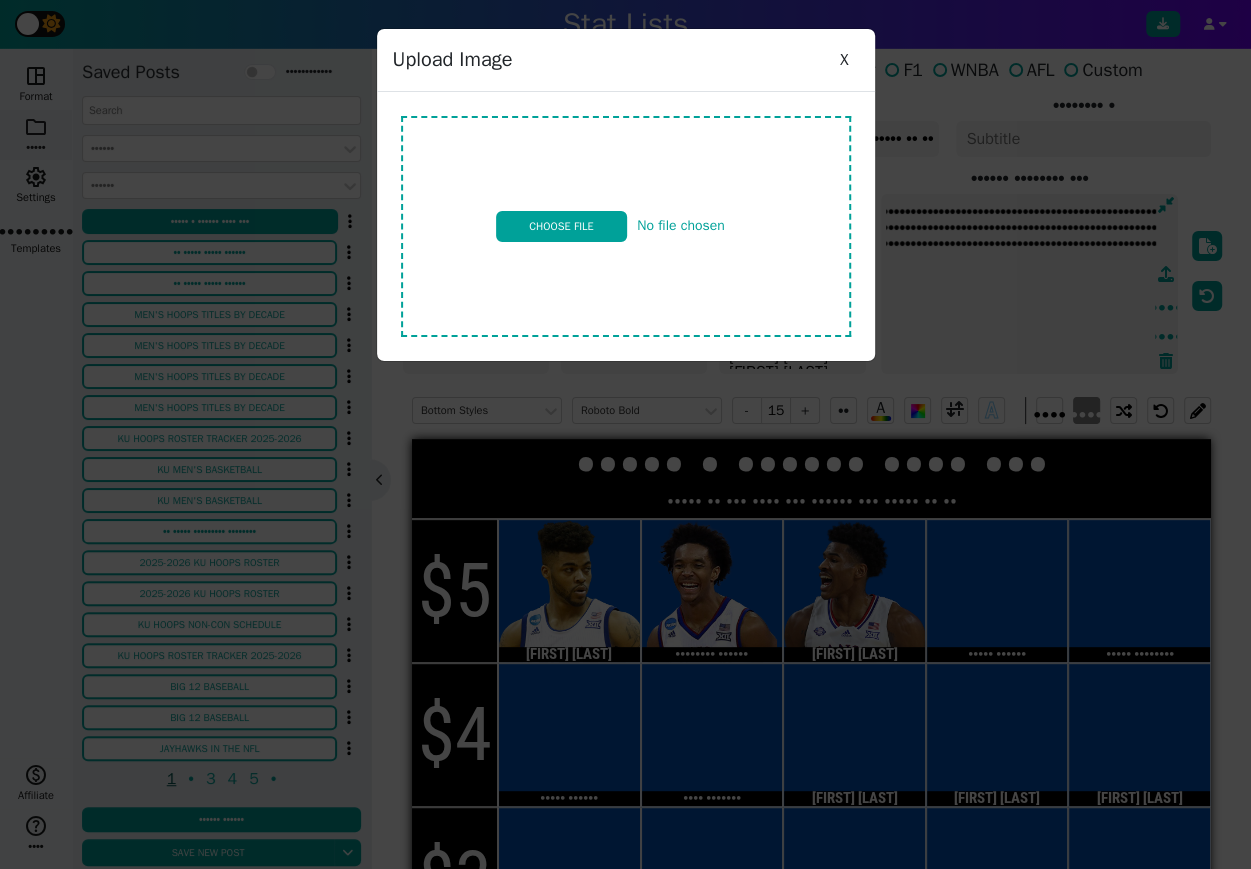 type on "••••••••••••••••• ••••••••" 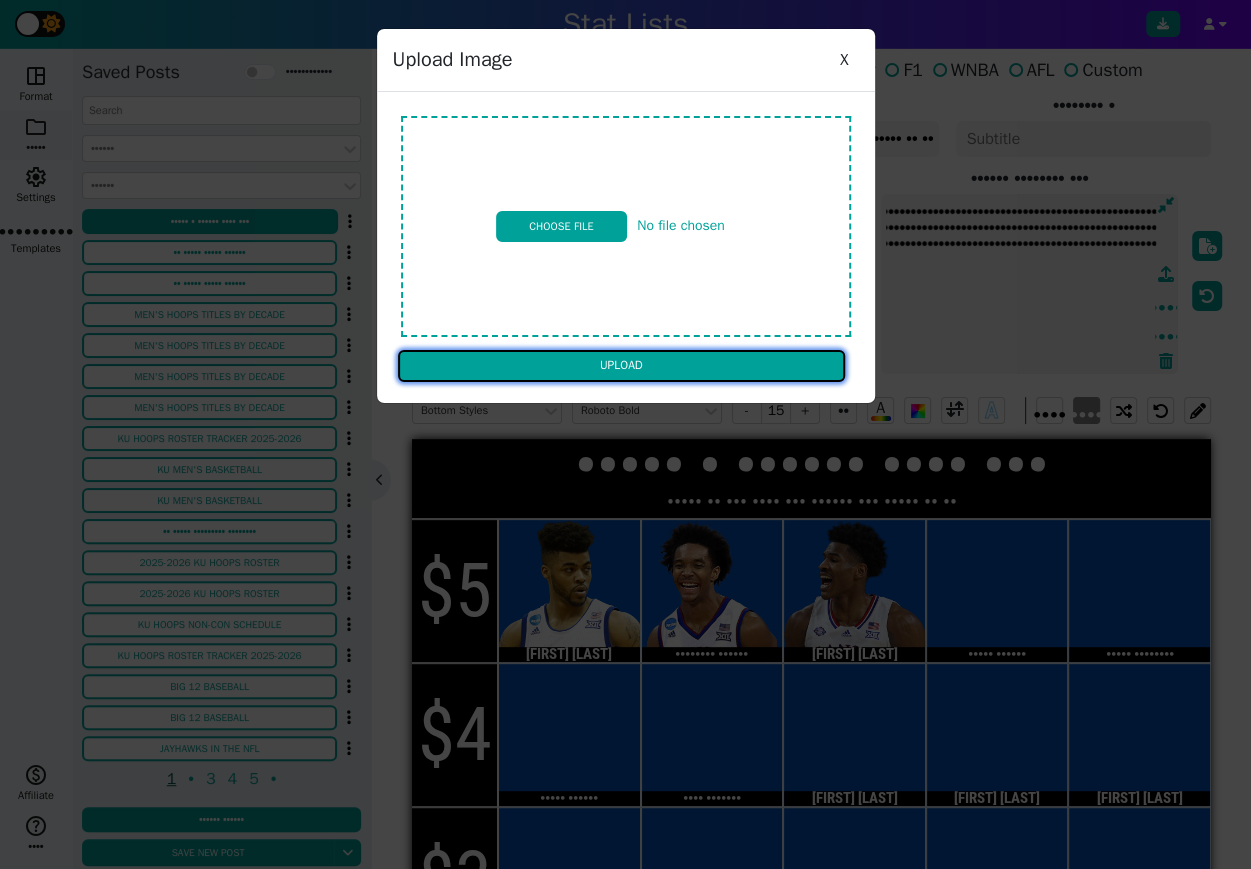 click on "Upload" at bounding box center [621, 366] 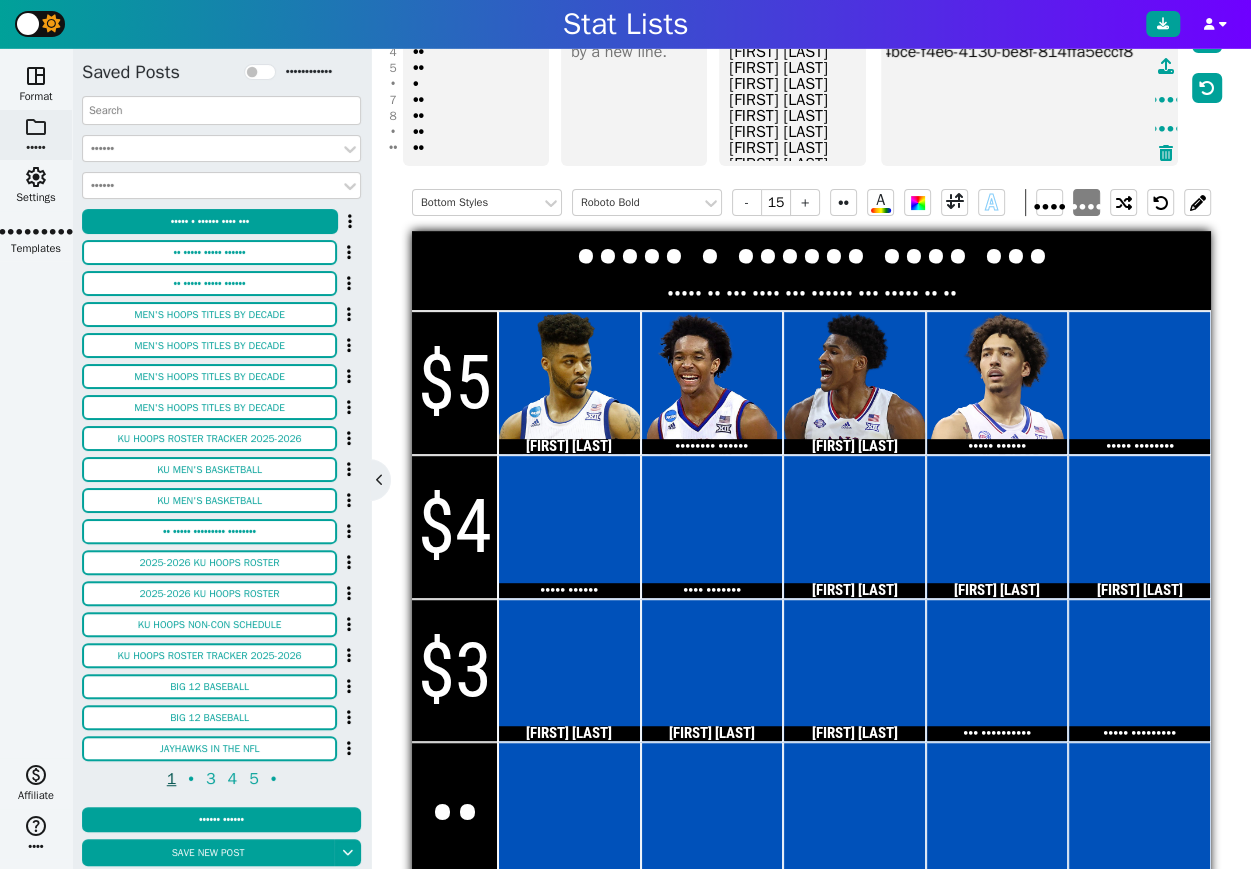 scroll, scrollTop: 149, scrollLeft: 0, axis: vertical 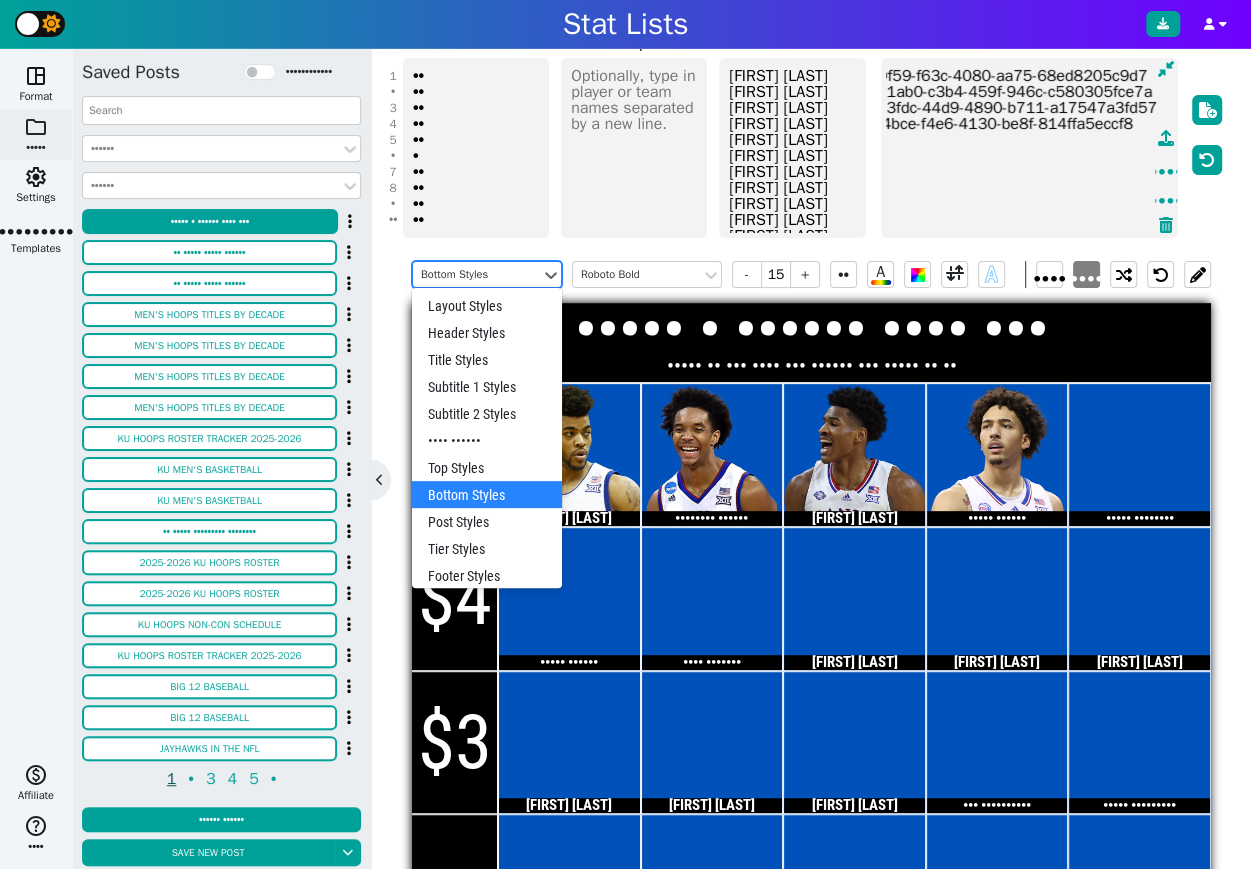 click on "Bottom Styles" at bounding box center (477, 274) 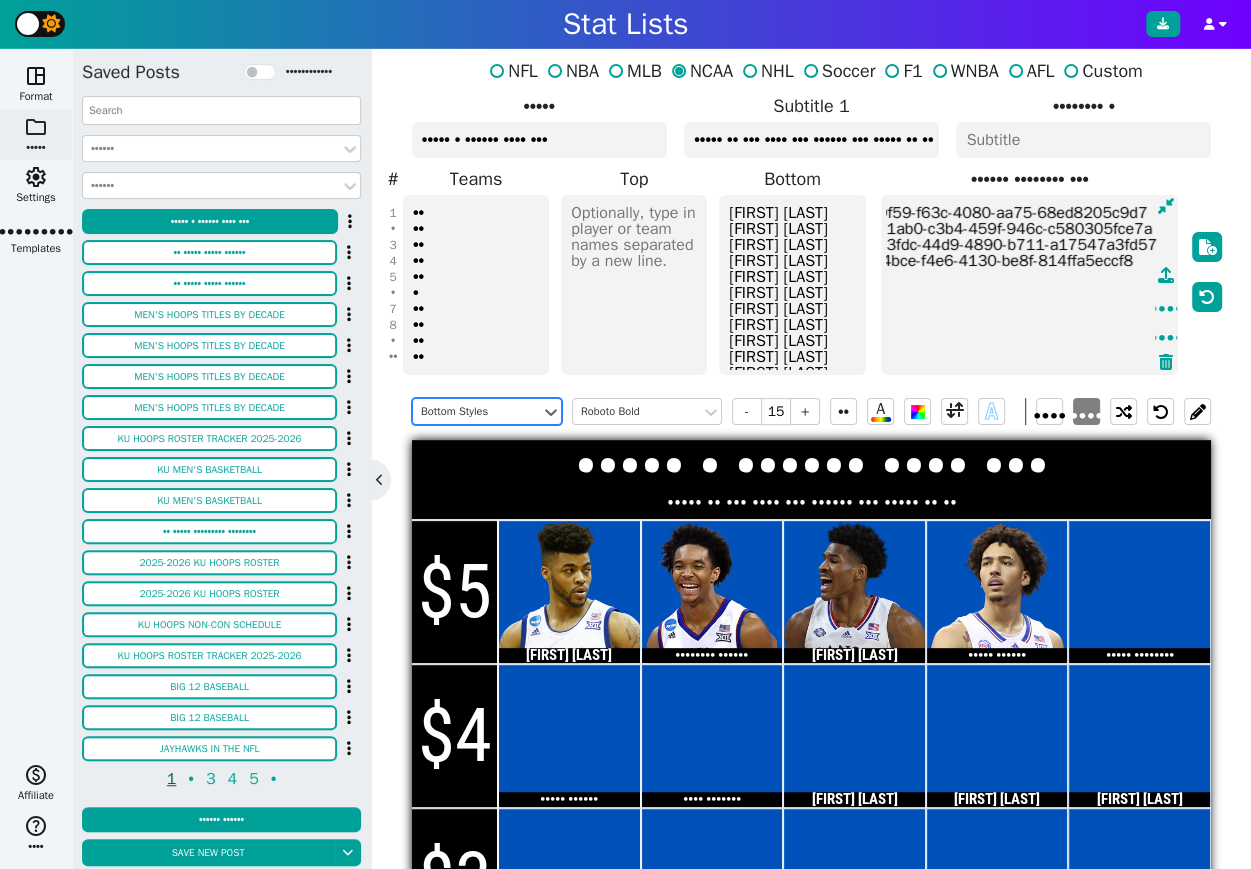 scroll, scrollTop: 2, scrollLeft: 0, axis: vertical 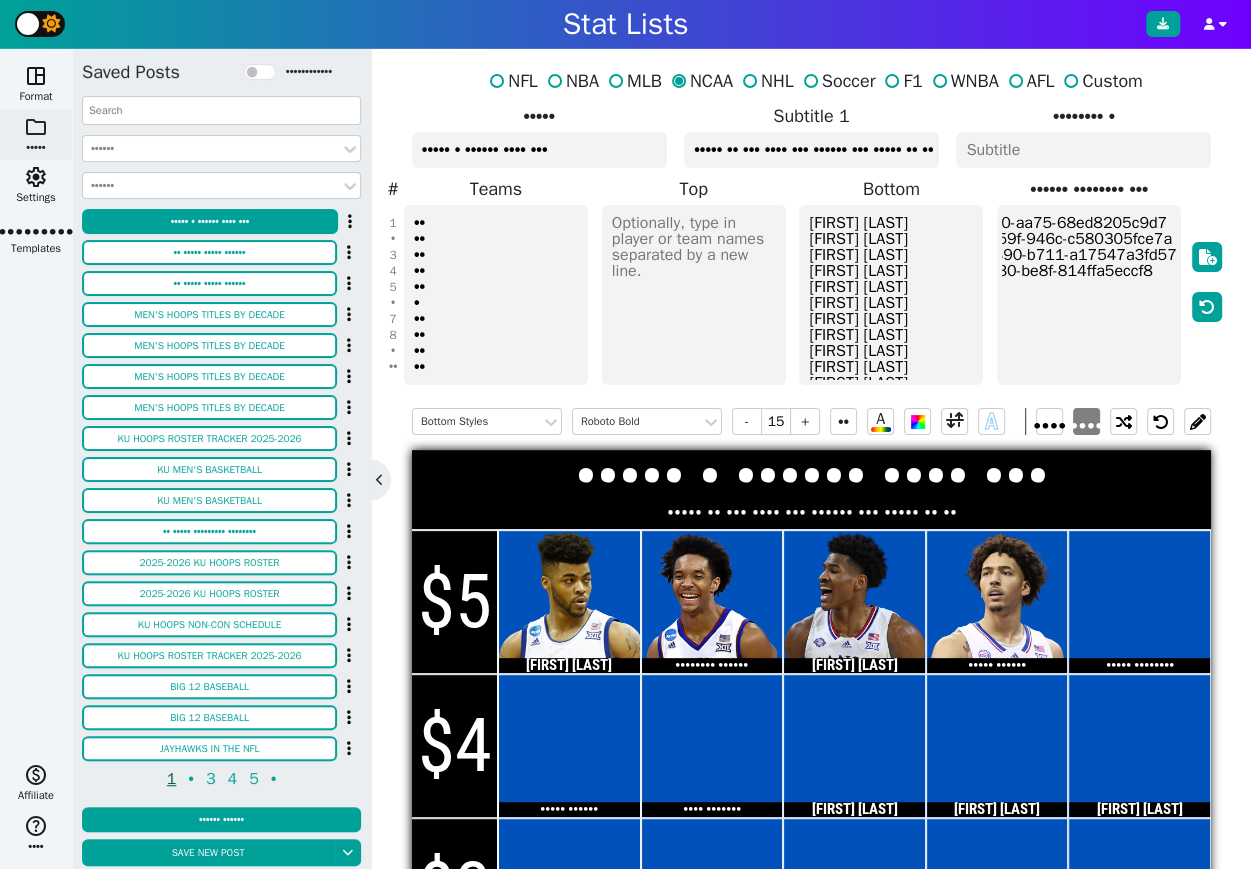 click on "••••• • •••••• •••• •••" at bounding box center (539, 150) 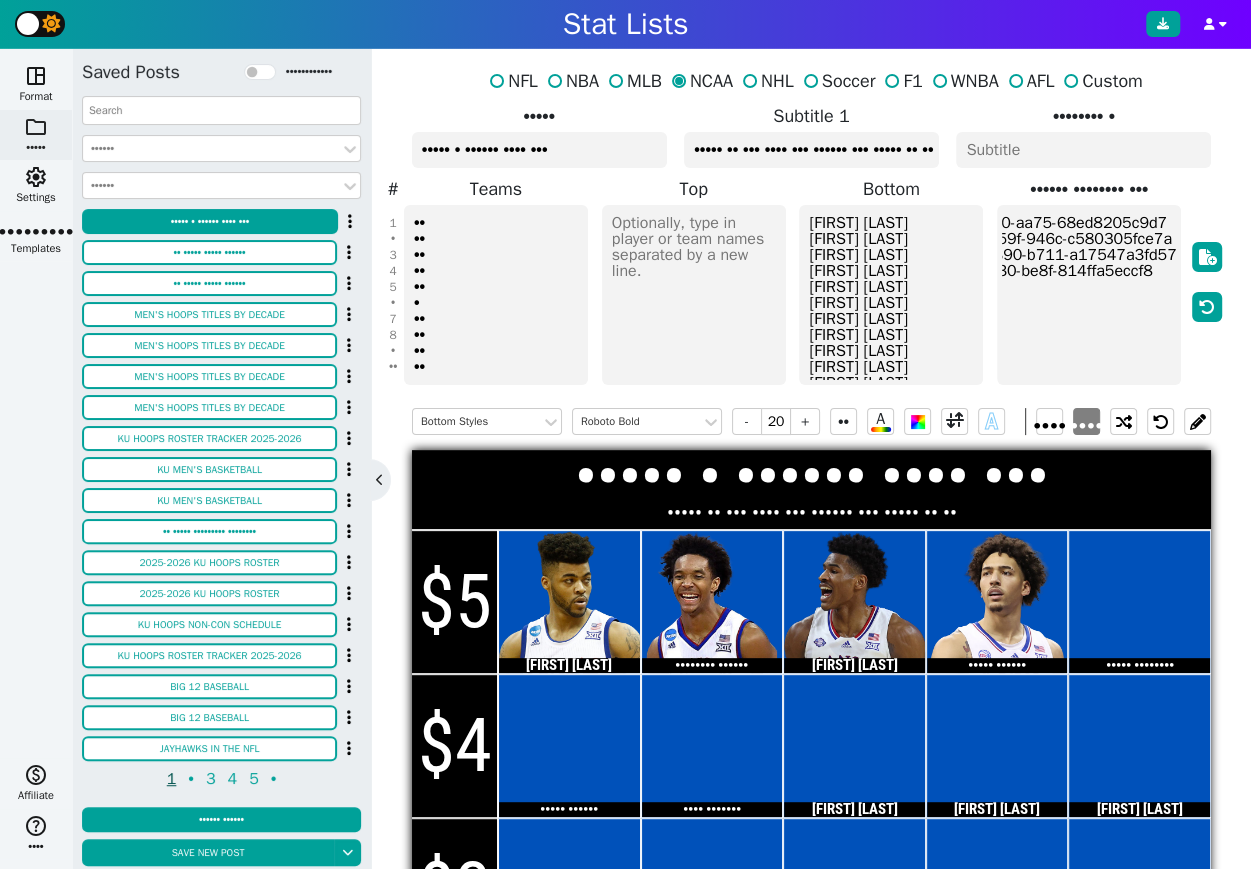 click on "••••• • •••••• •••• •••" at bounding box center [539, 150] 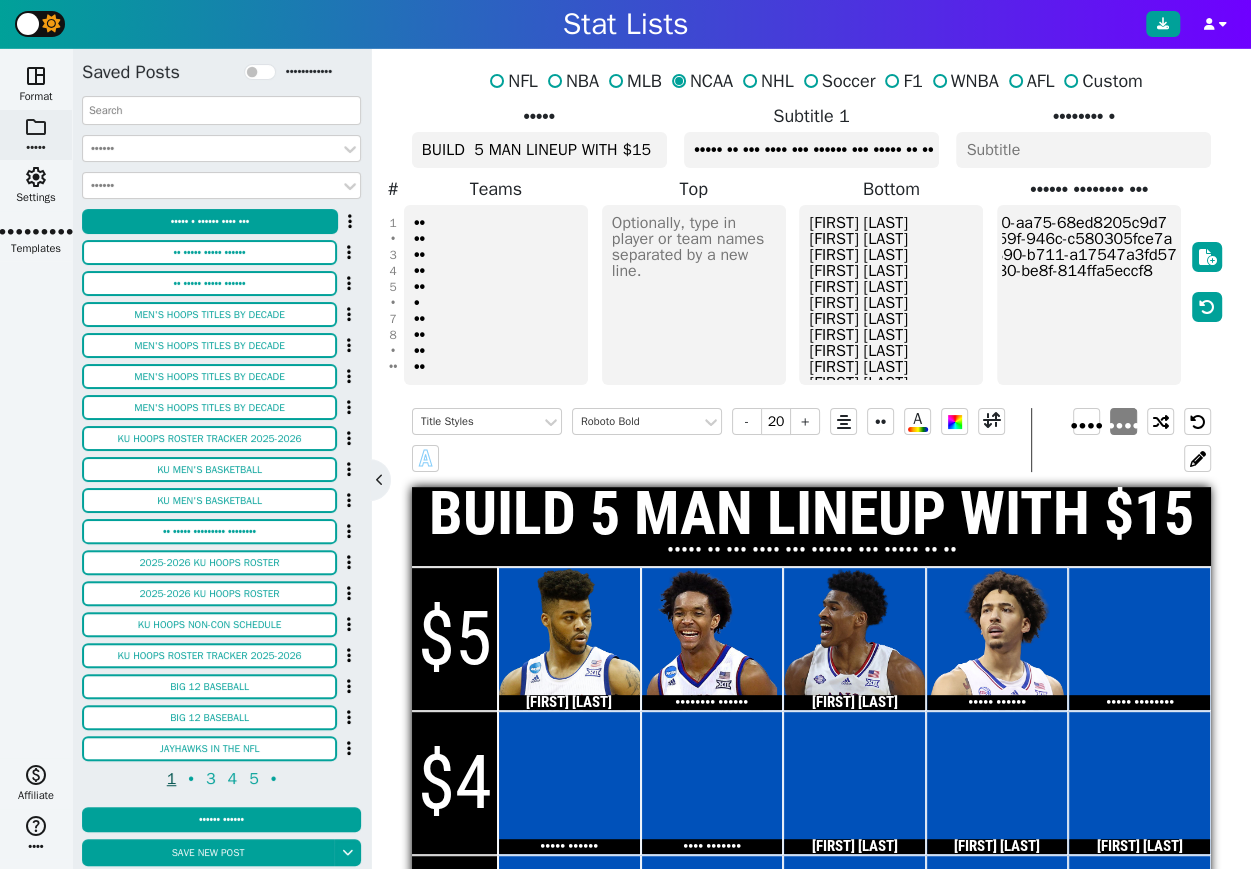 type on "BUILD  5 MAN LINEUP WITH $15" 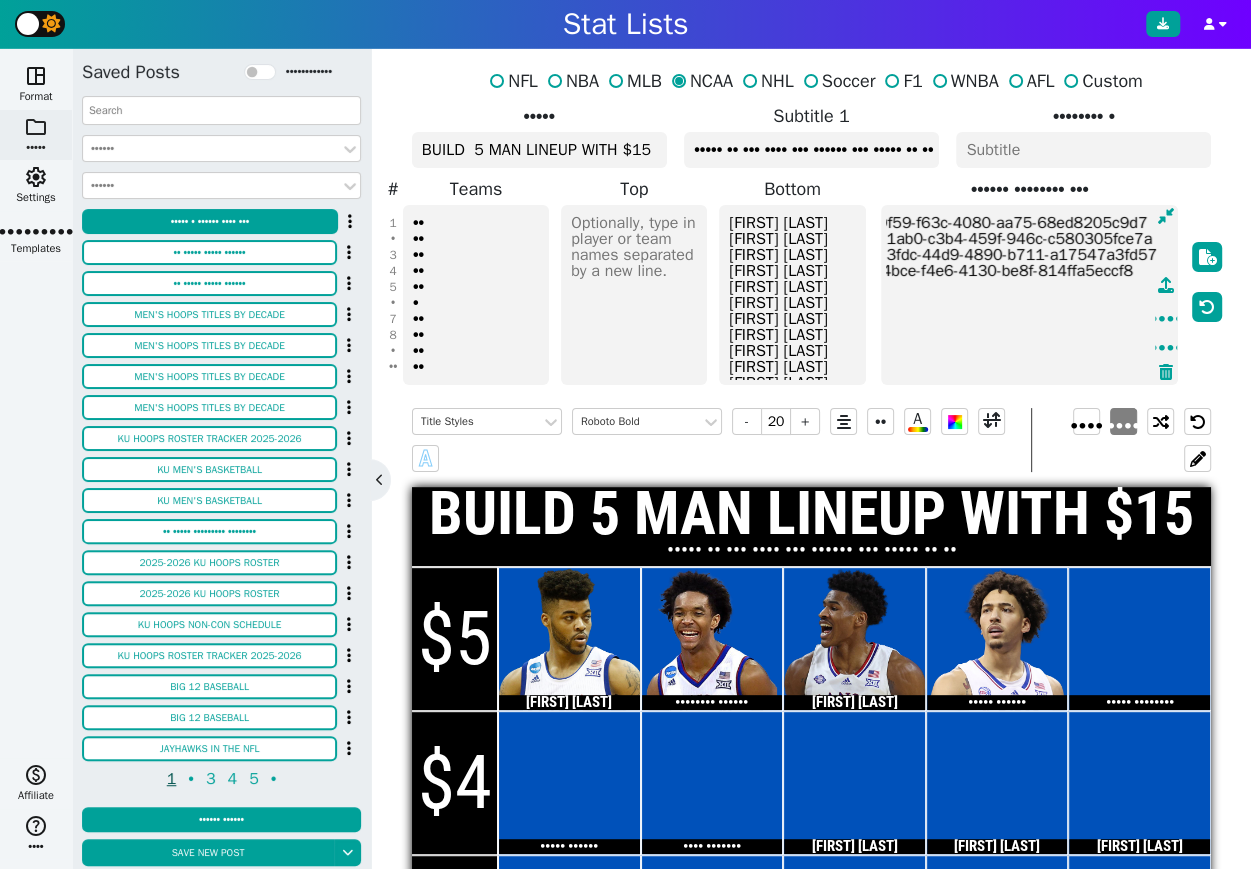 click on "https://firebasestorage.googleapis.com/v0/b/statlist-images.appspot.com/o/images%2Fplayer-image-625089edc20609663ac671b6-4aa947b2-ca00-4fe4-bf30-d767a89fb2d4?alt=media&token=19ba0f59-f63c-4080-aa75-68ed8205c9d7
https://firebasestorage.googleapis.com/v0/b/statlist-images.appspot.com/o/images%2Fplayer-image-625089edc20609663ac671b6-20949611-f4b5-47b0-89a4-f892ac8253e6?alt=media&token=c1e31ab0-c3b4-459f-946c-c580305fce7a
https://firebasestorage.googleapis.com/v0/b/statlist-images.appspot.com/o/images%2Fplayer-image-625089edc20609663ac671b6-2ae79757-aad8-4e1c-9db3-2d0af0e389b4?alt=media&token=84e93fdc-44d9-4890-b711-a17547a3fd57
https://firebasestorage.googleapis.com/v0/b/statlist-images.appspot.com/o/images%2Fplayer-image-625089edc20609663ac671b6-a9f6f7e2-3282-4427-8f92-4e6b01d1dc0d?alt=media&token=9b794bce-f4e6-4130-be8f-814ffa5eccf8" at bounding box center [1029, 295] 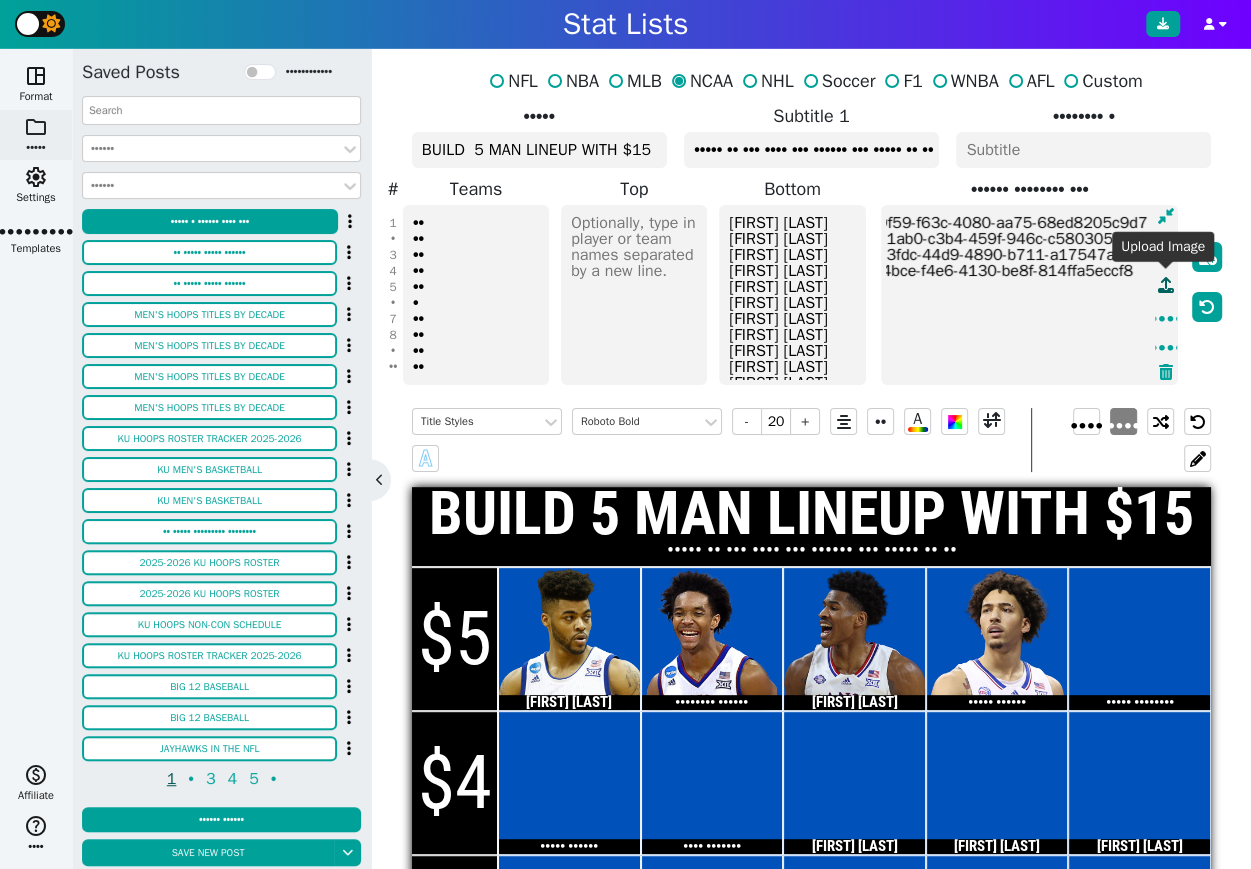 click at bounding box center (1166, 285) 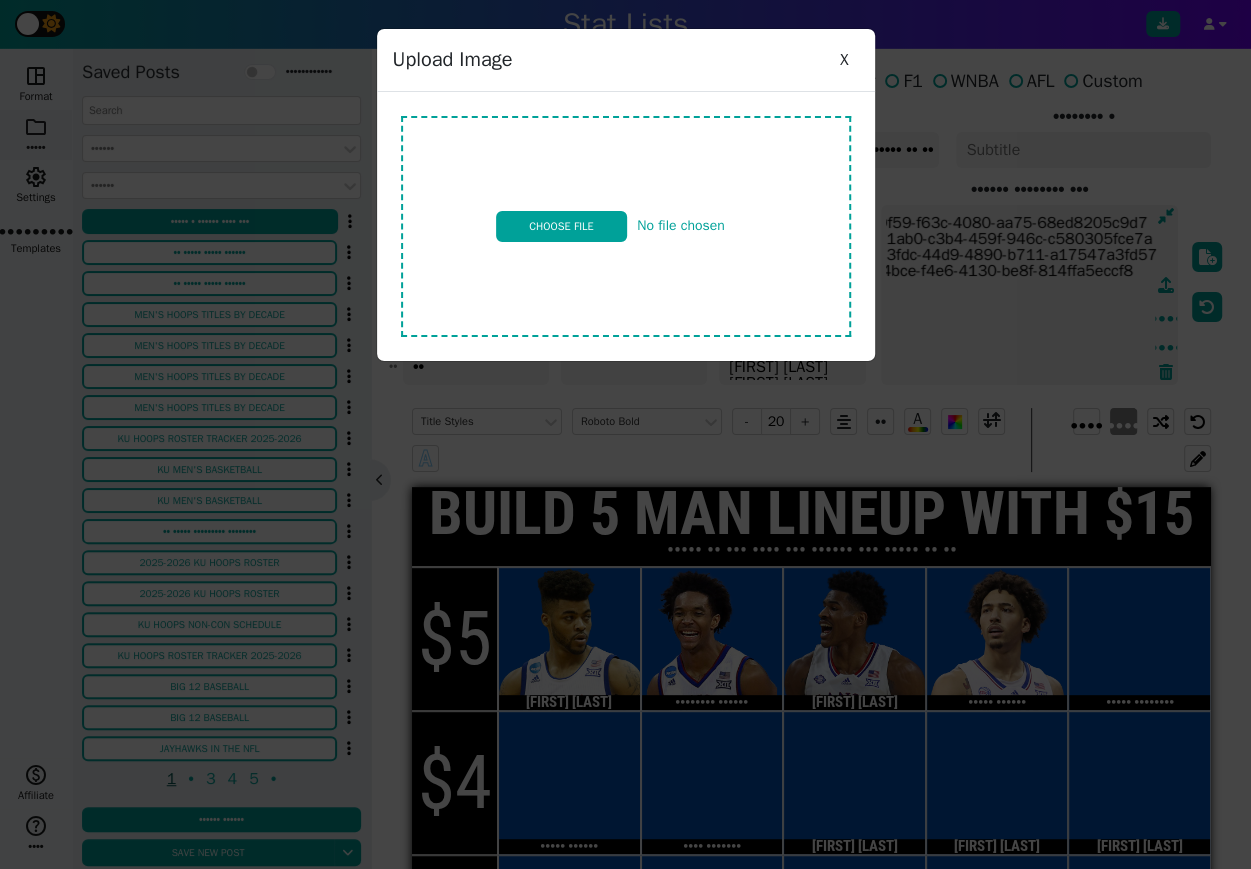 click at bounding box center (626, 226) 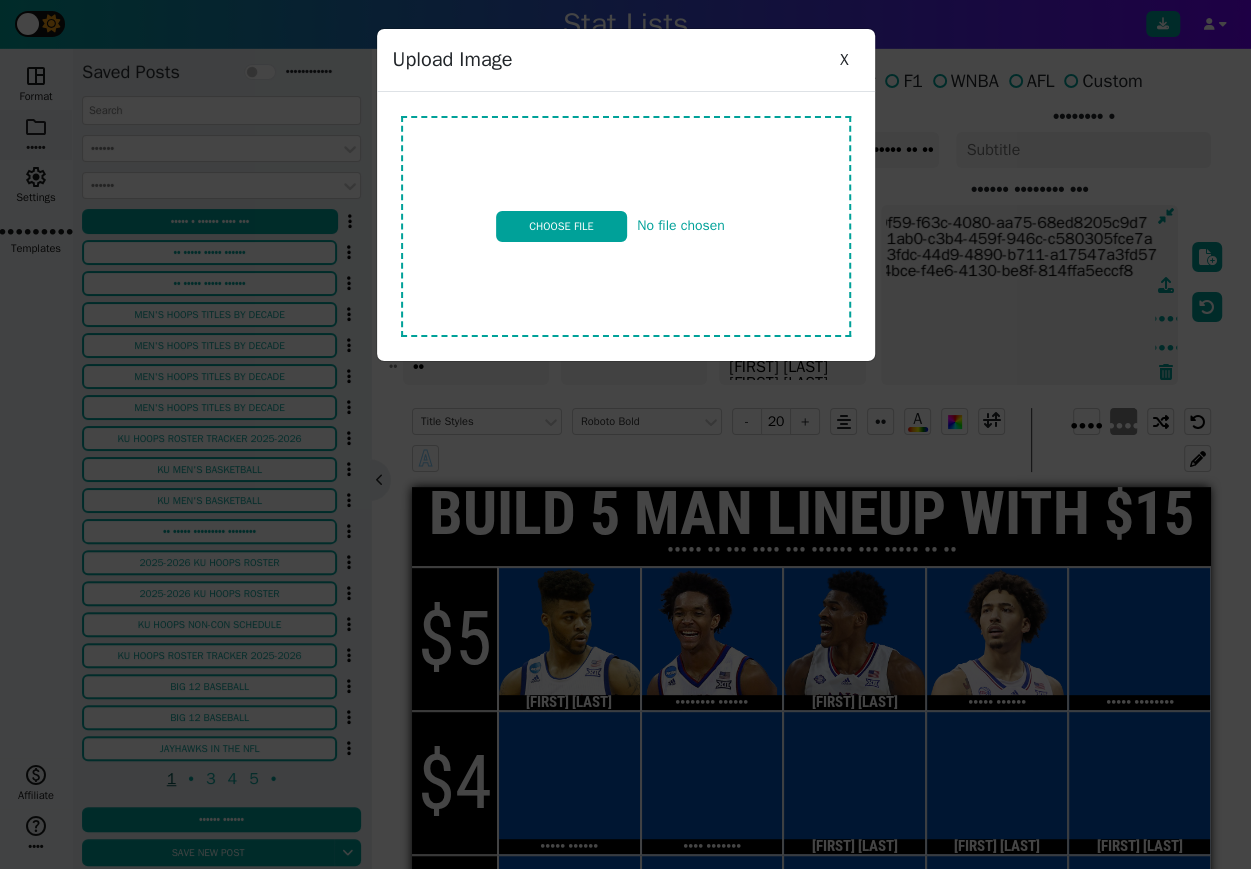 type on "••••••••••••••• •••••••••••••••" 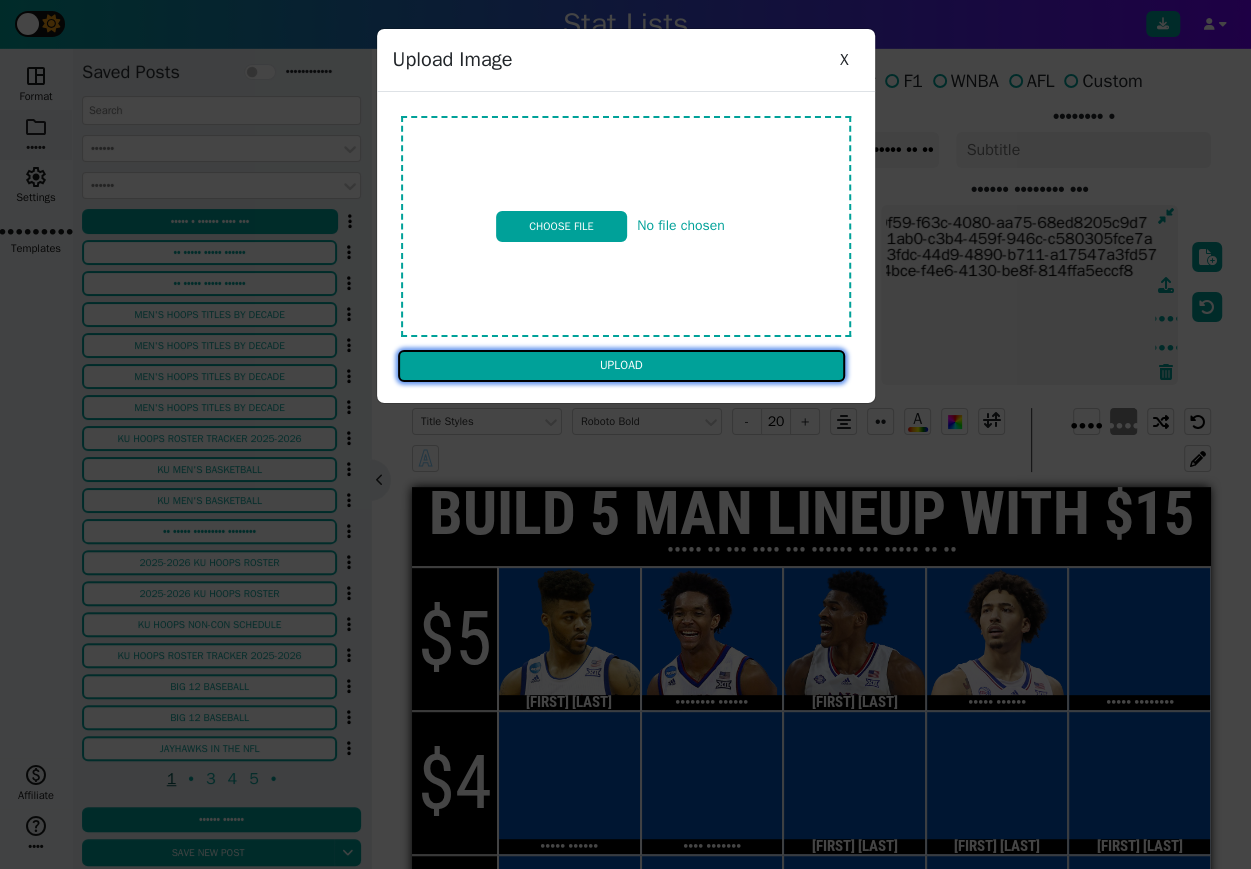 click on "Upload" at bounding box center (621, 366) 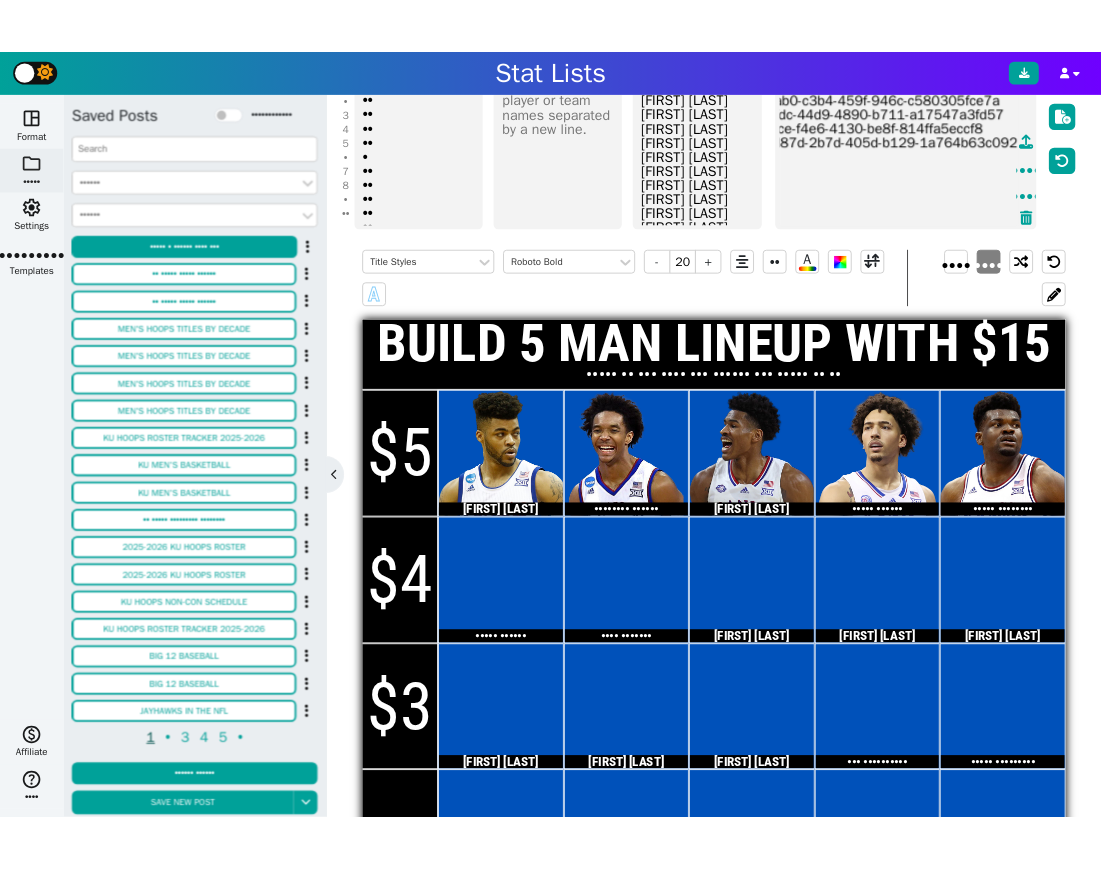 scroll, scrollTop: 130, scrollLeft: 0, axis: vertical 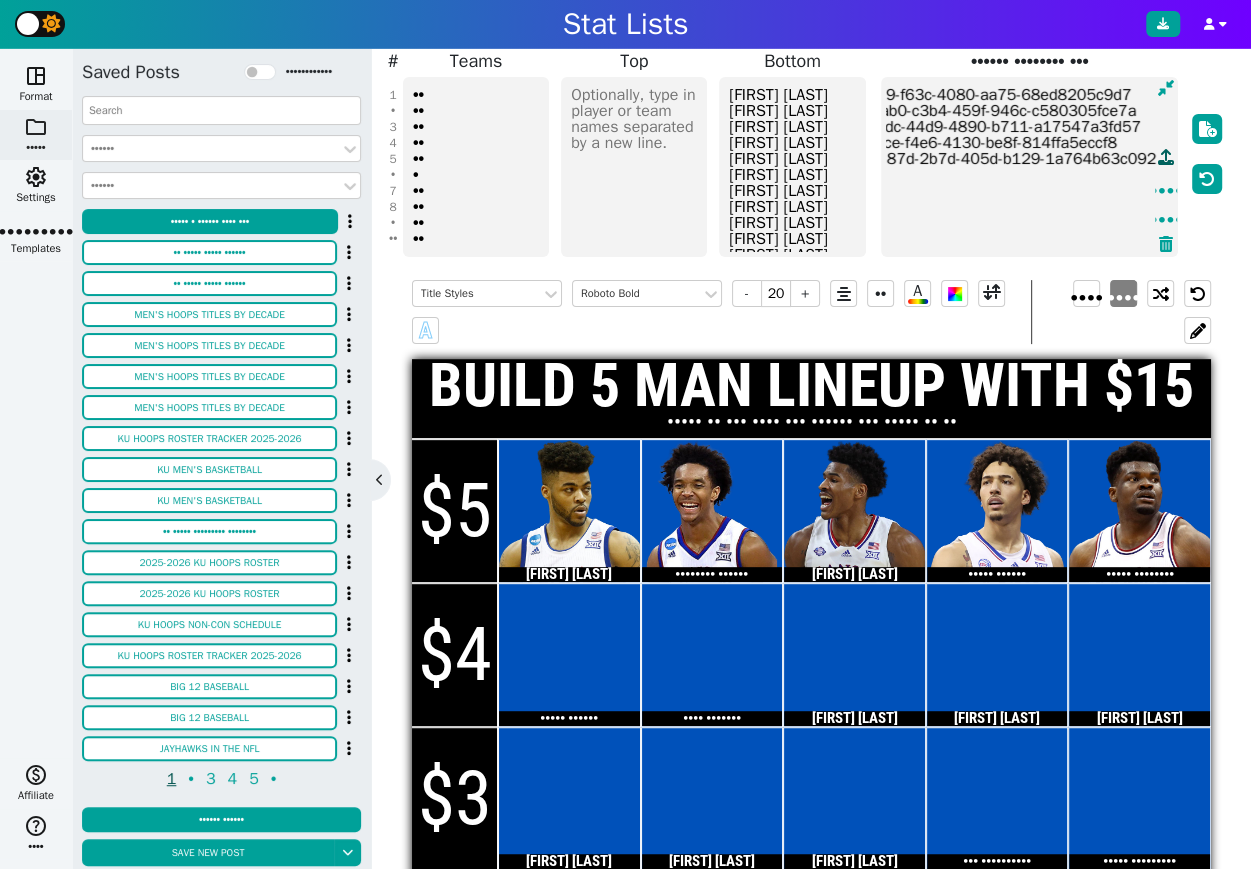 click at bounding box center (1166, 157) 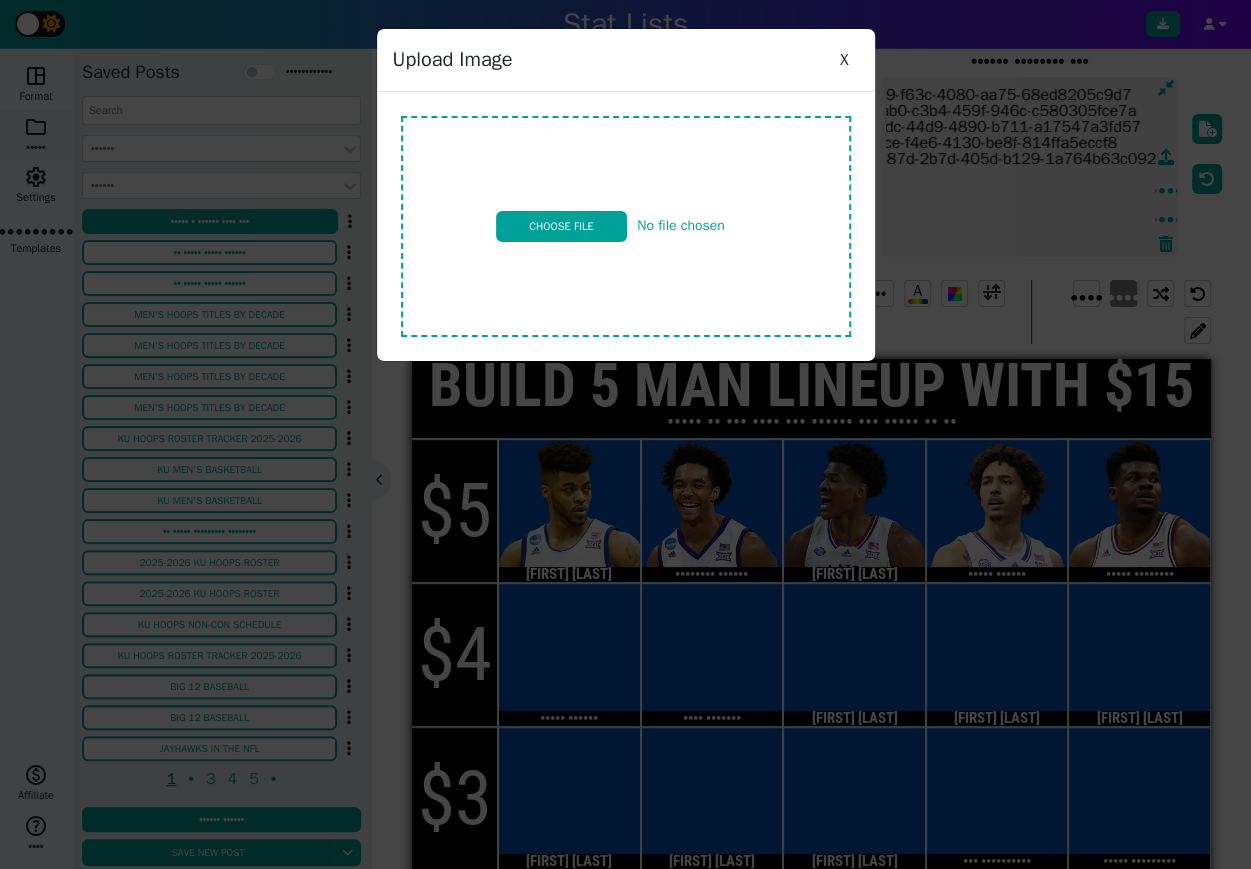 click at bounding box center (626, 226) 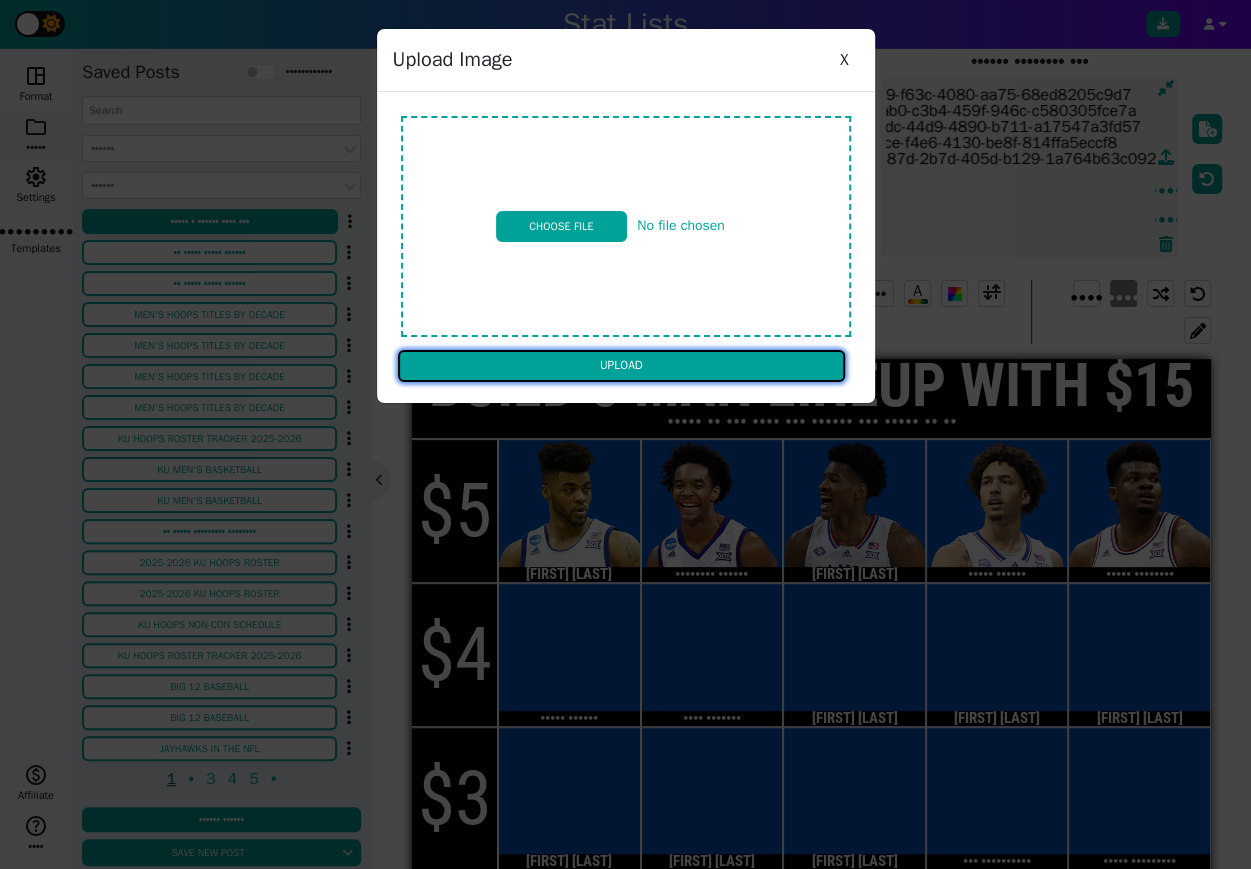 click on "Upload" at bounding box center (621, 366) 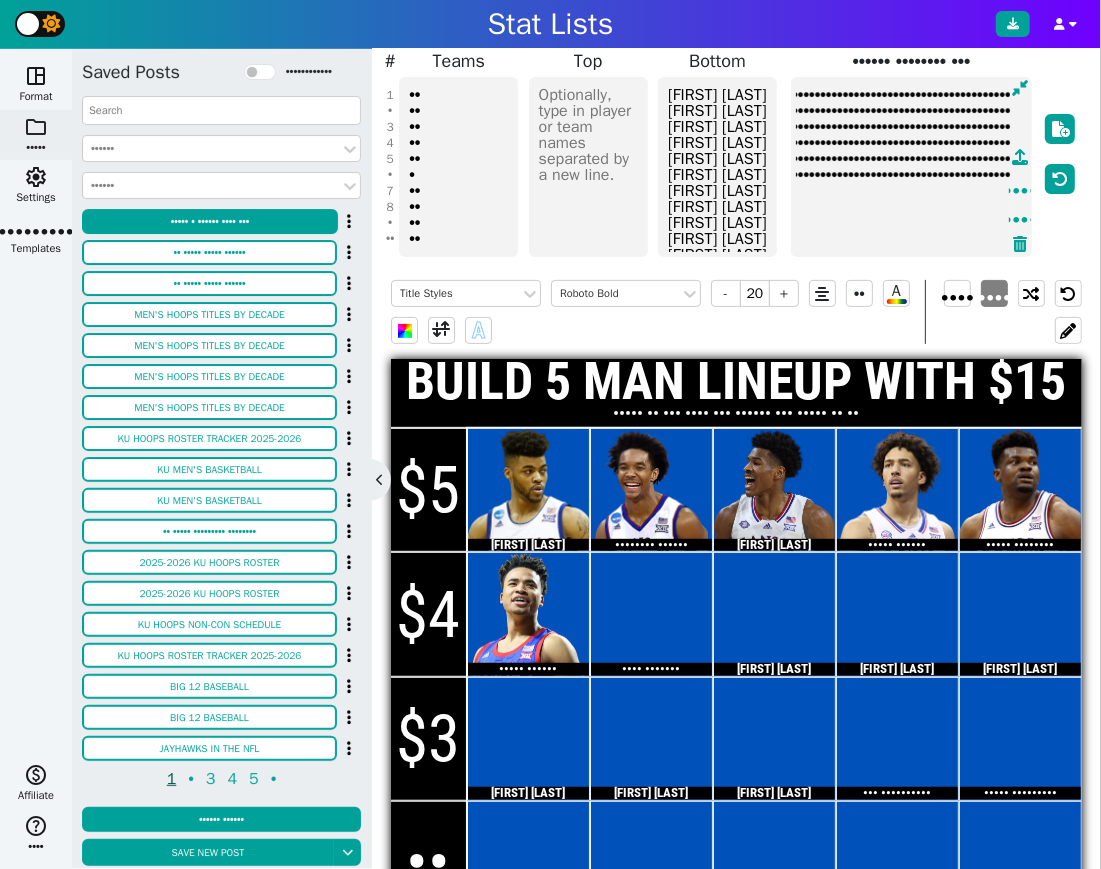 scroll, scrollTop: 160, scrollLeft: 0, axis: vertical 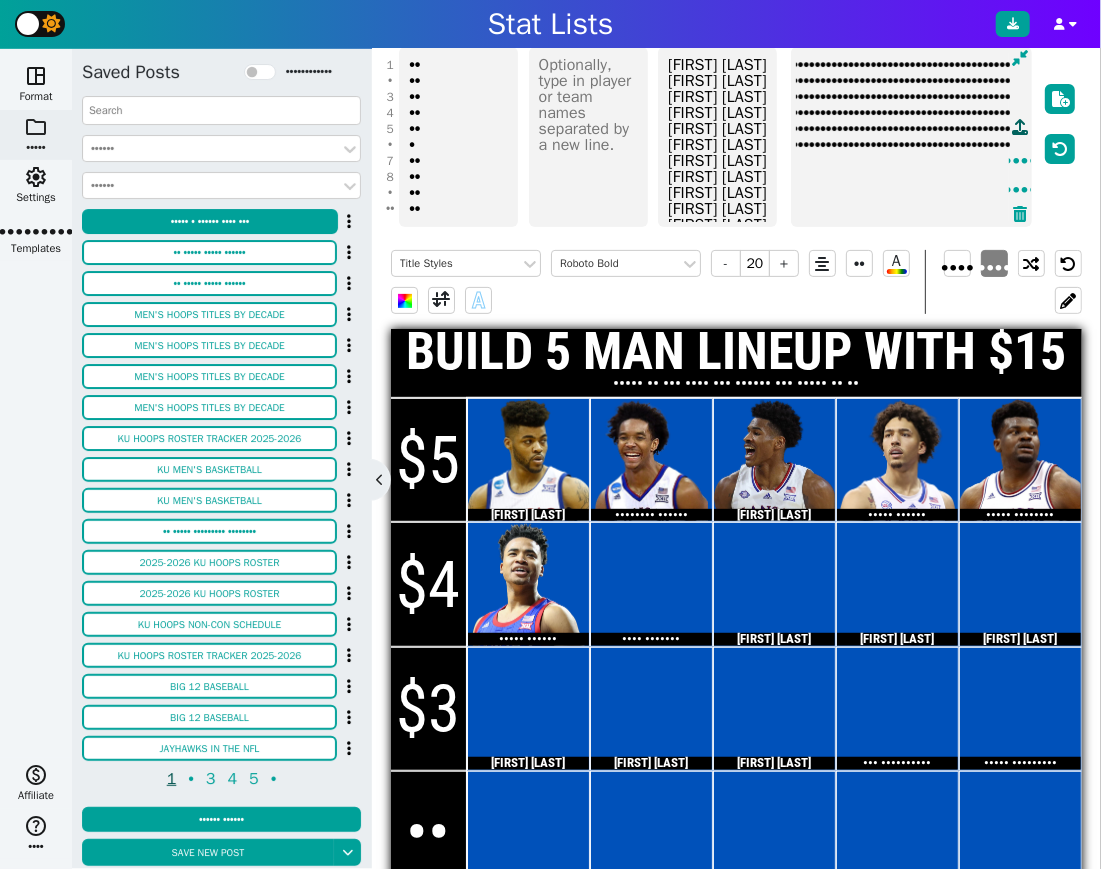 click at bounding box center (1020, 127) 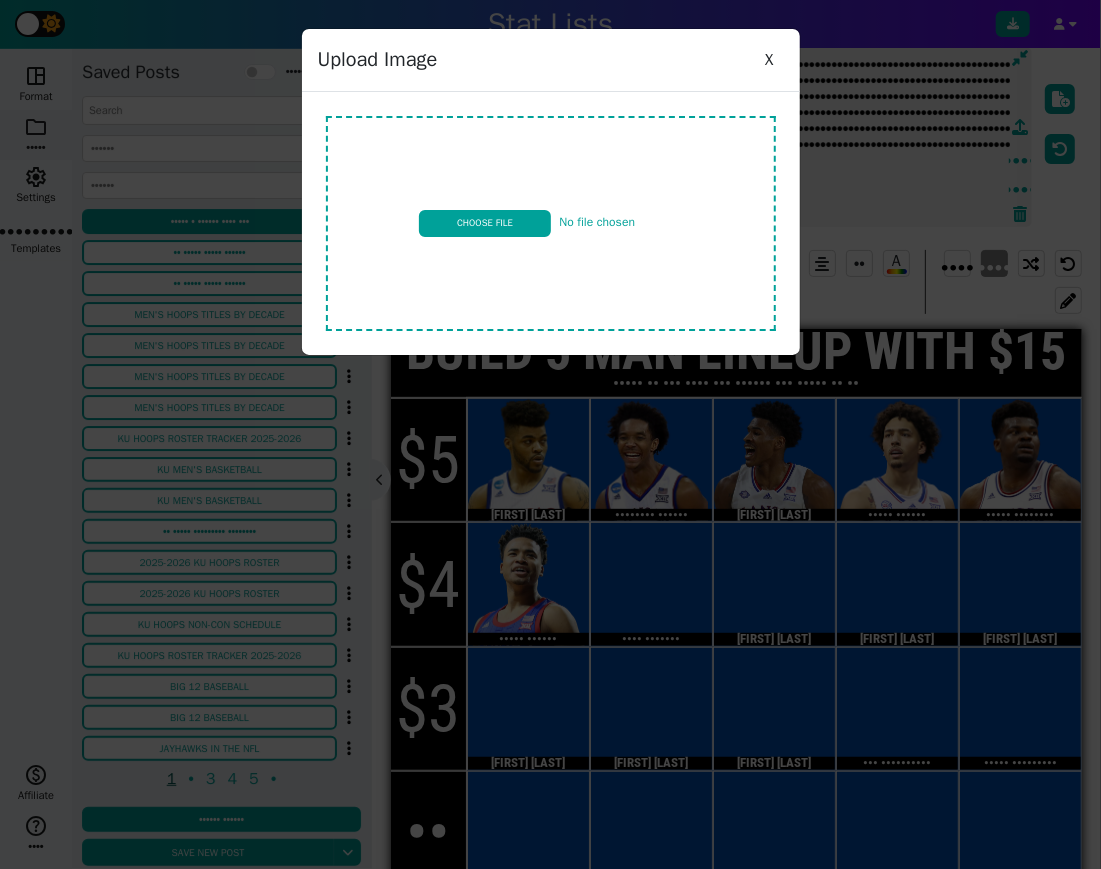 click at bounding box center (551, 223) 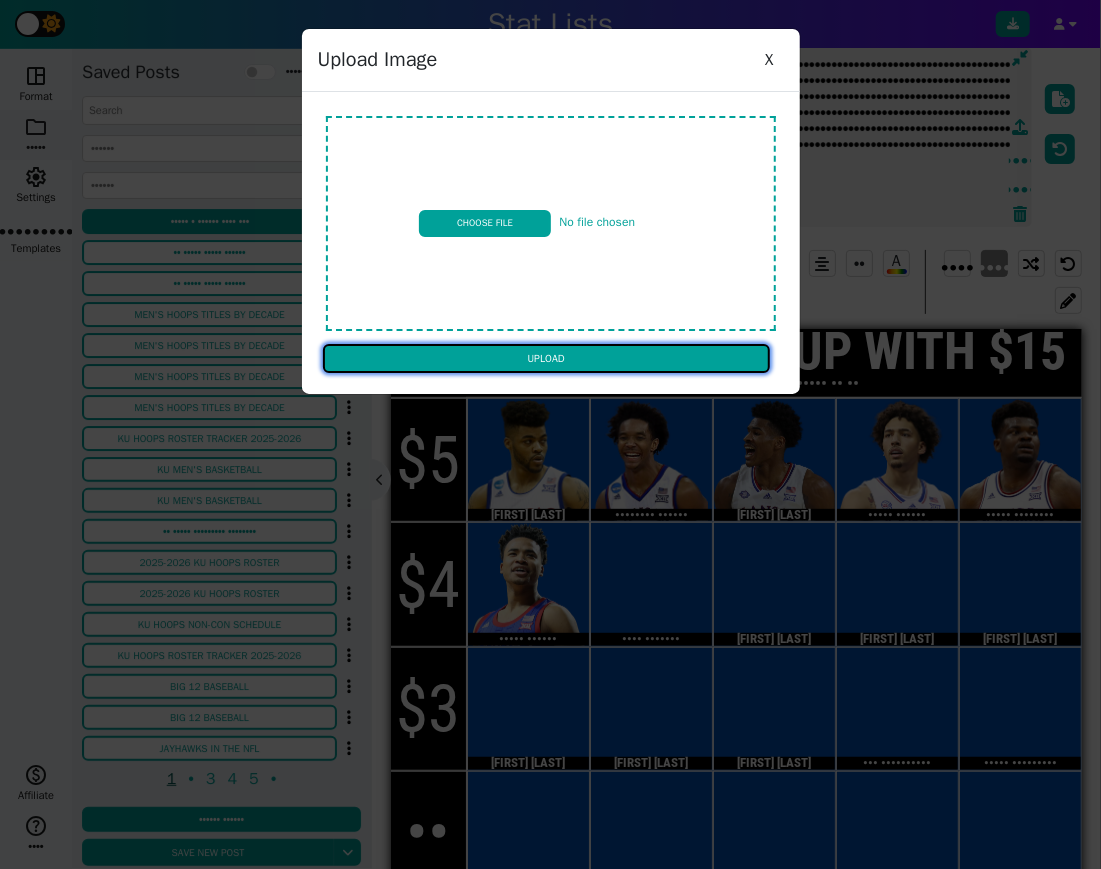click on "Upload" at bounding box center (546, 359) 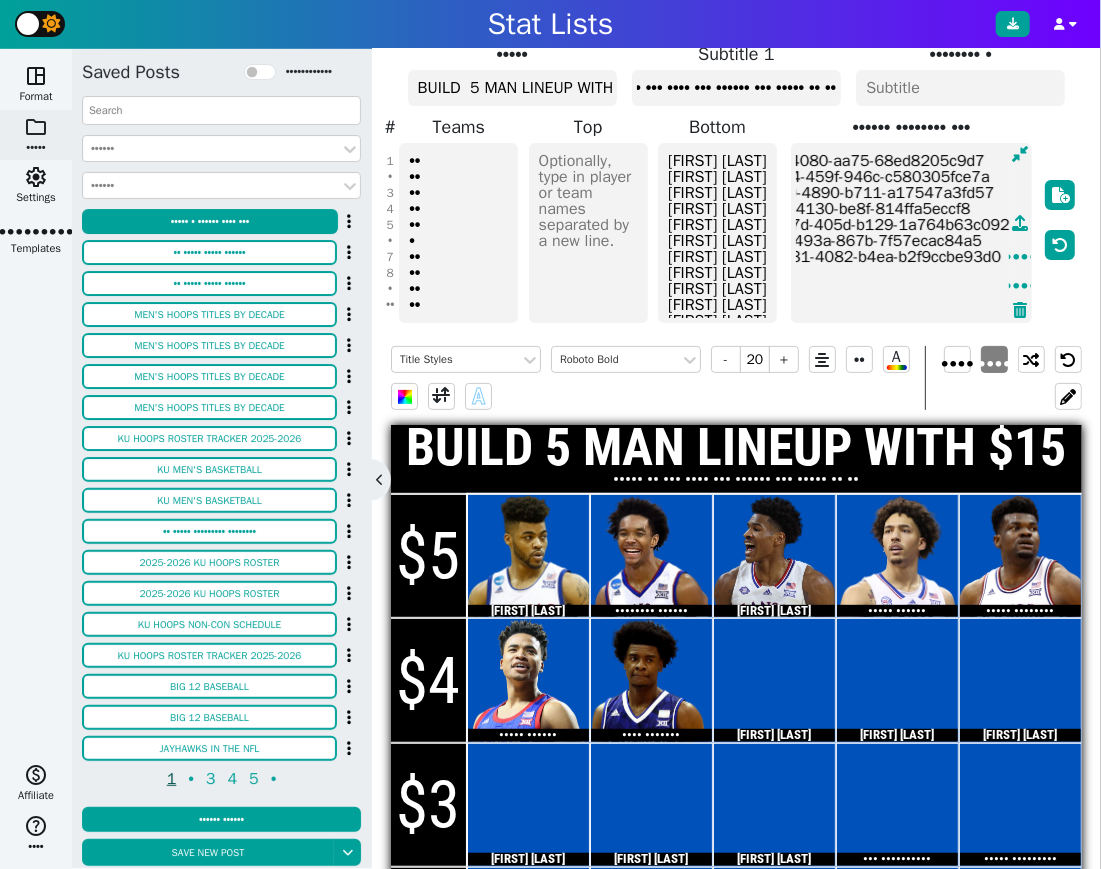 scroll, scrollTop: 52, scrollLeft: 0, axis: vertical 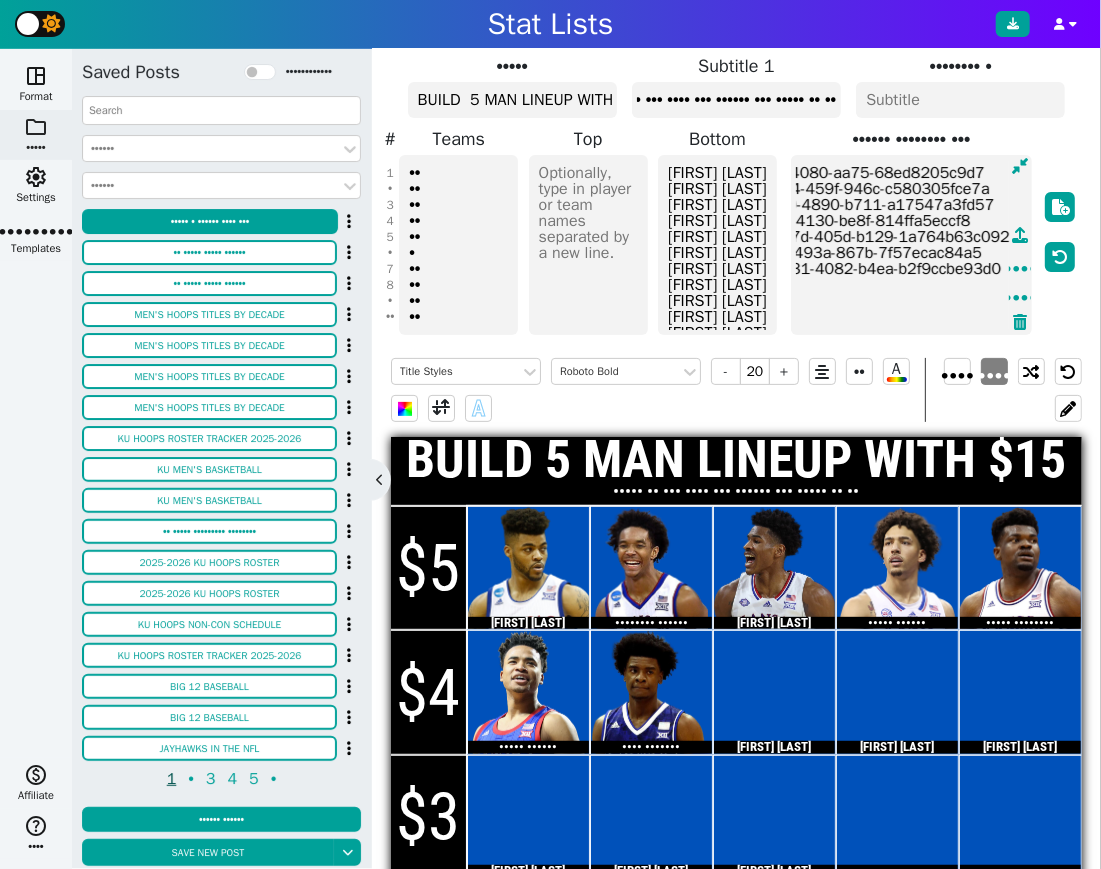 click on "••
••
••
••
••
•
••
••
••
••
••
•
••
••
••
••
••
•
••
••
••
••
••
•
••
••
••
••
••" at bounding box center (458, 245) 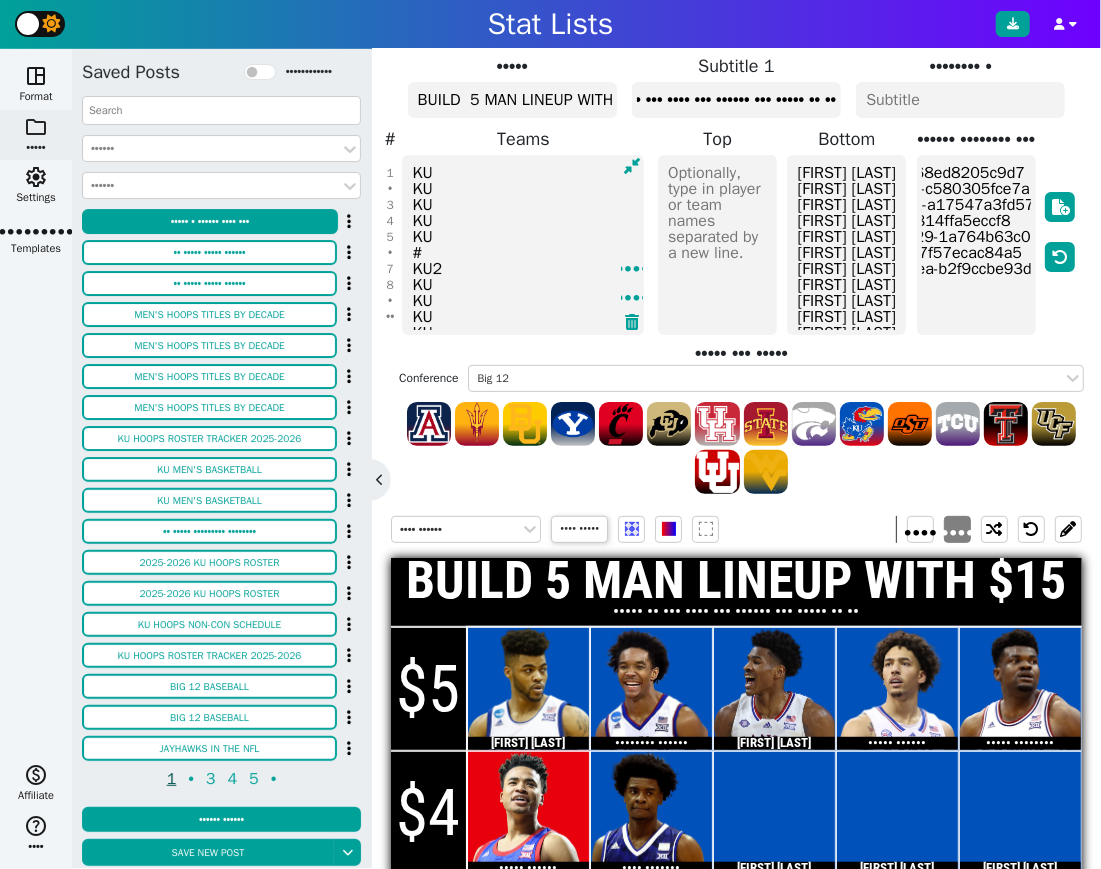 scroll, scrollTop: 136, scrollLeft: 0, axis: vertical 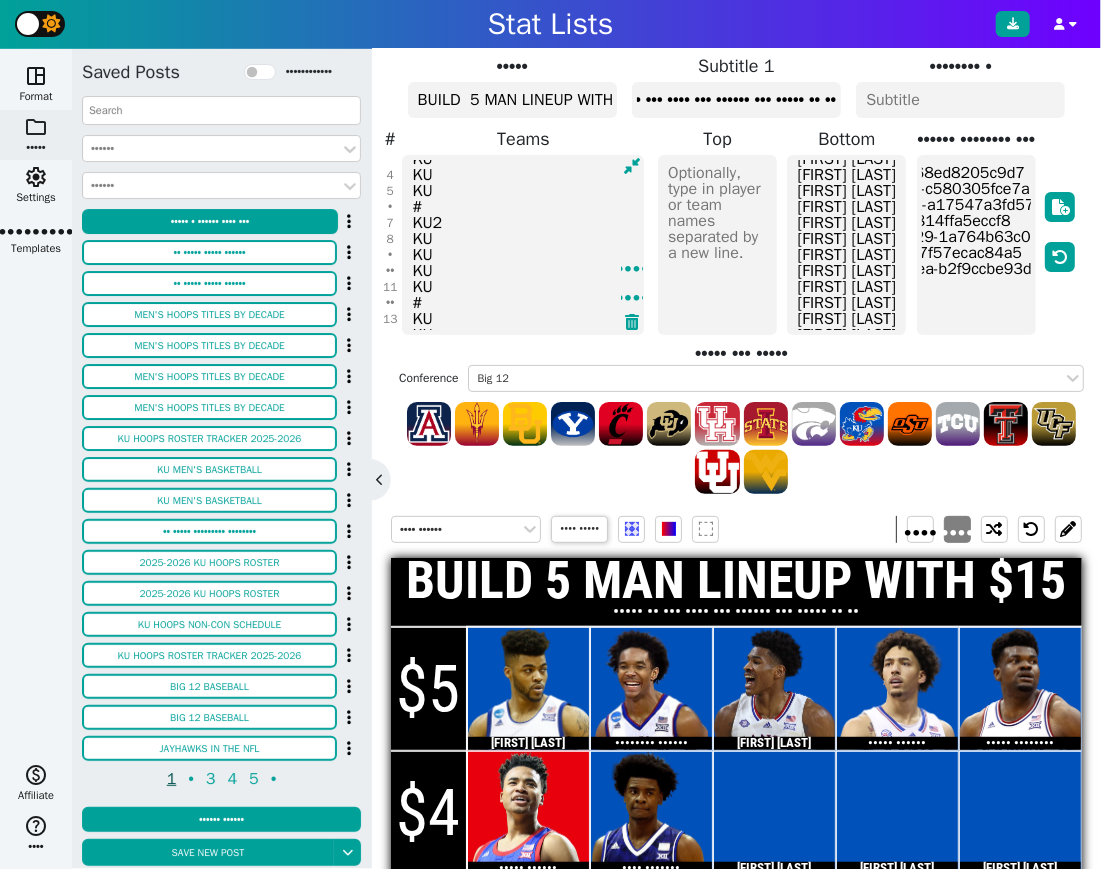 click on "KU
KU
KU
KU
KU
#
KU2
KU
KU
KU
KU
#
KU
KU
KU
KU
KU
#
KU
KU
KU
KU
KU
#
KU
KU
KU
KU
KU" at bounding box center [523, 245] 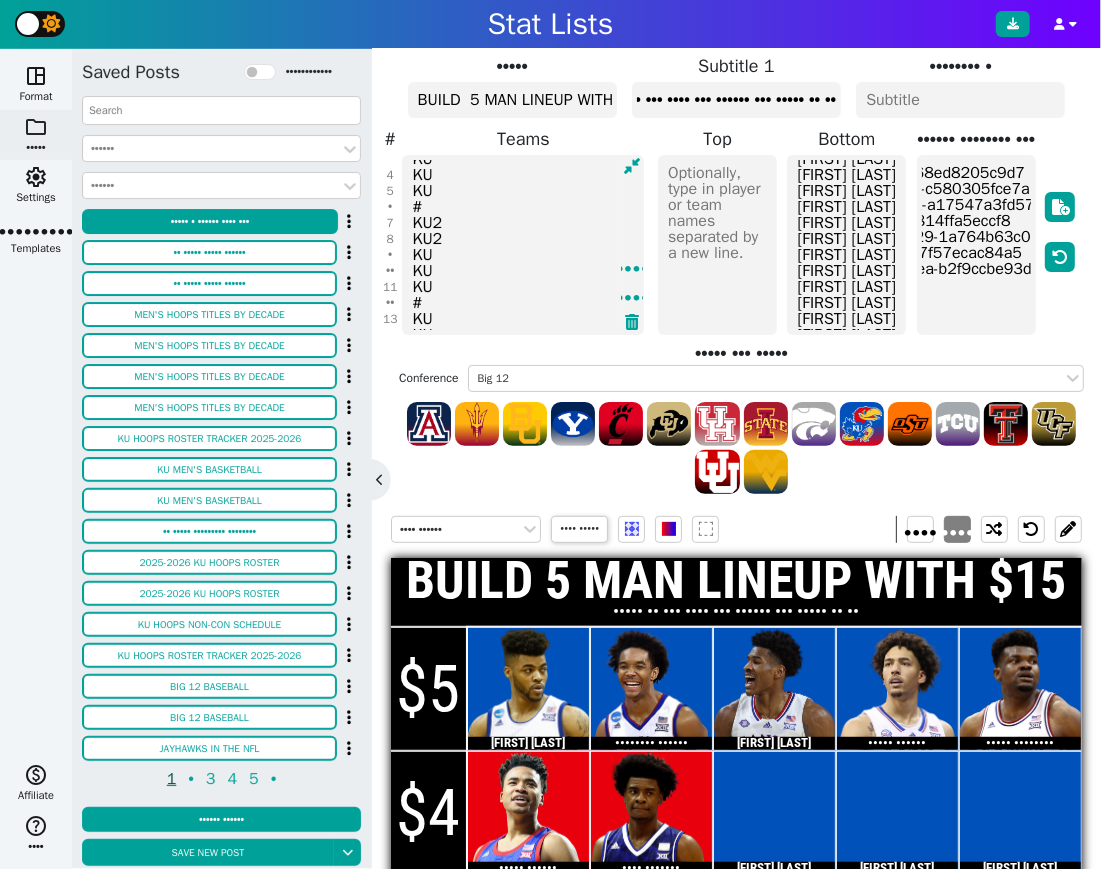 click on "KU
KU
KU
KU
KU
#
KU2
KU2
KU
KU
KU
#
KU
KU
KU
KU
KU
#
KU
KU
KU
KU
KU
#
KU
KU
KU
KU
KU" at bounding box center [523, 245] 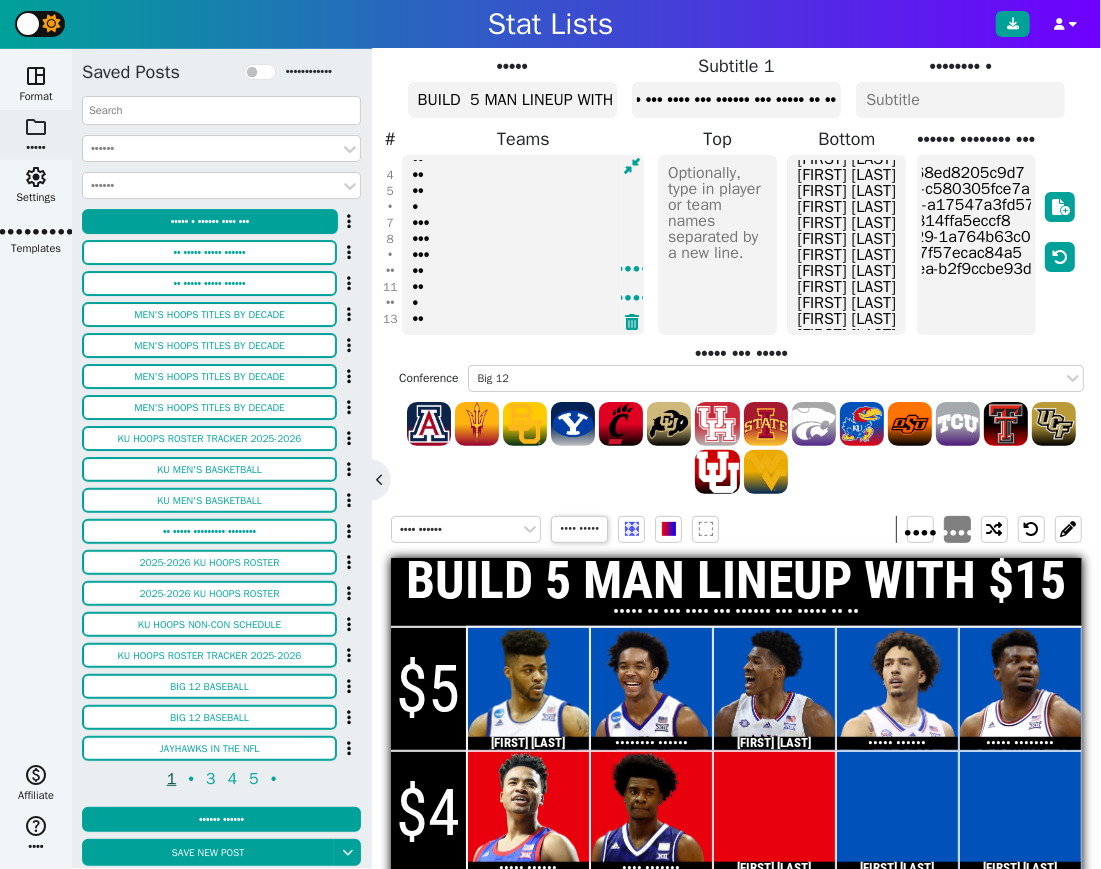 click on "••
••
••
••
••
•
•••
•••
•••
••
••
•
••
••
••
••
••
•
••
••
••
••
••
•
••
••
••
••
••" at bounding box center [523, 245] 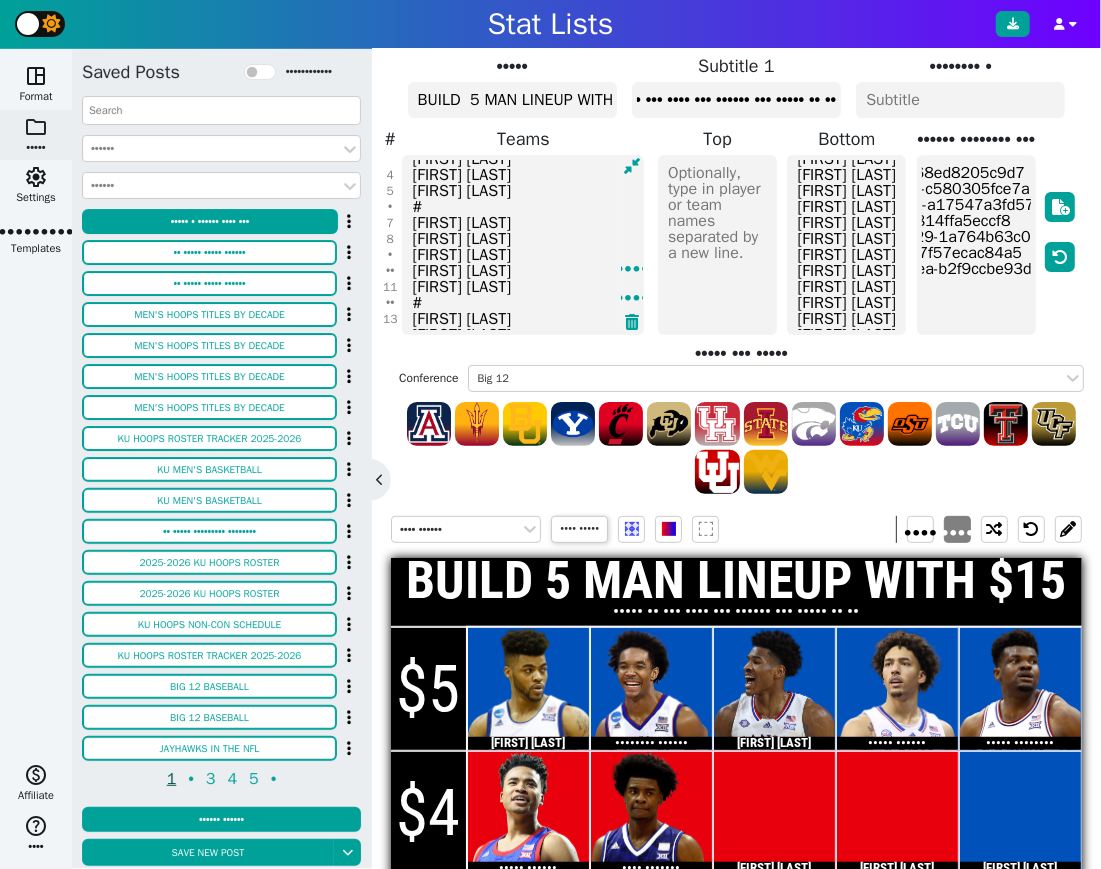 click on "[FIRST] [LAST]
[FIRST] [LAST]
[FIRST] [LAST]
[FIRST] [LAST]
[FIRST] [LAST]
#
[FIRST] [LAST]
[FIRST] [LAST]
[FIRST] [LAST]
[FIRST] [LAST]
[FIRST] [LAST]
#
[FIRST] [LAST]
[FIRST] [LAST]
[FIRST] [LAST]
[FIRST] [LAST]
[FIRST] [LAST]
#
[FIRST] [LAST]
[FIRST] [LAST]
[FIRST] [LAST]
[FIRST] [LAST]
[FIRST] [LAST]
#
[FIRST] [LAST]
[FIRST] [LAST]
[FIRST] [LAST]
[FIRST] [LAST]
[FIRST] [LAST]" at bounding box center (523, 245) 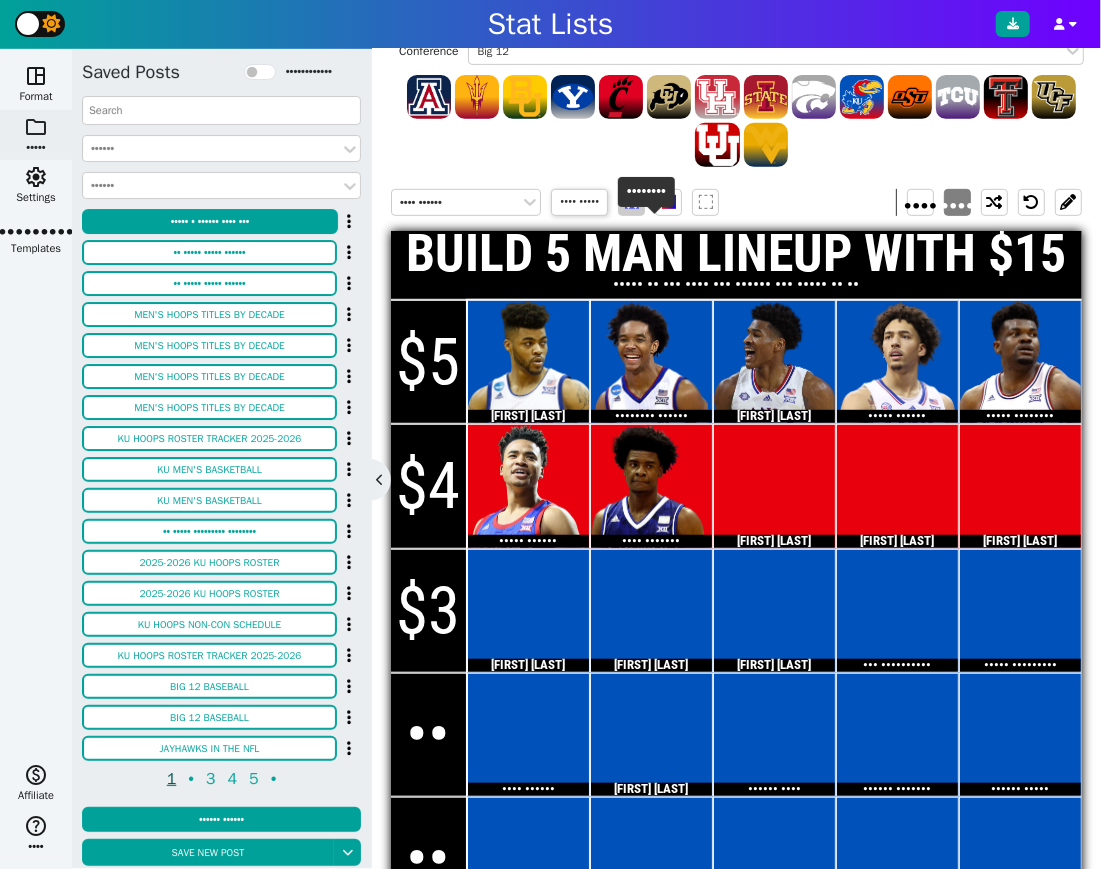 type on "KU
KU
KU
KU
KU
#
KU2
KU2
KU2
KU2
KU2
#
KU
KU
KU
KU
KU
#
KU
KU
KU
KU
KU
#
KU
KU
KU
KU
KU" 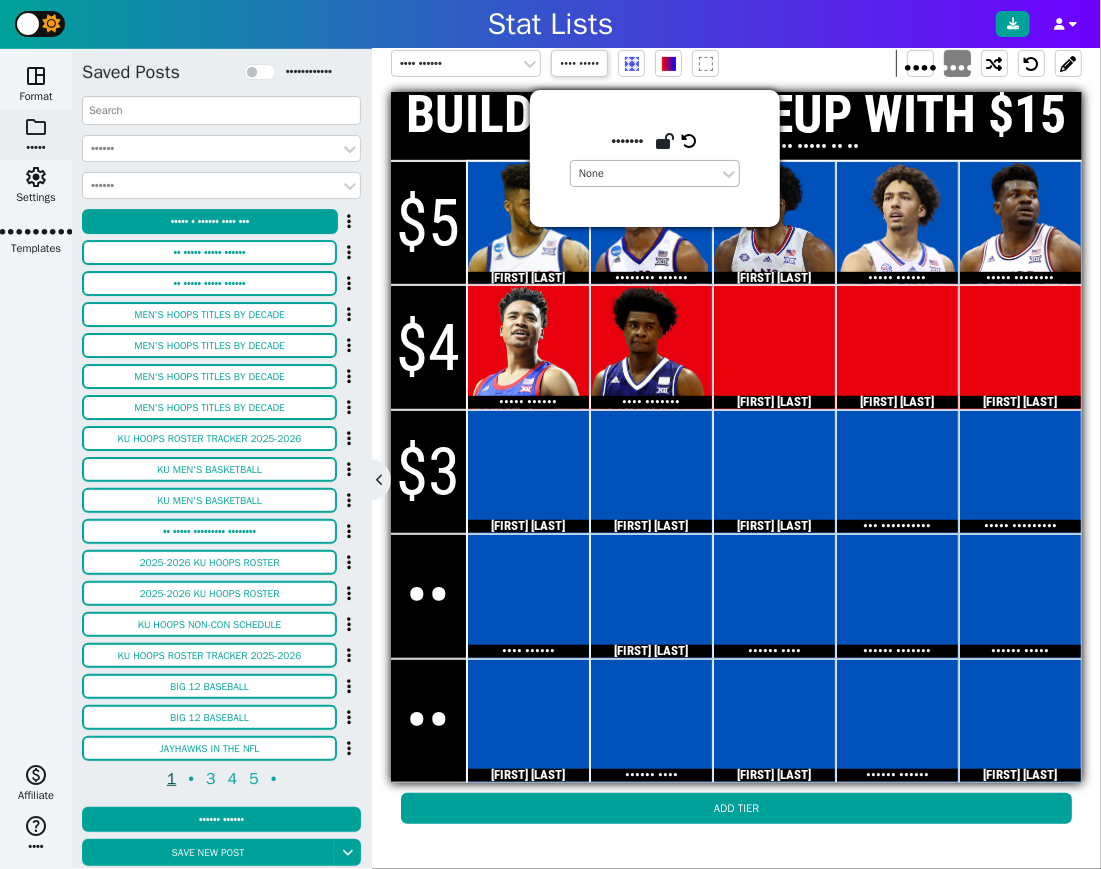 click on "None" at bounding box center [645, 173] 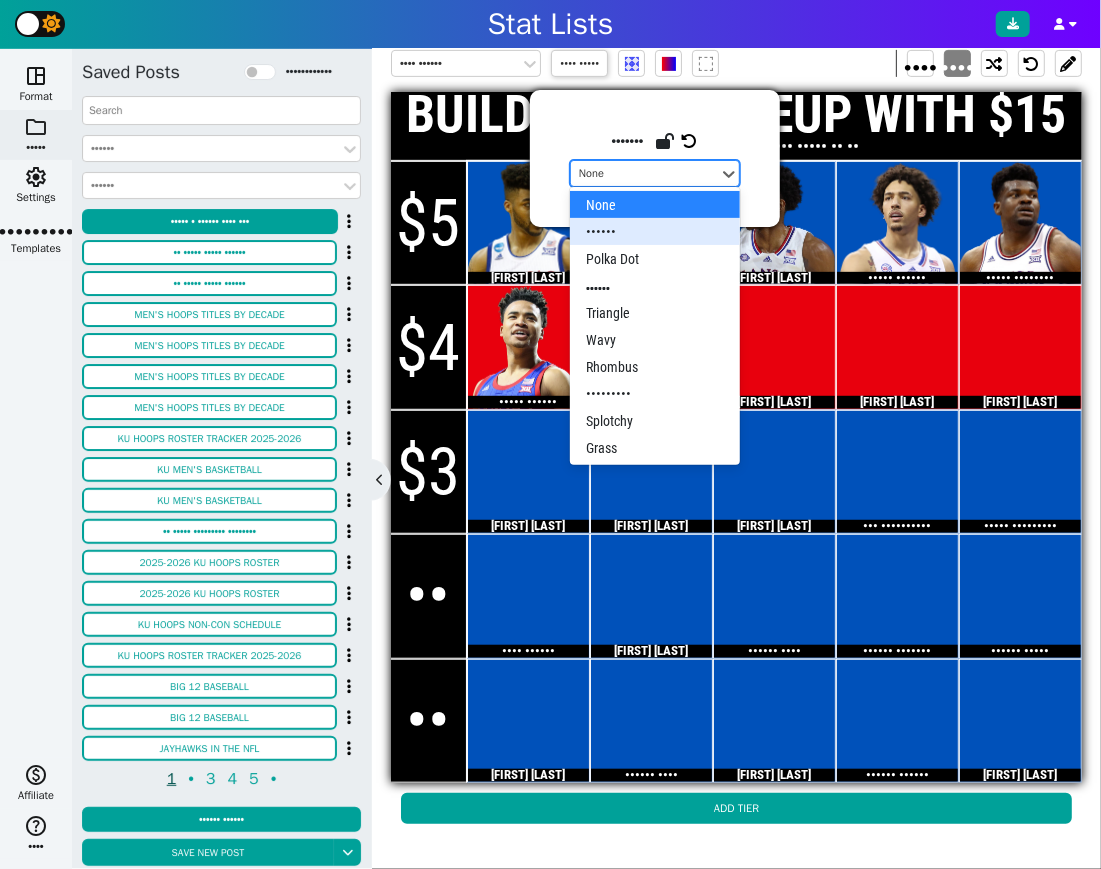 click on "••••••" at bounding box center [655, 231] 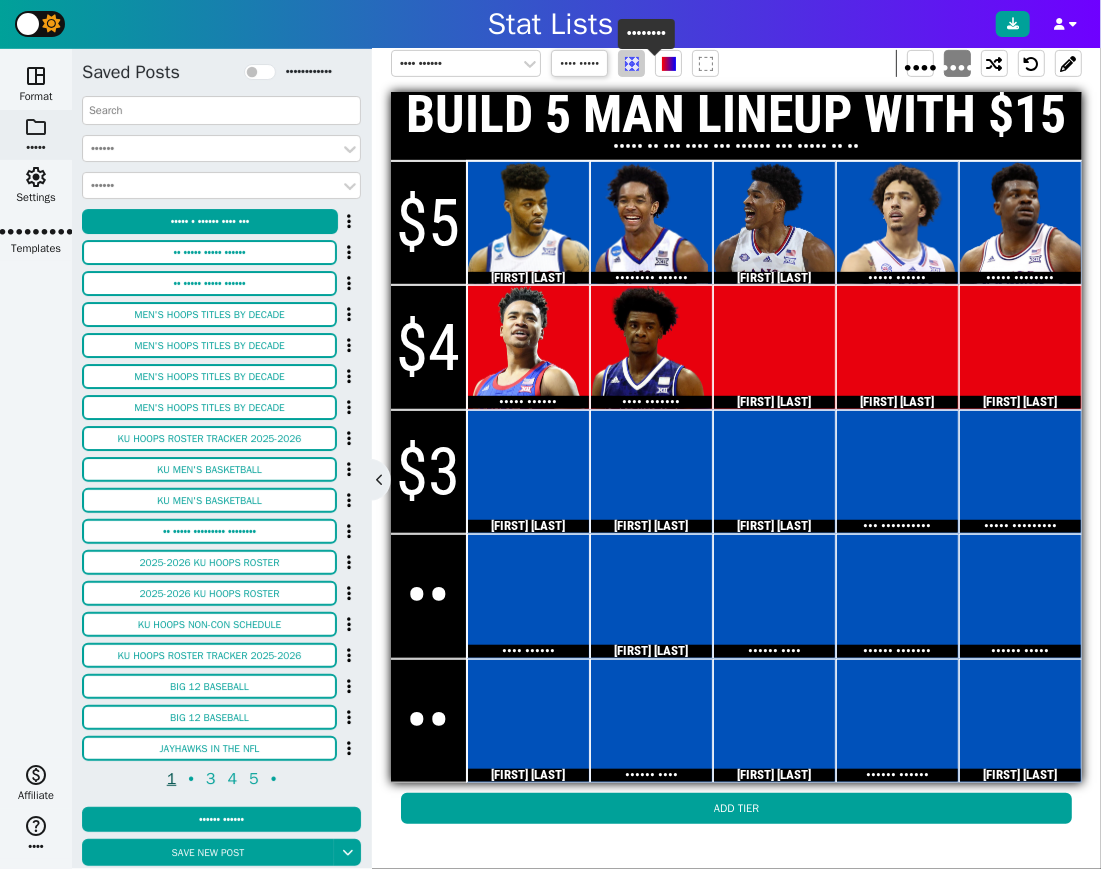 click at bounding box center [632, 64] 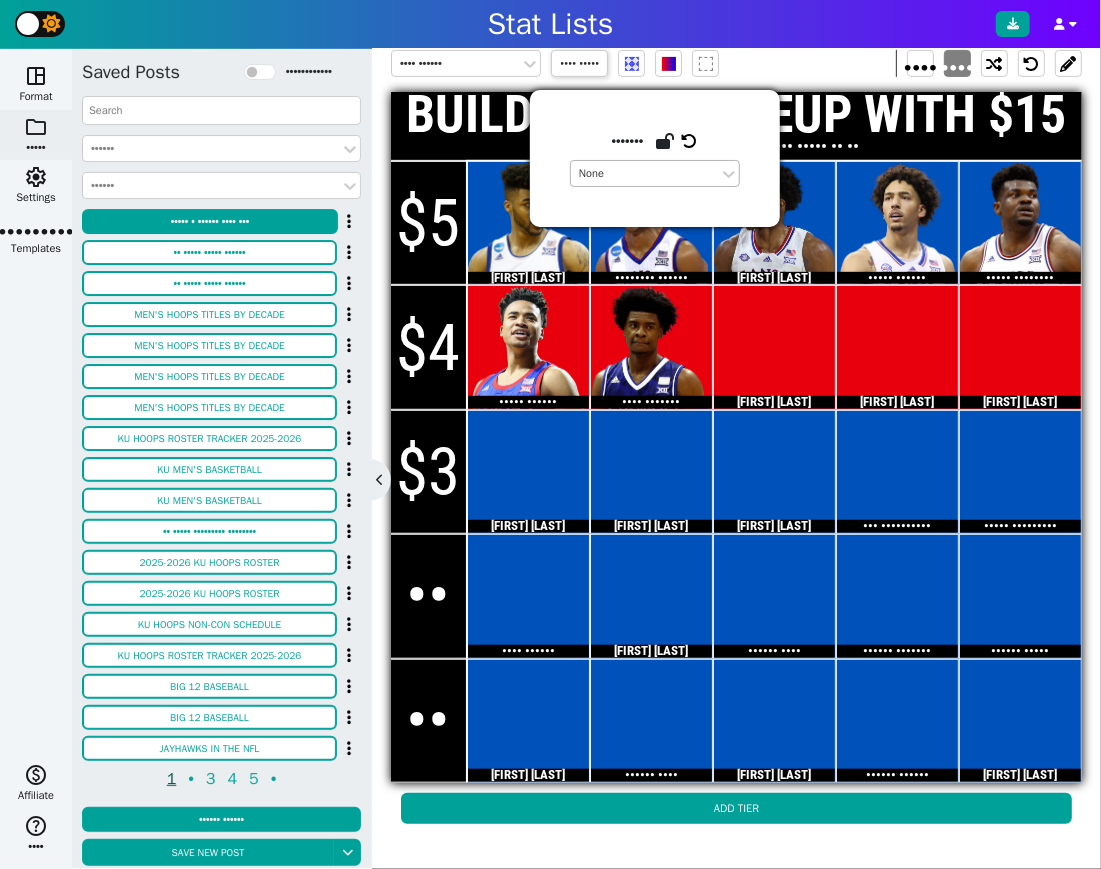 click on "None" at bounding box center [645, 173] 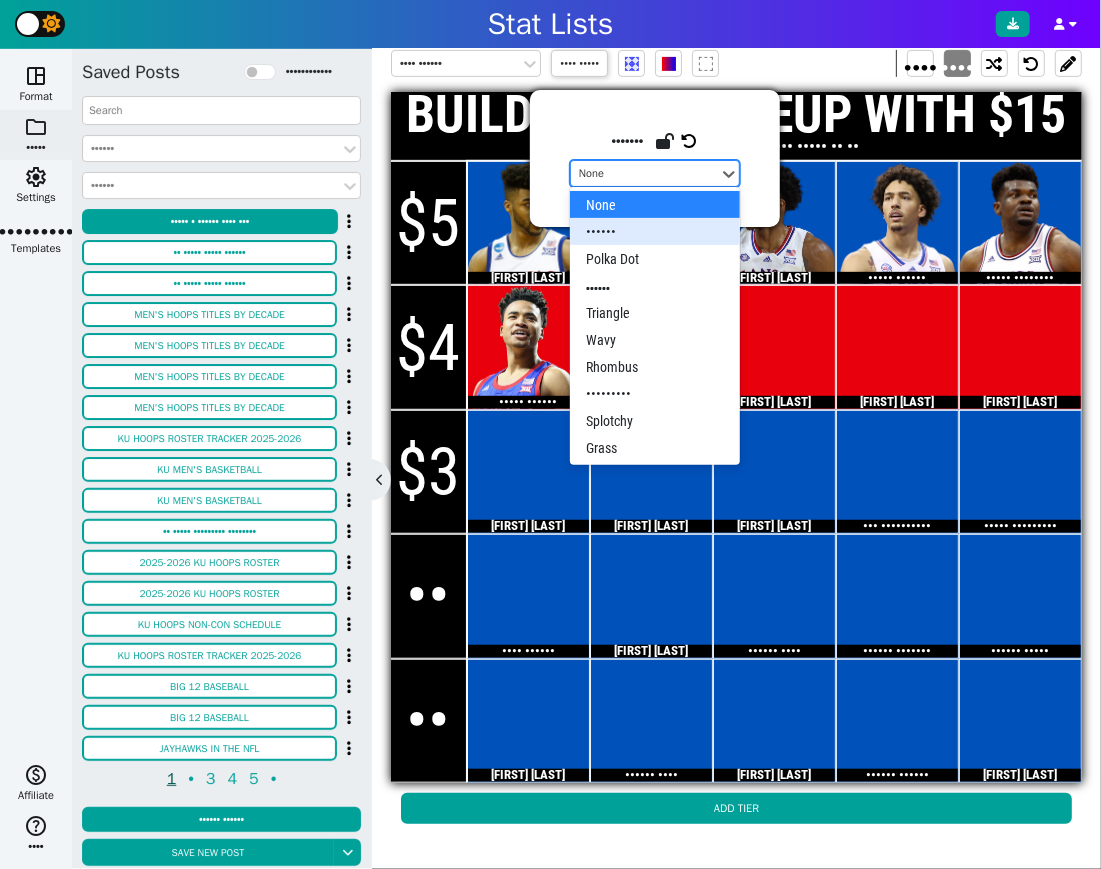 click on "••••••" at bounding box center [655, 231] 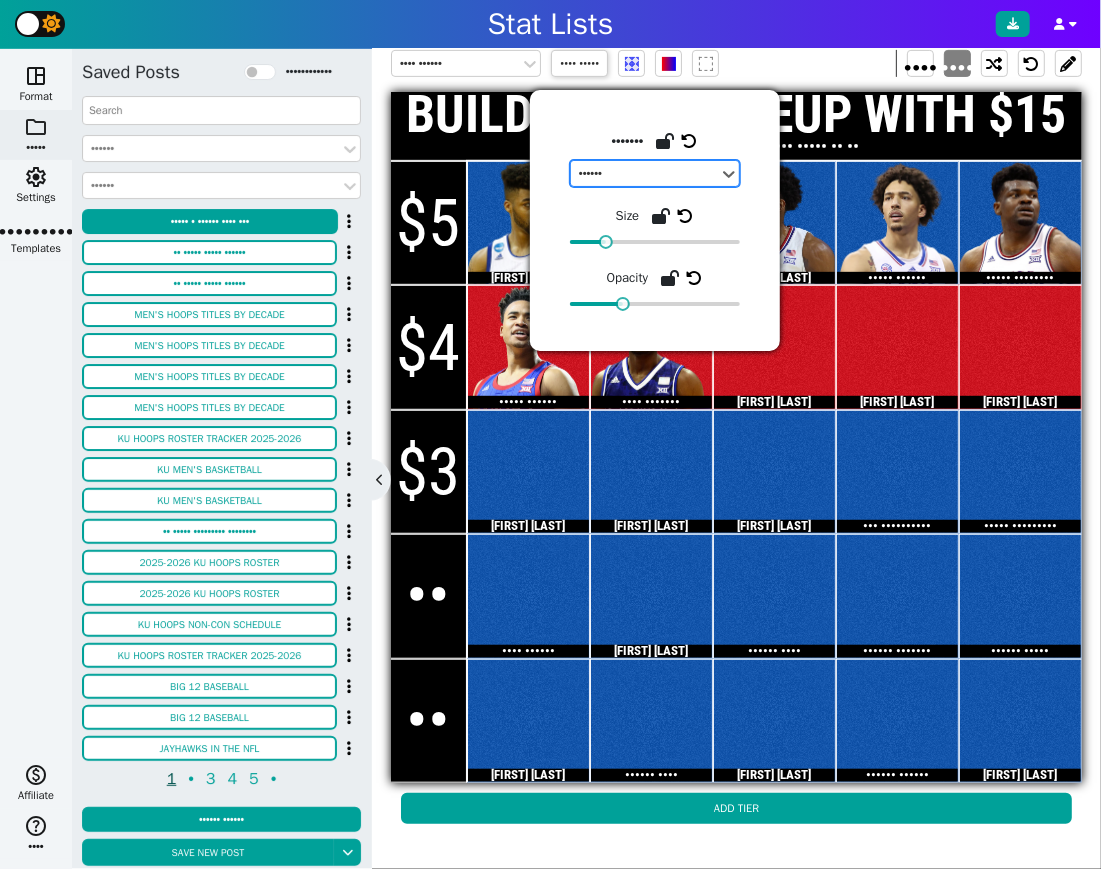 click on "•••• •••••• •••• ••••• •••• ••••" at bounding box center (736, 63) 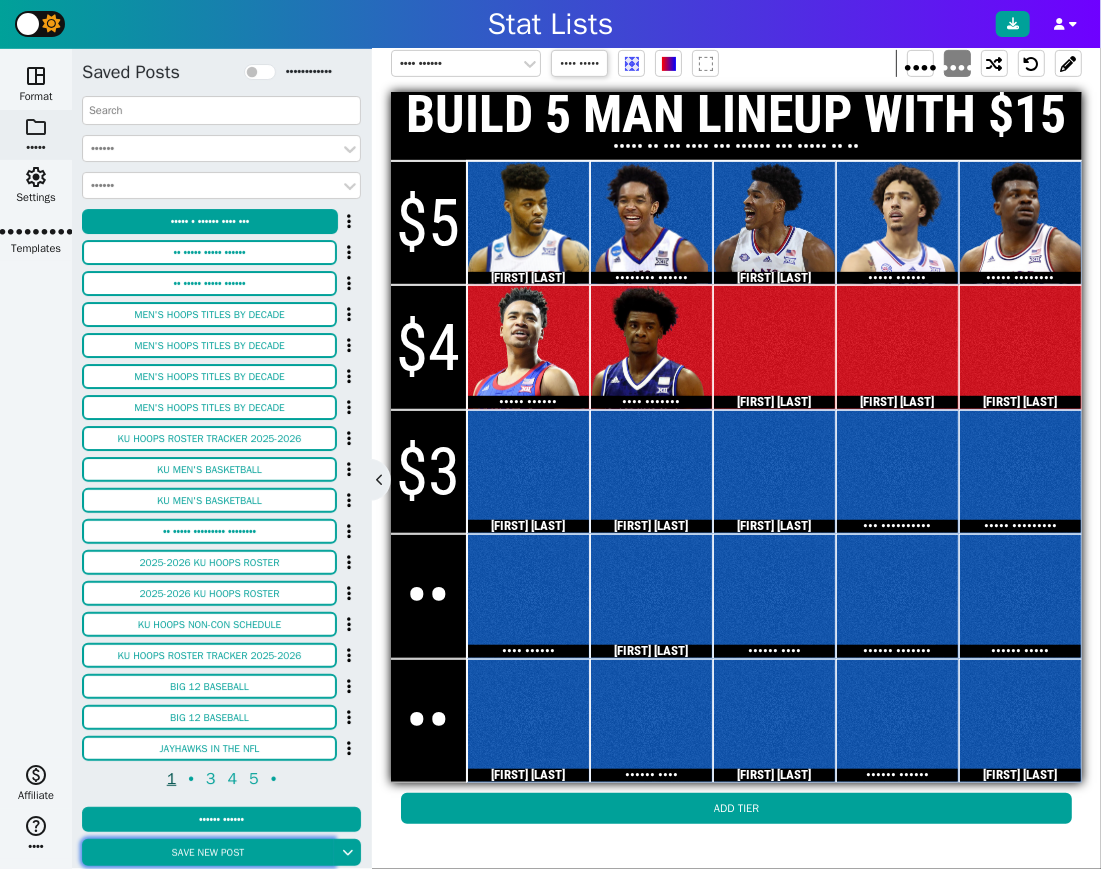 click on "Save new post" at bounding box center (208, 852) 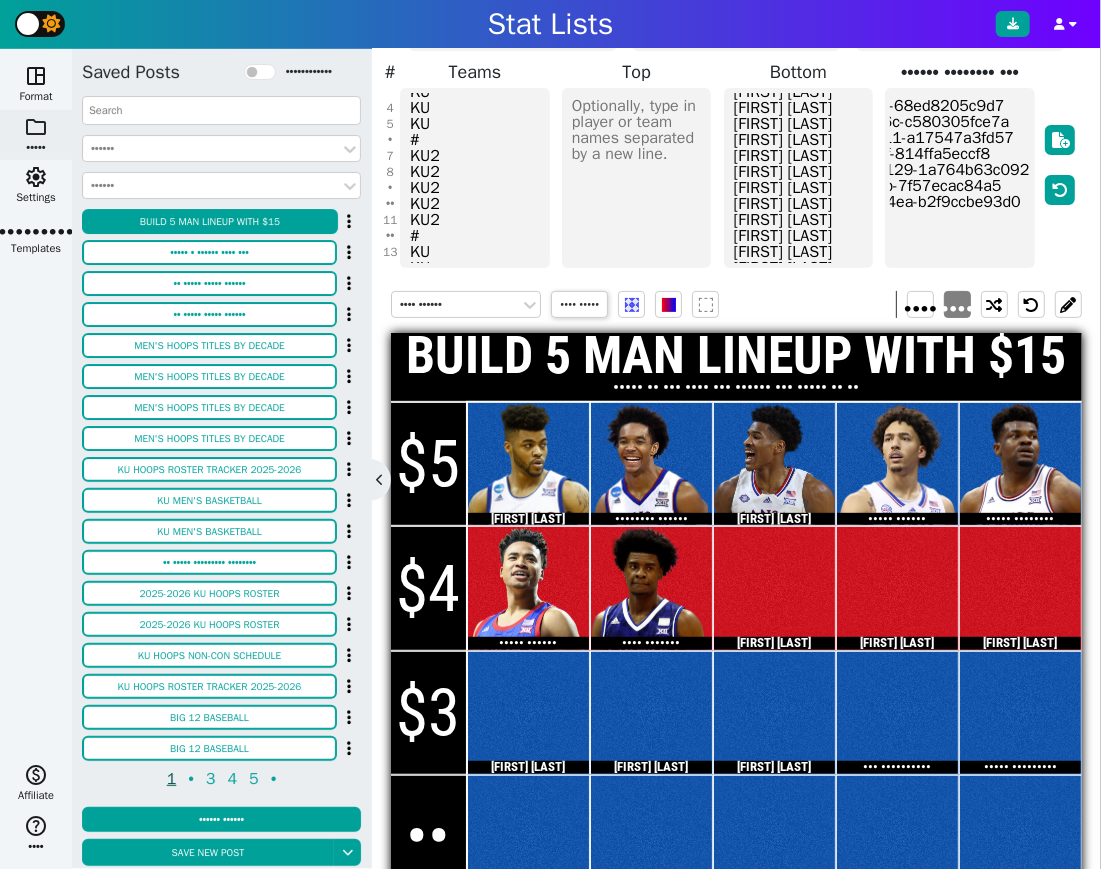 click at bounding box center [475, 178] 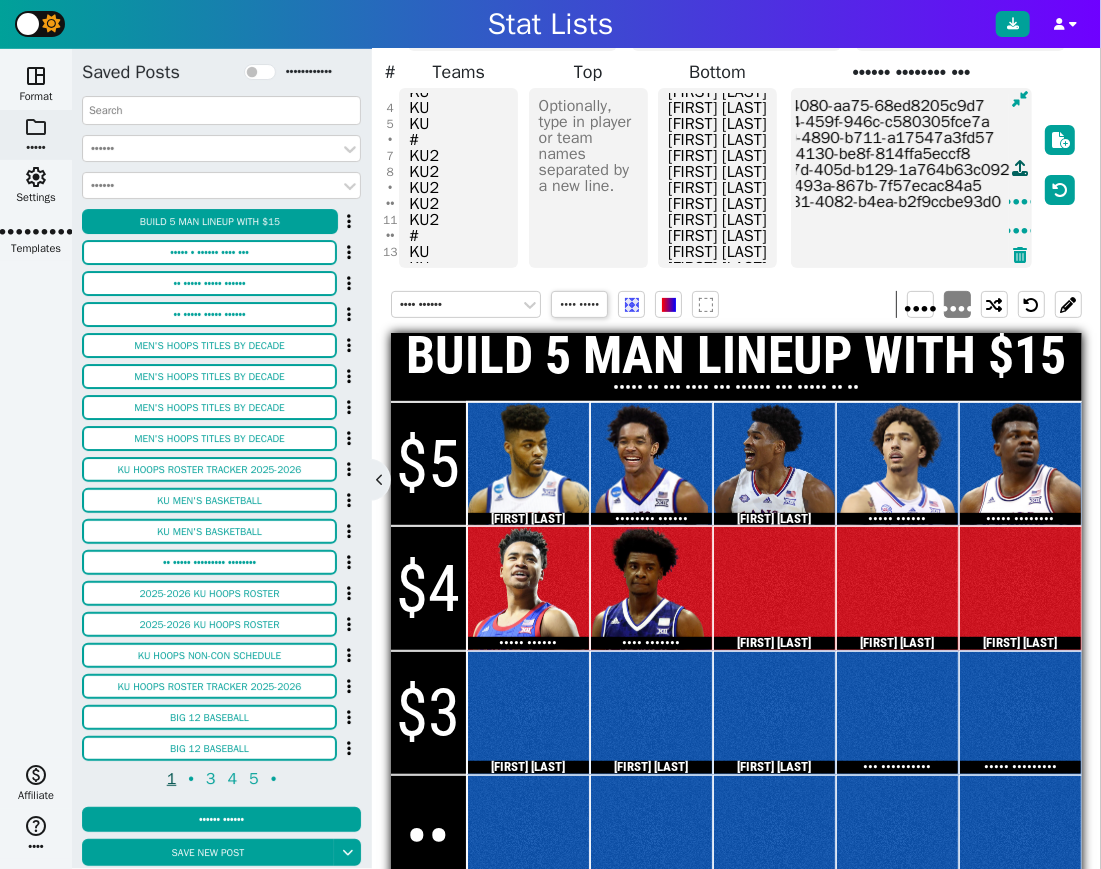 click at bounding box center (1020, 168) 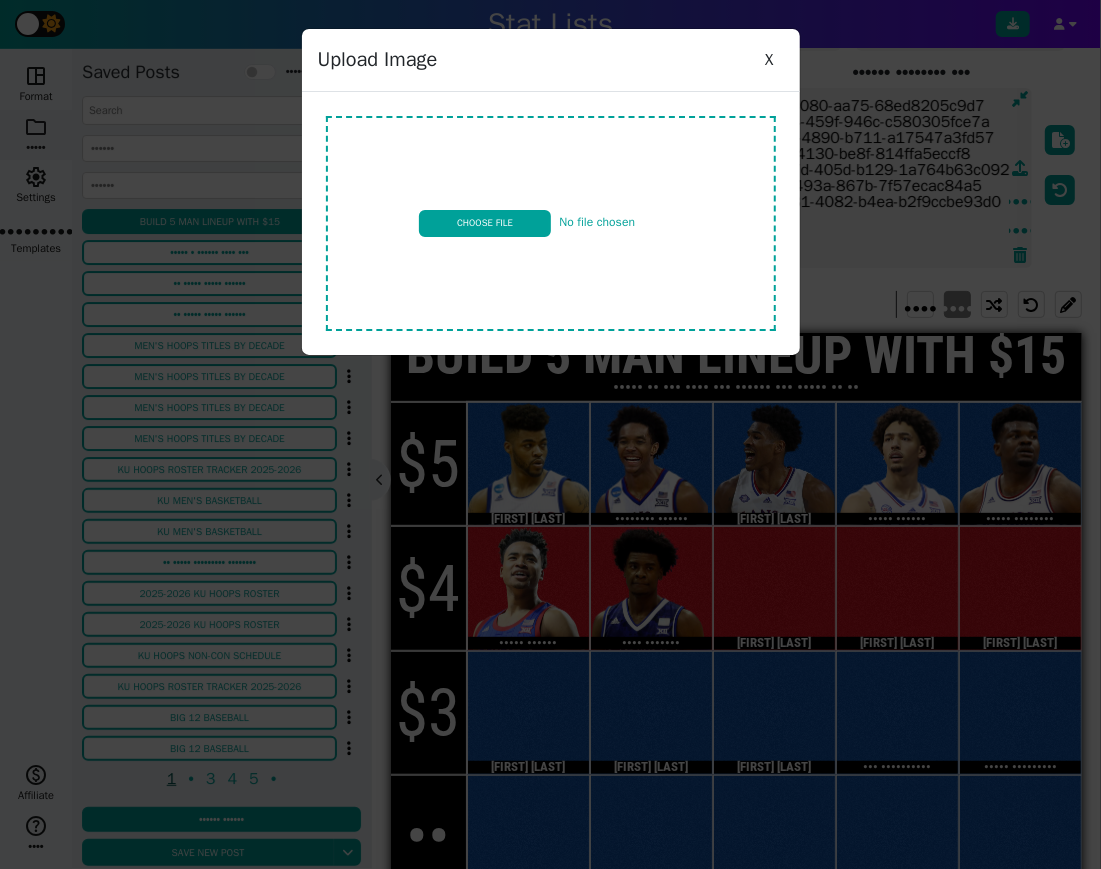 click at bounding box center [551, 223] 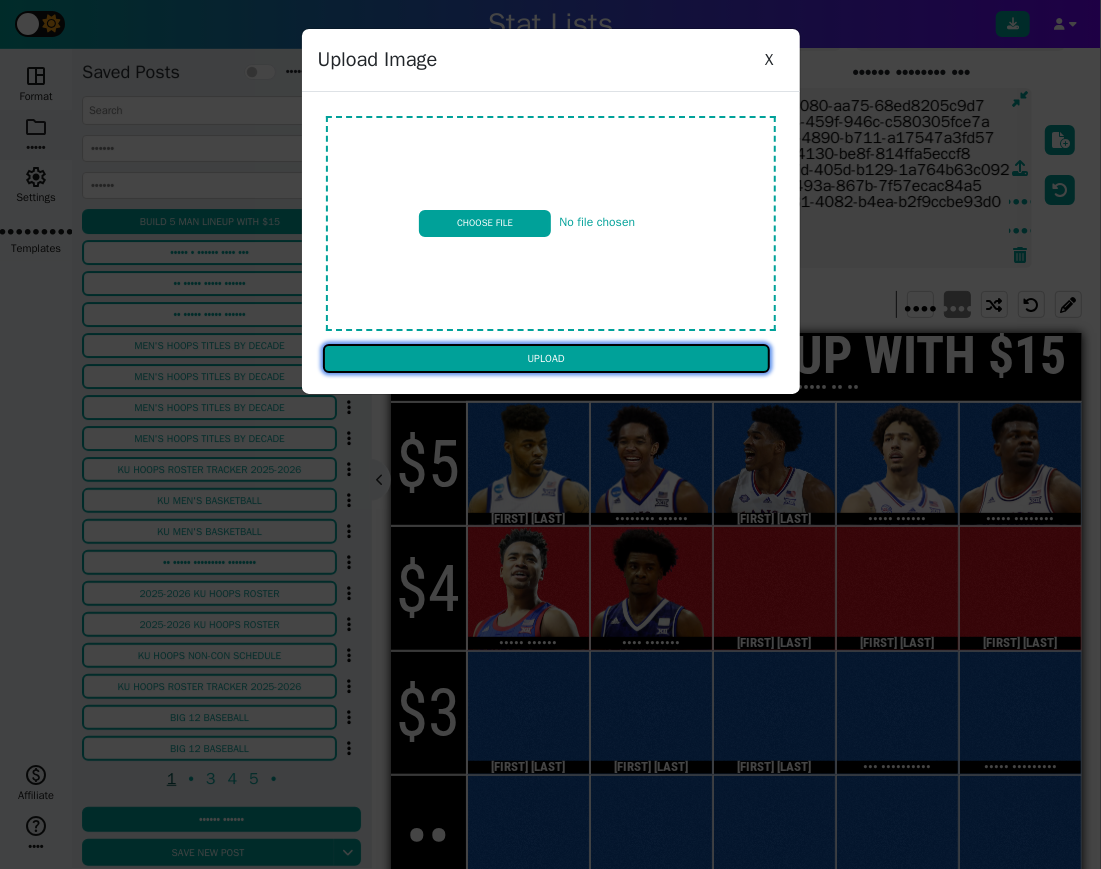 click on "Upload" at bounding box center (546, 359) 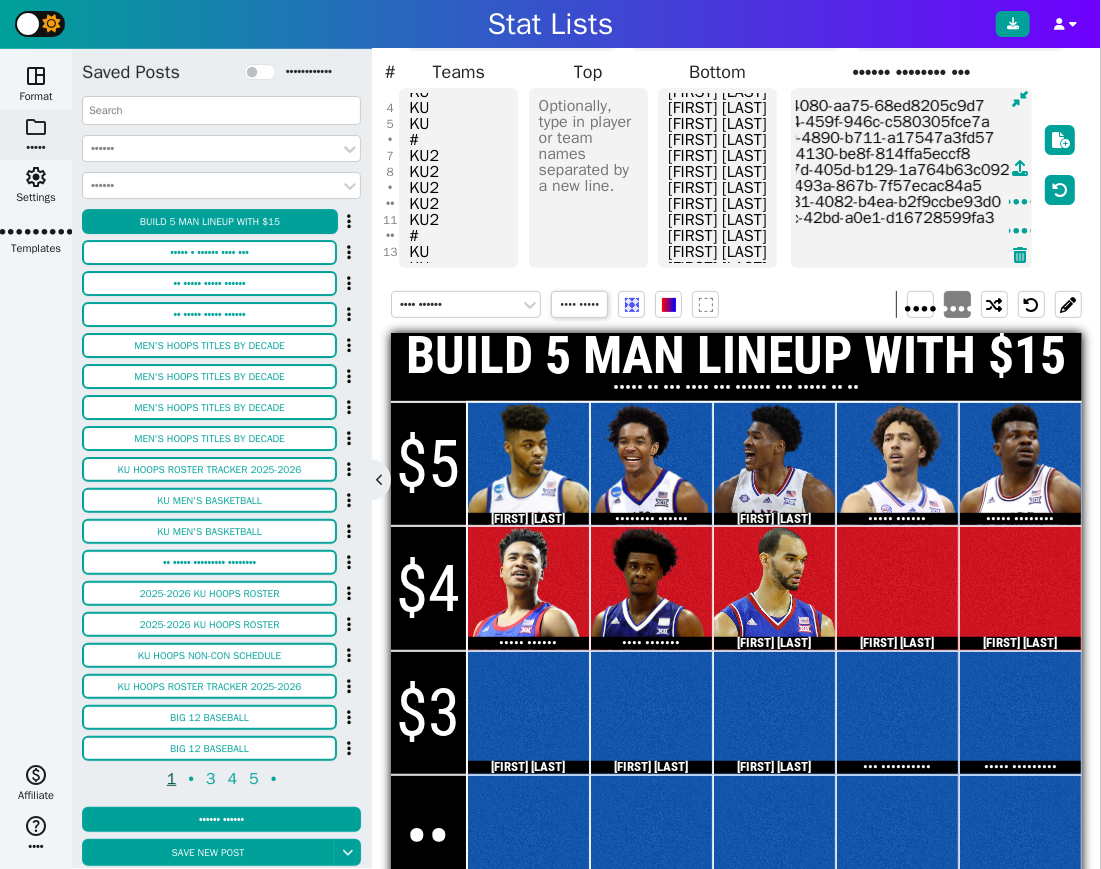 click at bounding box center (912, 178) 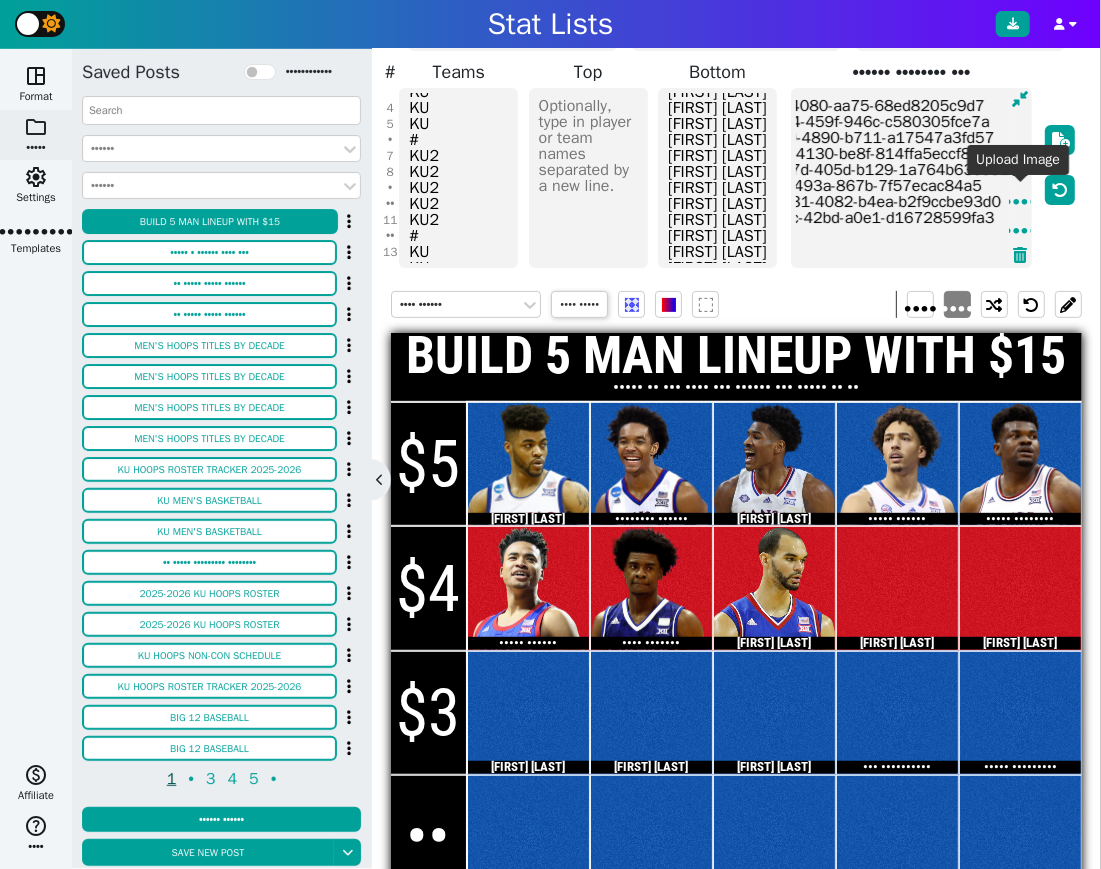 click at bounding box center [1020, 168] 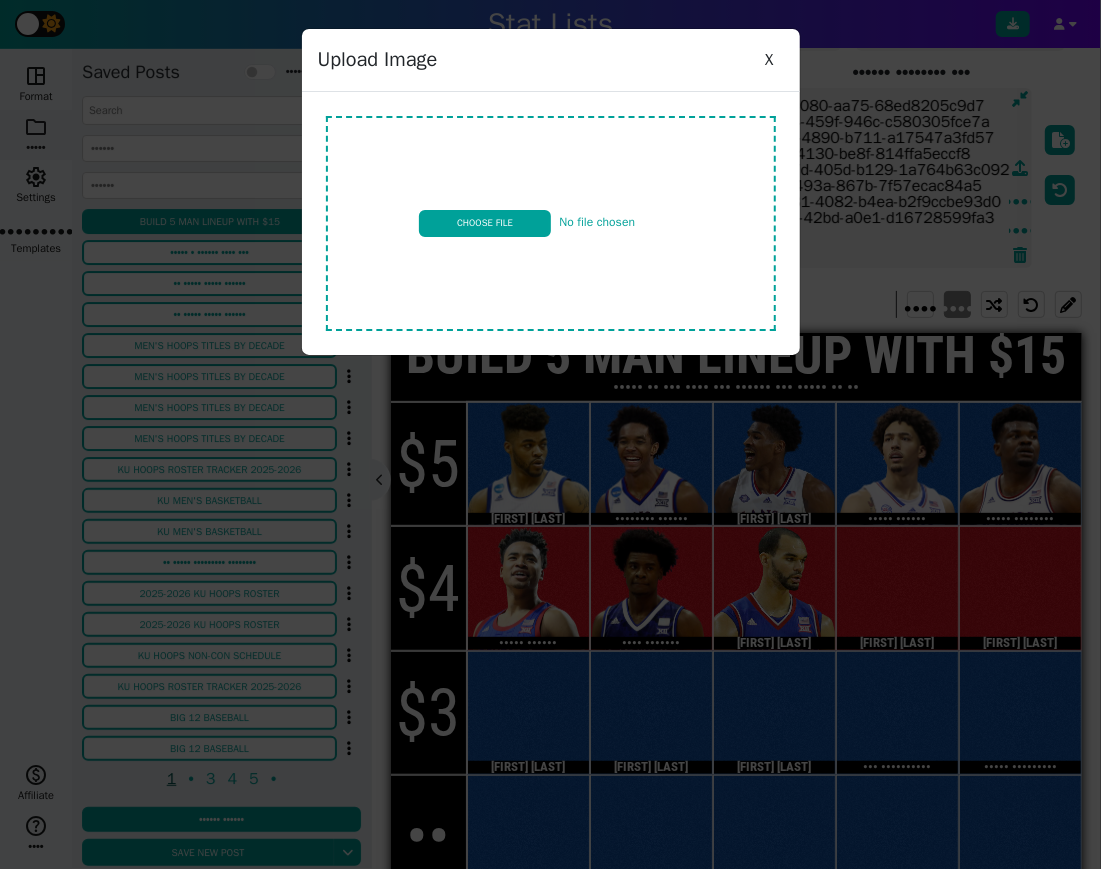 click at bounding box center [551, 223] 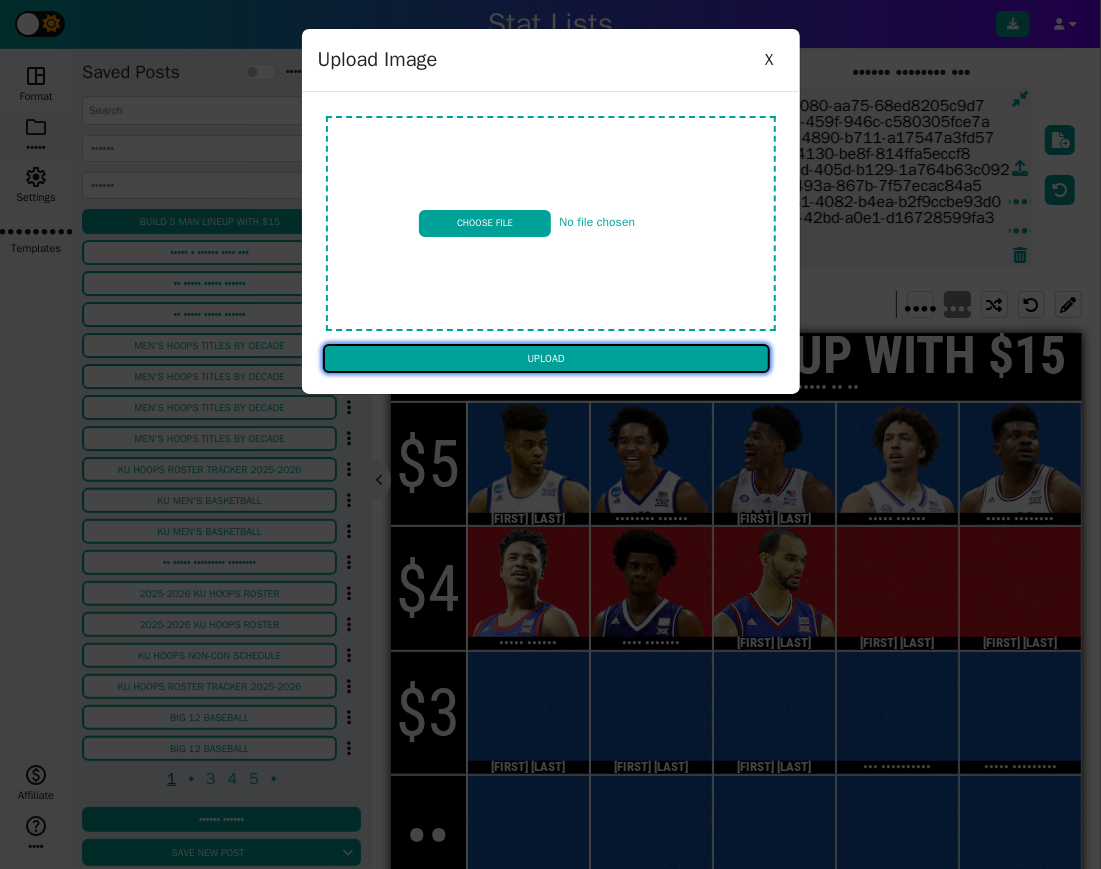 click on "Upload" at bounding box center [546, 359] 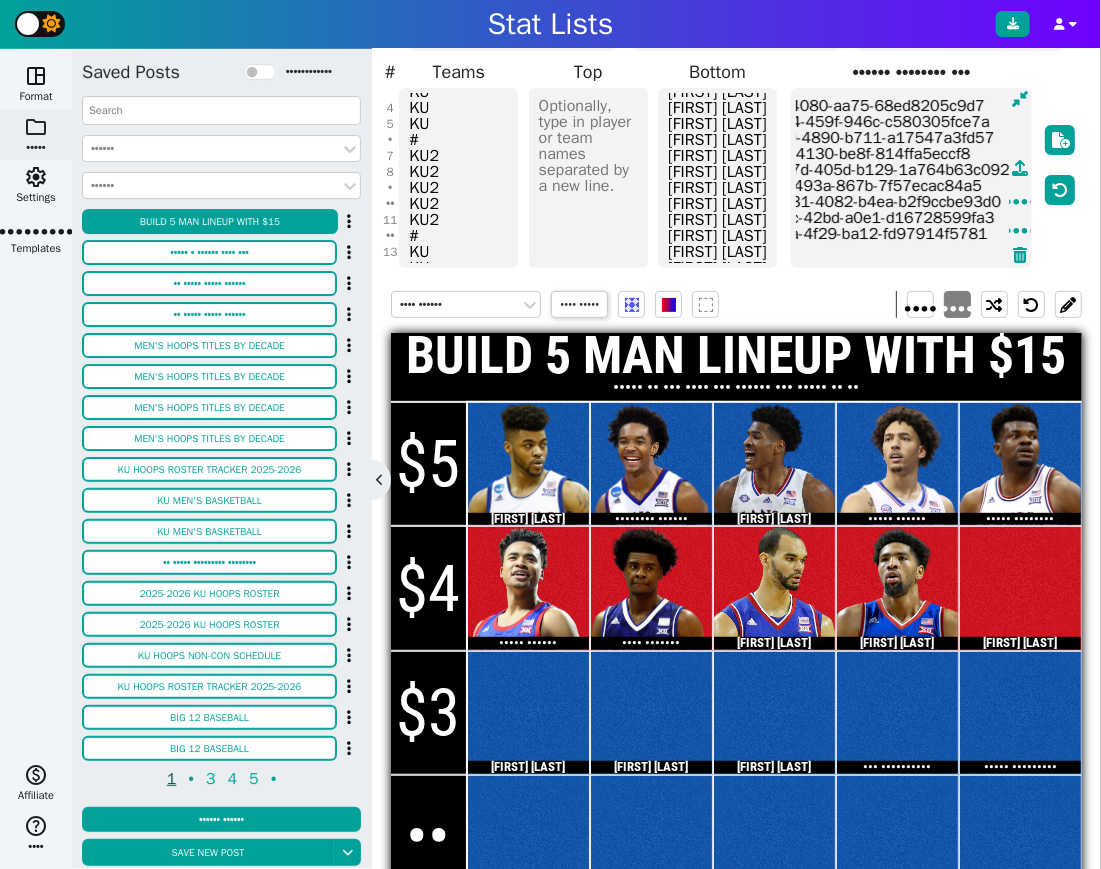 click at bounding box center (912, 178) 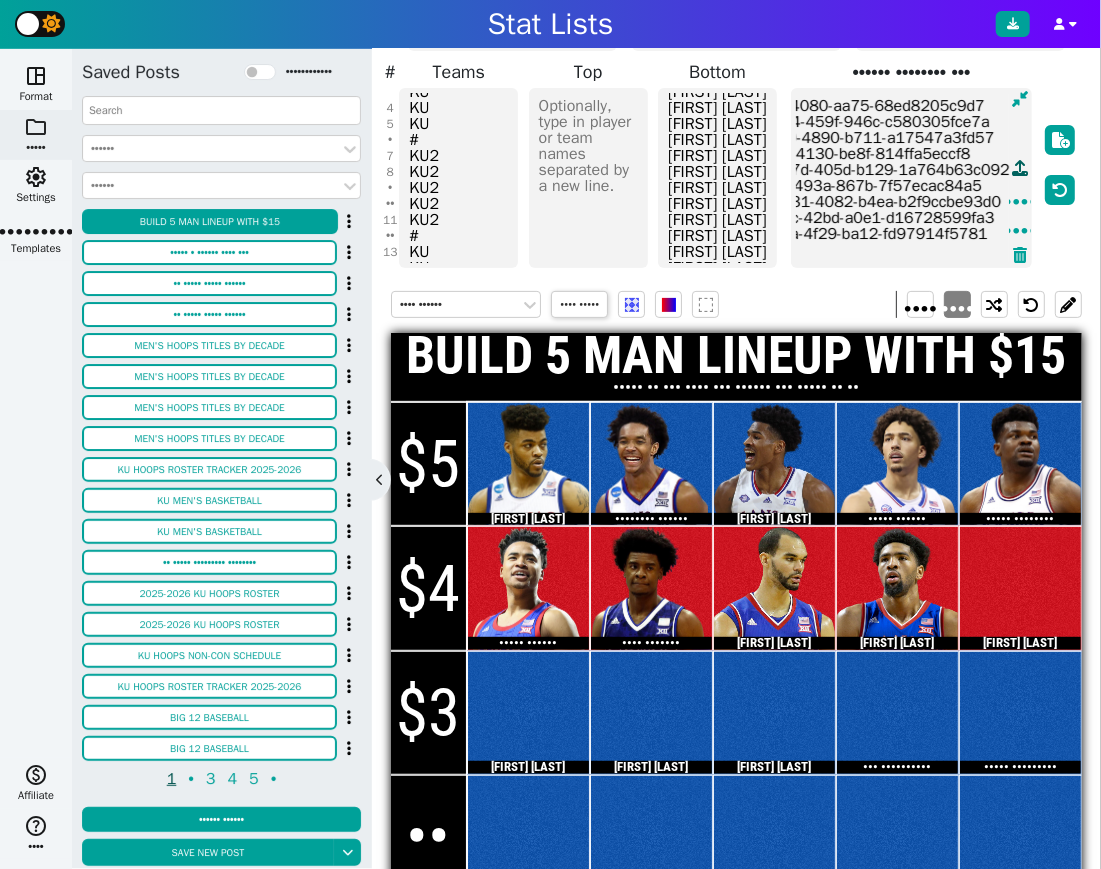click at bounding box center (1020, 168) 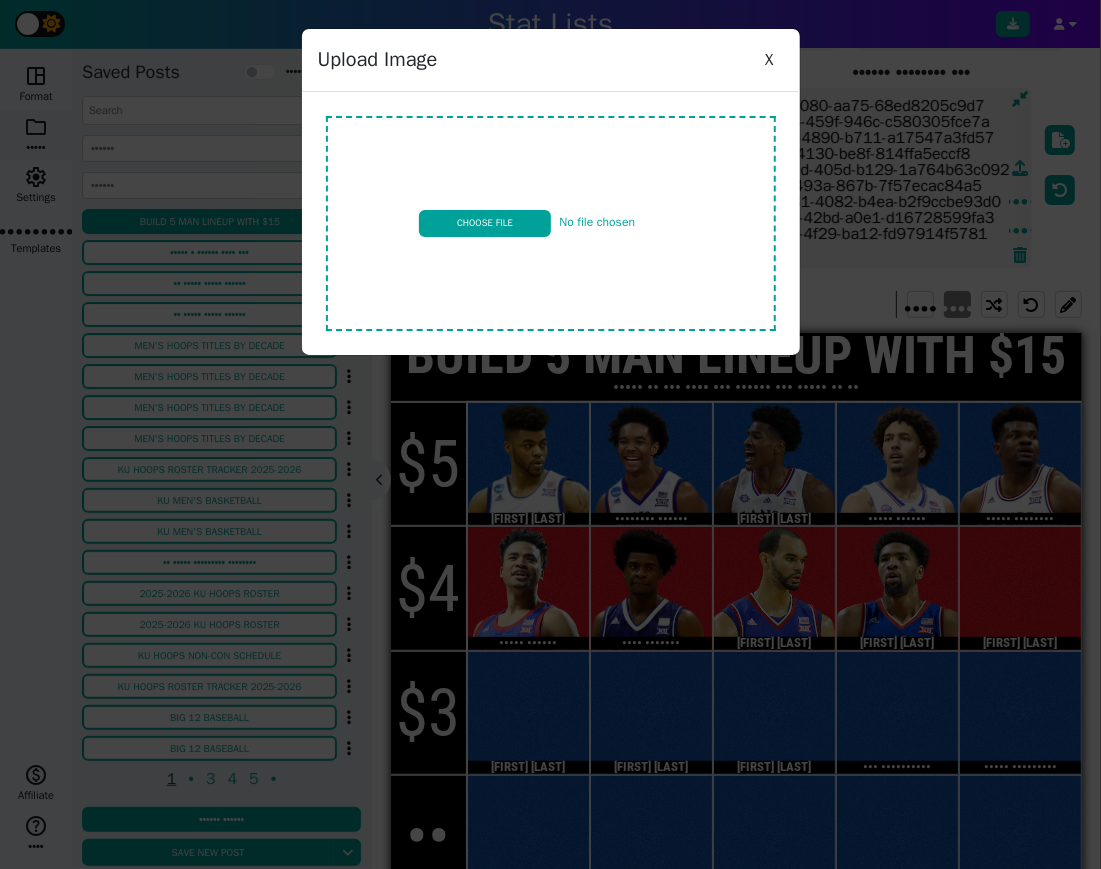 click at bounding box center [551, 223] 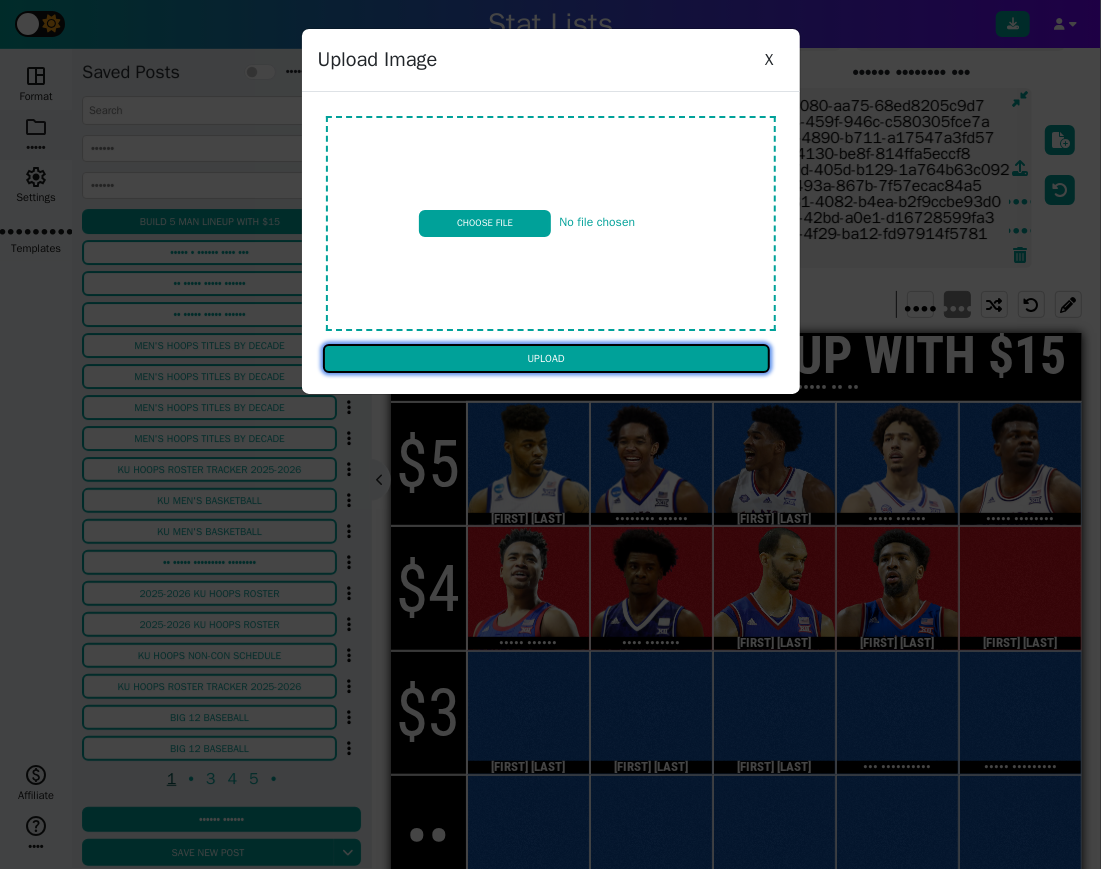 click on "Upload" at bounding box center (546, 359) 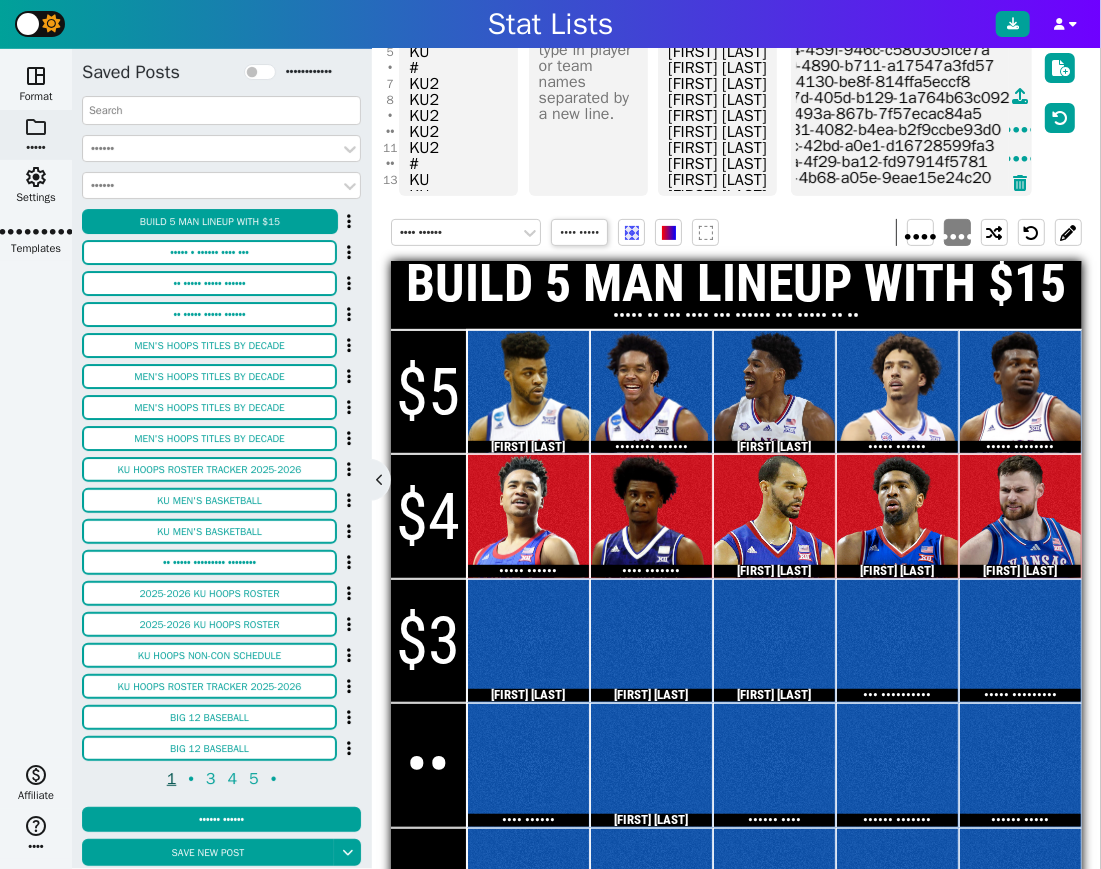 scroll, scrollTop: 194, scrollLeft: 0, axis: vertical 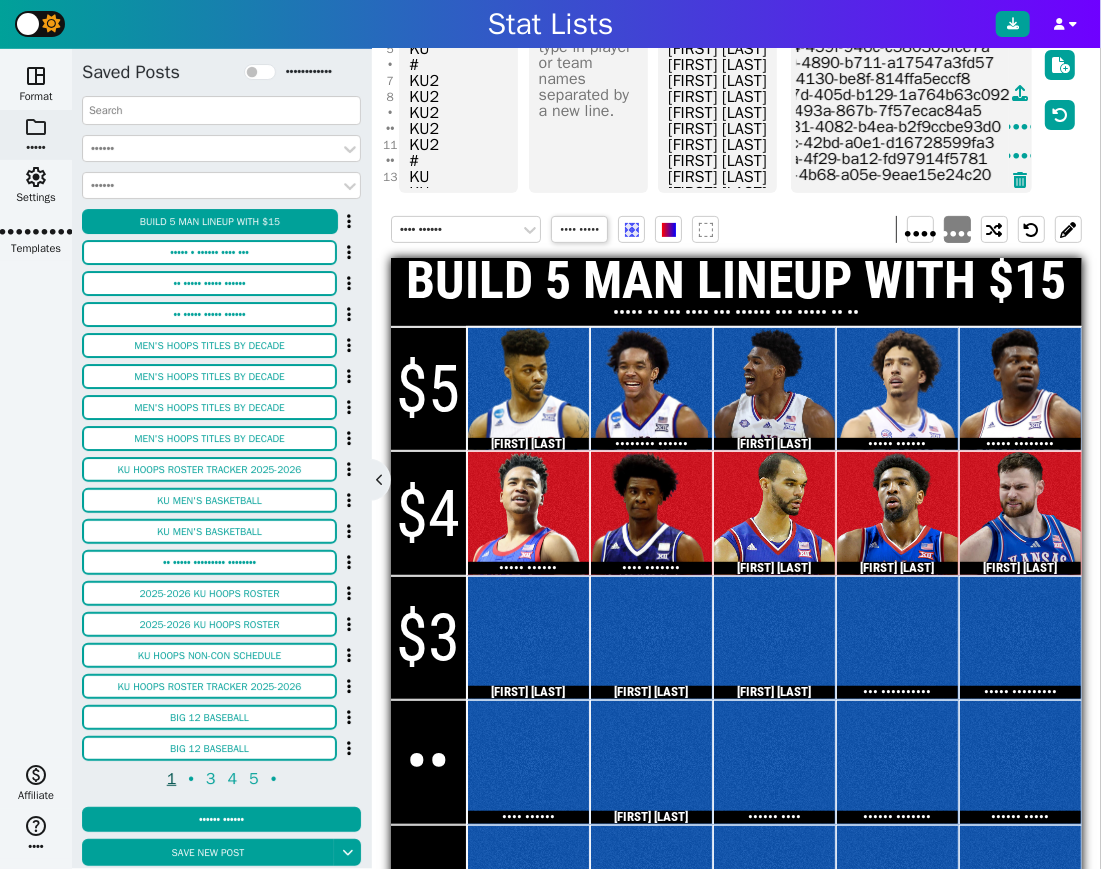 click at bounding box center (912, 103) 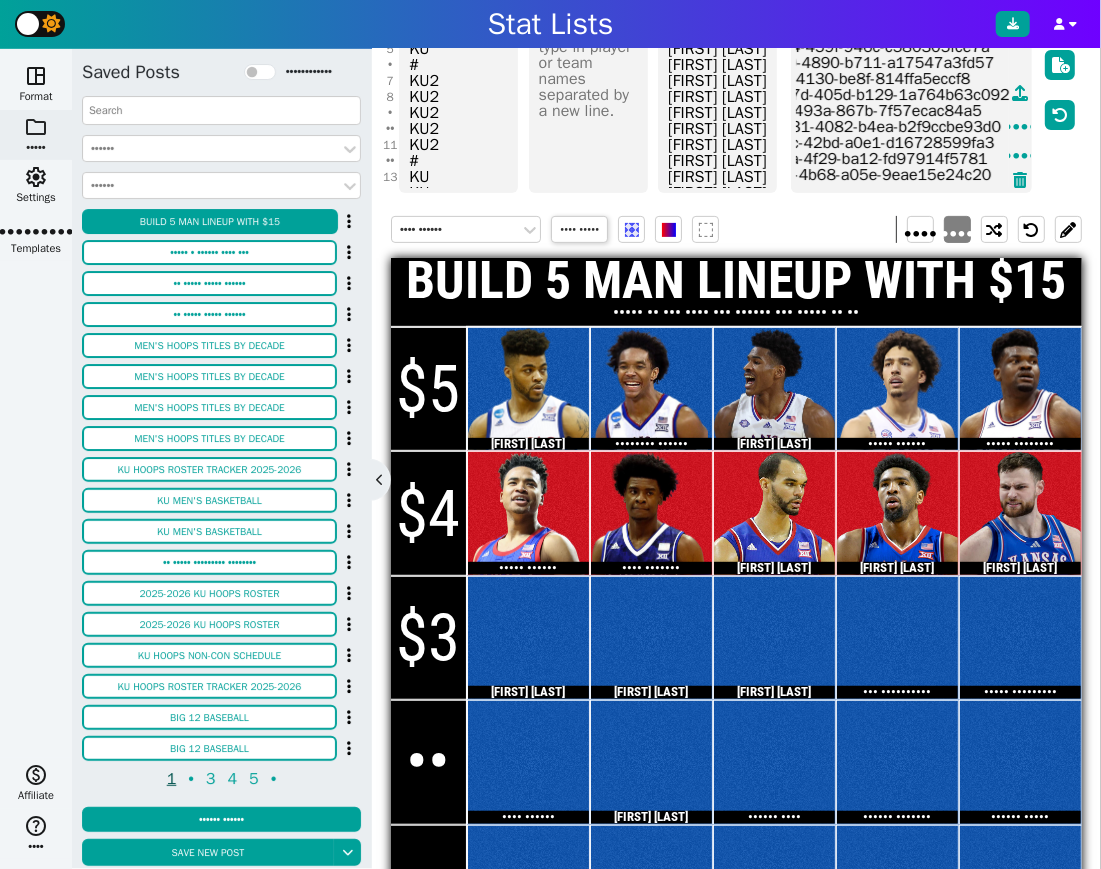 scroll, scrollTop: 0, scrollLeft: 1686, axis: horizontal 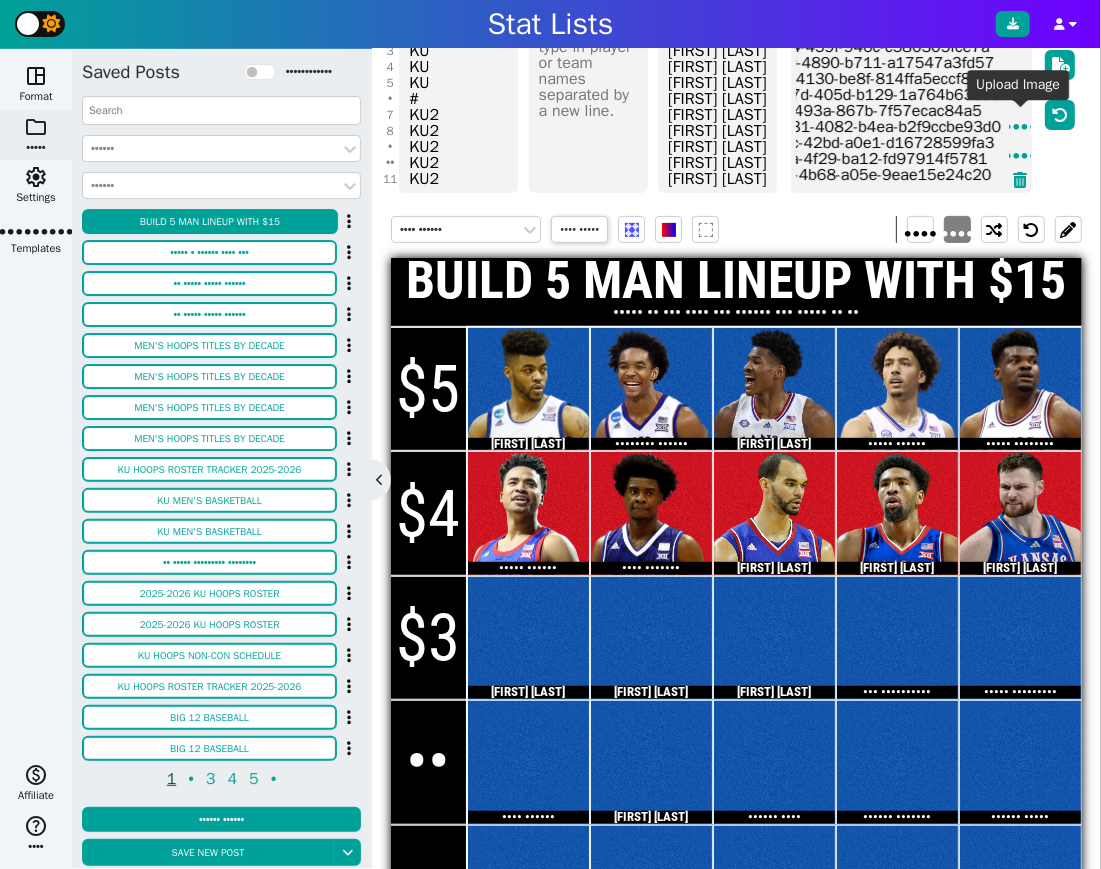 type on "https://firebasestorage.googleapis.com/v0/b/statlist-images.appspot.com/o/images%2Fplayer-image-625089edc20609663ac671b6-4aa947b2-ca00-4fe4-bf30-d767a89fb2d4?alt=media&token=19ba0f59-f63c-4080-aa75-68ed8205c9d7
https://firebasestorage.googleapis.com/v0/b/statlist-images.appspot.com/o/images%2Fplayer-image-625089edc20609663ac671b6-20949611-f4b5-47b0-89a4-f892ac8253e6?alt=media&token=c1e31ab0-c3b4-459f-946c-c580305fce7a
https://firebasestorage.googleapis.com/v0/b/statlist-images.appspot.com/o/images%2Fplayer-image-625089edc20609663ac671b6-2ae79757-aad8-4e1c-9db3-2d0af0e389b4?alt=media&token=84e93fdc-44d9-4890-b711-a17547a3fd57
https://firebasestorage.googleapis.com/v0/b/statlist-images.appspot.com/o/images%2Fplayer-image-625089edc20609663ac671b6-a9f6f7e2-3282-4427-8f92-4e6b01d1dc0d?alt=media&token=9b794bce-f4e6-4130-be8f-814ffa5eccf8
https://firebasestorage.googleapis.com/v0/b/statlist-images.appspot.com/o/images%2Fplayer-image-625089edc20609663ac671b6-cdb3762a-50a0-451e-9613-5785d8cd2d00?alt=media&token=597..." 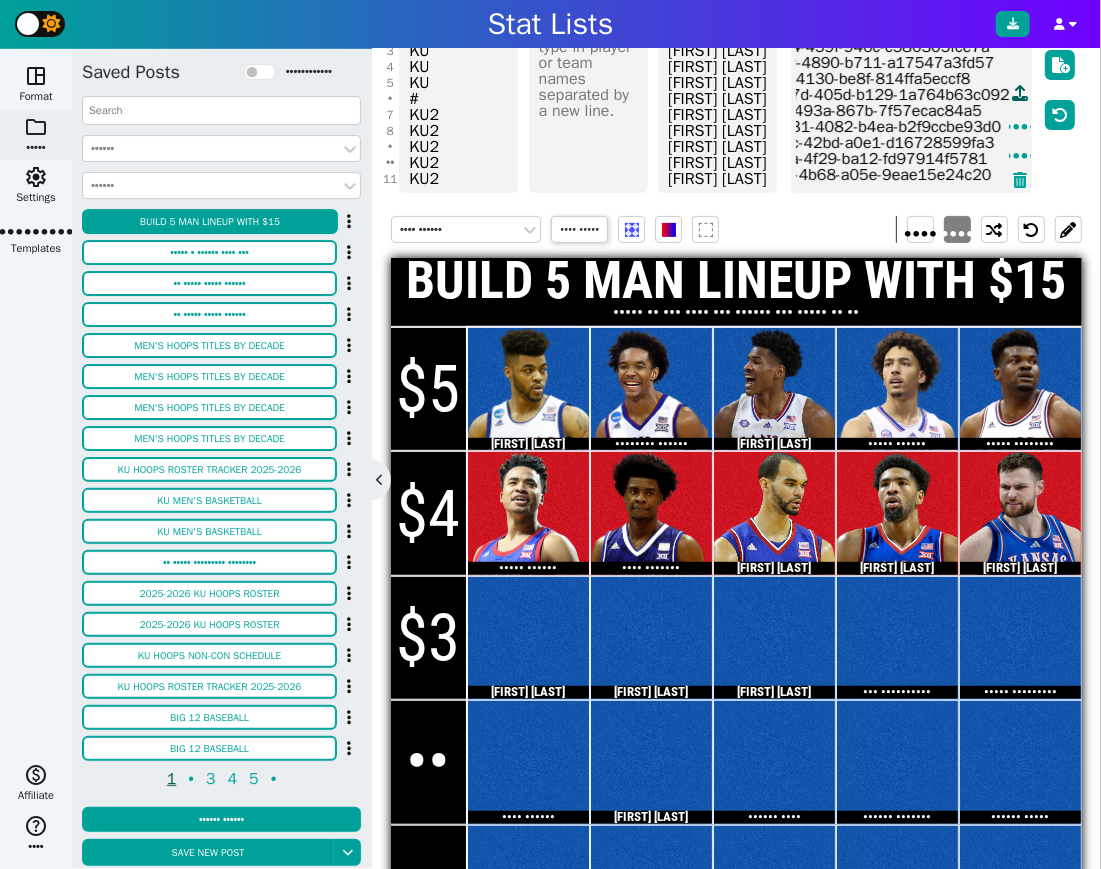 click at bounding box center [1020, 93] 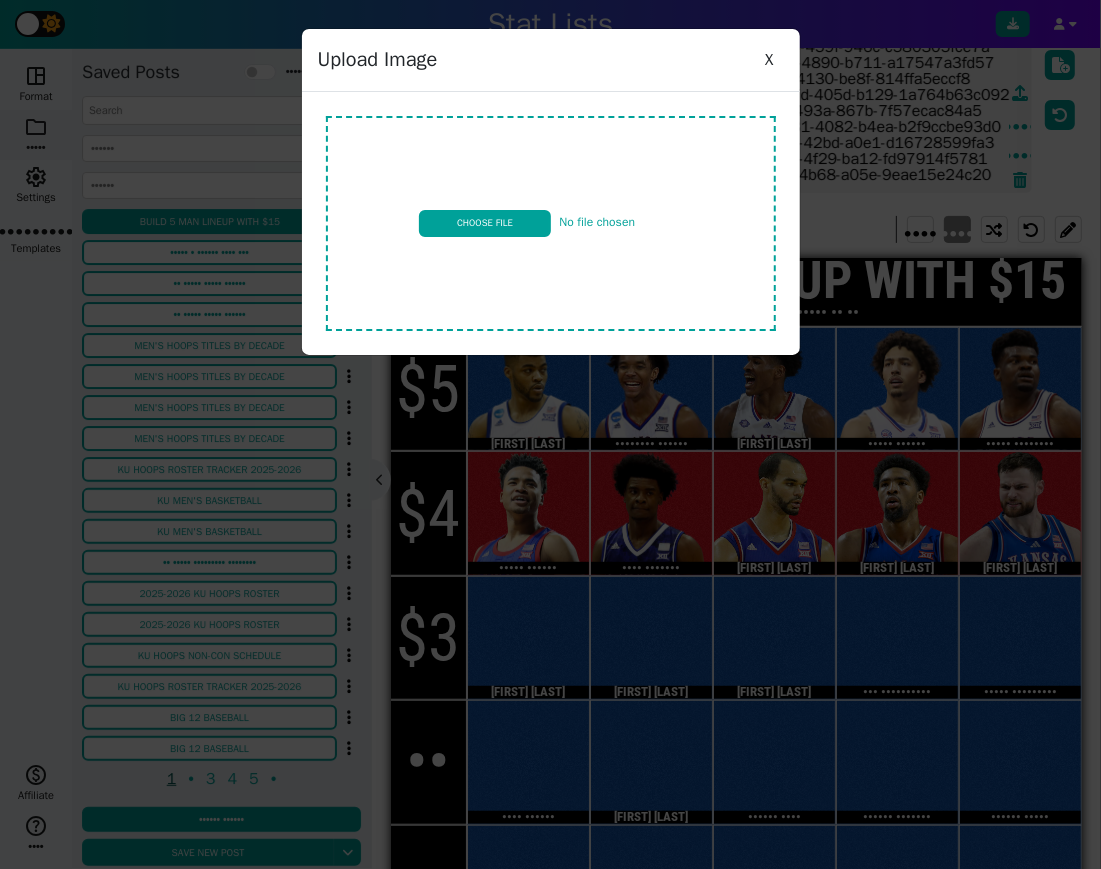 click at bounding box center [551, 223] 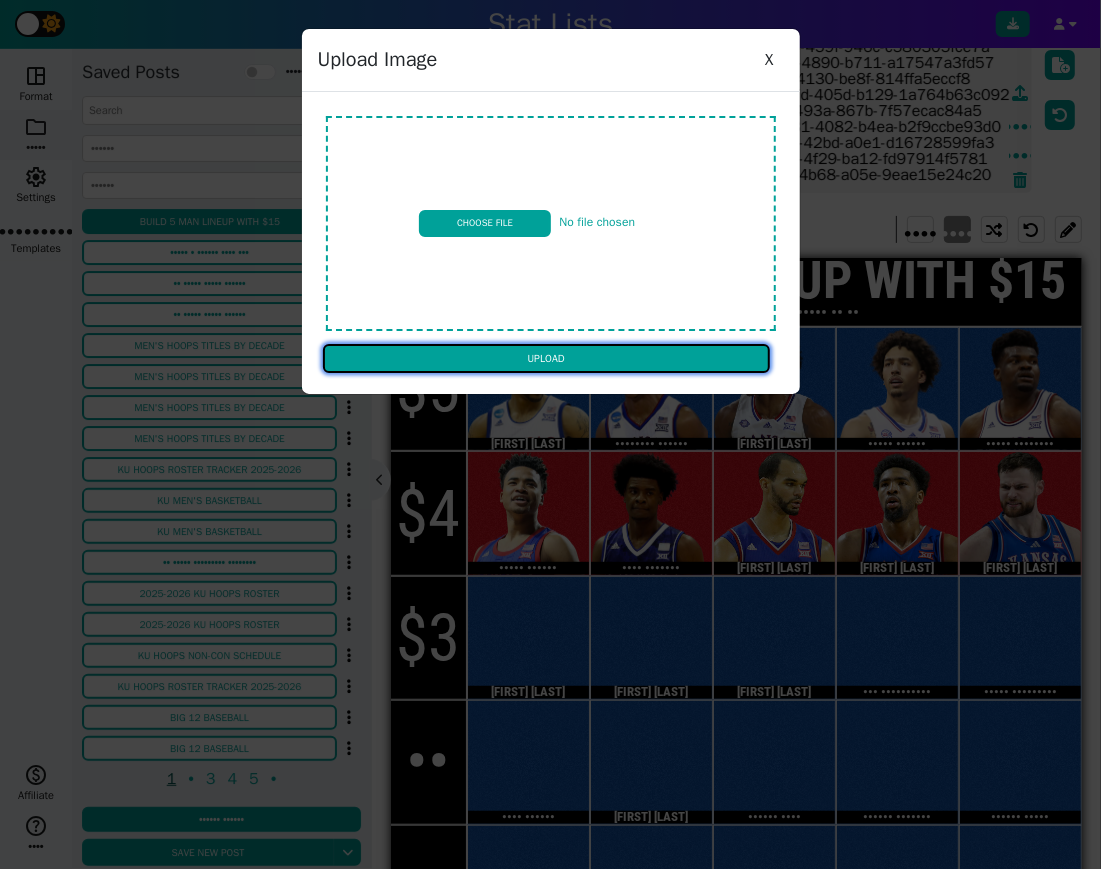 click on "Upload" at bounding box center (546, 359) 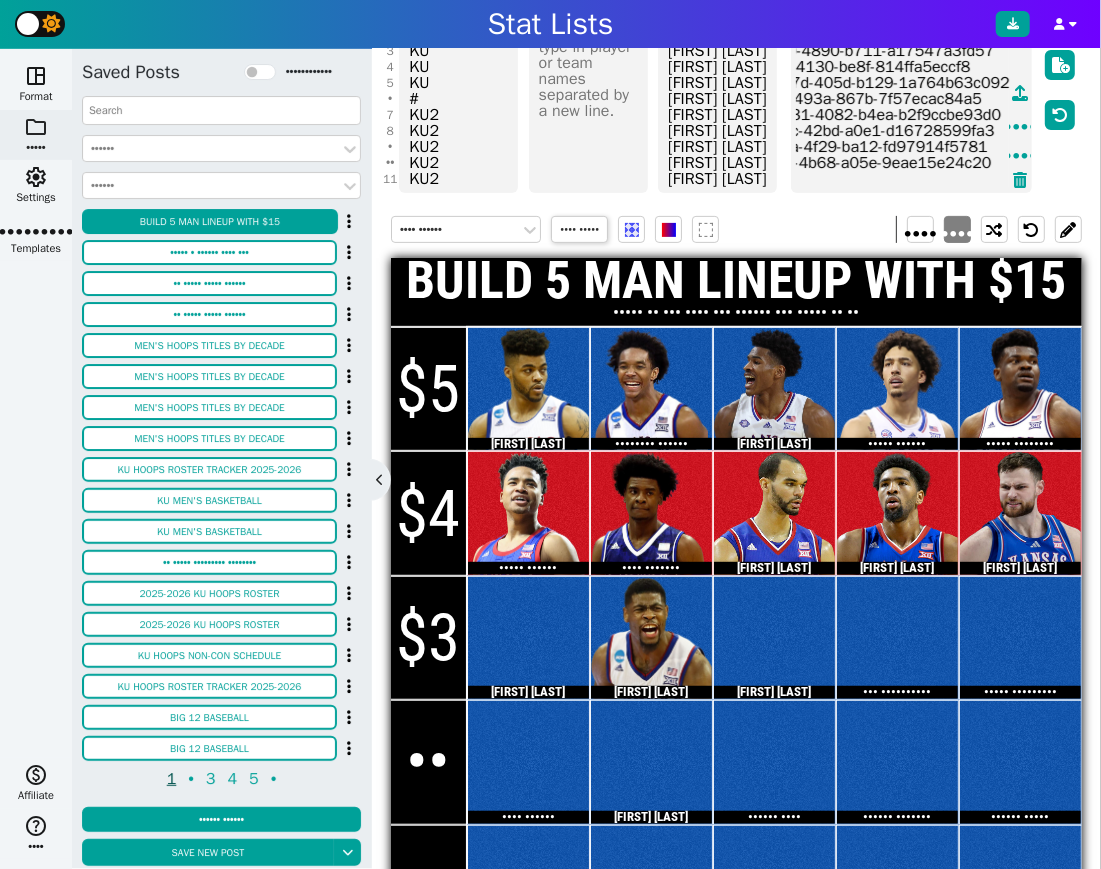 scroll, scrollTop: 32, scrollLeft: 1686, axis: both 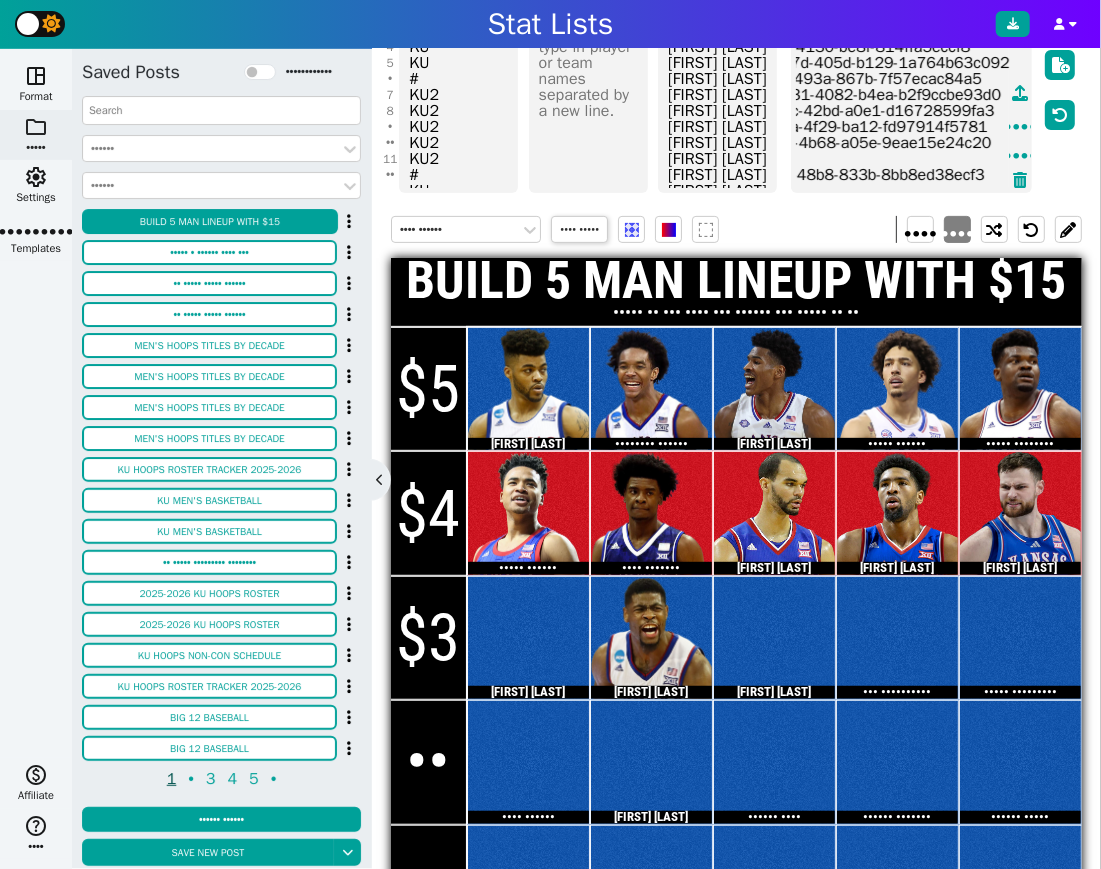 click at bounding box center [912, 103] 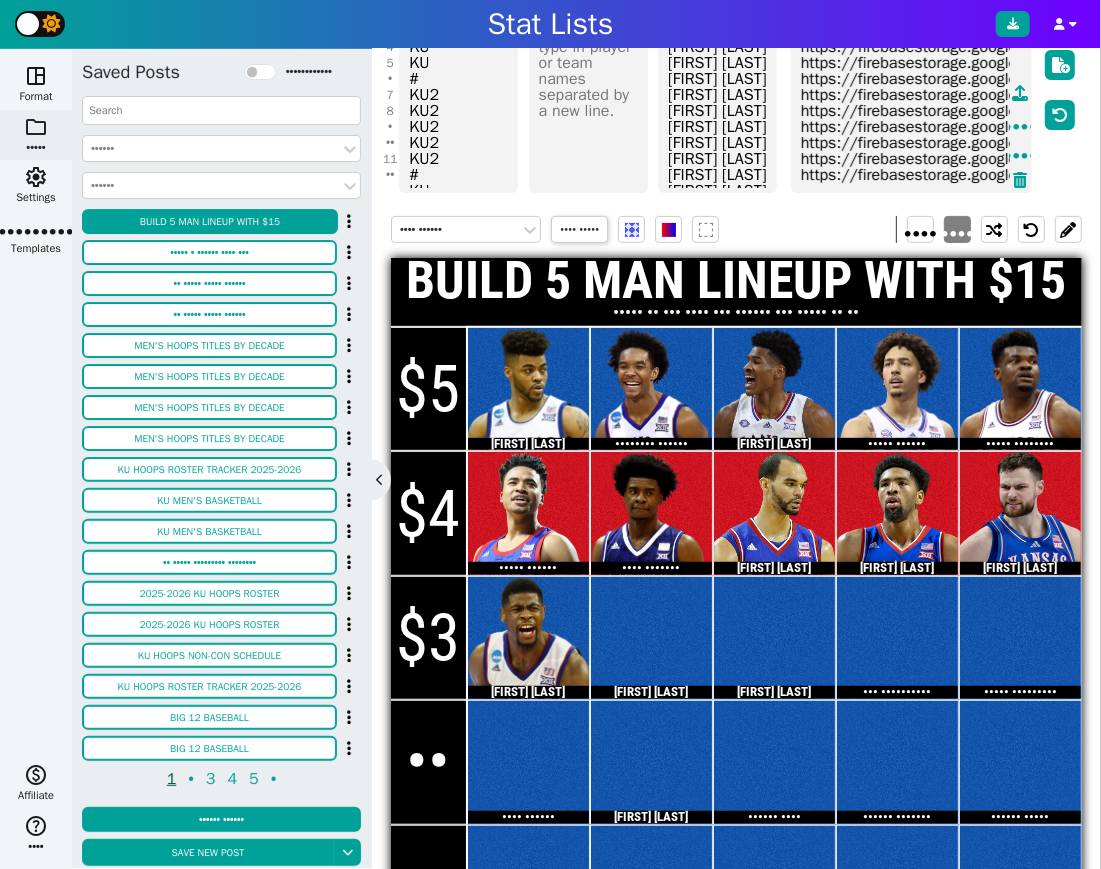 scroll, scrollTop: 16, scrollLeft: 1679, axis: both 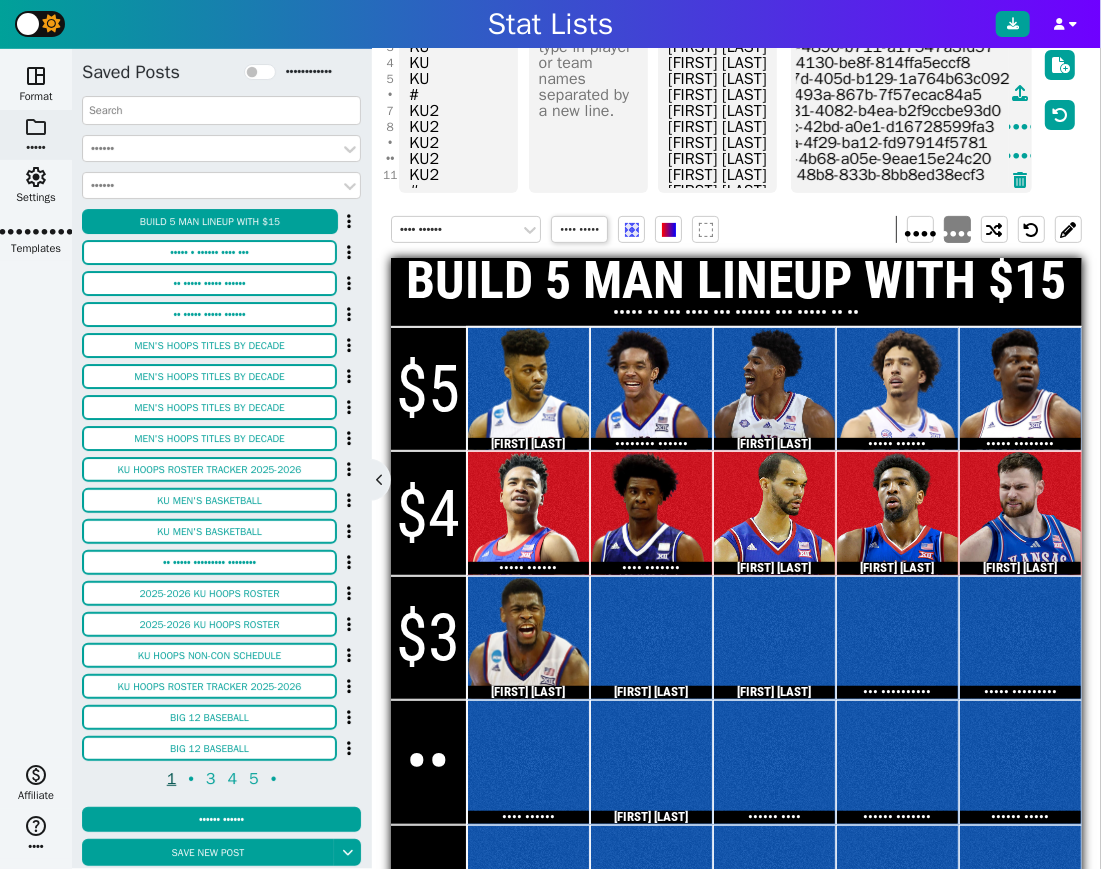 type on "https://firebasestorage.googleapis.com/v0/b/statlist-images.appspot.com/o/images%2Fplayer-image-625089edc20609663ac671b6-4aa947b2-ca00-4fe4-bf30-d767a89fb2d4?alt=media&token=19ba0f59-f63c-4080-aa75-68ed8205c9d7
https://firebasestorage.googleapis.com/v0/b/statlist-images.appspot.com/o/images%2Fplayer-image-625089edc20609663ac671b6-20949611-f4b5-47b0-89a4-f892ac8253e6?alt=media&token=c1e31ab0-c3b4-459f-946c-c580305fce7a
https://firebasestorage.googleapis.com/v0/b/statlist-images.appspot.com/o/images%2Fplayer-image-625089edc20609663ac671b6-2ae79757-aad8-4e1c-9db3-2d0af0e389b4?alt=media&token=84e93fdc-44d9-4890-b711-a17547a3fd57
https://firebasestorage.googleapis.com/v0/b/statlist-images.appspot.com/o/images%2Fplayer-image-625089edc20609663ac671b6-a9f6f7e2-3282-4427-8f92-4e6b01d1dc0d?alt=media&token=9b794bce-f4e6-4130-be8f-814ffa5eccf8
https://firebasestorage.googleapis.com/v0/b/statlist-images.appspot.com/o/images%2Fplayer-image-625089edc20609663ac671b6-cdb3762a-50a0-451e-9613-5785d8cd2d00?alt=media&token=597..." 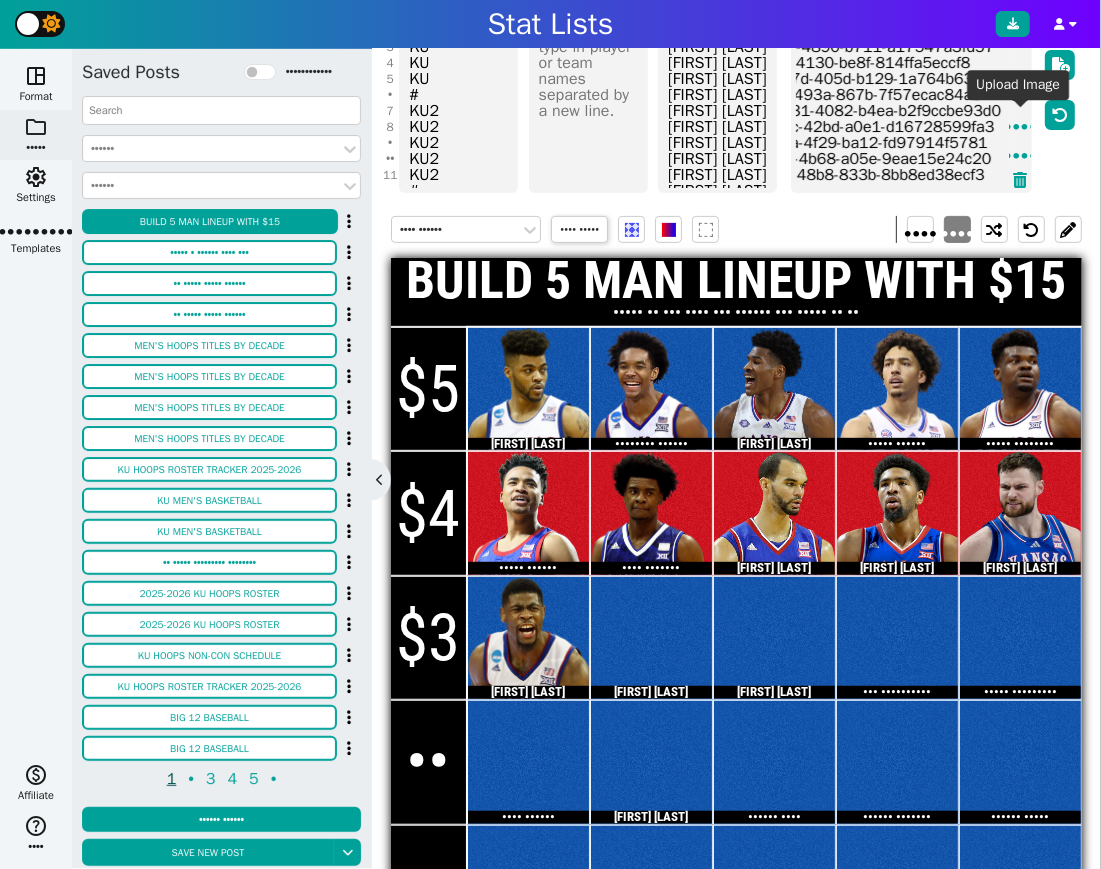click at bounding box center (1020, 93) 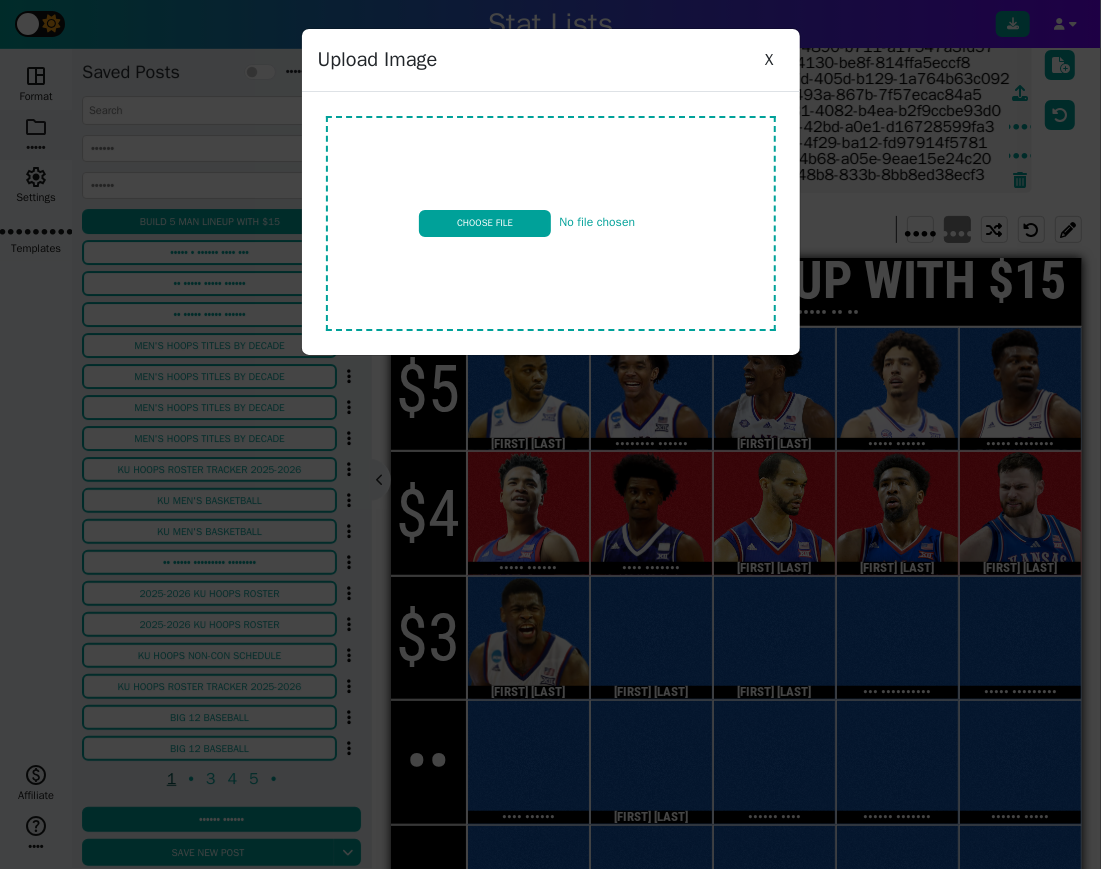 click at bounding box center [551, 223] 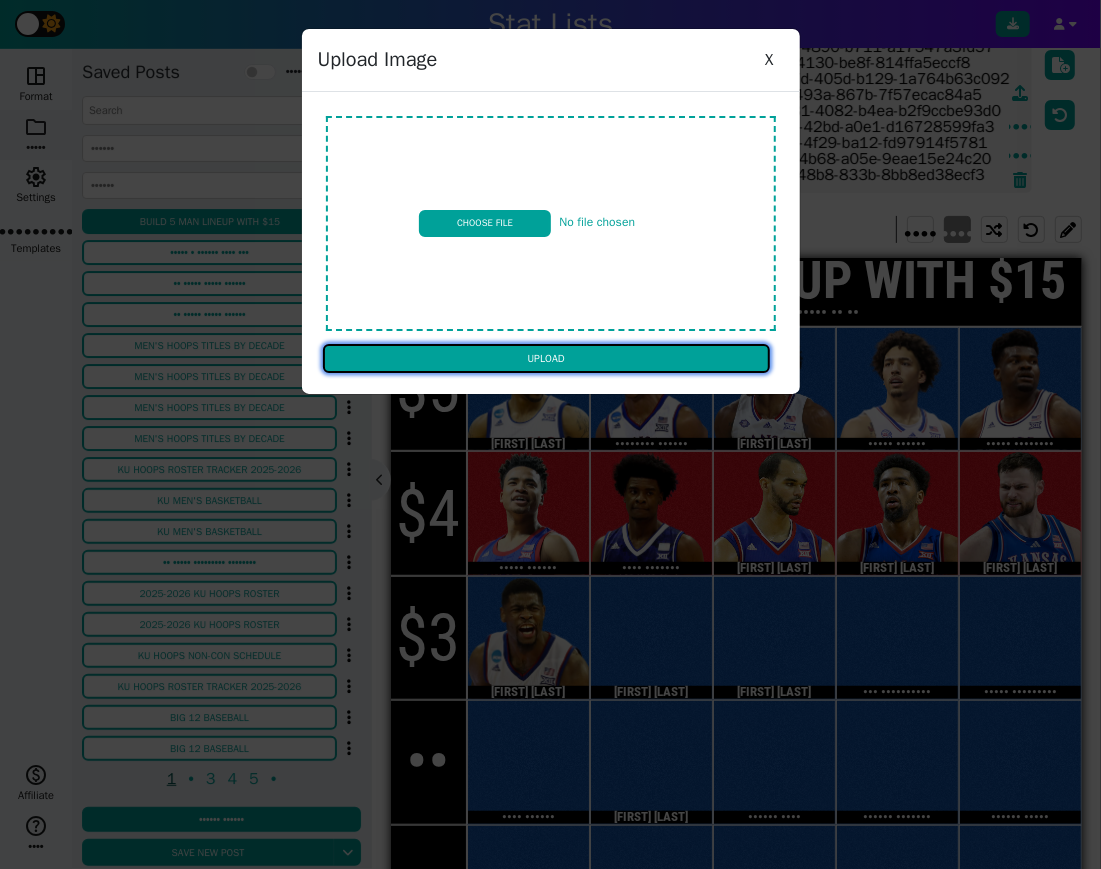 click on "Upload" at bounding box center [546, 359] 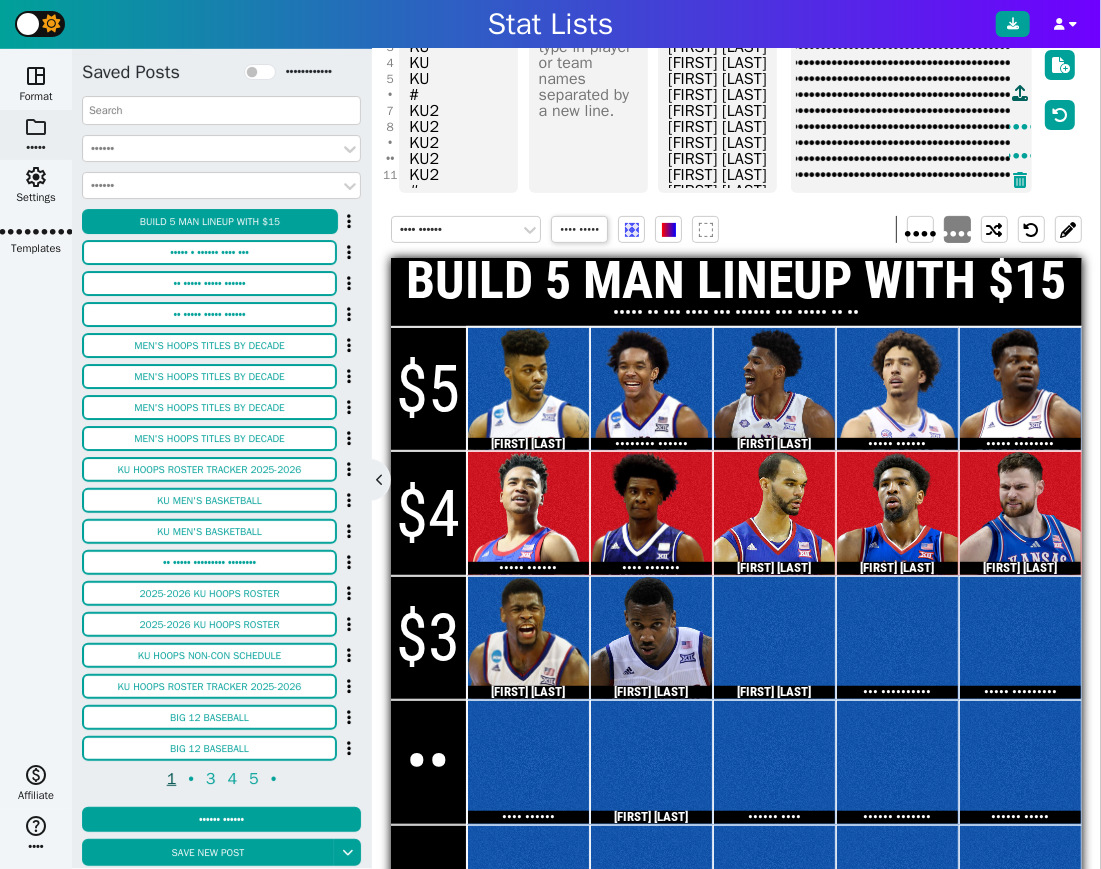 click at bounding box center [1020, 93] 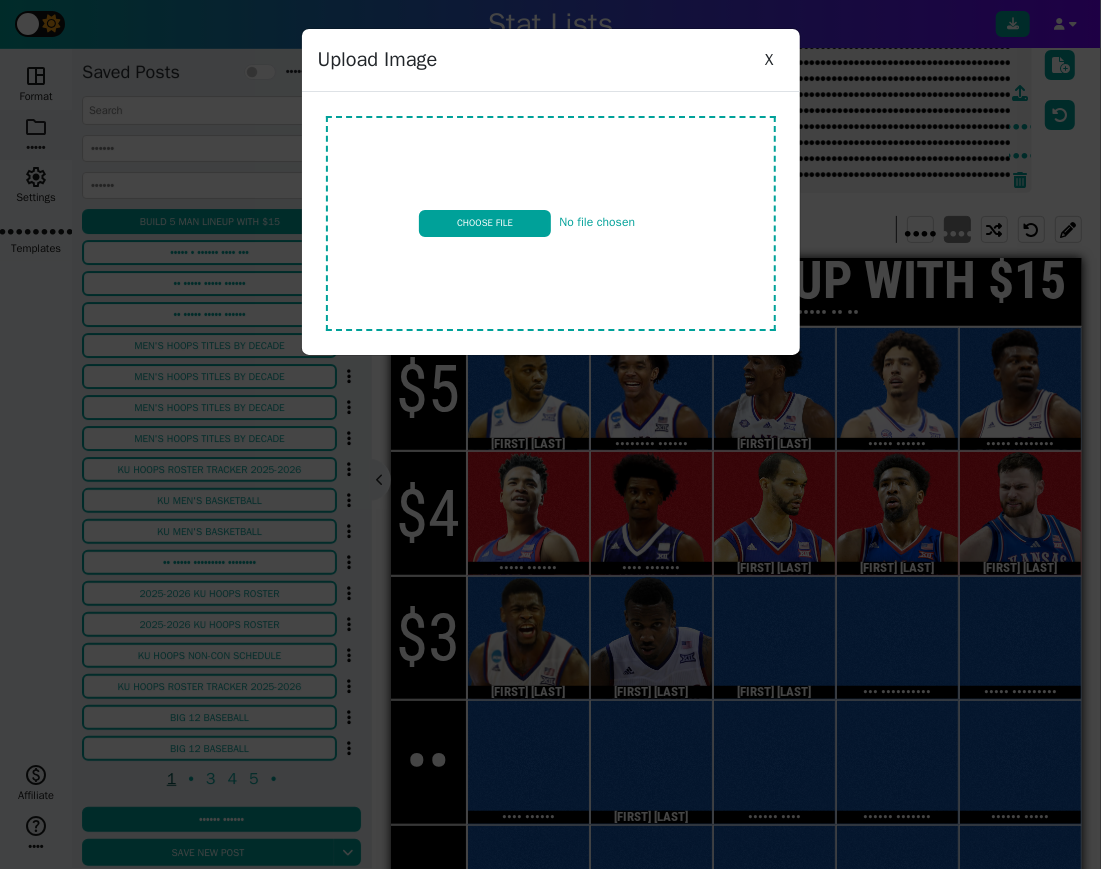 click at bounding box center (551, 223) 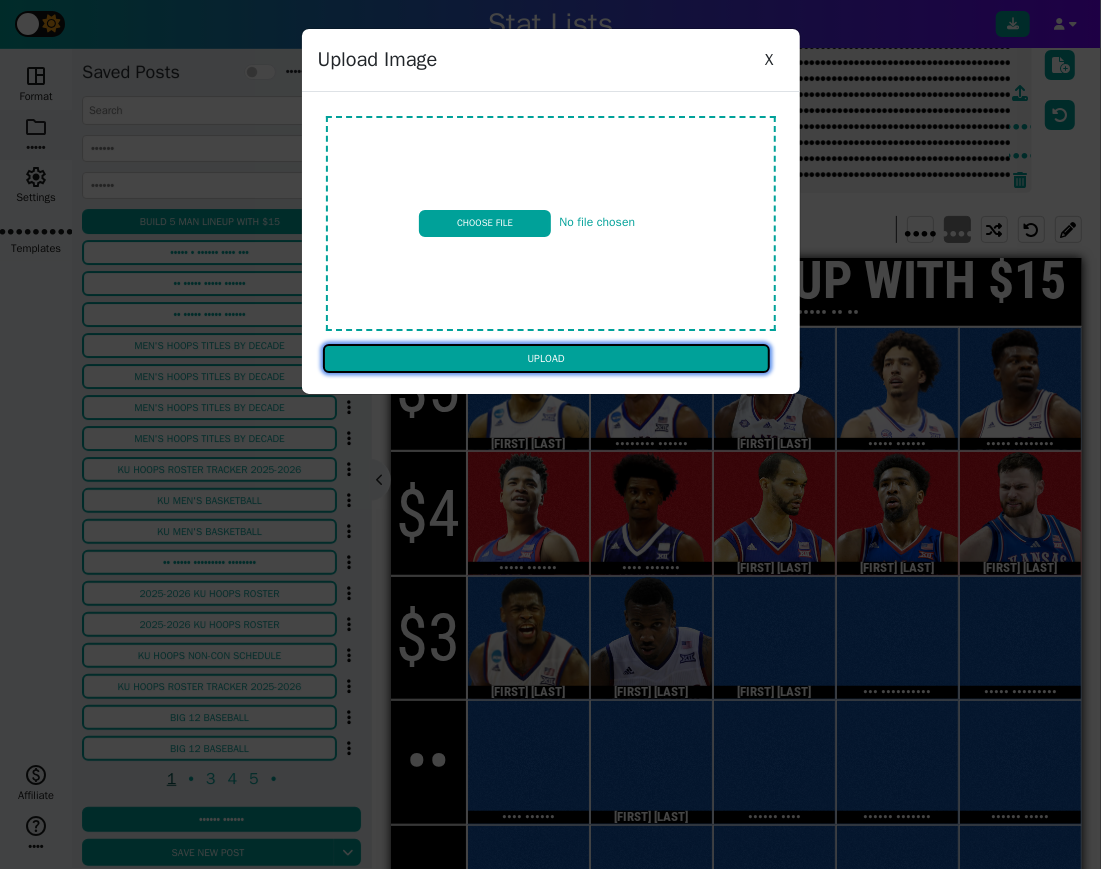 click on "Upload" at bounding box center (546, 359) 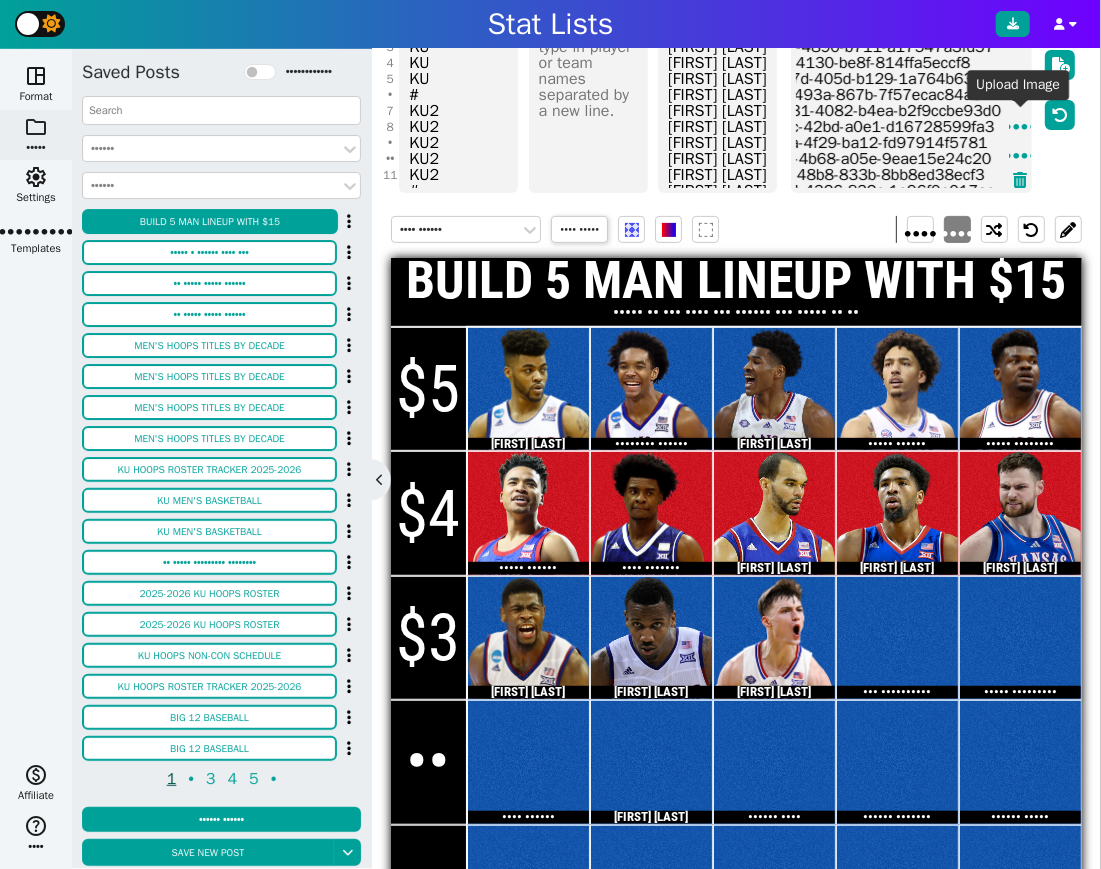 click at bounding box center [1020, 93] 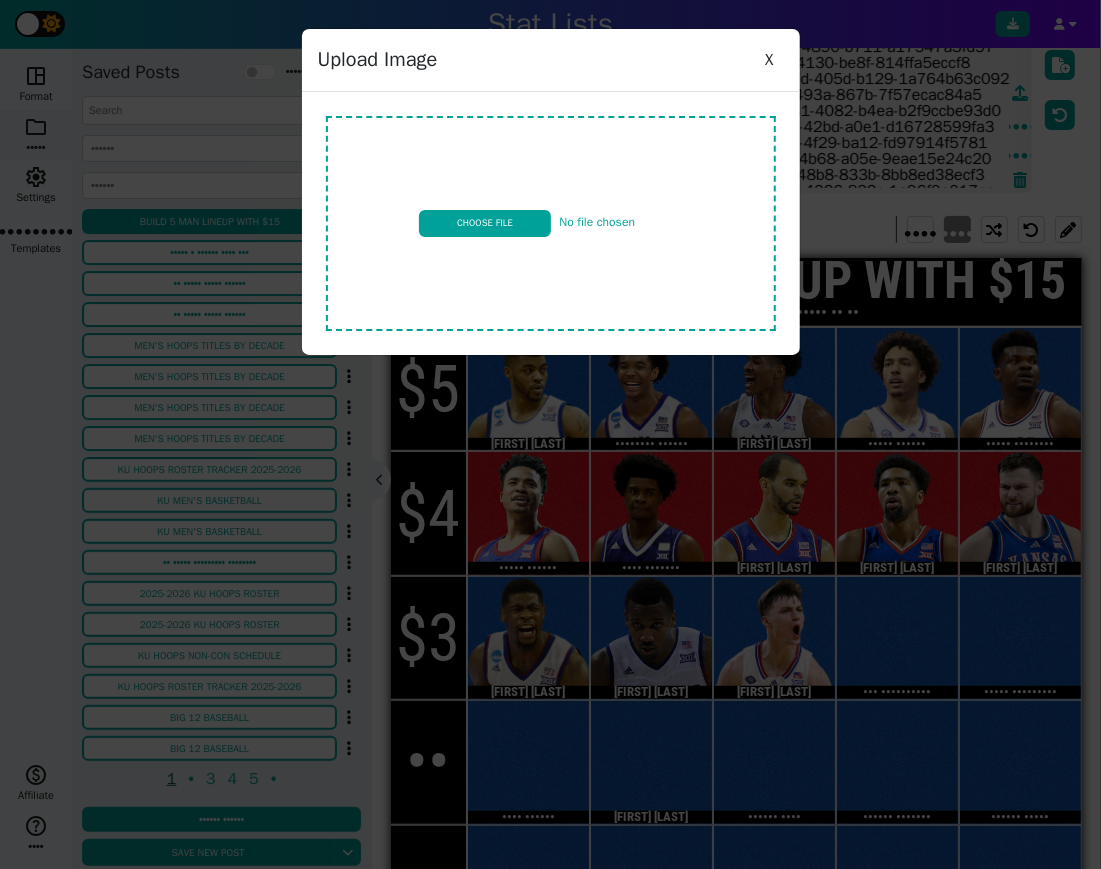 click at bounding box center [551, 223] 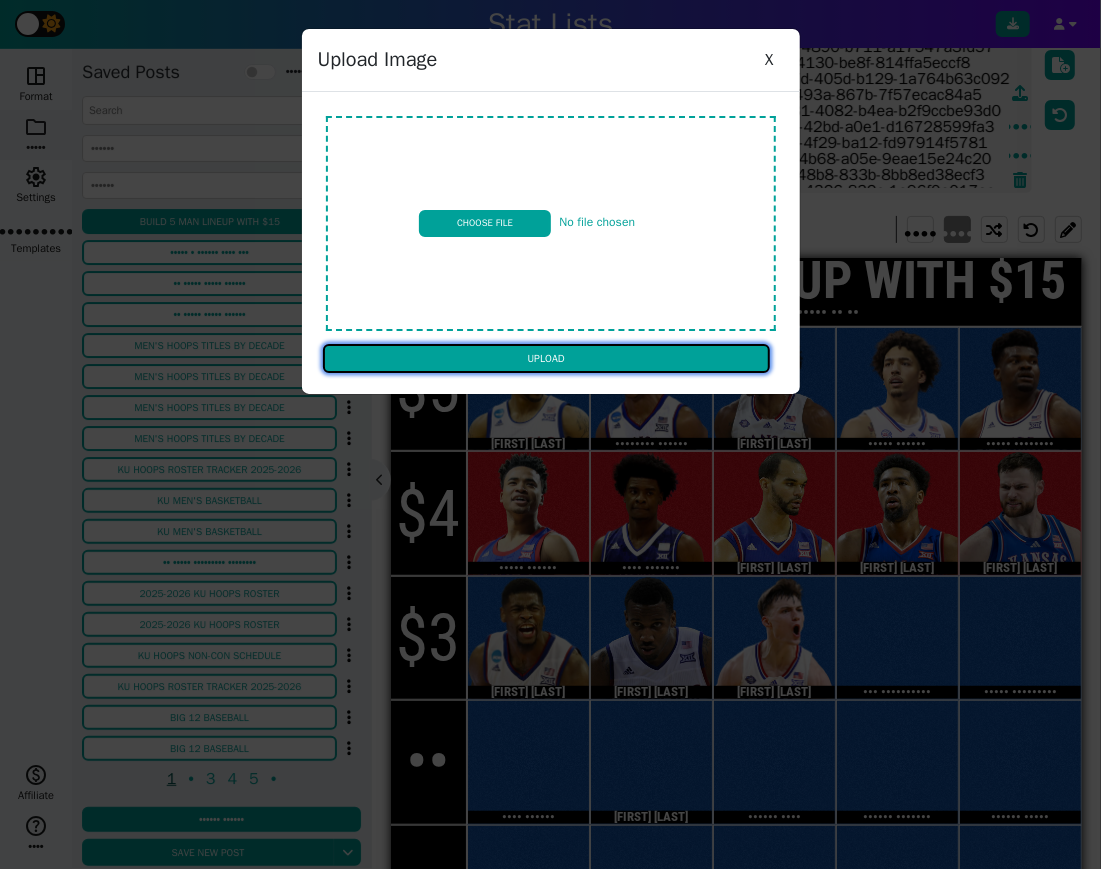 click on "Upload" at bounding box center (546, 359) 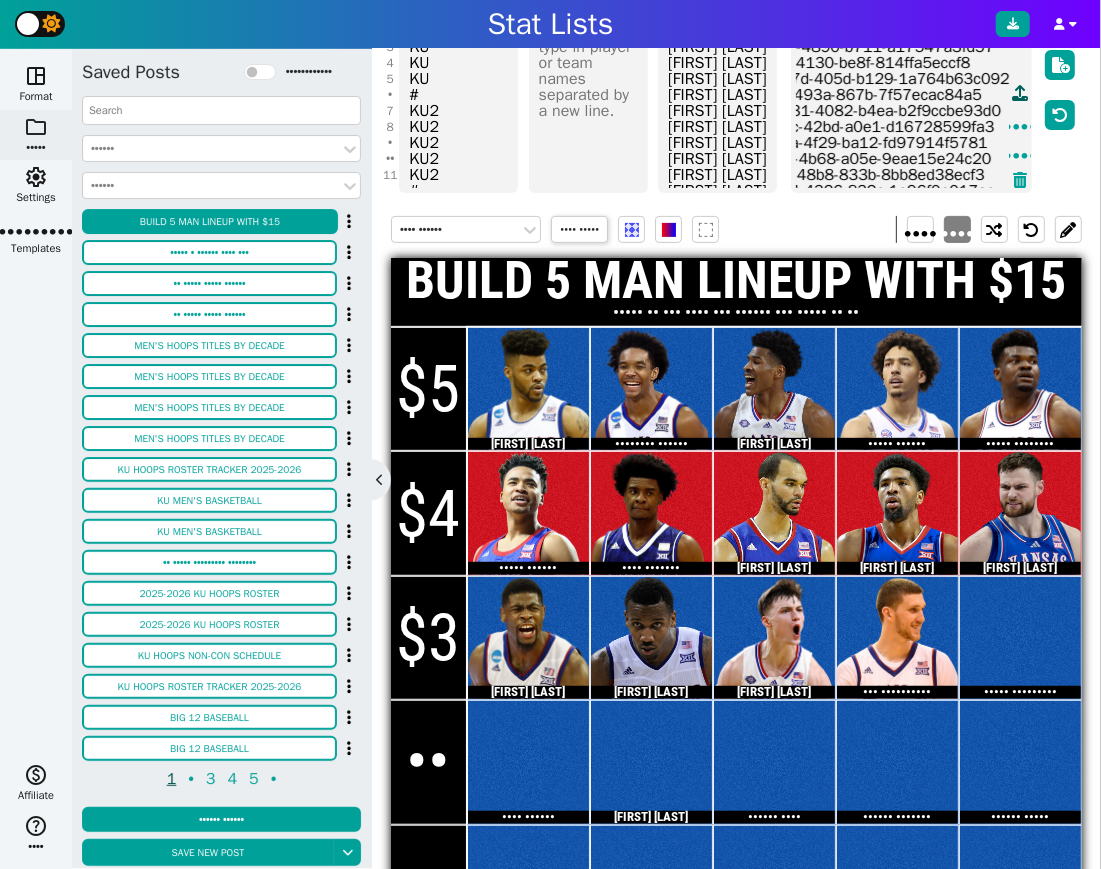 click at bounding box center (1020, 93) 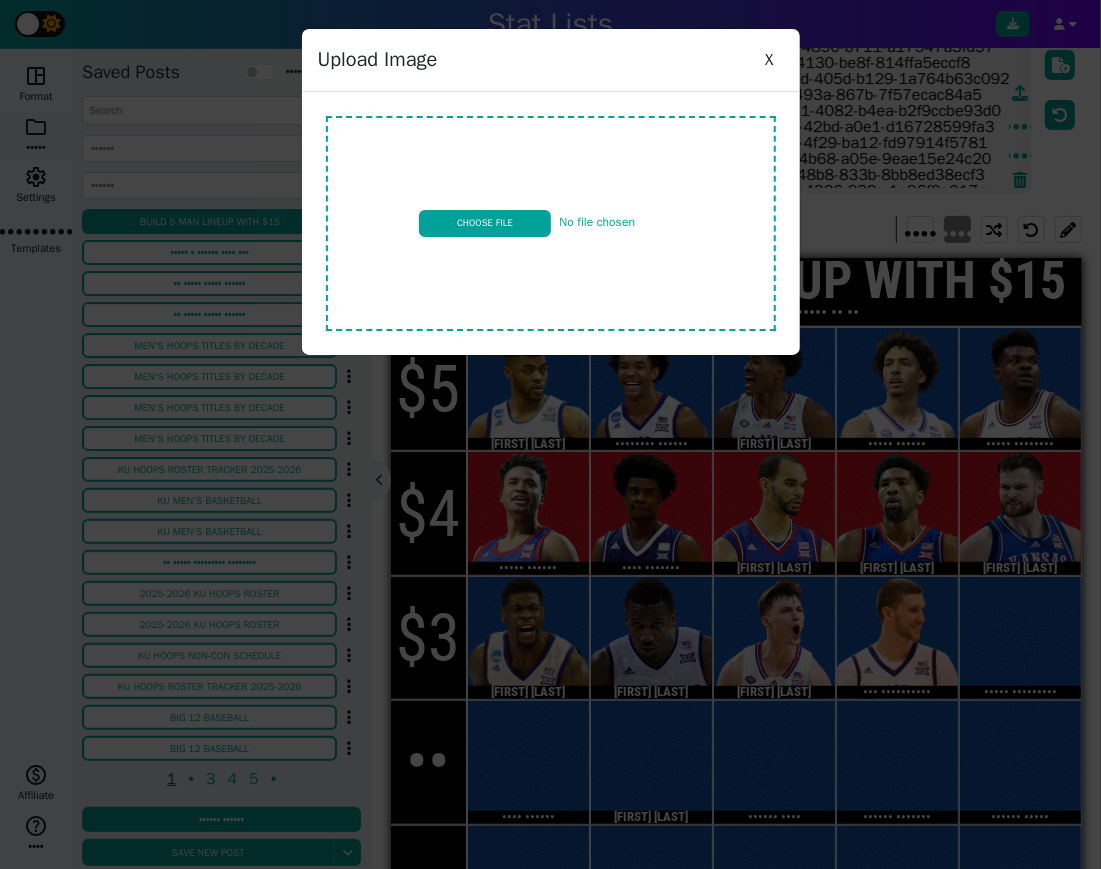 click at bounding box center [551, 223] 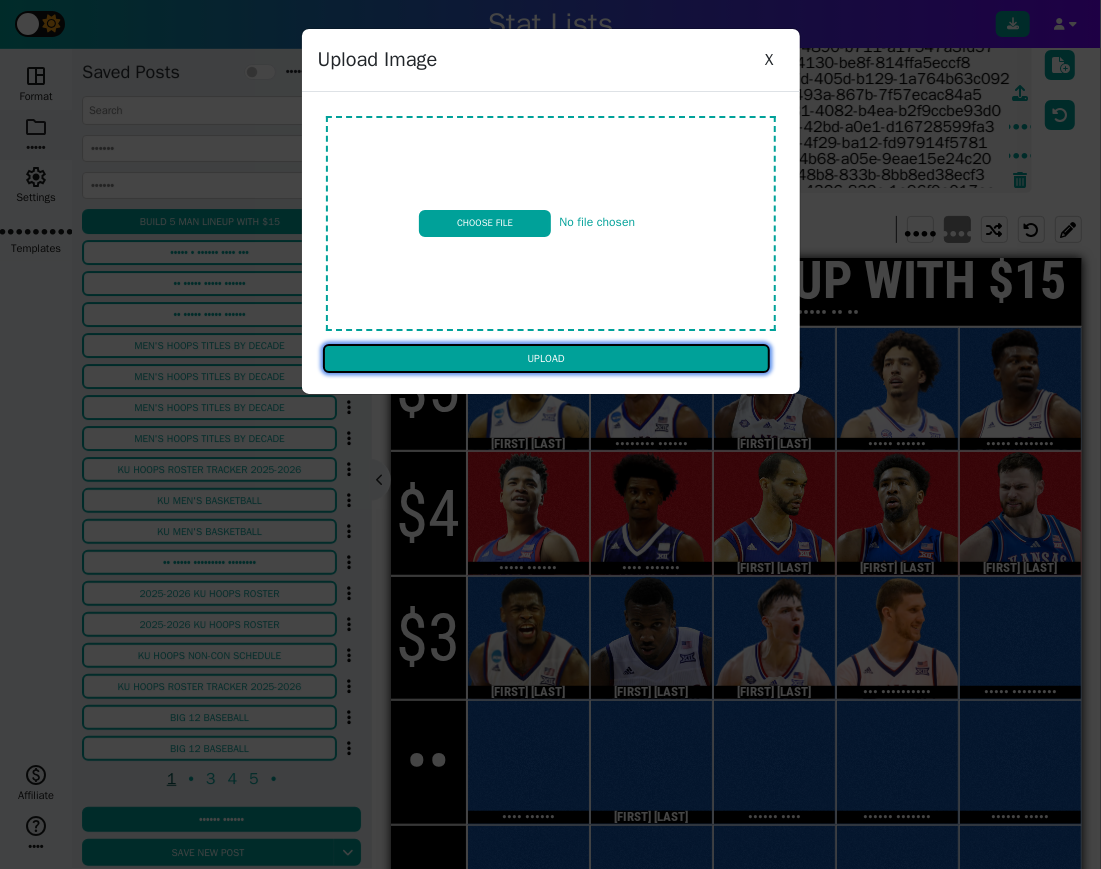 click on "Upload" at bounding box center (546, 359) 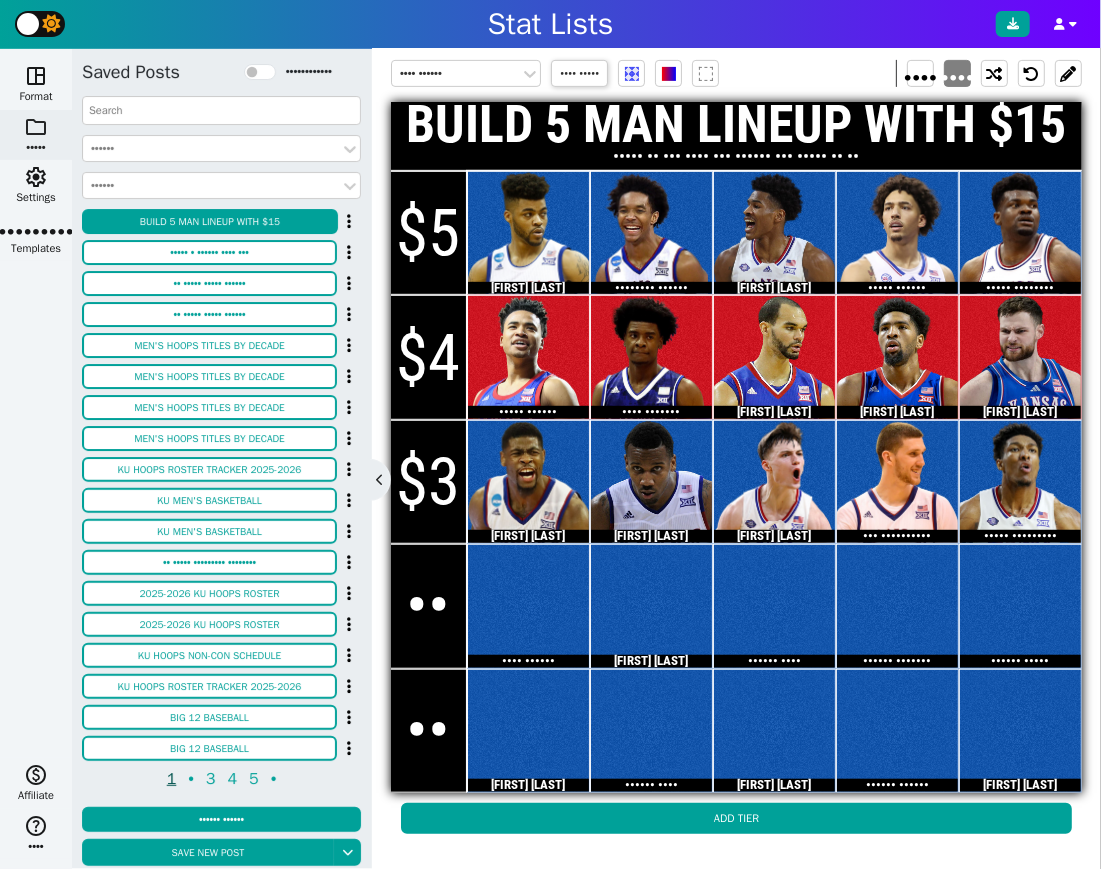 scroll, scrollTop: 372, scrollLeft: 0, axis: vertical 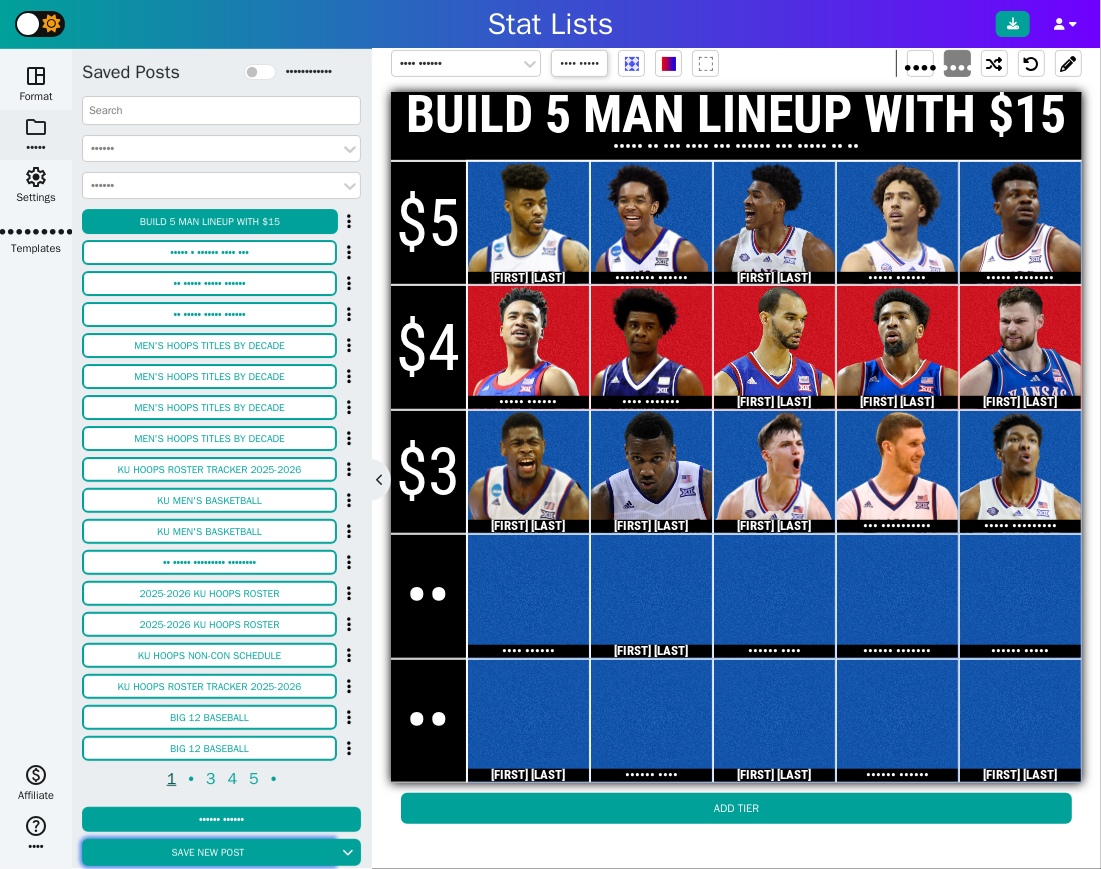click on "Save new post" at bounding box center [208, 852] 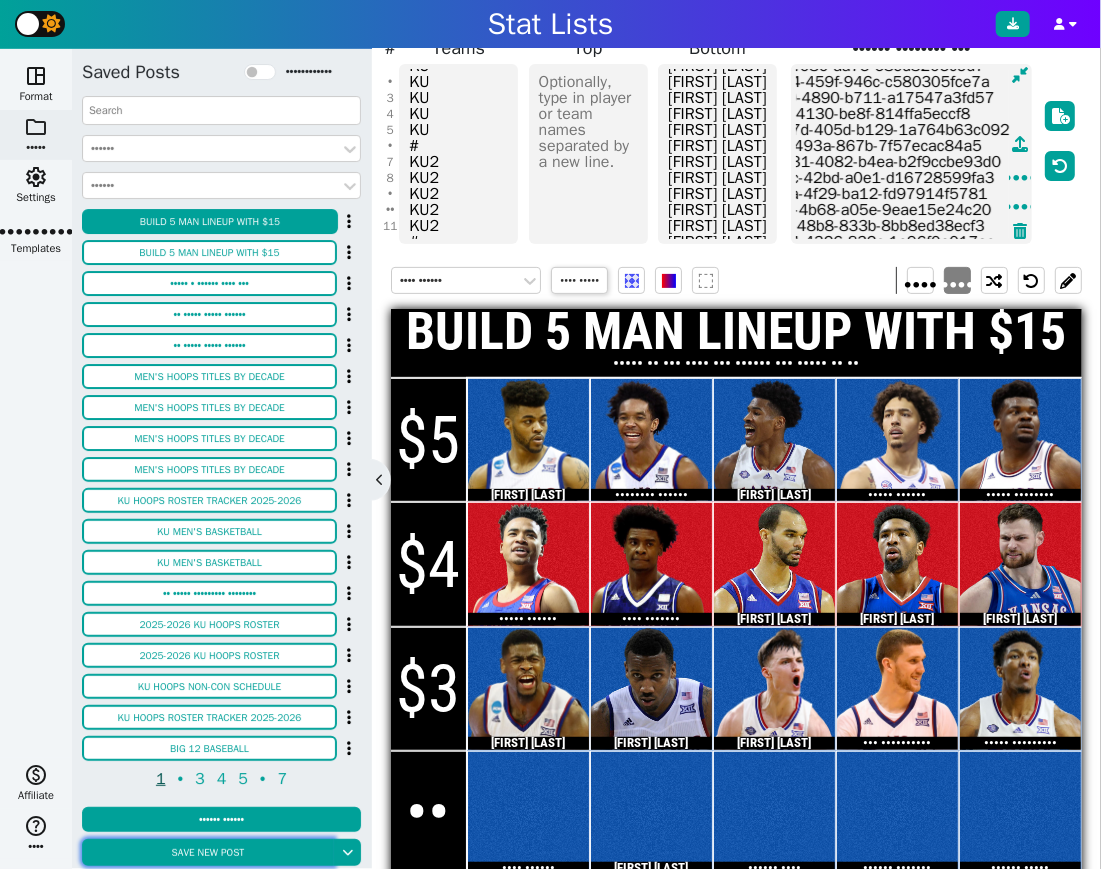 scroll, scrollTop: 138, scrollLeft: 0, axis: vertical 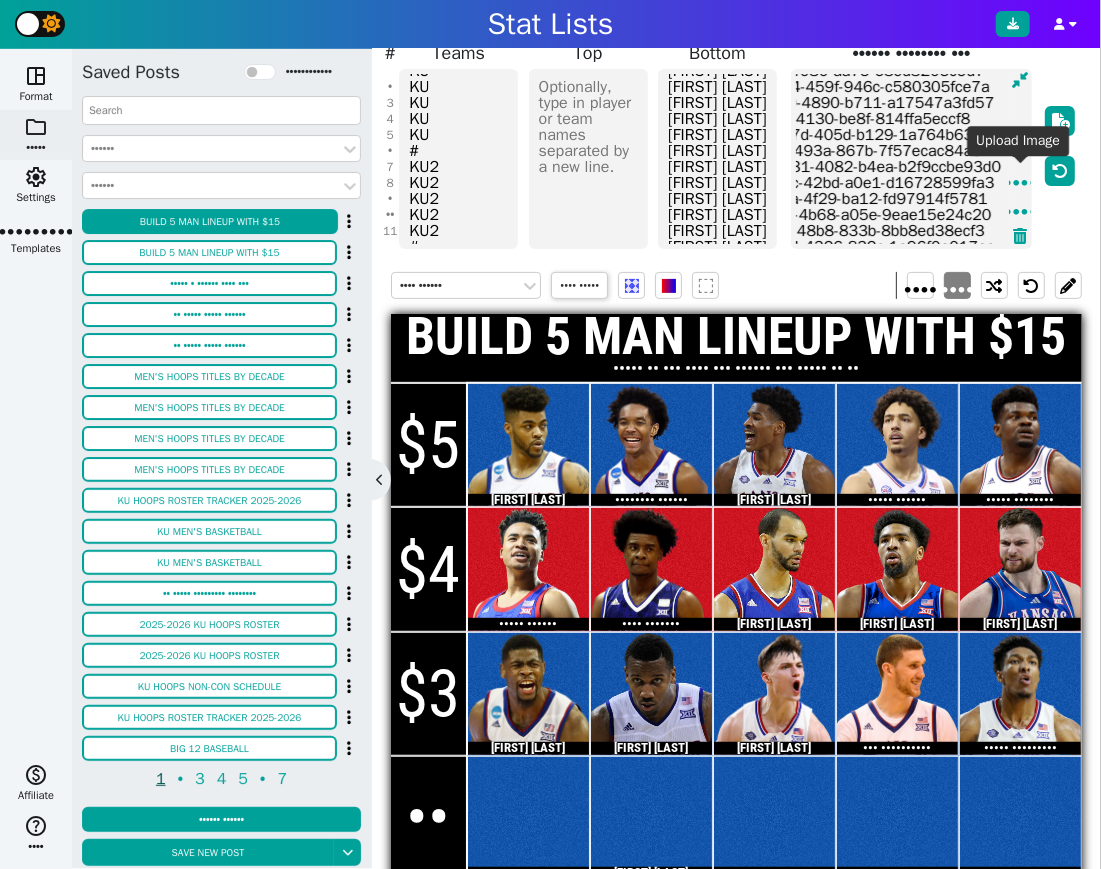 click at bounding box center [1020, 149] 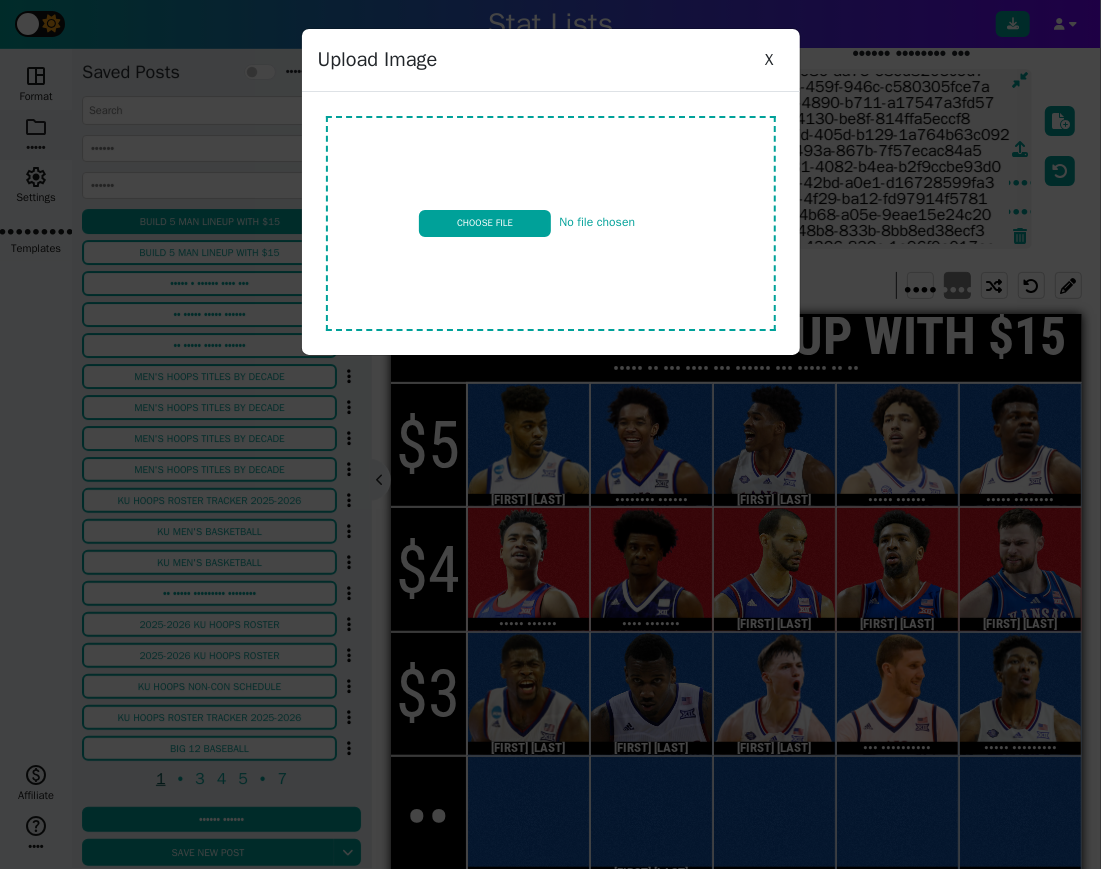 click at bounding box center [551, 223] 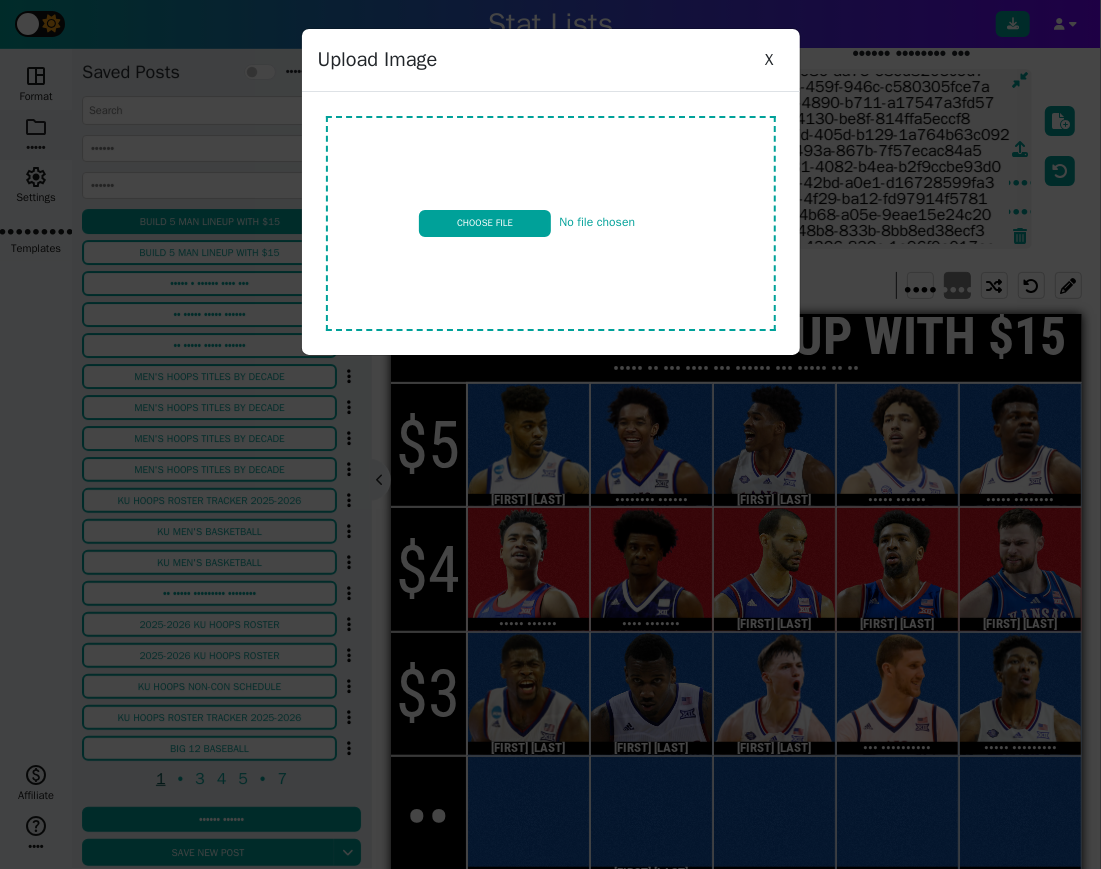 type on "C:\fakepath\[FILENAME].png" 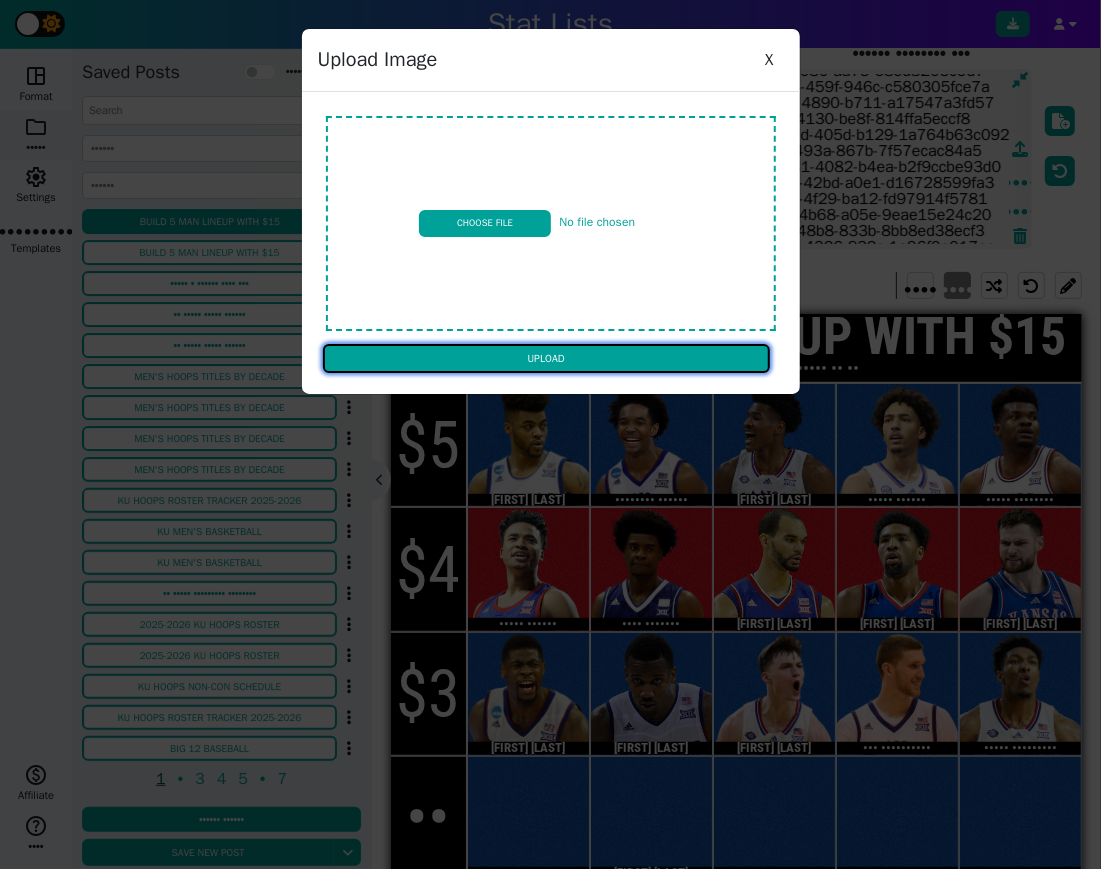 click on "Upload" at bounding box center (546, 359) 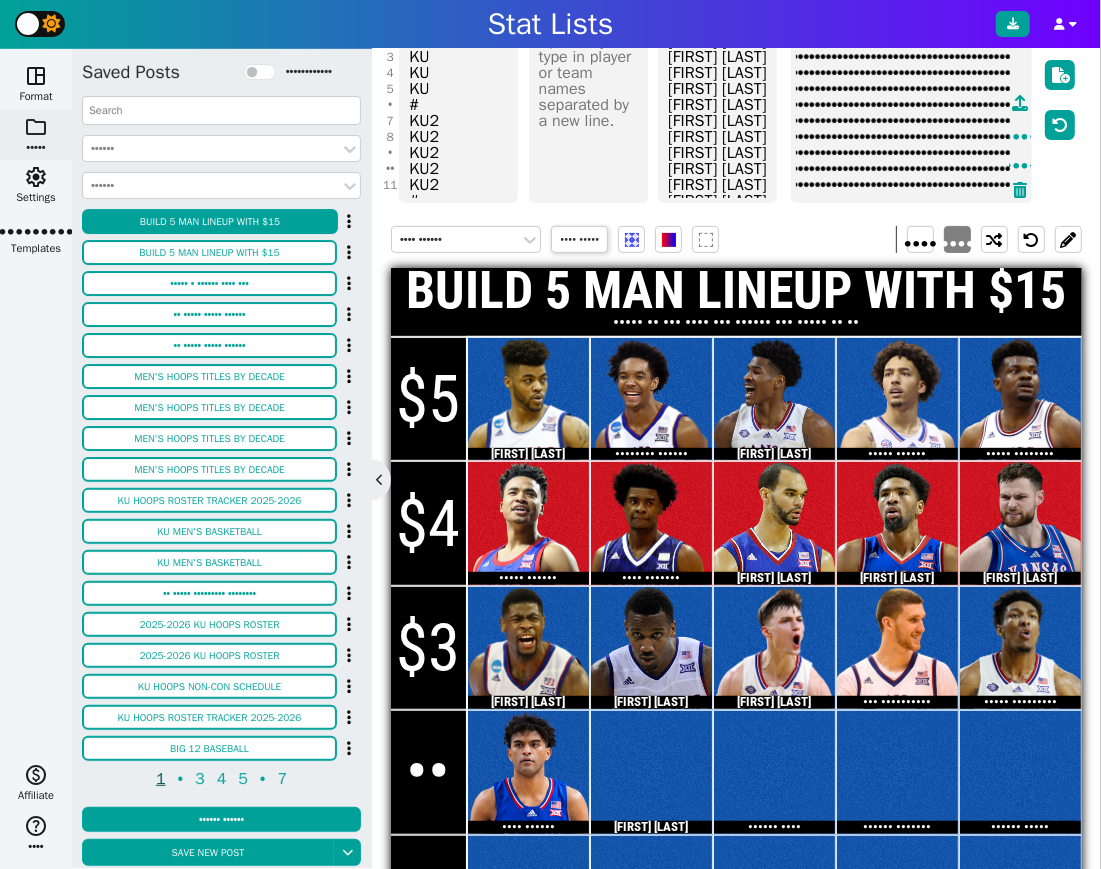 scroll, scrollTop: 183, scrollLeft: 0, axis: vertical 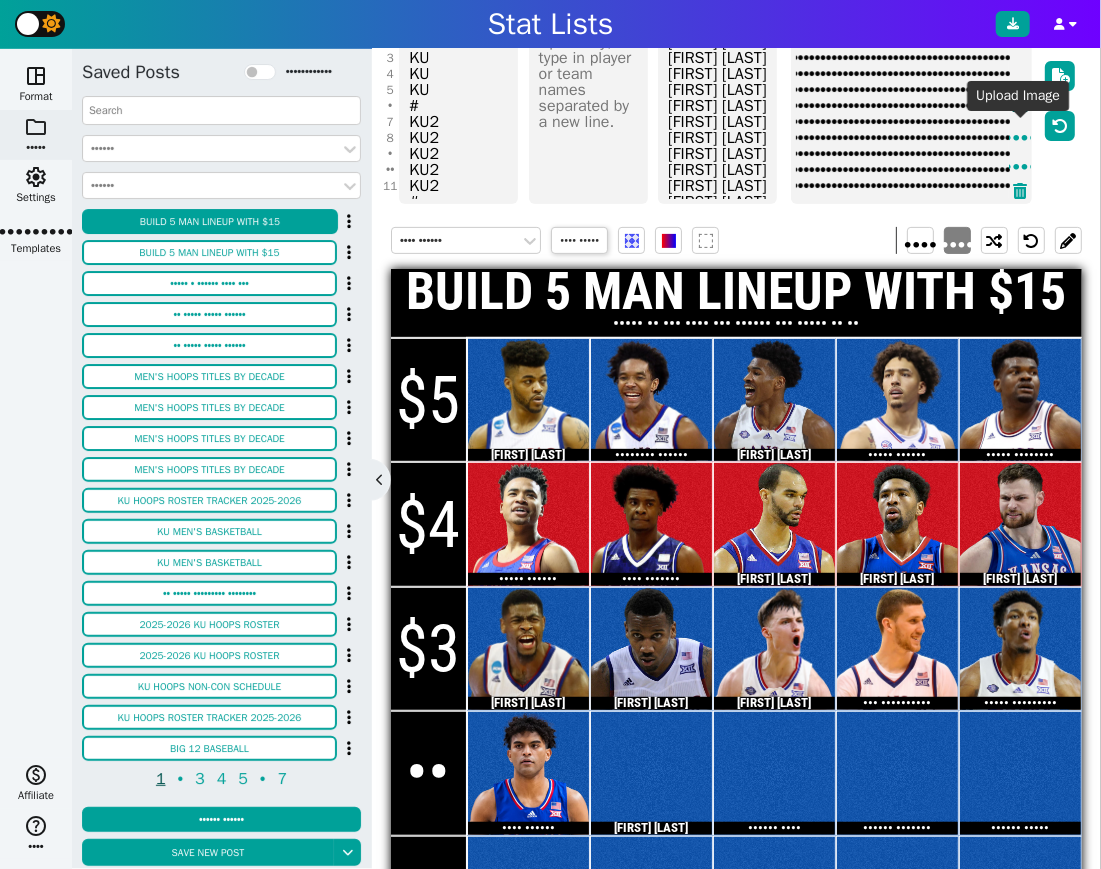 click at bounding box center (1020, 104) 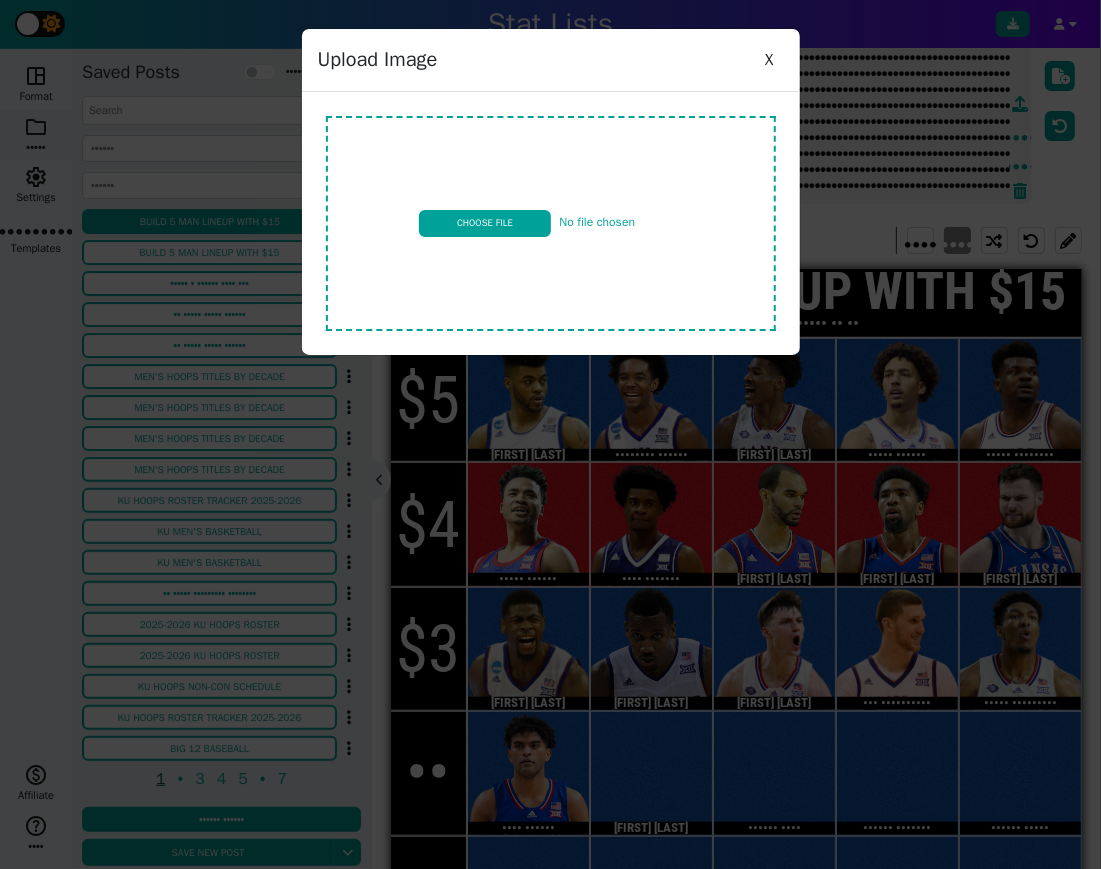 click at bounding box center [551, 223] 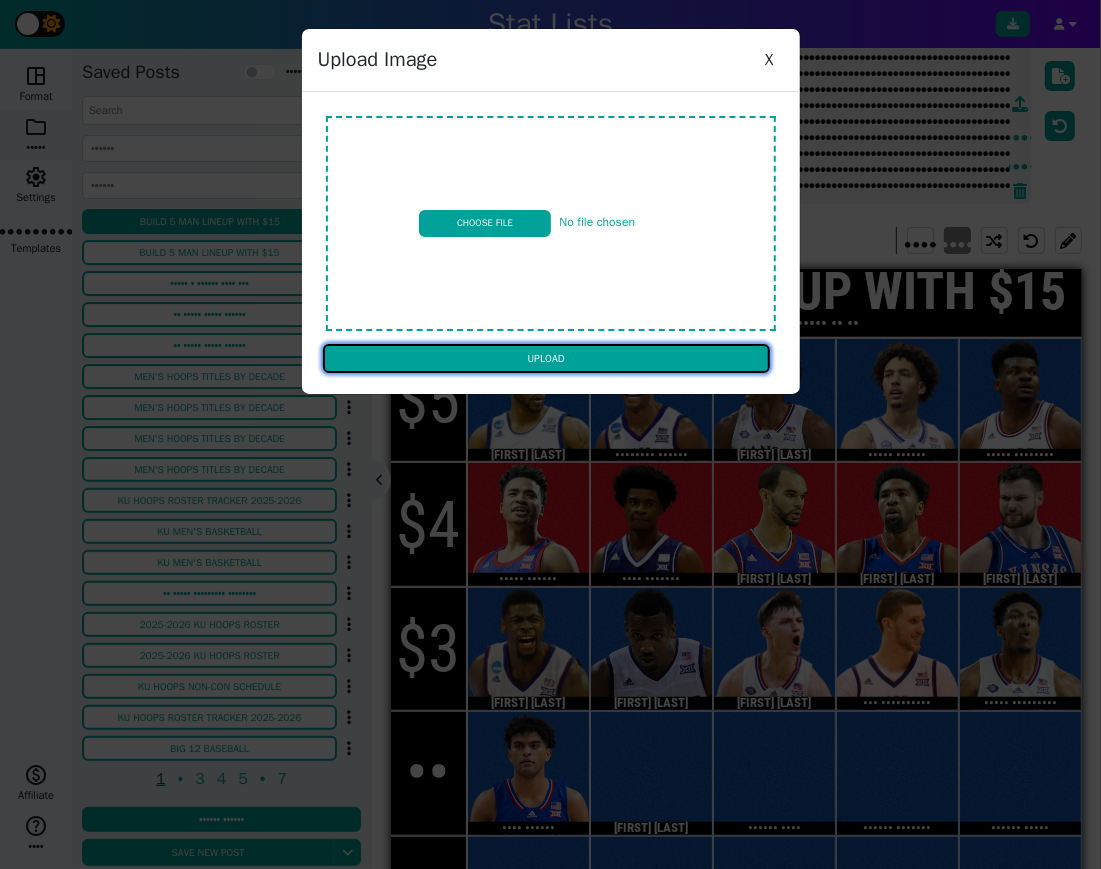 click on "Upload" at bounding box center (546, 359) 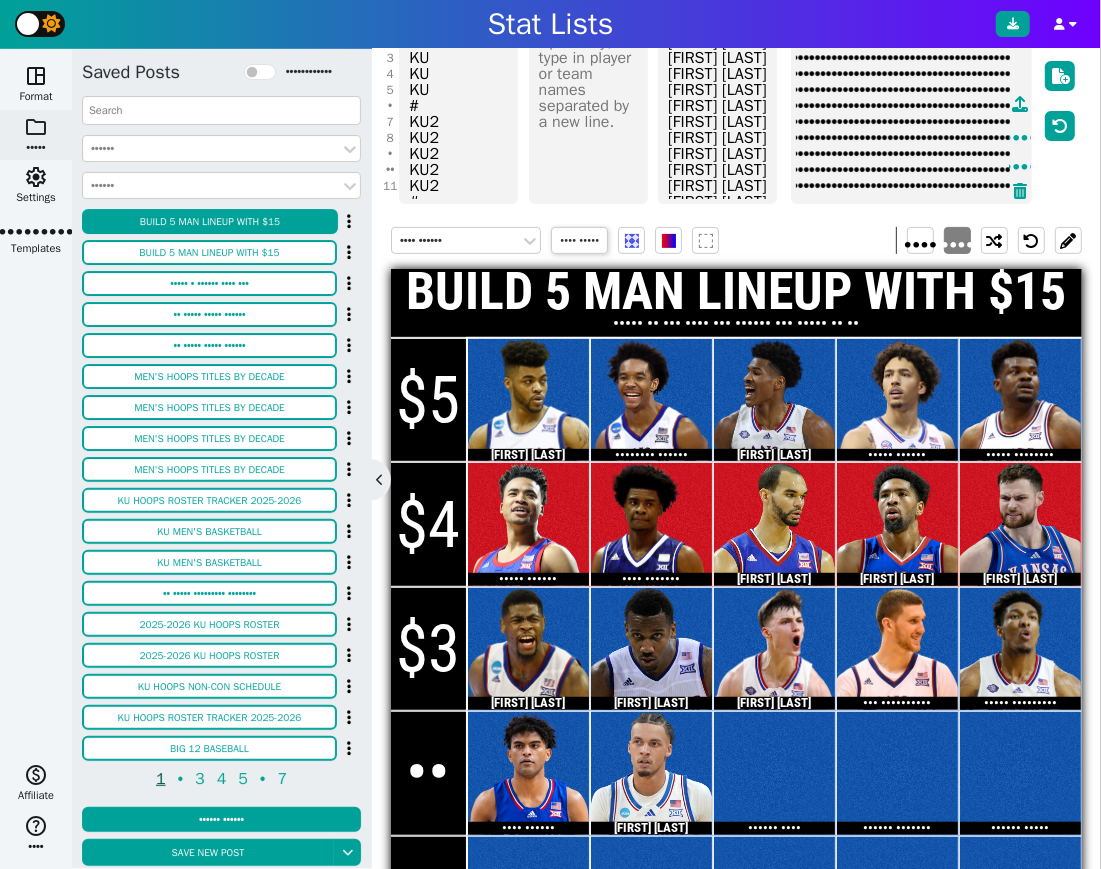 scroll, scrollTop: 112, scrollLeft: 1686, axis: both 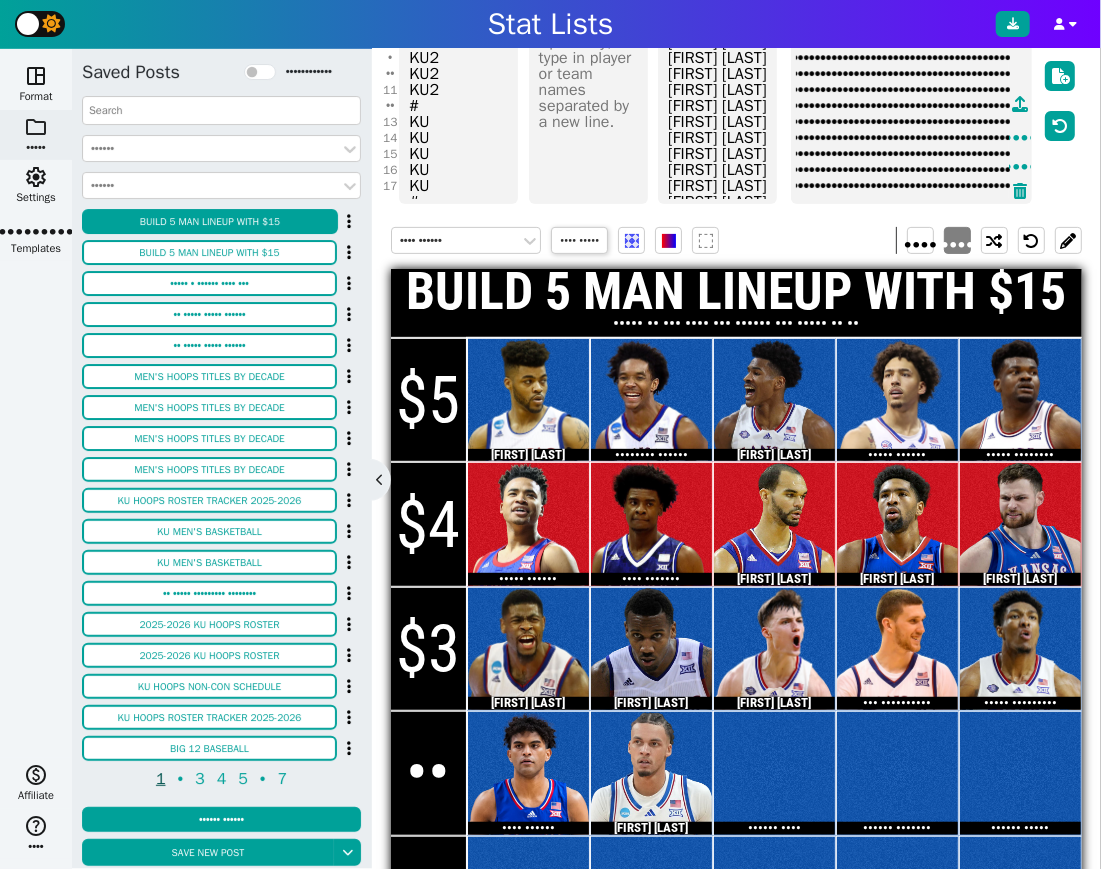 click at bounding box center (912, 114) 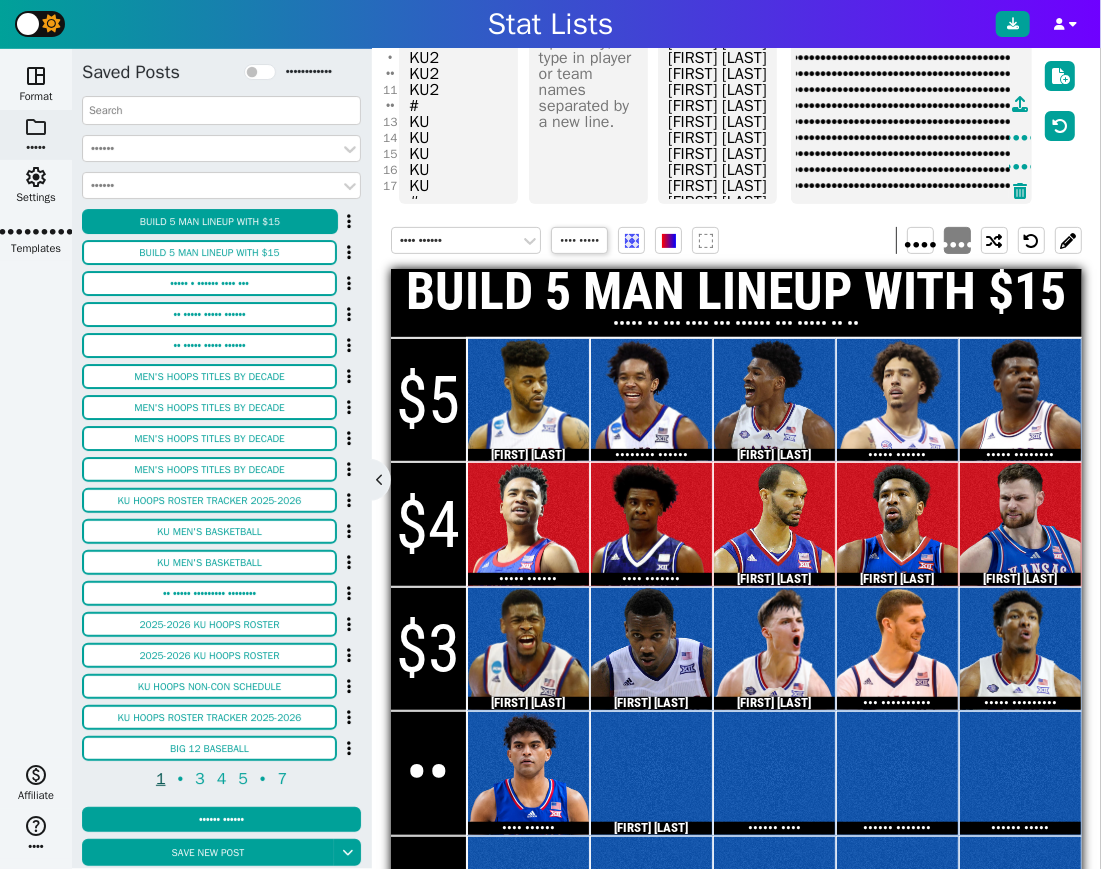 scroll, scrollTop: 108, scrollLeft: 4, axis: both 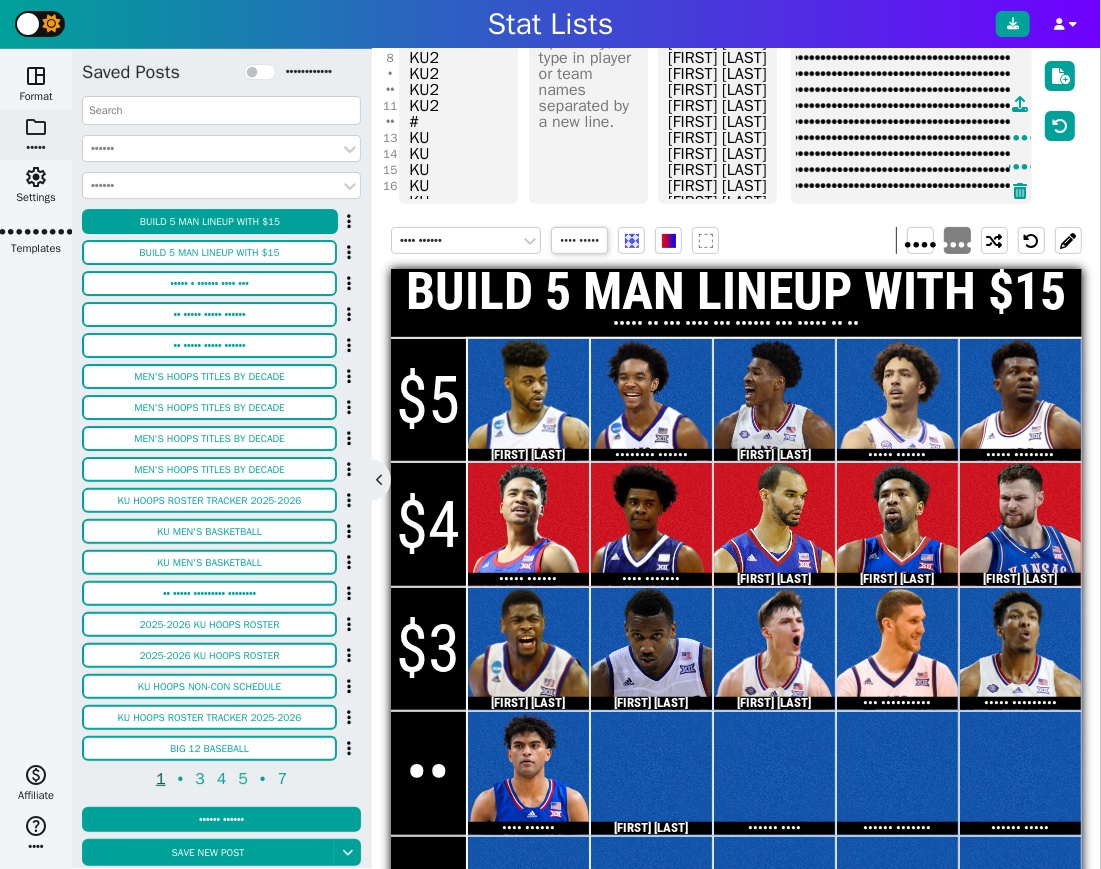 type on "https://firebasestorage.googleapis.com/v0/b/statlist-images.appspot.com/o/images%2Fplayer-image-625089edc20609663ac671b6-4aa947b2-ca00-4fe4-bf30-d767a89fb2d4?alt=media&token=19ba0f59-f63c-4080-aa75-68ed8205c9d7
https://firebasestorage.googleapis.com/v0/b/statlist-images.appspot.com/o/images%2Fplayer-image-625089edc20609663ac671b6-20949611-f4b5-47b0-89a4-f892ac8253e6?alt=media&token=c1e31ab0-c3b4-459f-946c-c580305fce7a
https://firebasestorage.googleapis.com/v0/b/statlist-images.appspot.com/o/images%2Fplayer-image-625089edc20609663ac671b6-2ae79757-aad8-4e1c-9db3-2d0af0e389b4?alt=media&token=84e93fdc-44d9-4890-b711-a17547a3fd57
https://firebasestorage.googleapis.com/v0/b/statlist-images.appspot.com/o/images%2Fplayer-image-625089edc20609663ac671b6-a9f6f7e2-3282-4427-8f92-4e6b01d1dc0d?alt=media&token=9b794bce-f4e6-4130-be8f-814ffa5eccf8
https://firebasestorage.googleapis.com/v0/b/statlist-images.appspot.com/o/images%2Fplayer-image-625089edc20609663ac671b6-cdb3762a-50a0-451e-9613-5785d8cd2d00?alt=media&token=597..." 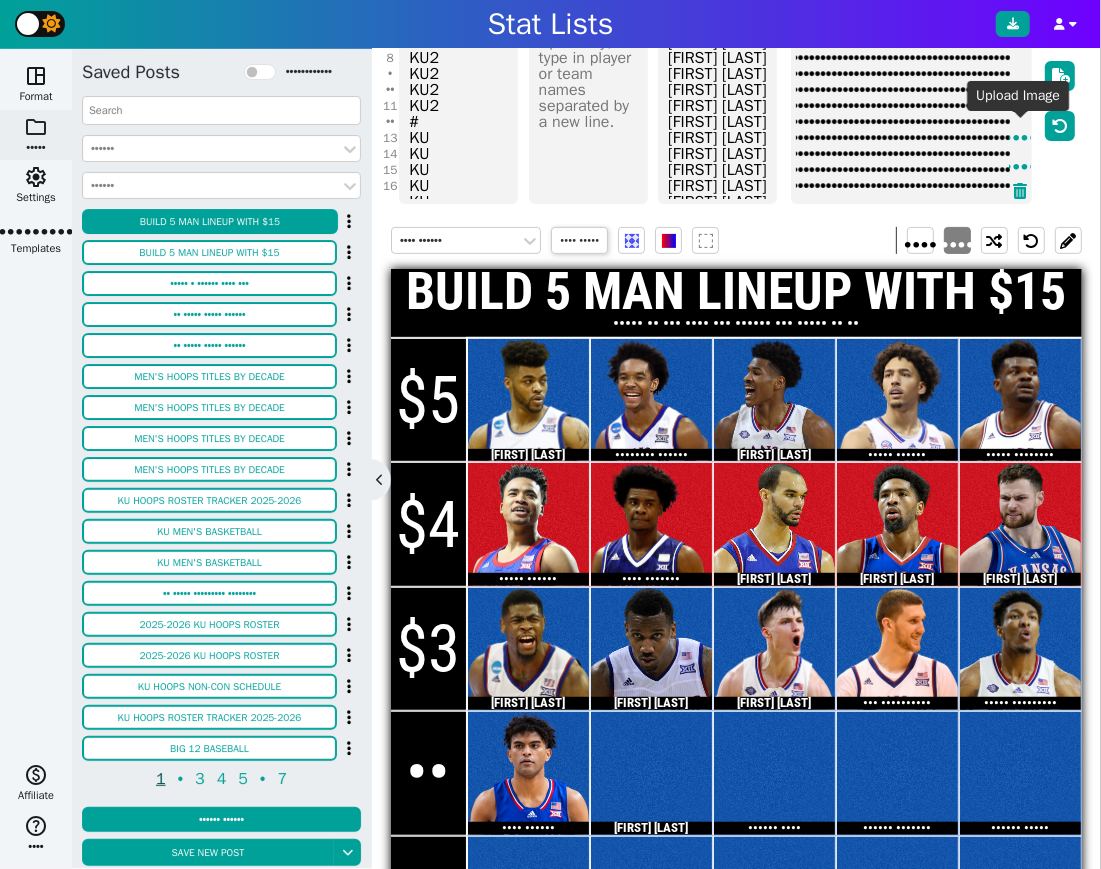 click at bounding box center [1020, 104] 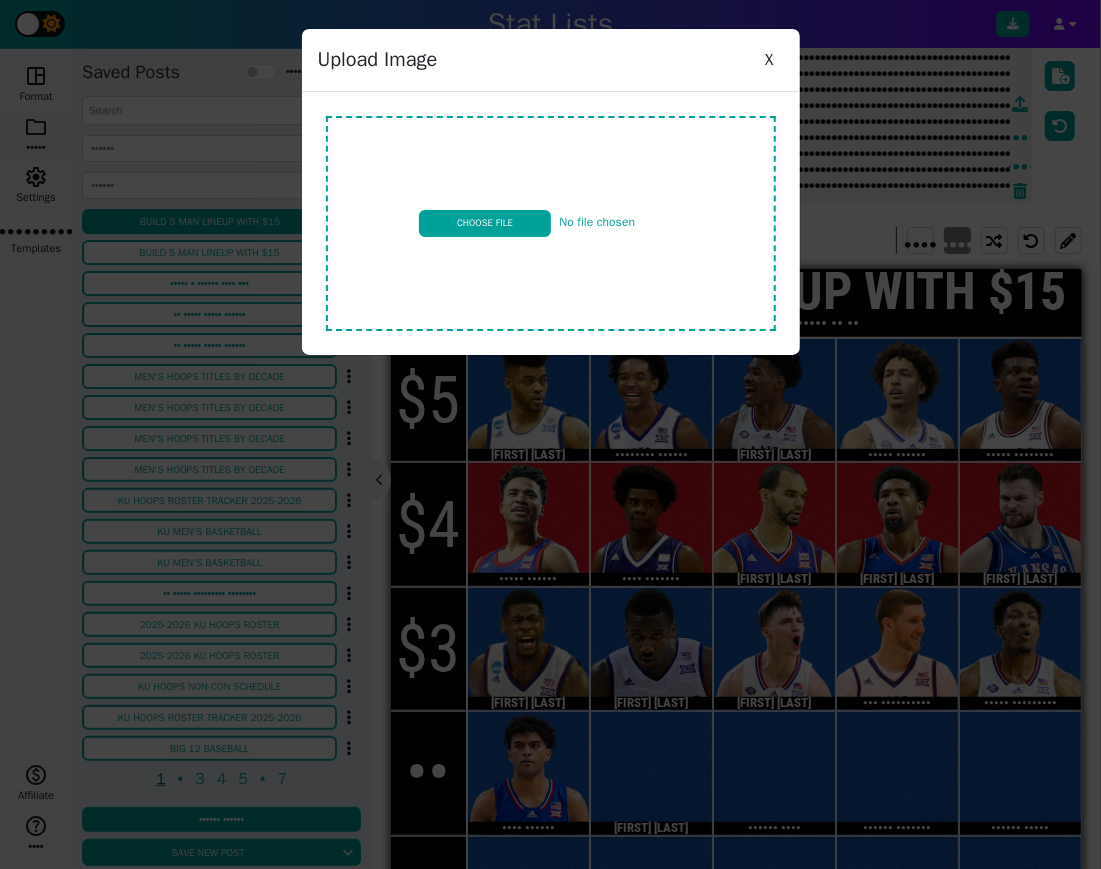 click at bounding box center (551, 223) 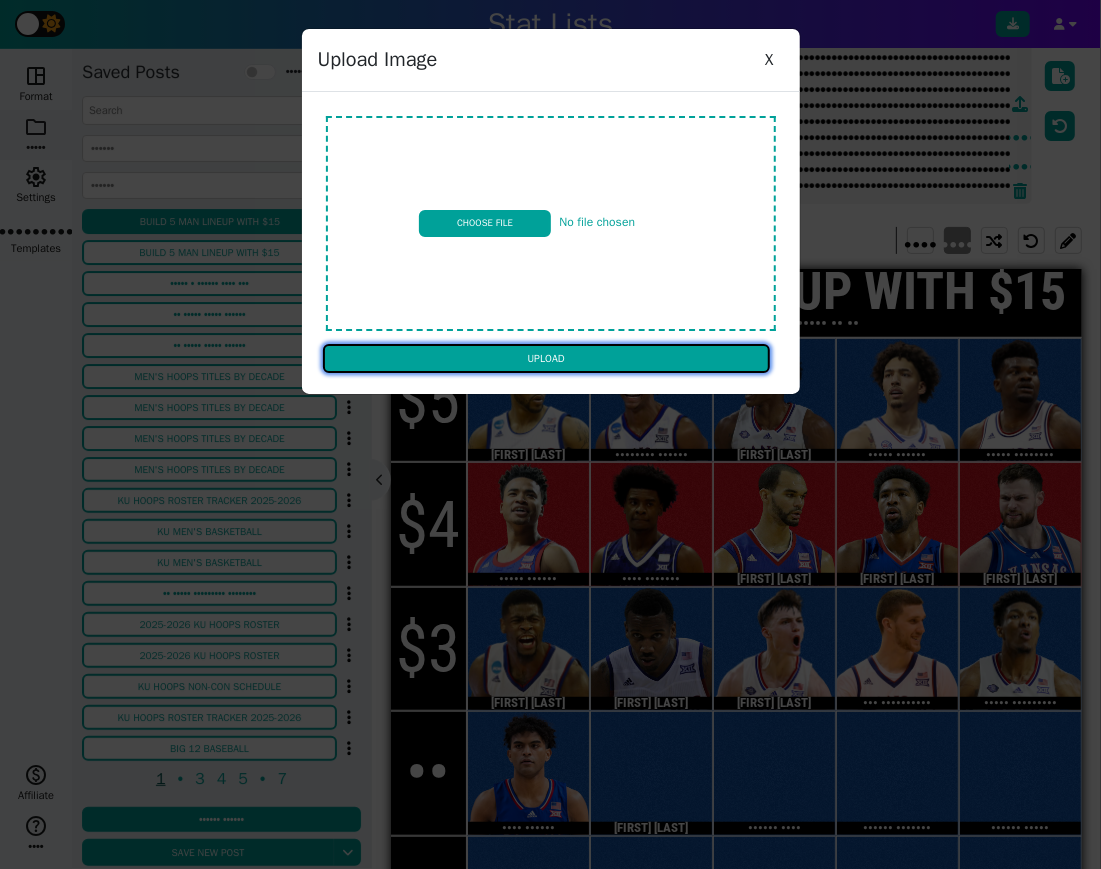 click on "Upload" at bounding box center [546, 359] 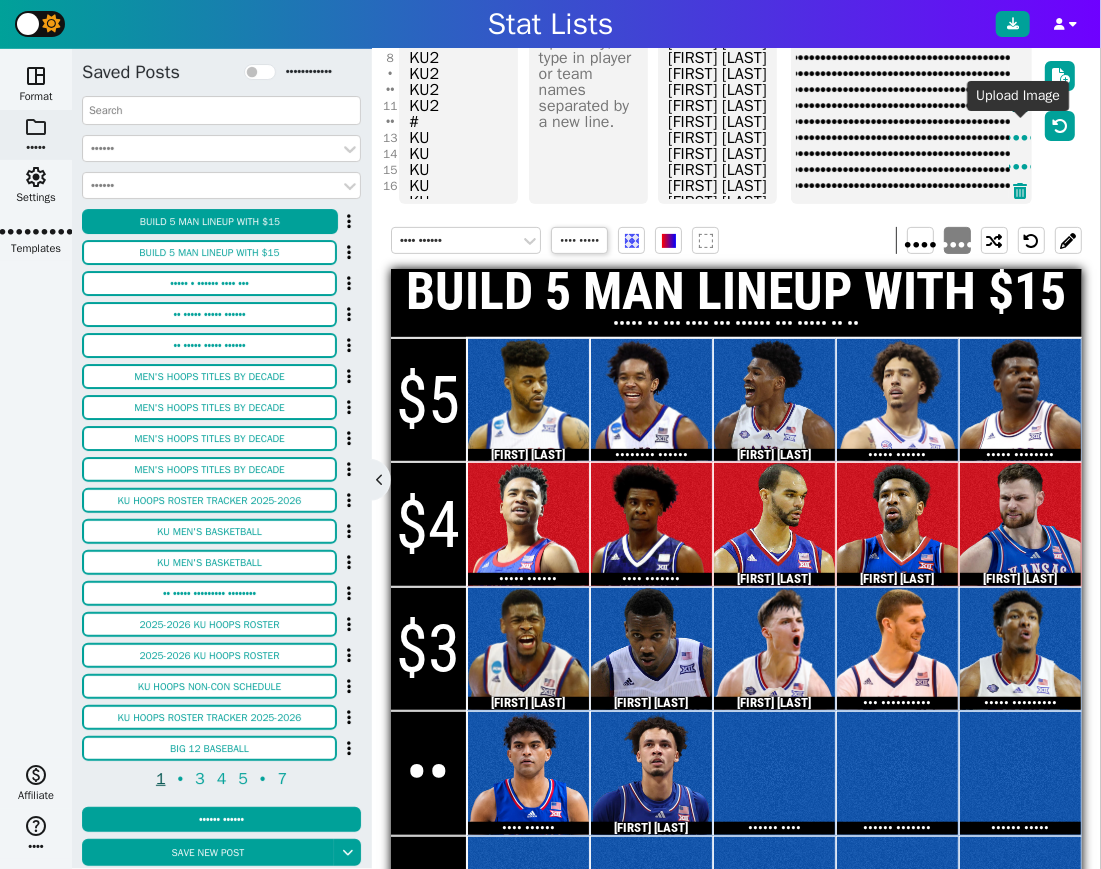 click at bounding box center [1020, 104] 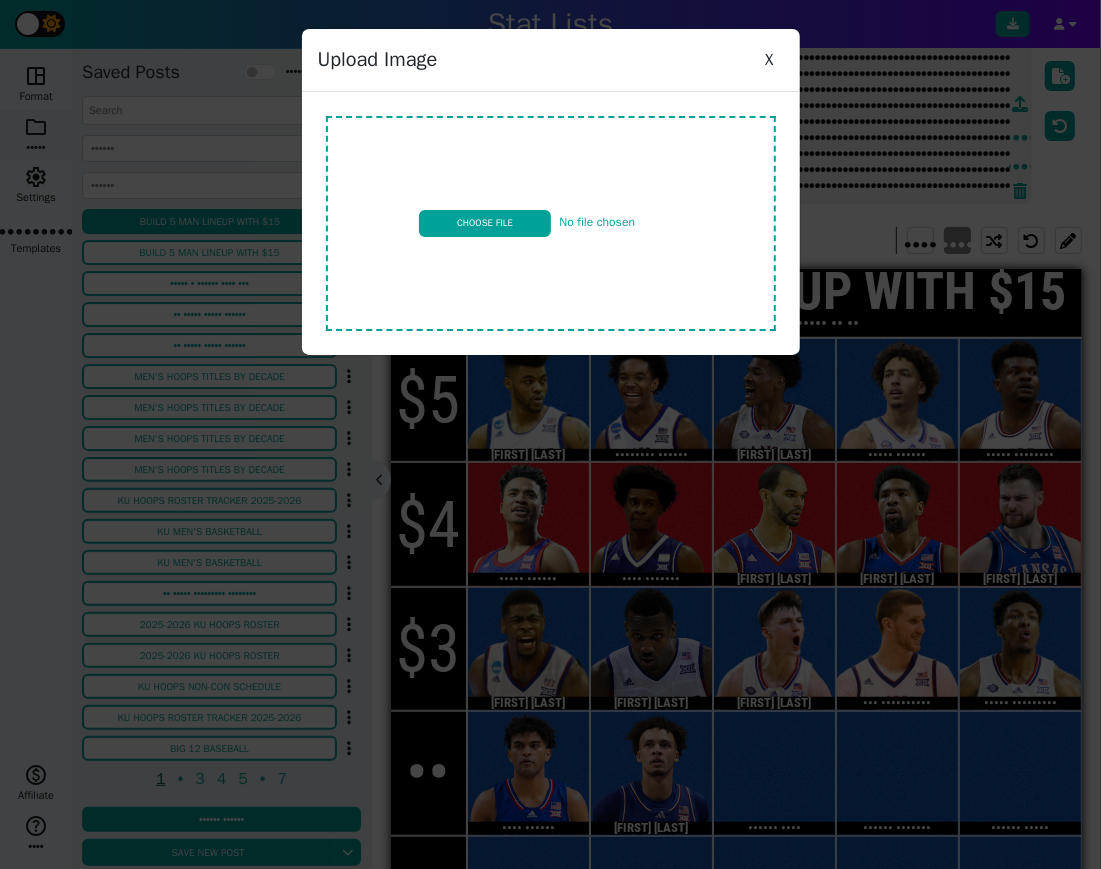 click at bounding box center (551, 223) 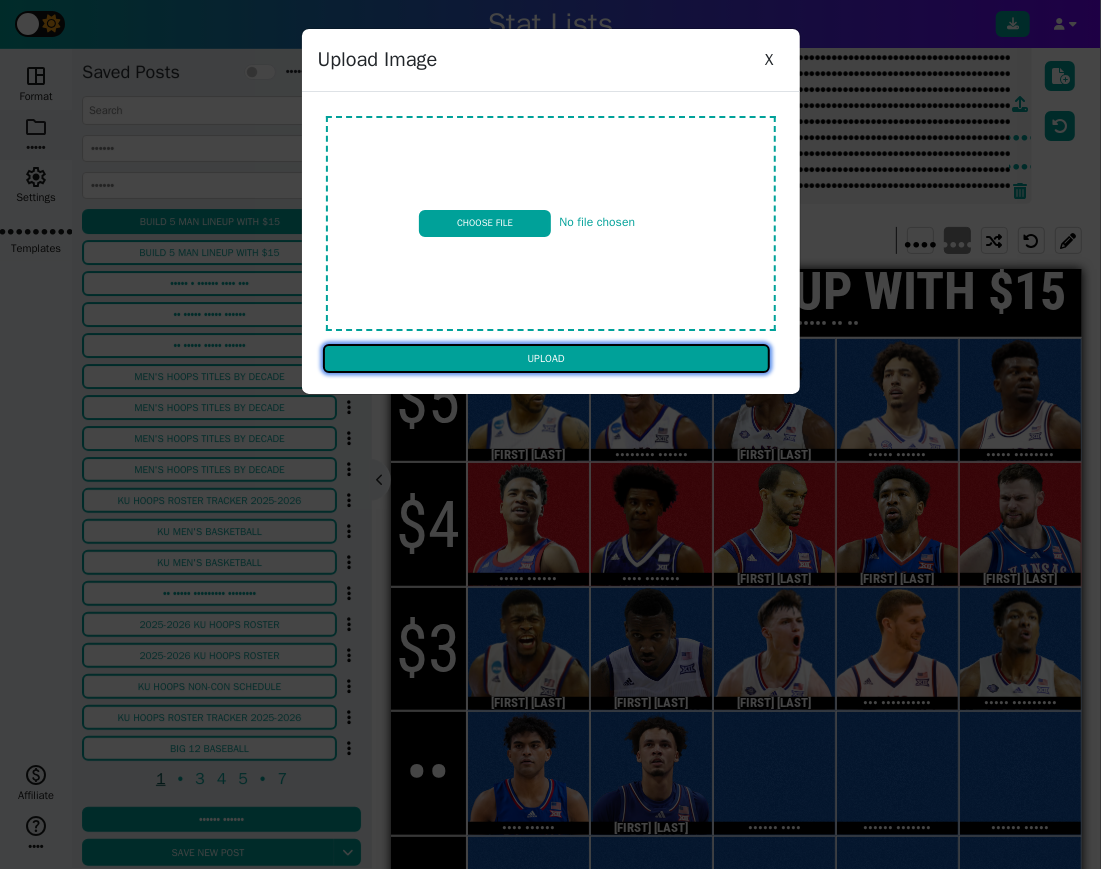 click on "Upload" at bounding box center [546, 359] 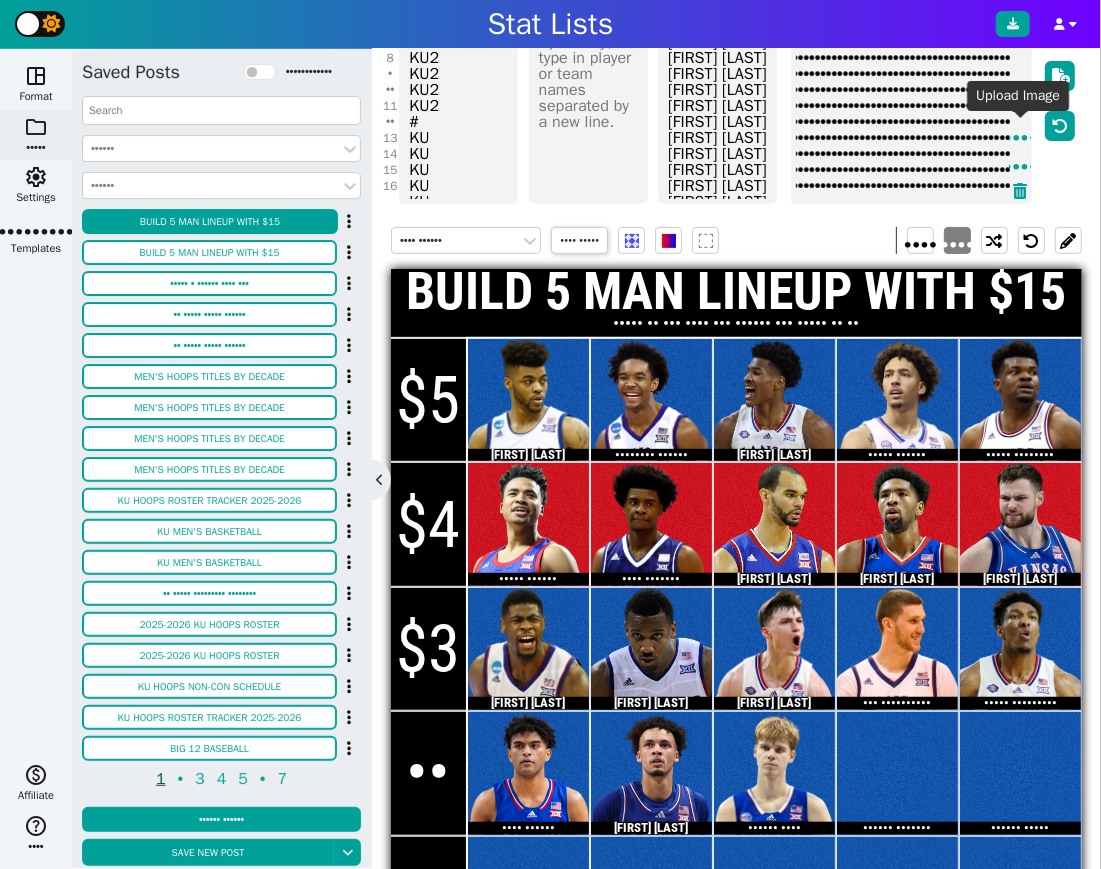 click at bounding box center [1020, 104] 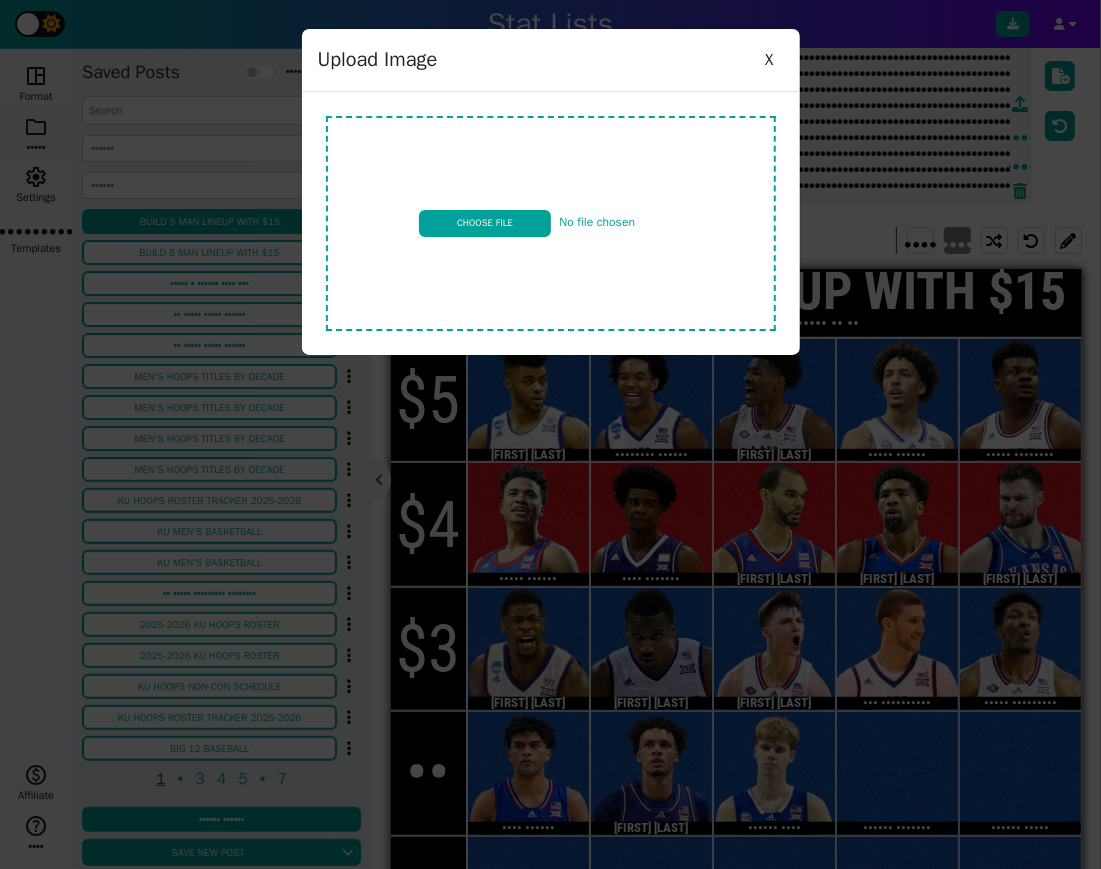 click at bounding box center (551, 223) 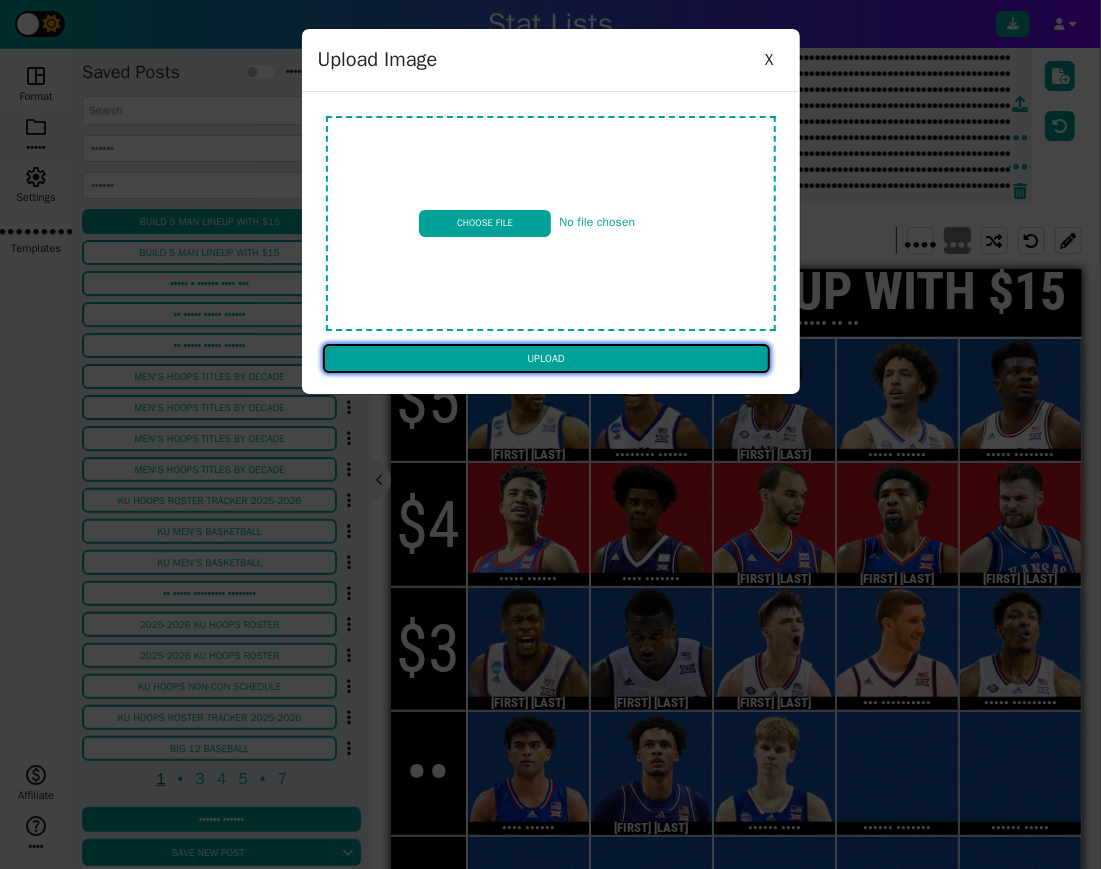 click on "Upload" at bounding box center [546, 359] 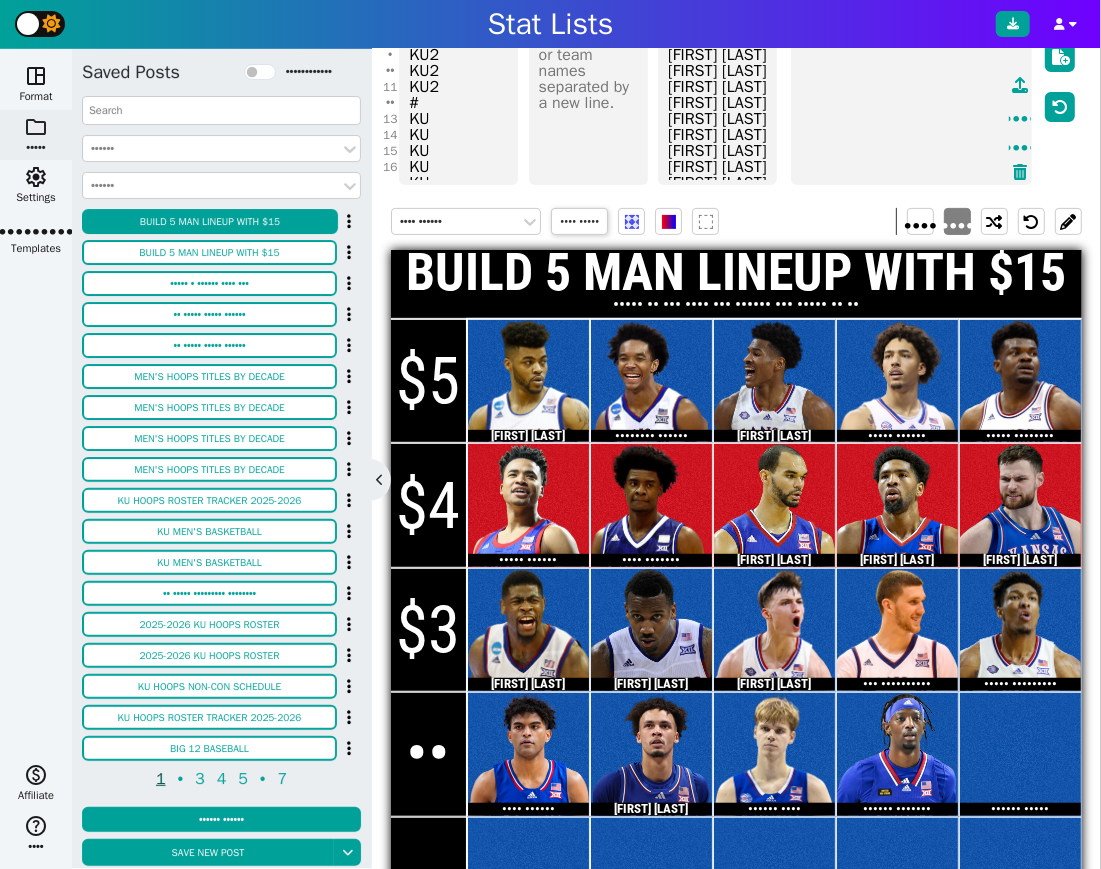 scroll, scrollTop: 192, scrollLeft: 0, axis: vertical 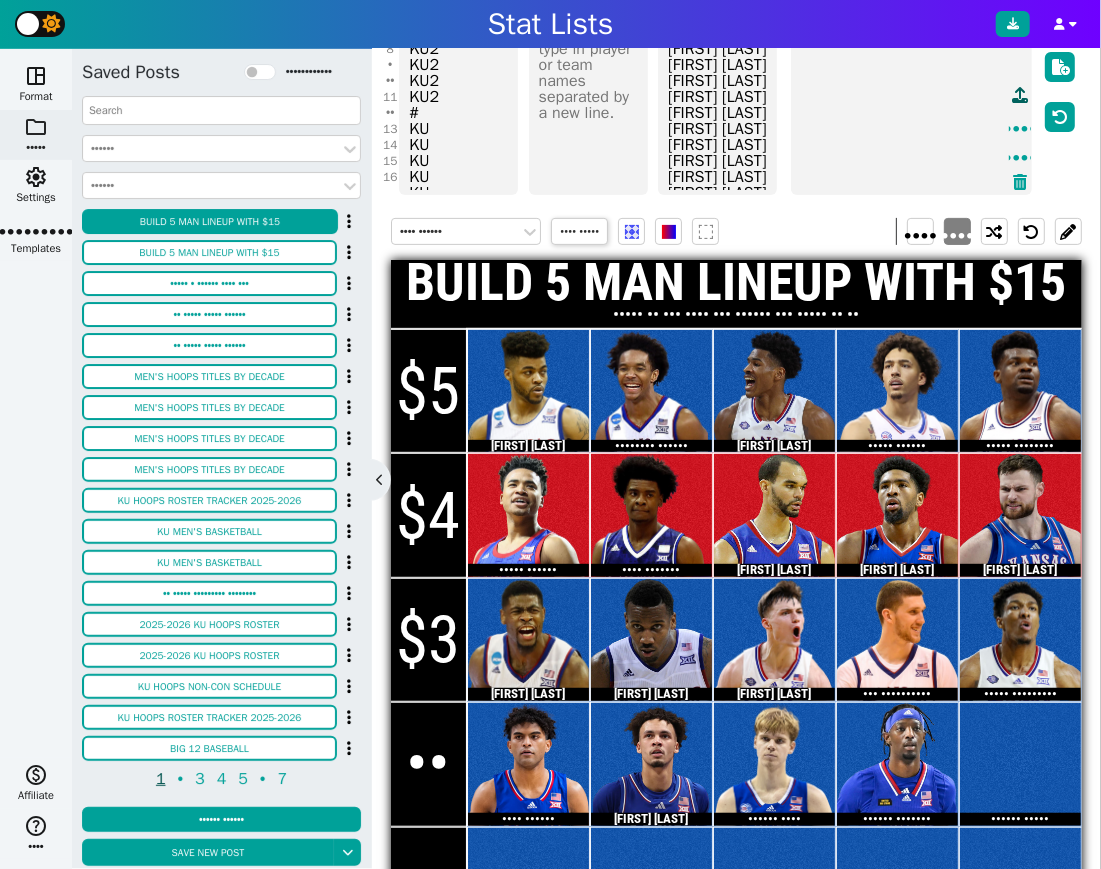 click at bounding box center (1020, 95) 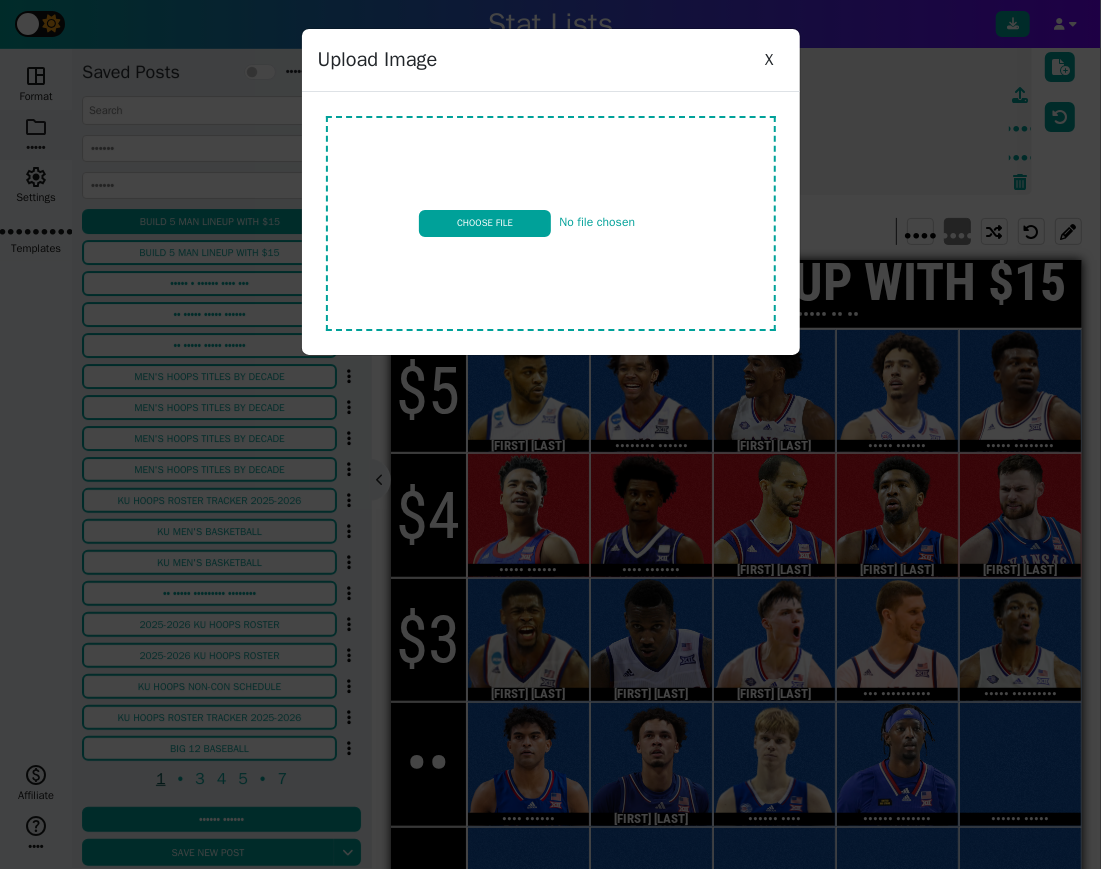 click at bounding box center (551, 223) 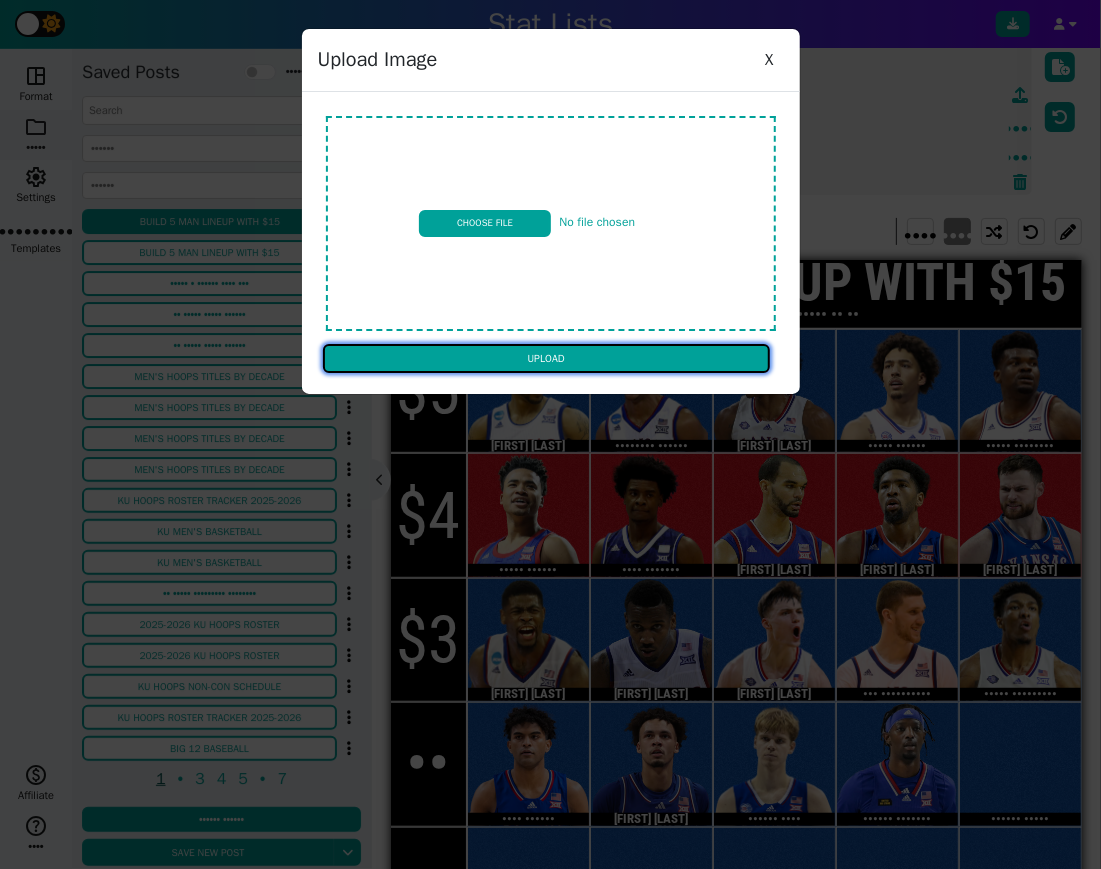 click on "Upload" at bounding box center [546, 359] 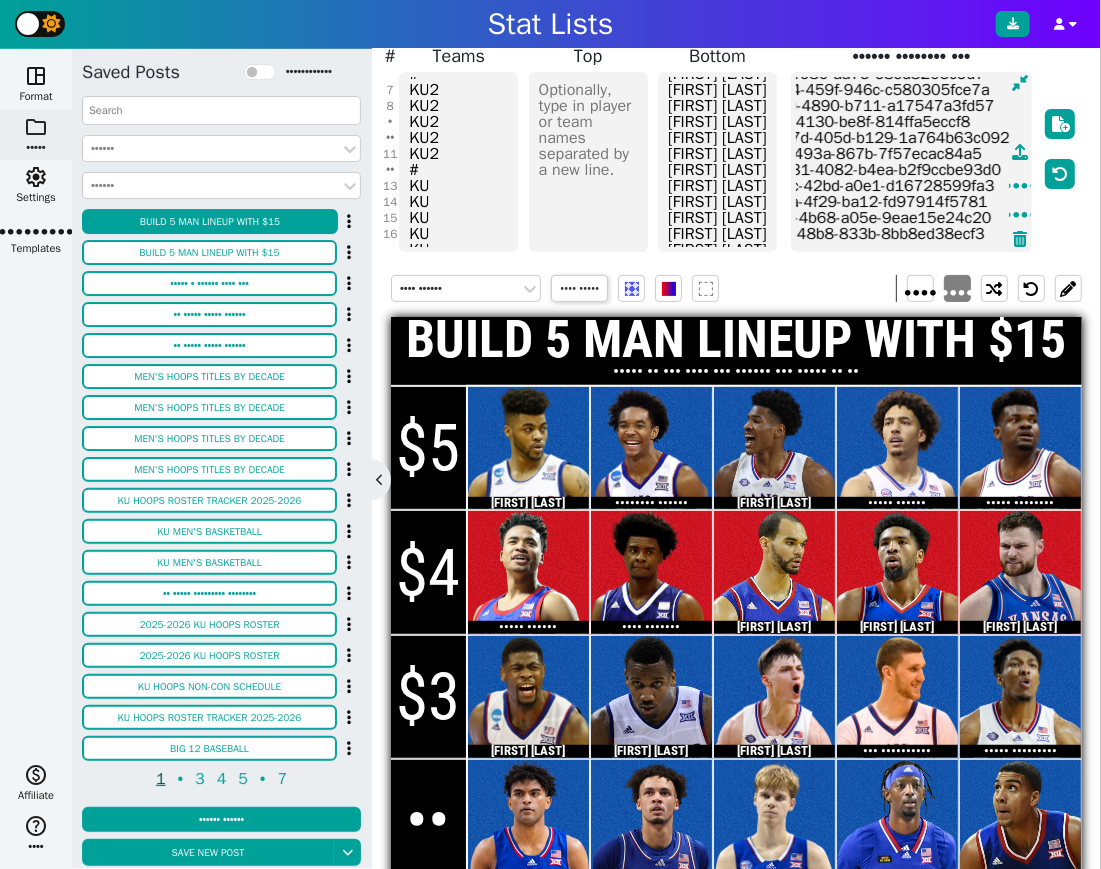 scroll, scrollTop: 134, scrollLeft: 0, axis: vertical 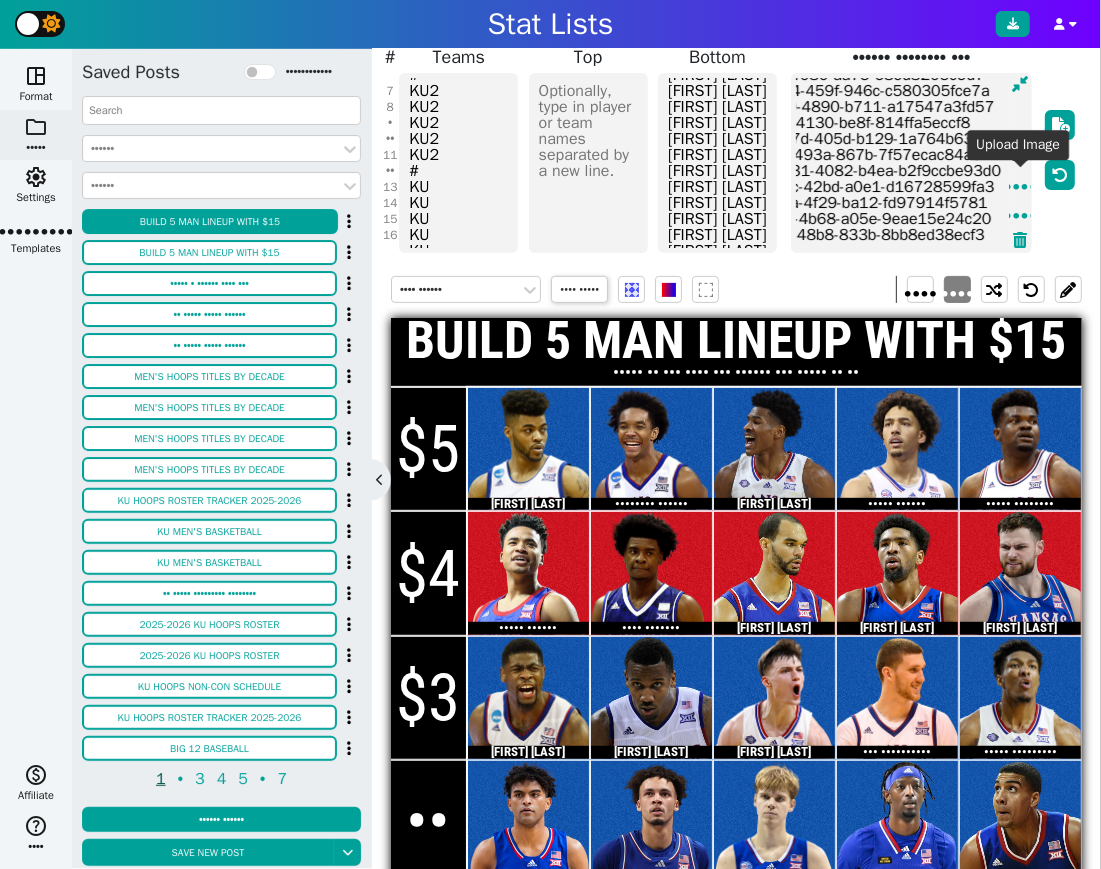 click at bounding box center (1020, 153) 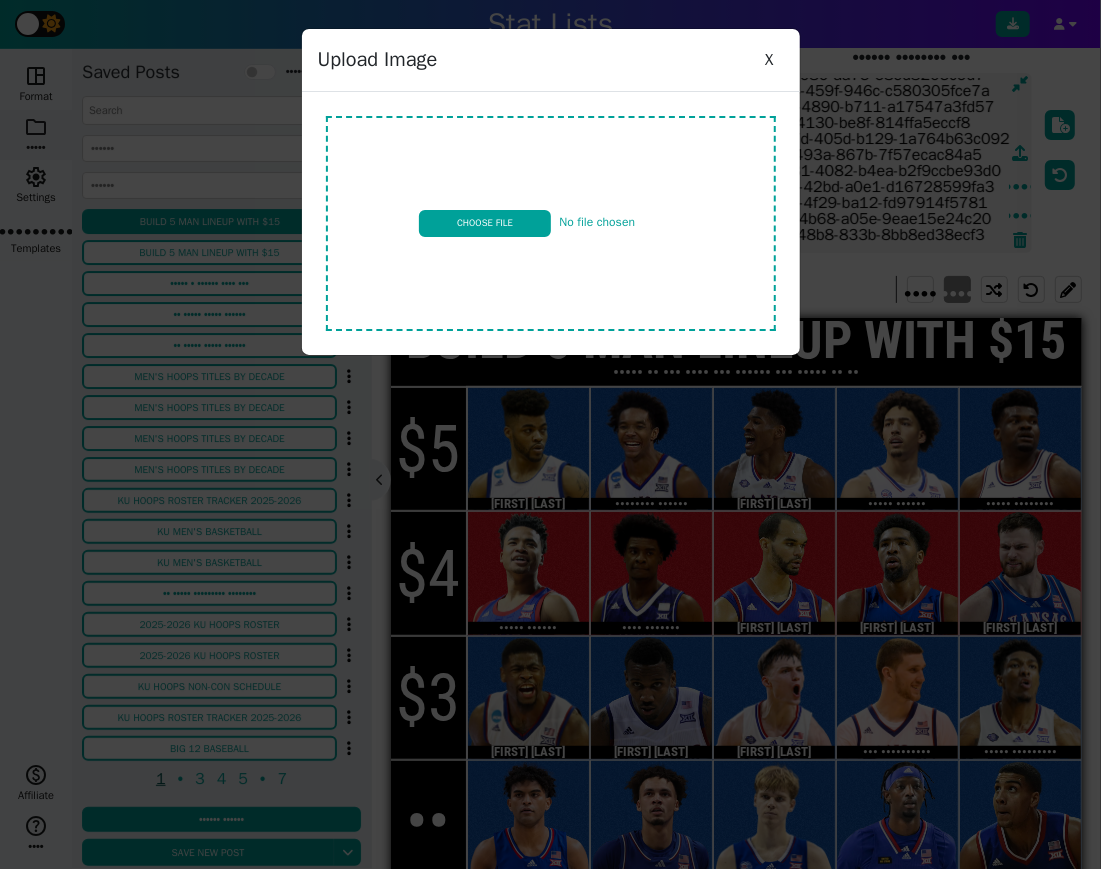 click at bounding box center [551, 223] 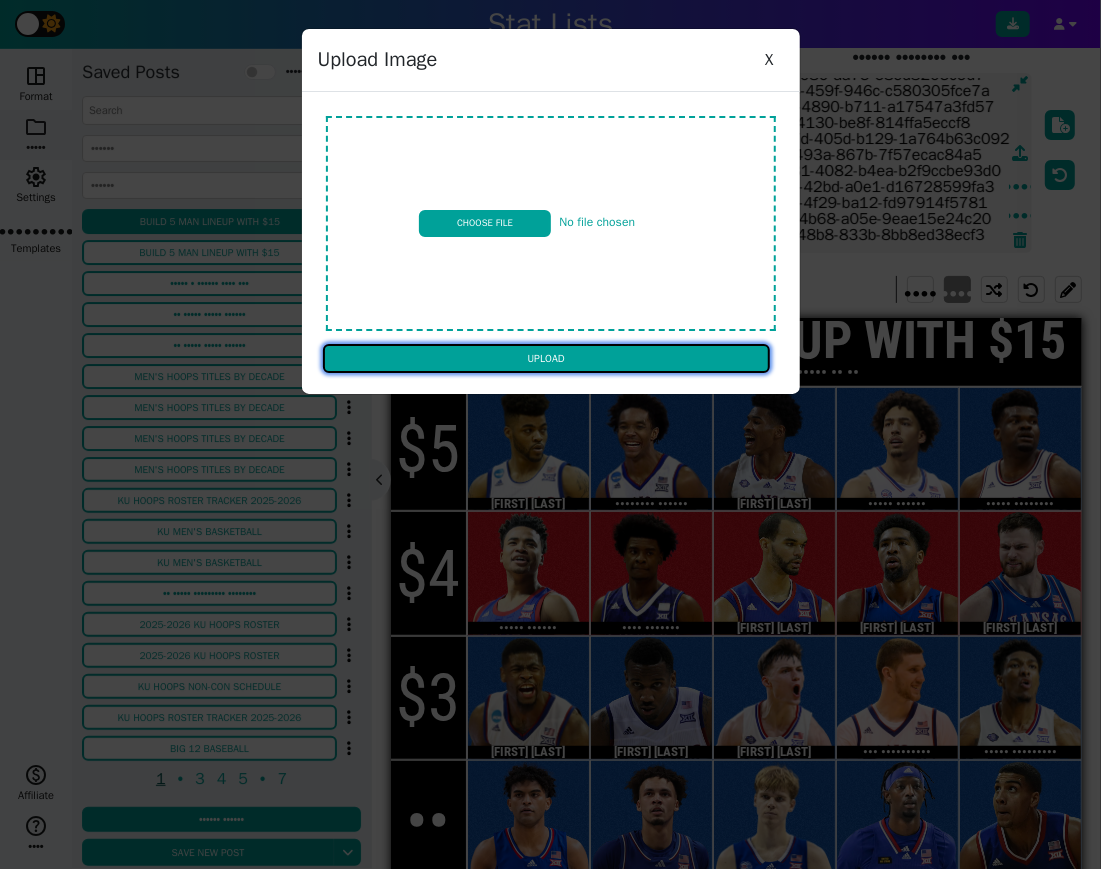 click on "Upload" at bounding box center (546, 359) 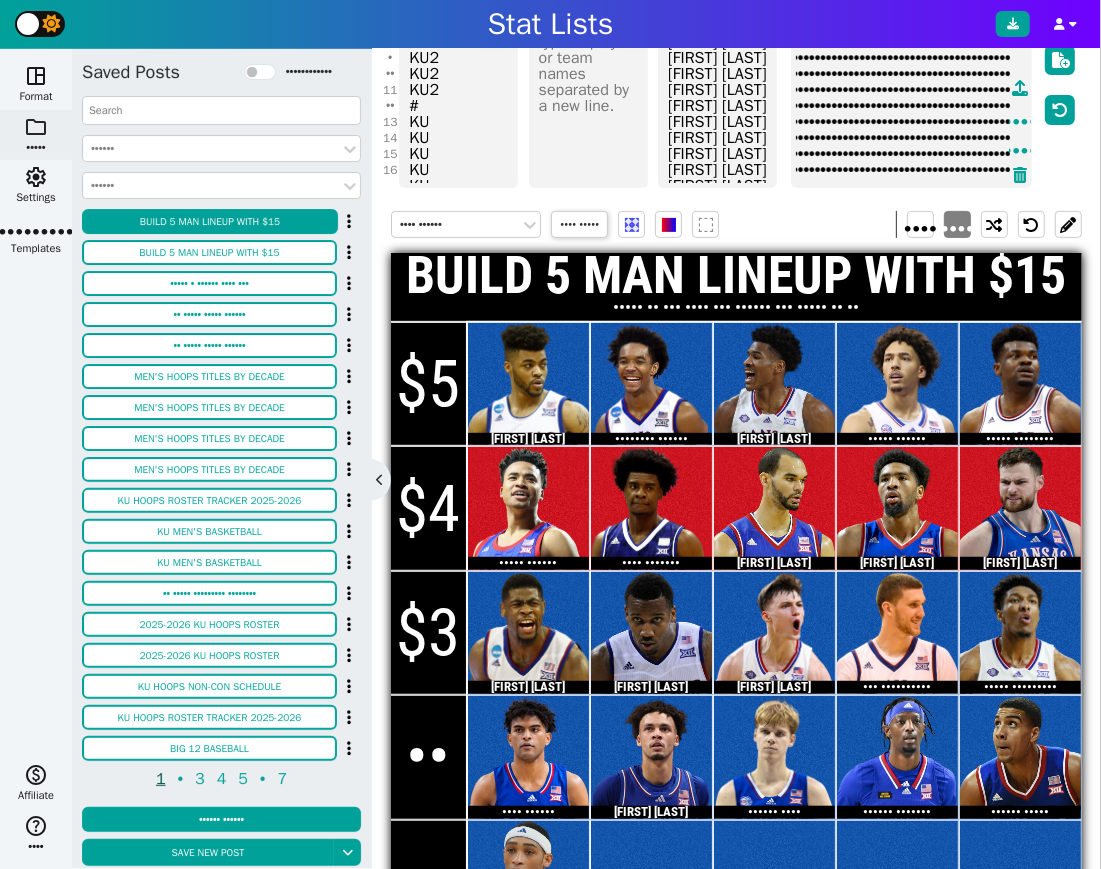 scroll, scrollTop: 180, scrollLeft: 0, axis: vertical 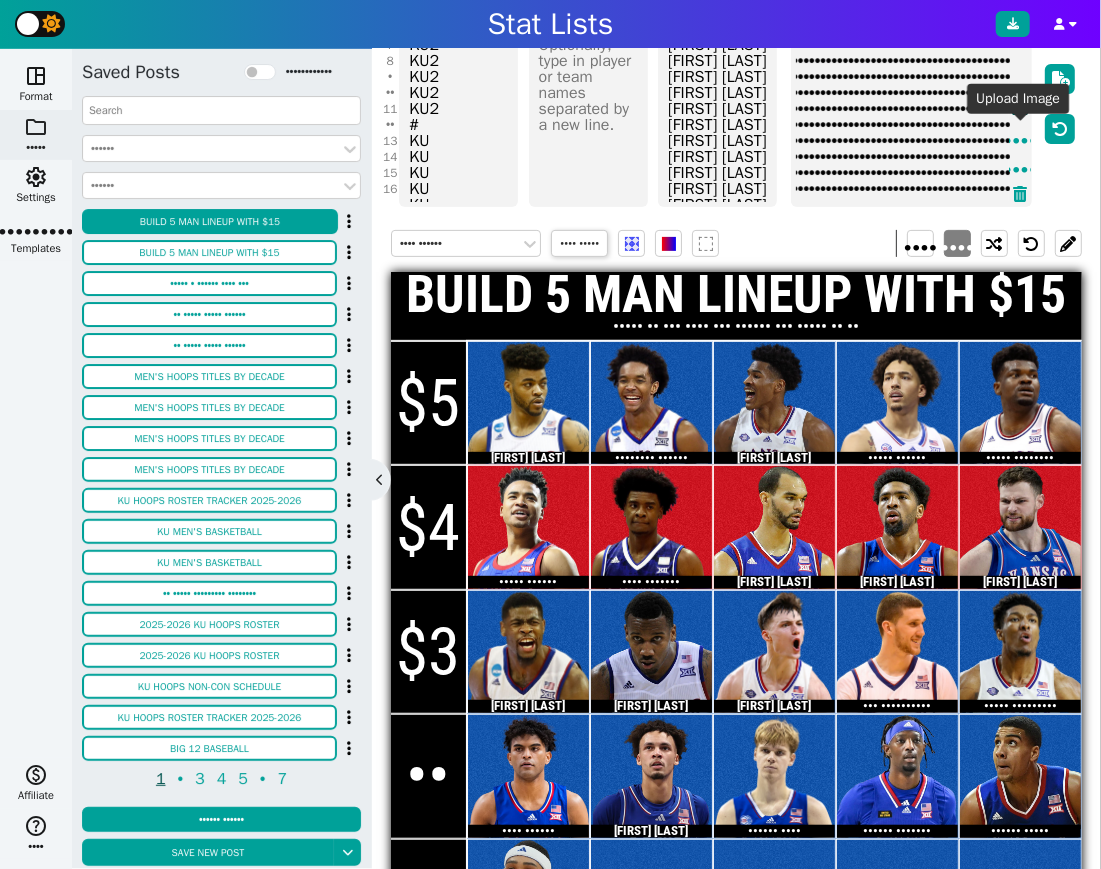 click at bounding box center (1020, 107) 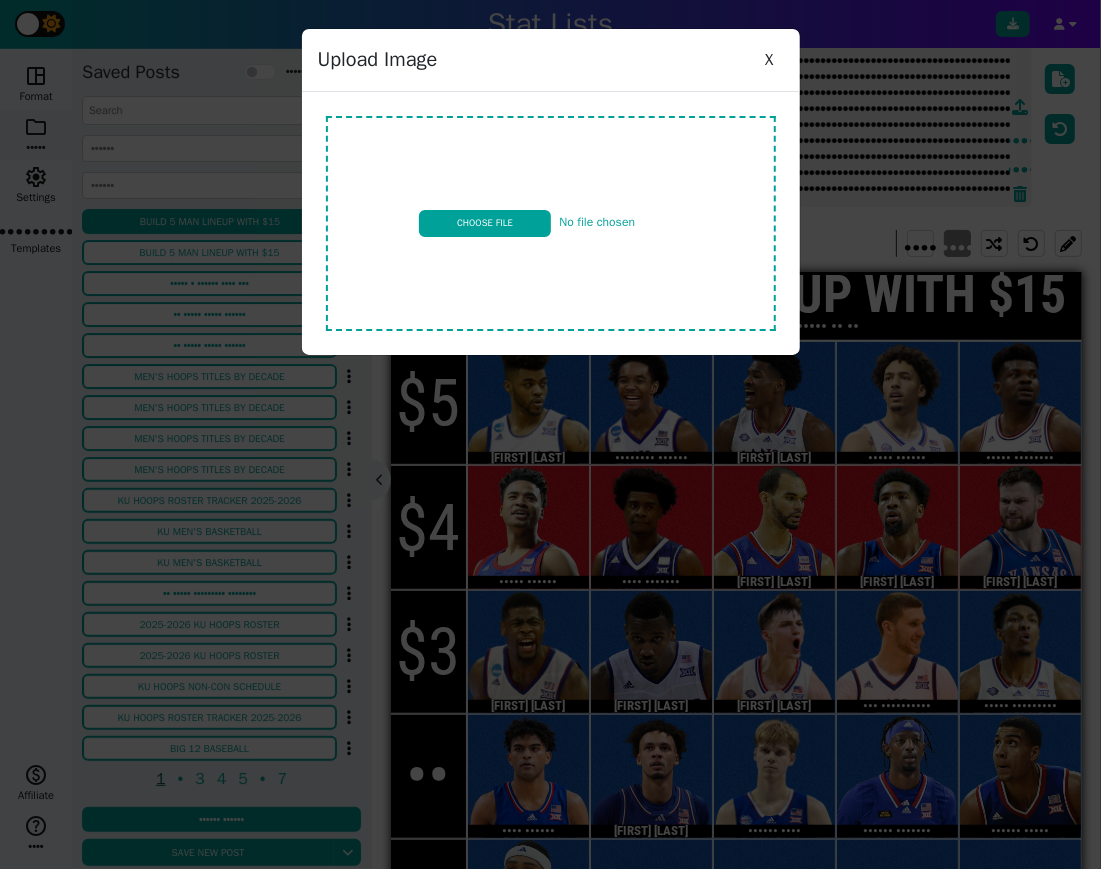 click at bounding box center [551, 223] 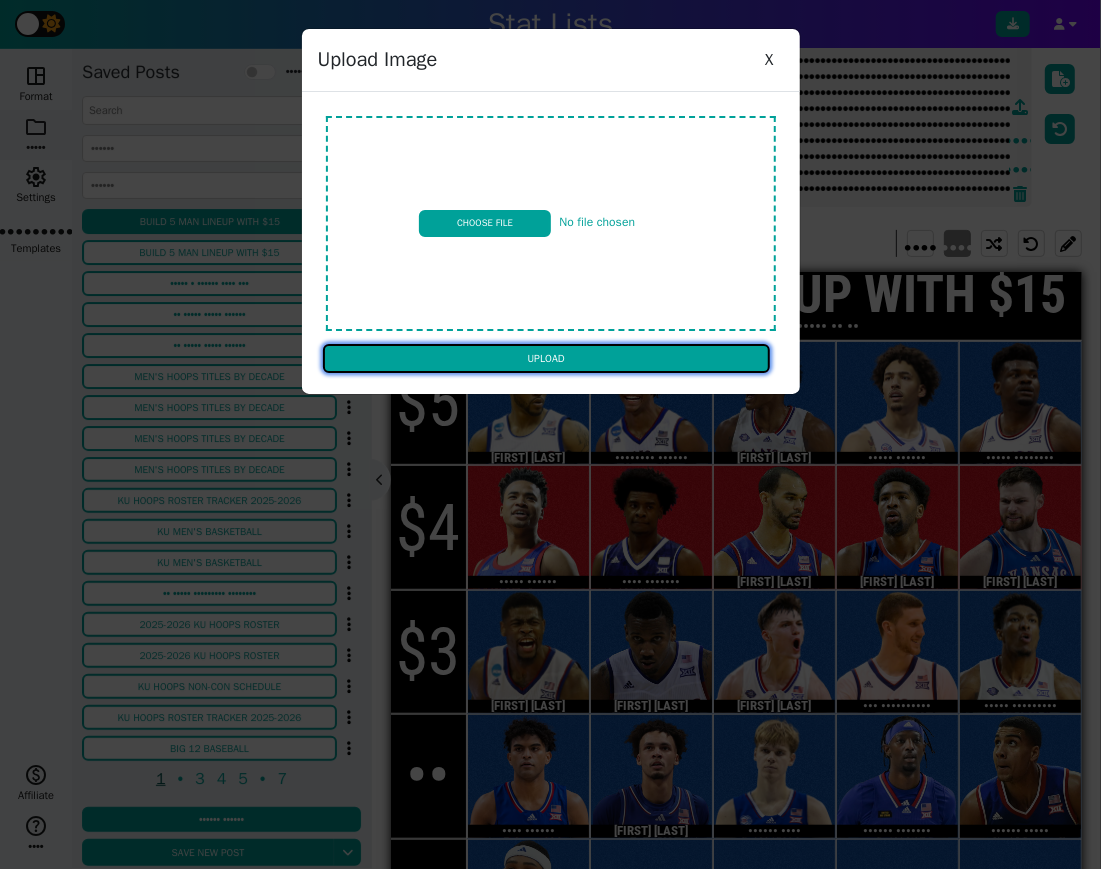 click on "Upload" at bounding box center (546, 359) 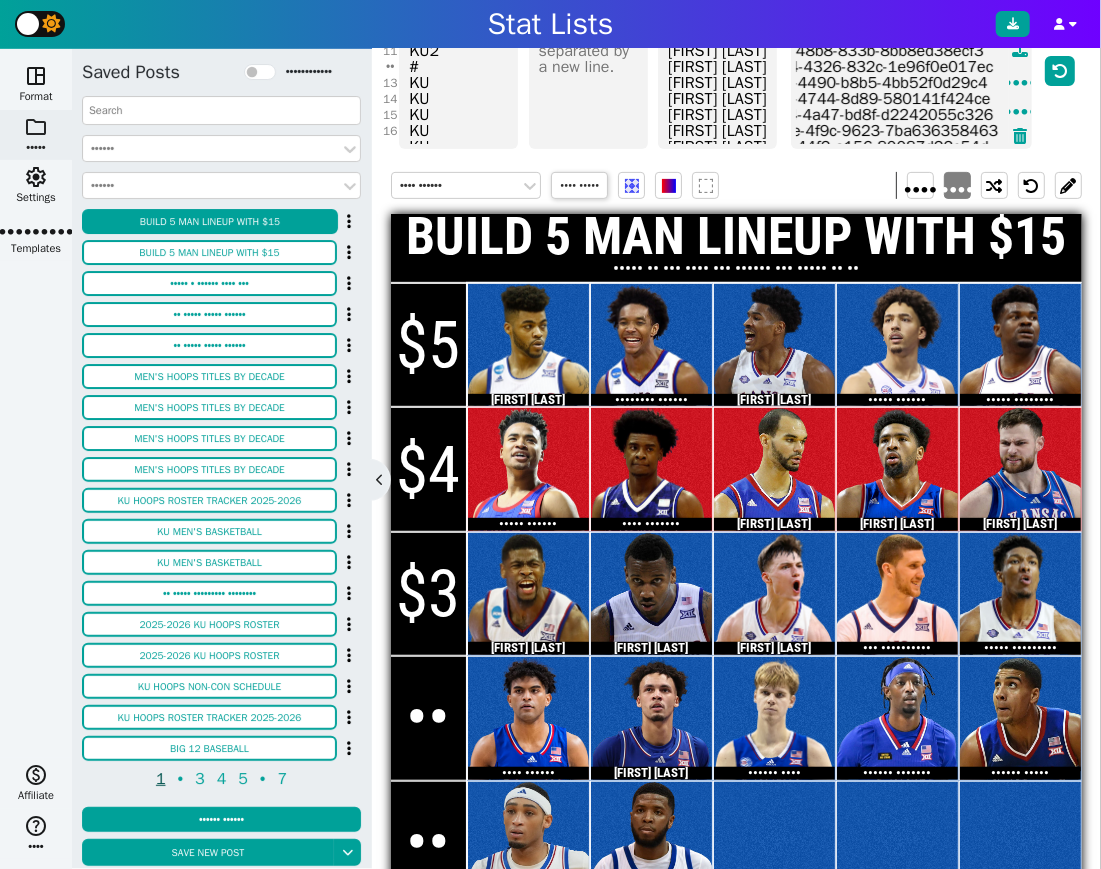 scroll, scrollTop: 232, scrollLeft: 0, axis: vertical 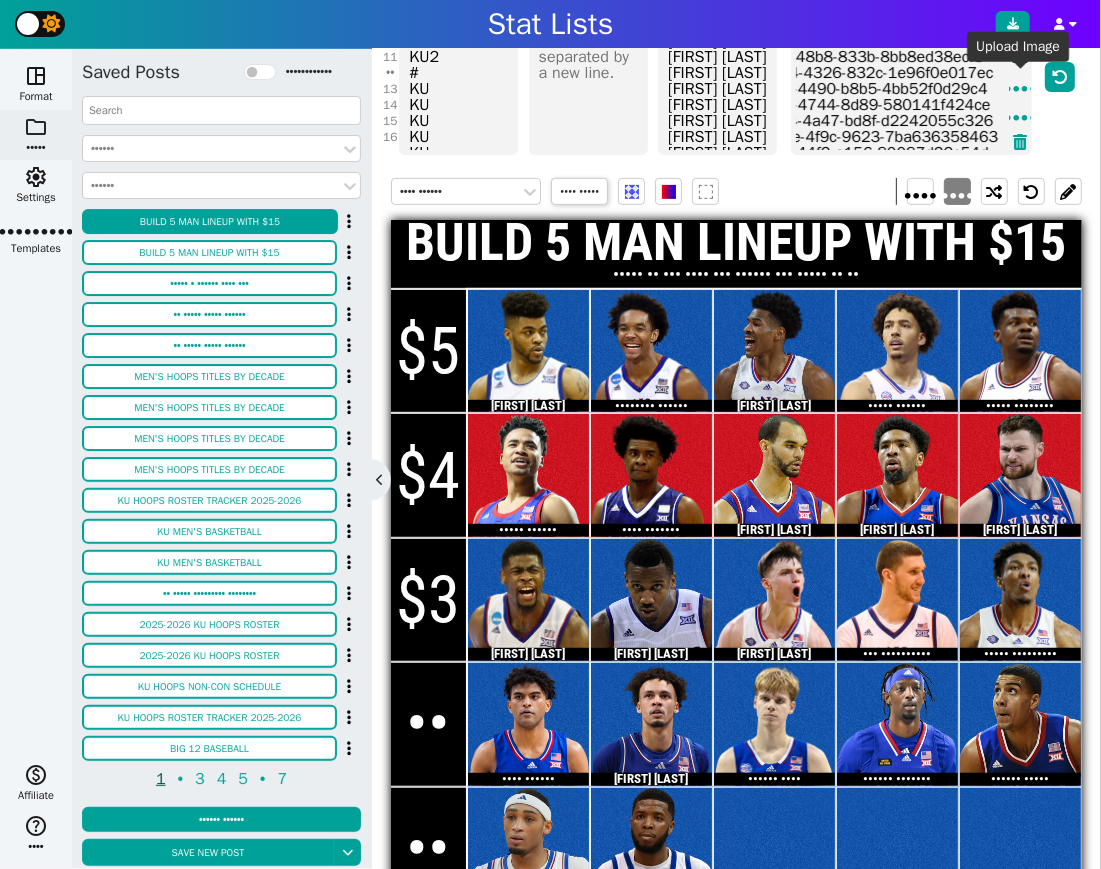 click at bounding box center (1020, 55) 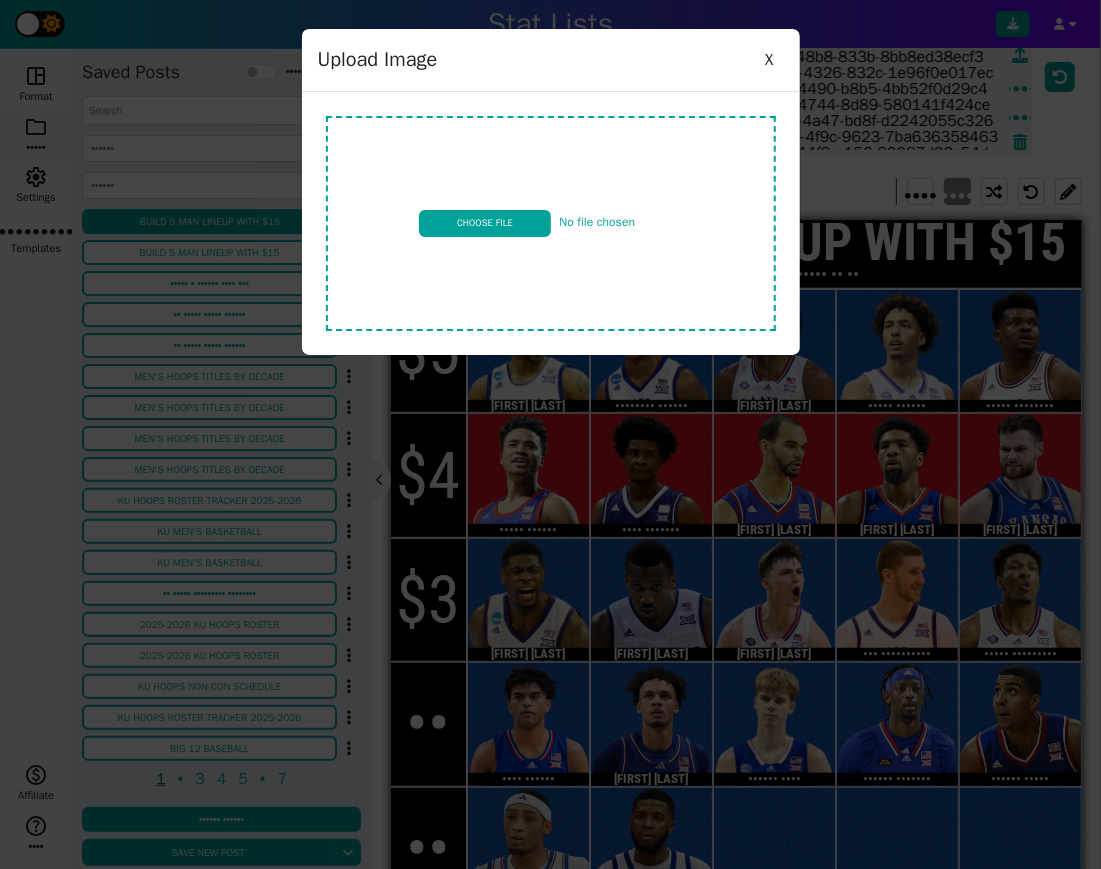 click at bounding box center (551, 223) 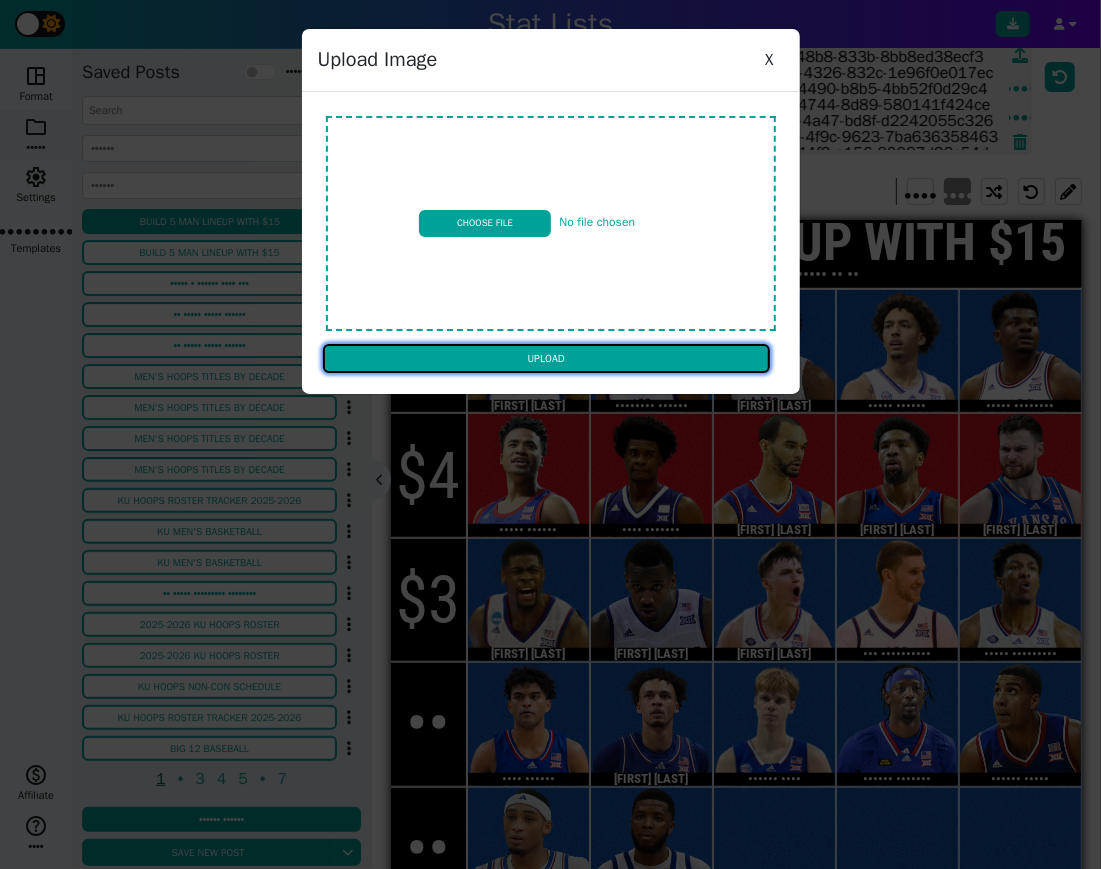 click on "Upload" at bounding box center (546, 359) 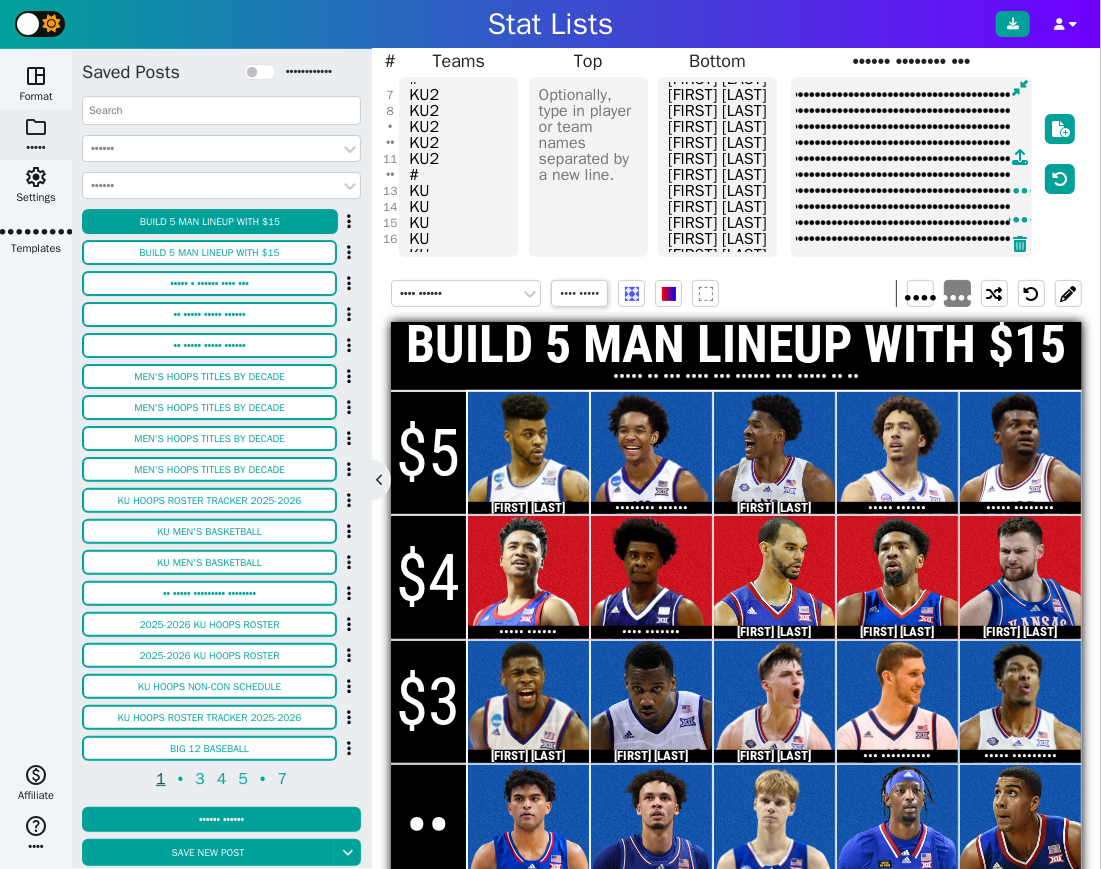 scroll, scrollTop: 62, scrollLeft: 0, axis: vertical 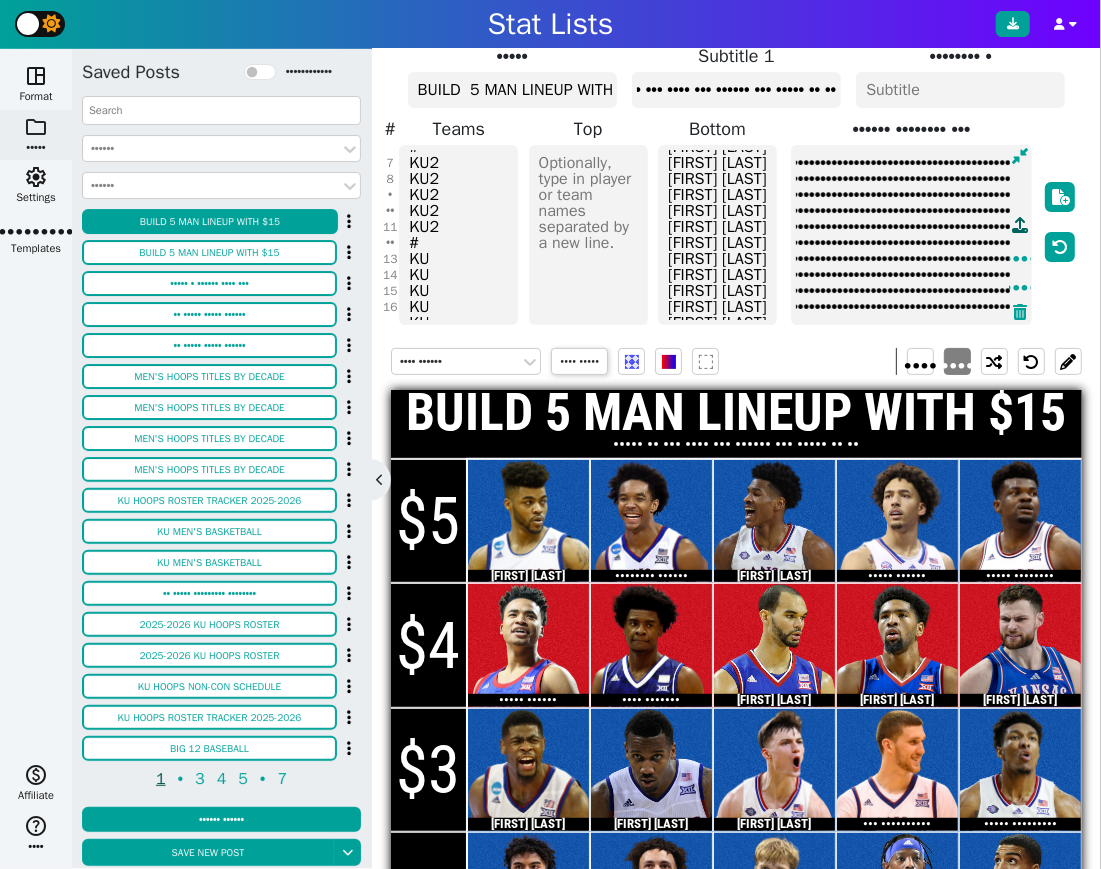 click at bounding box center [1020, 225] 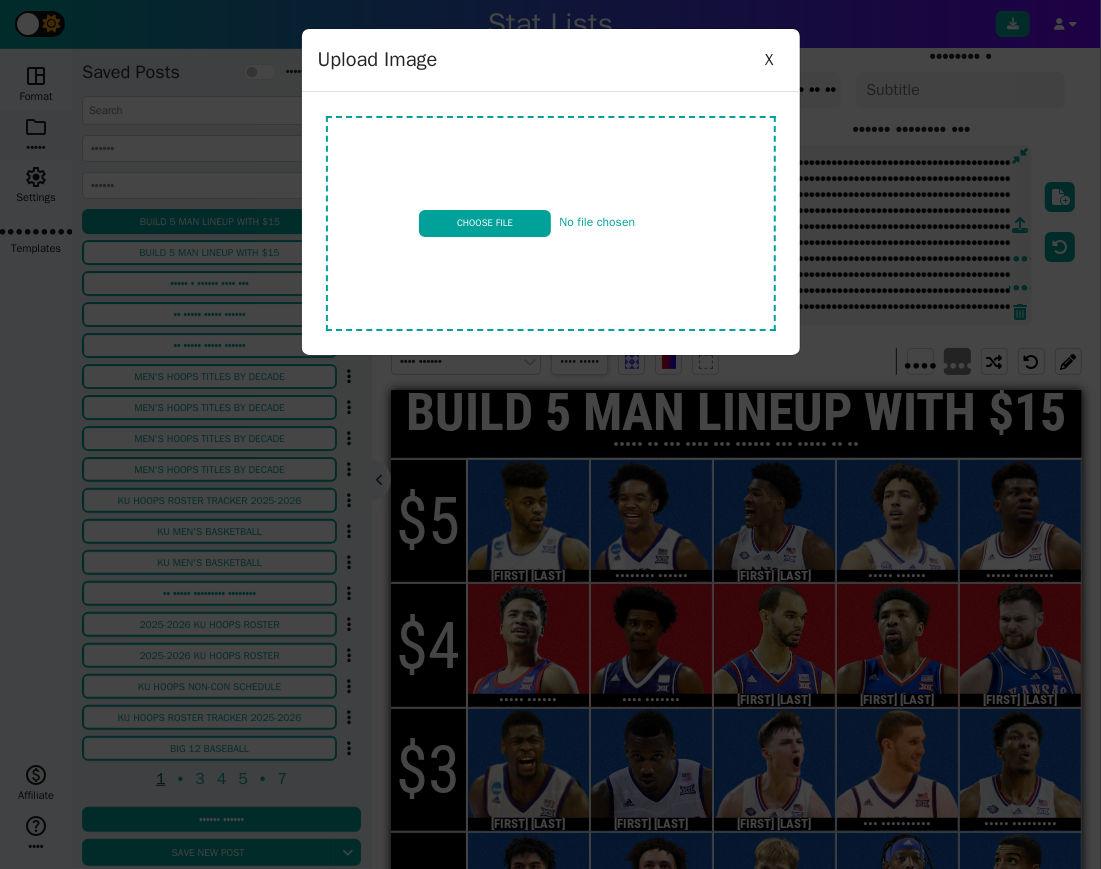 click at bounding box center (551, 223) 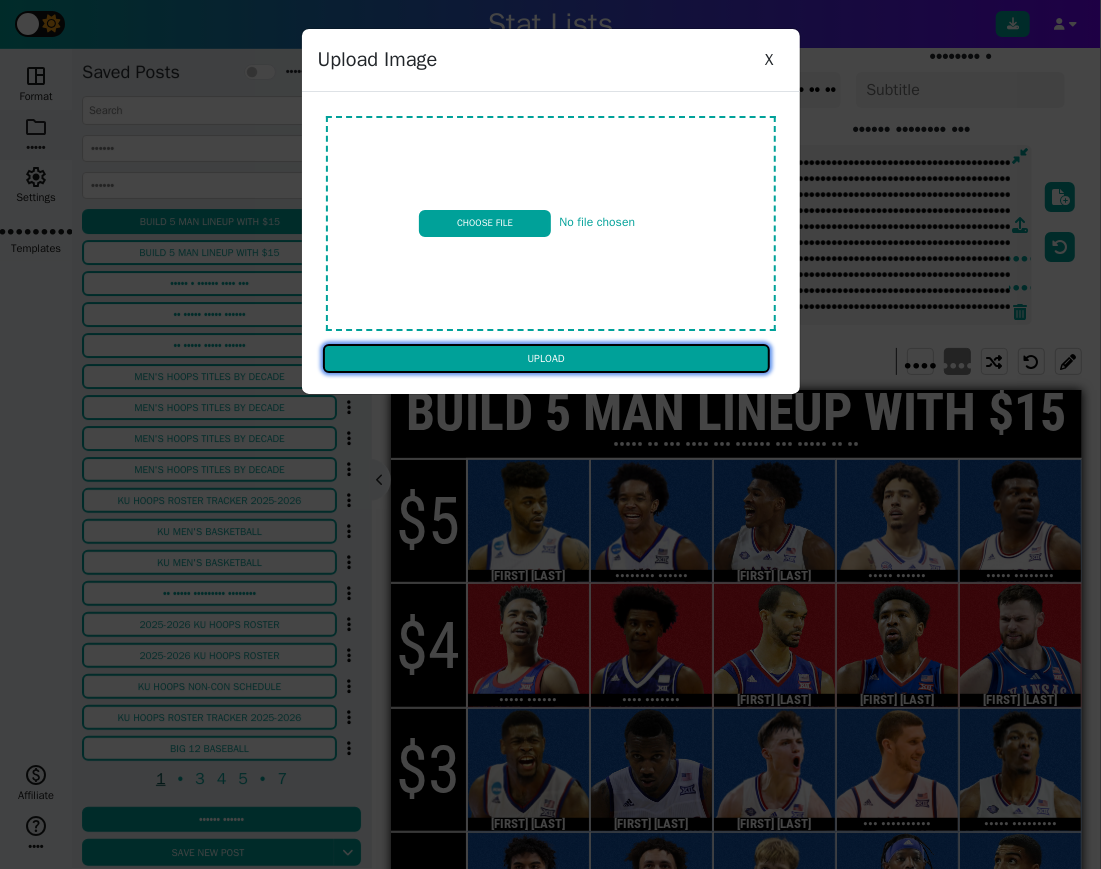 click on "Upload" at bounding box center (546, 359) 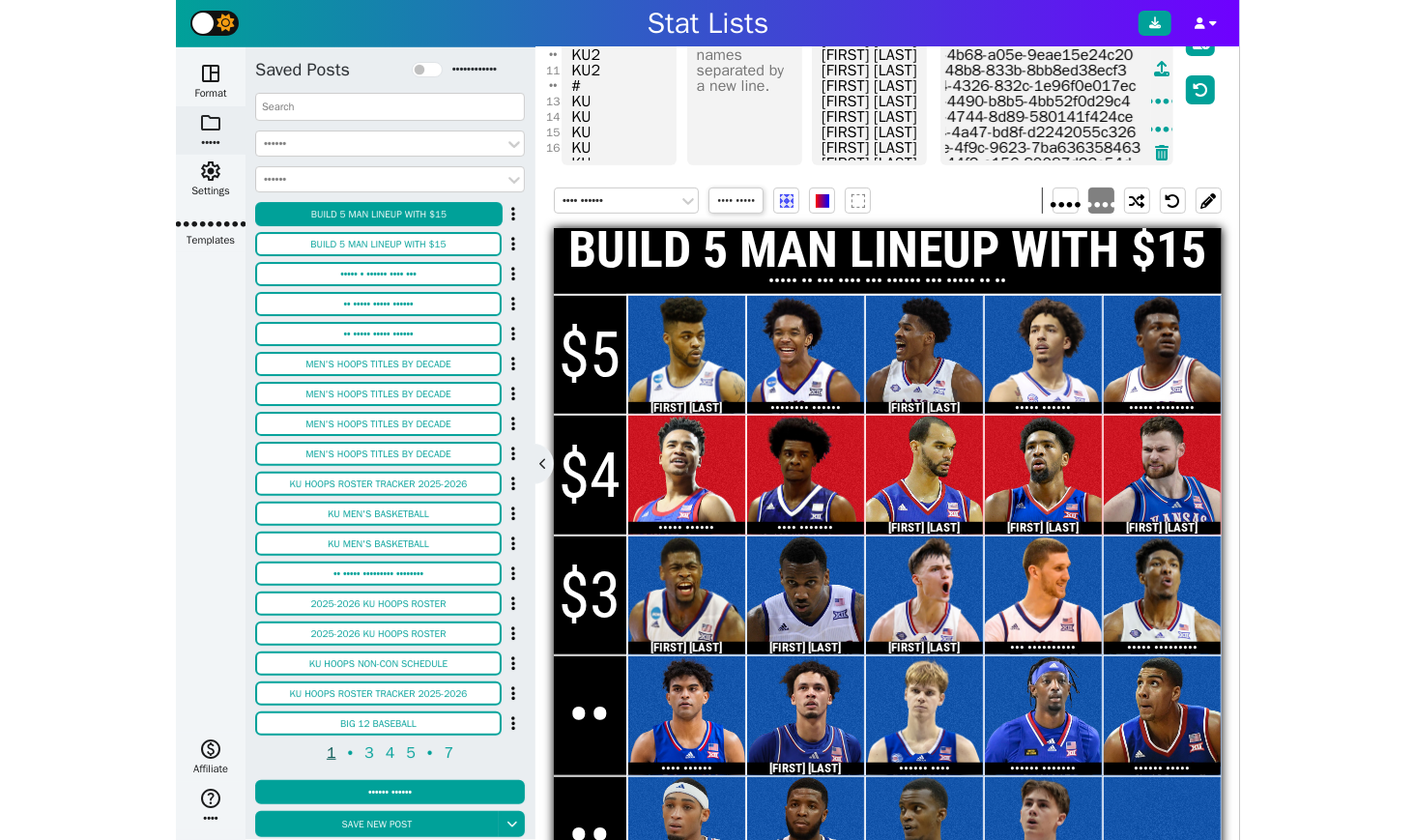 scroll, scrollTop: 207, scrollLeft: 0, axis: vertical 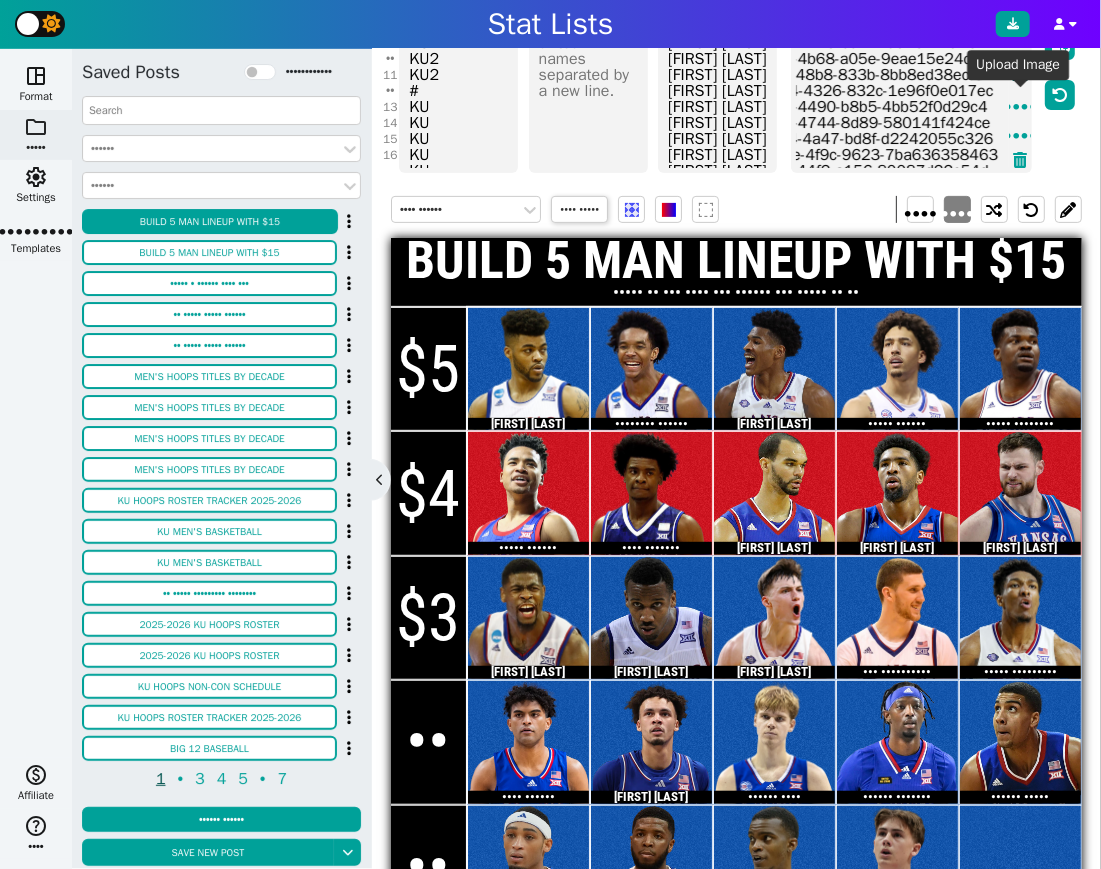 click at bounding box center (1020, 73) 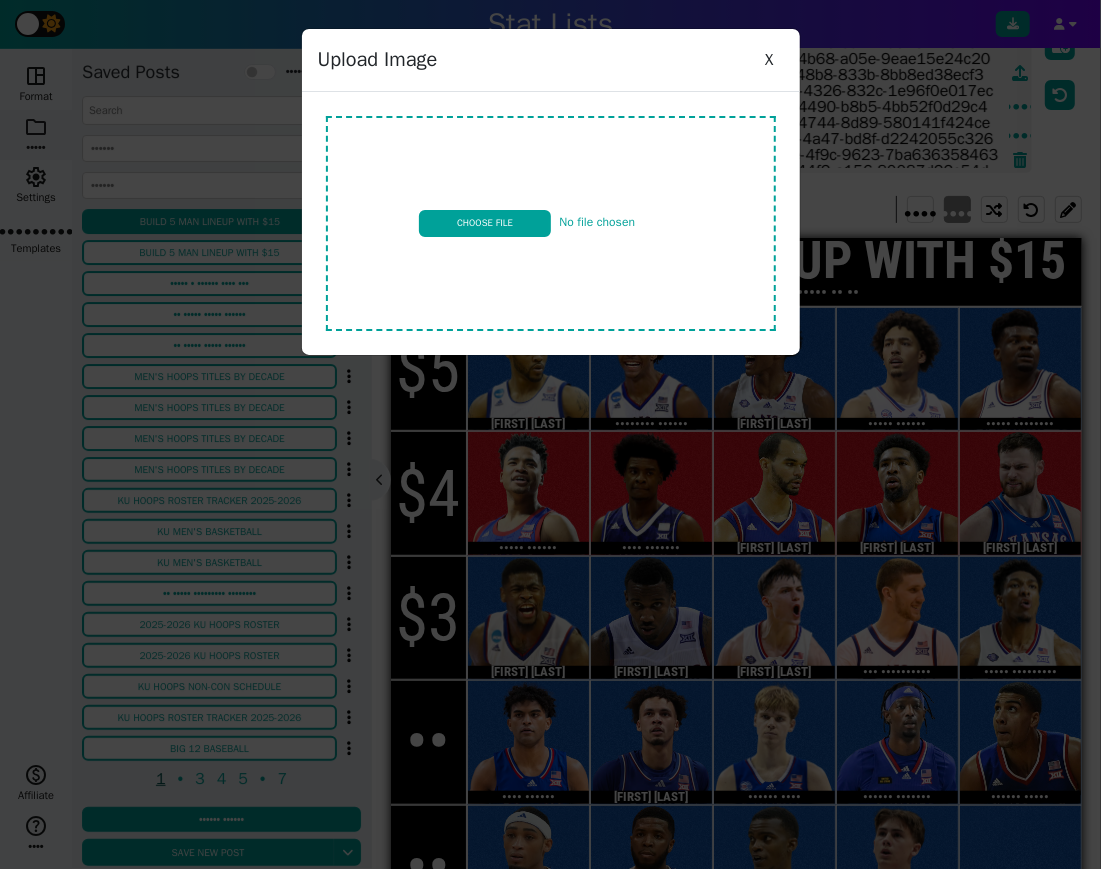 click at bounding box center [551, 223] 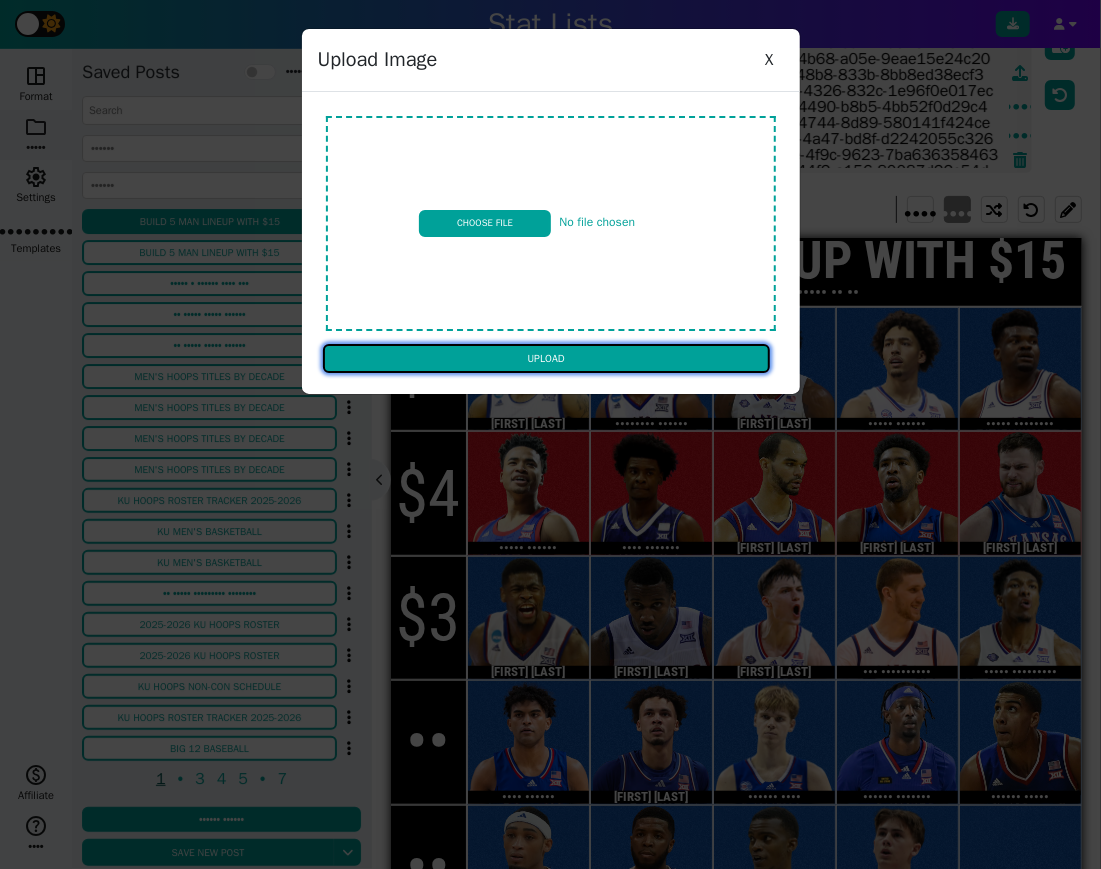 click on "Upload" at bounding box center [546, 359] 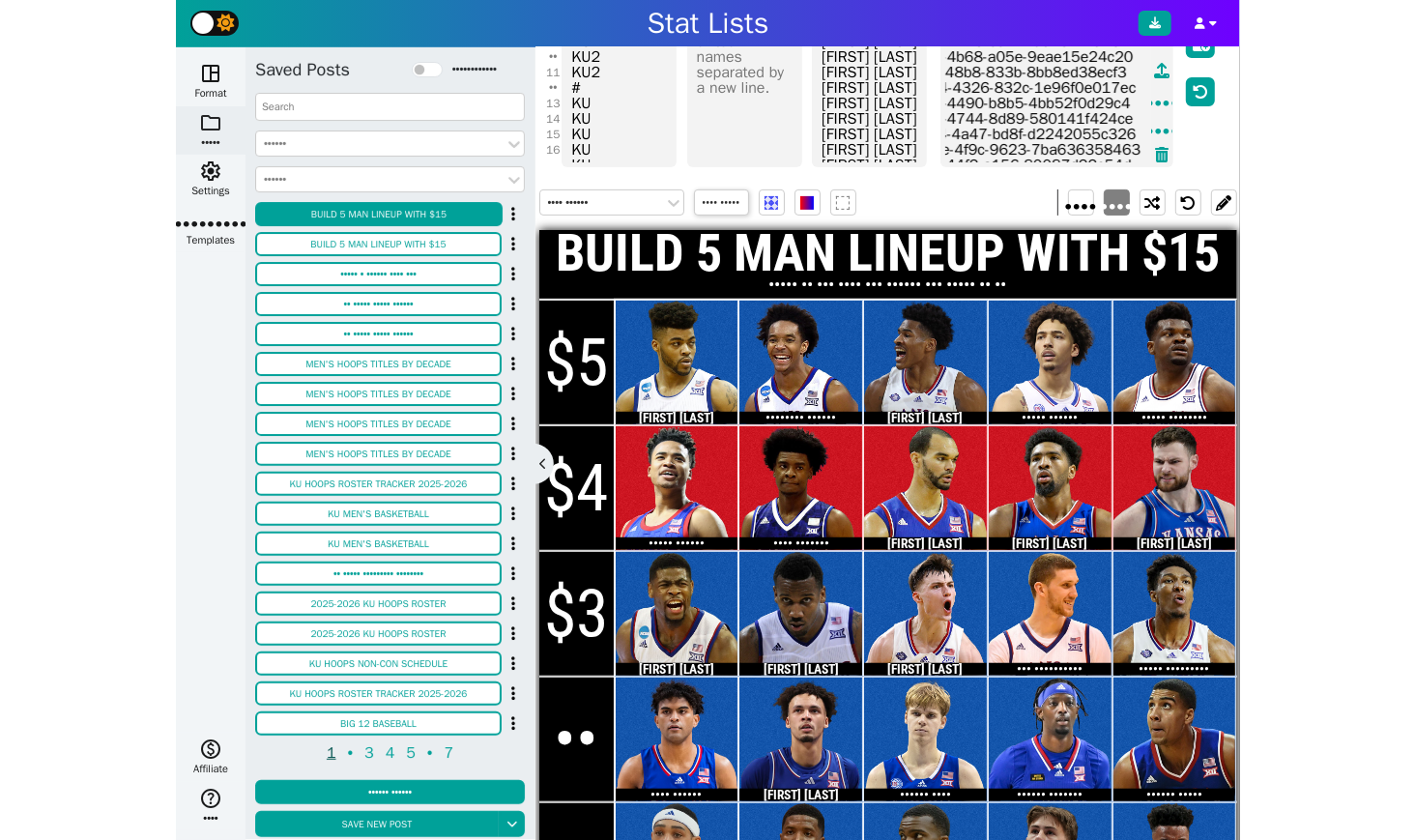 scroll, scrollTop: 93, scrollLeft: 1504, axis: both 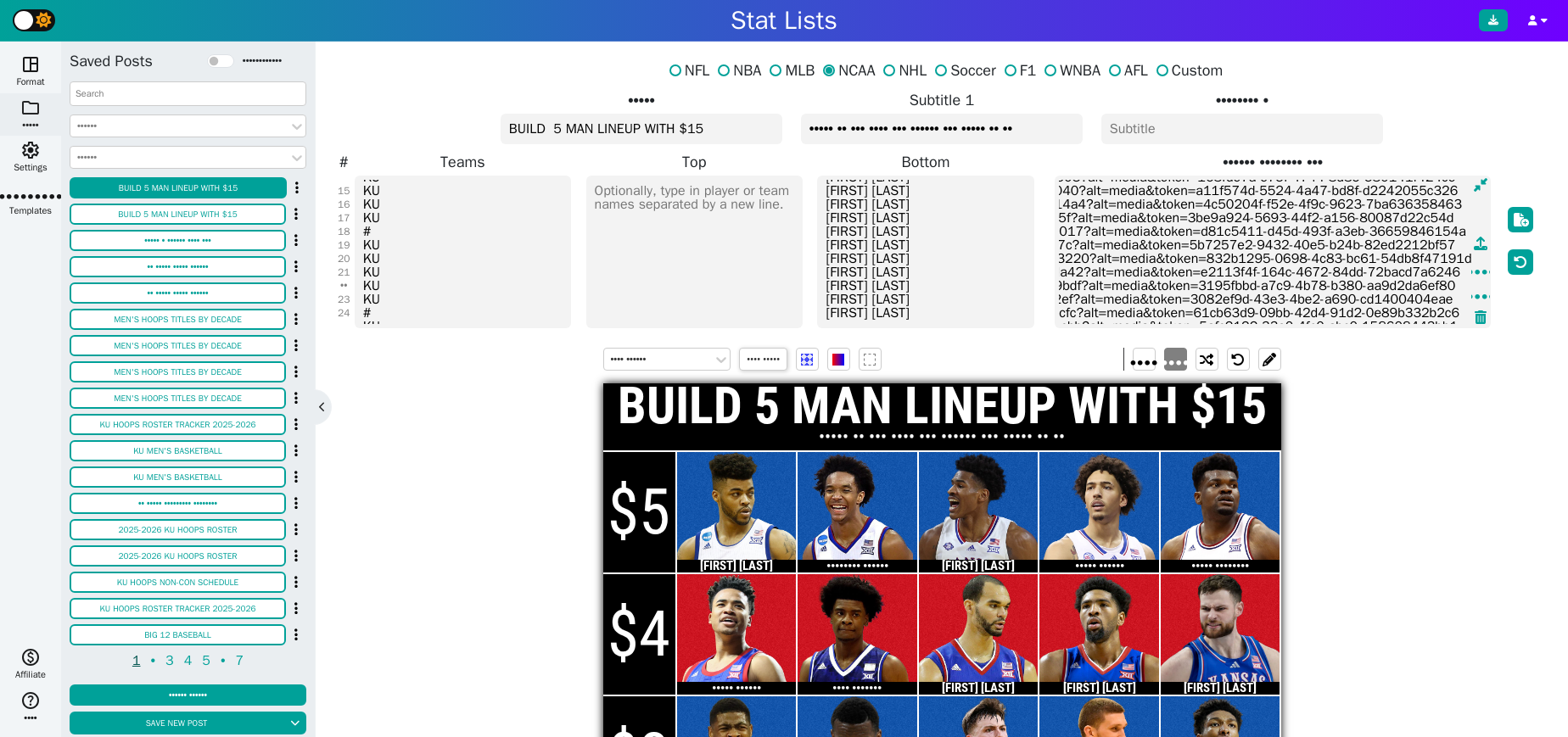 click on "KU
KU
KU
KU
KU
#
KU2
KU2
KU2
KU2
KU2
#
KU
KU
KU
KU
KU
#
KU
KU
KU
KU
KU
#
KU
KU
KU
KU
KU" at bounding box center (462, 252) 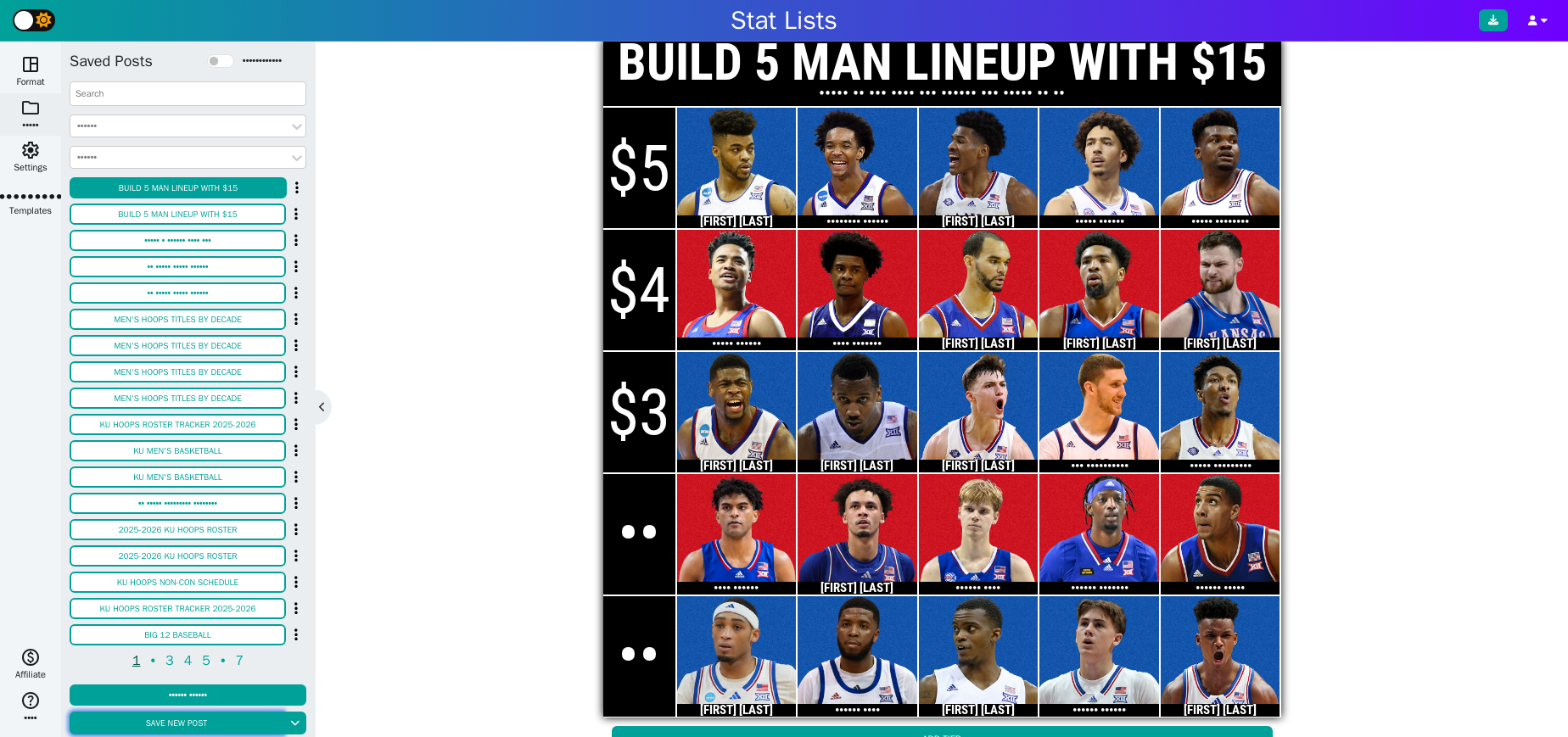 type on "••
••
••
••
••
•
•••
•••
•••
•••
•••
•
••
••
••
••
••
•
•••
•••
•••
•••
•••
•
••
••
••
••
••" 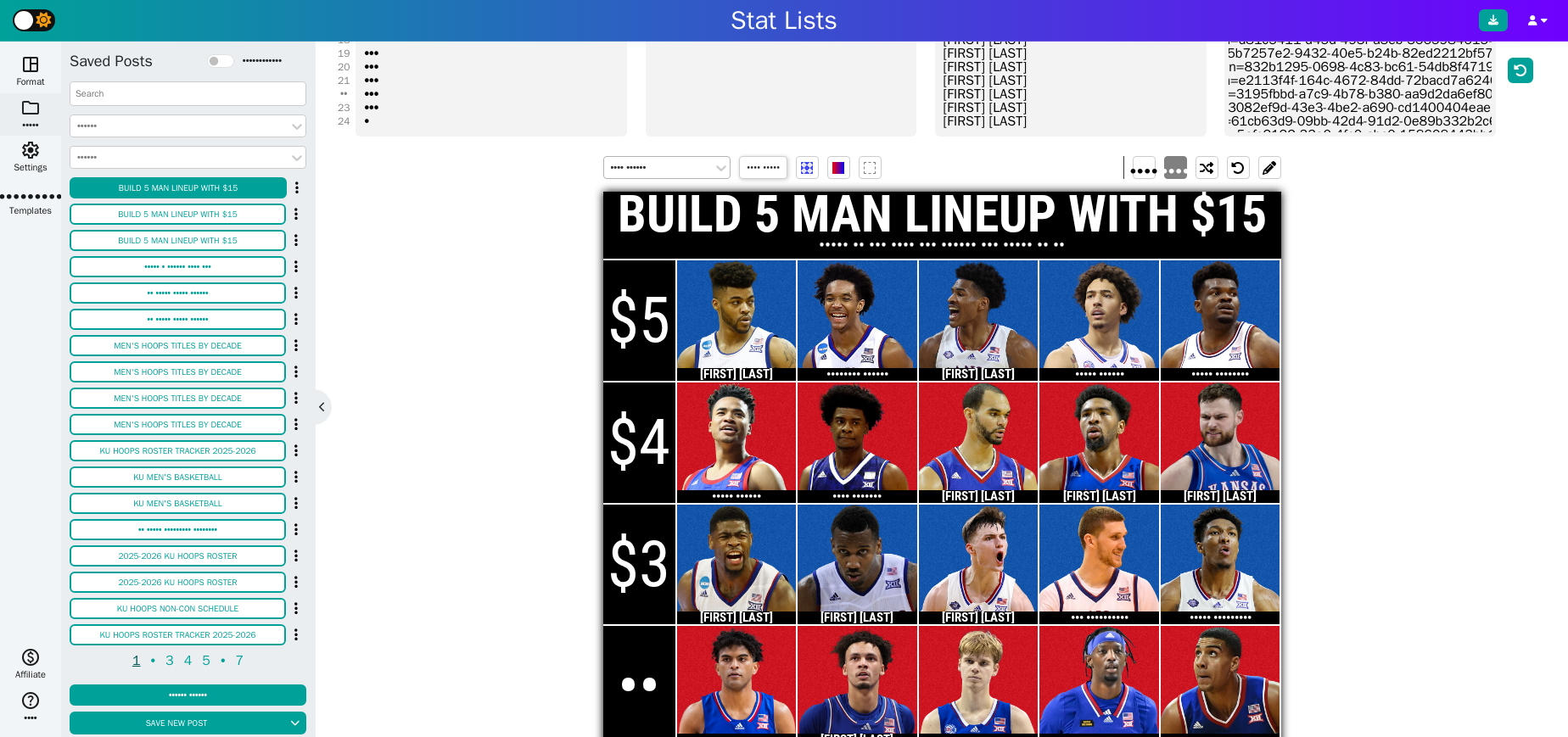 click on "•••• ••••••" at bounding box center (658, 167) 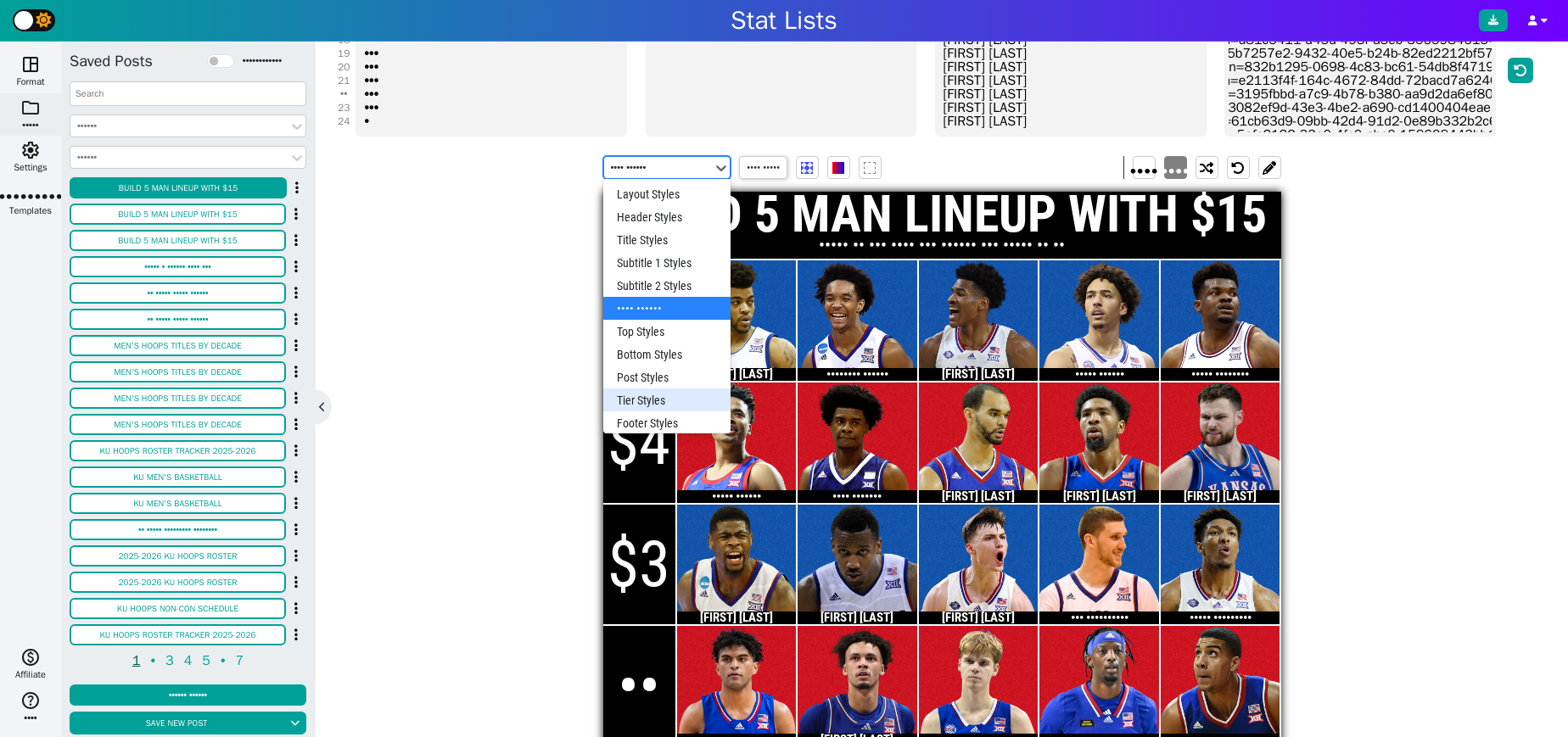 click on "Tier Styles" at bounding box center (667, 399) 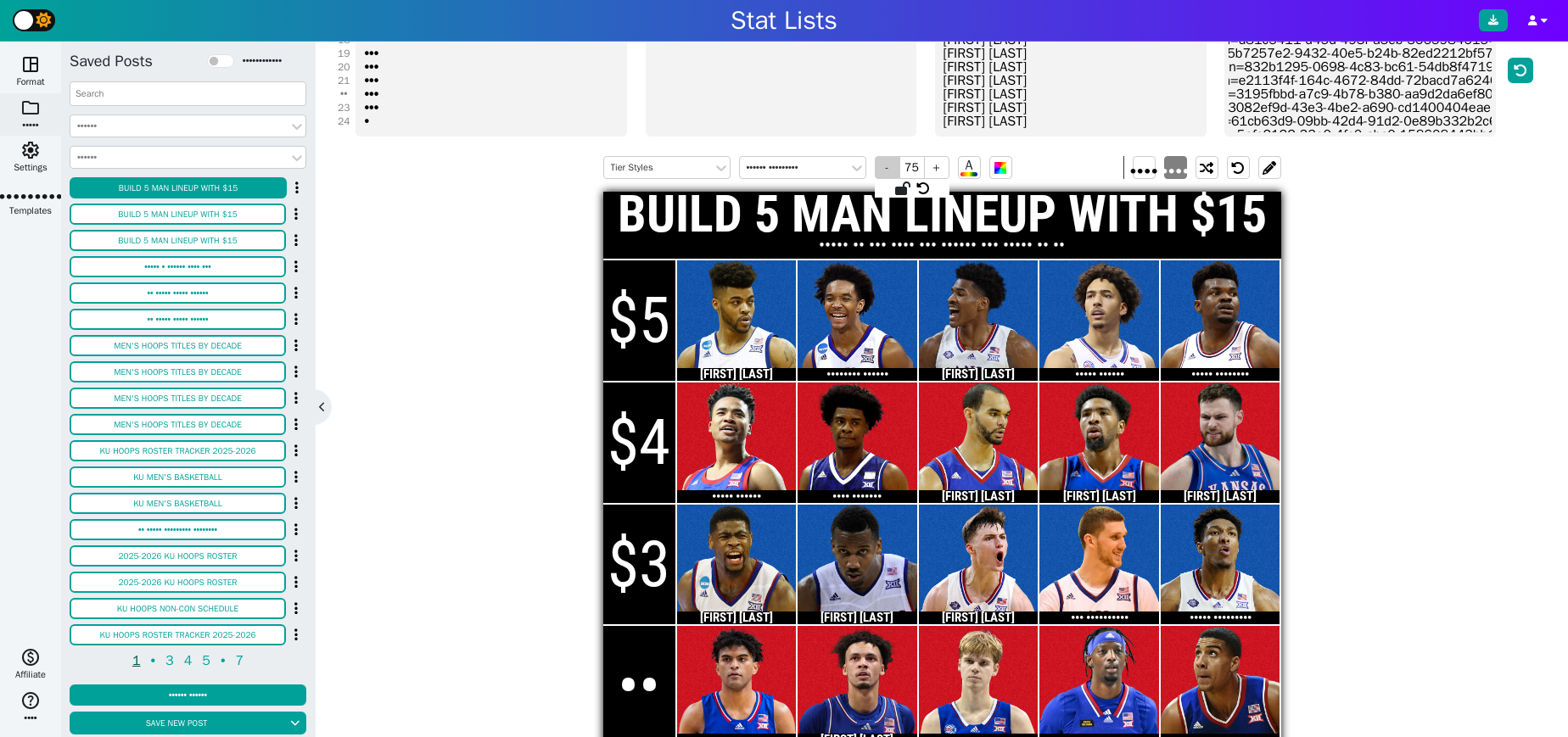 click on "-" at bounding box center (888, 167) 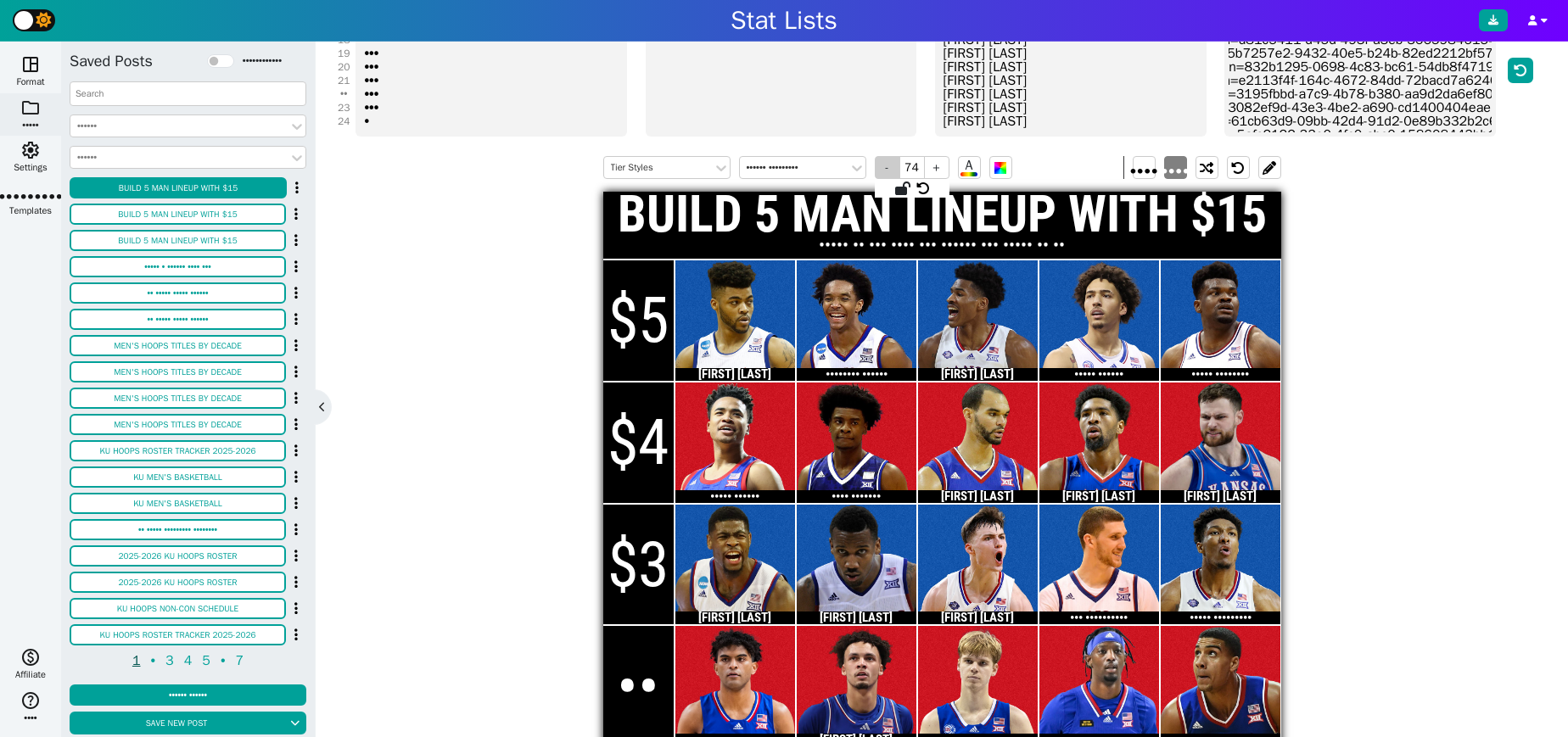 click on "-" at bounding box center (888, 167) 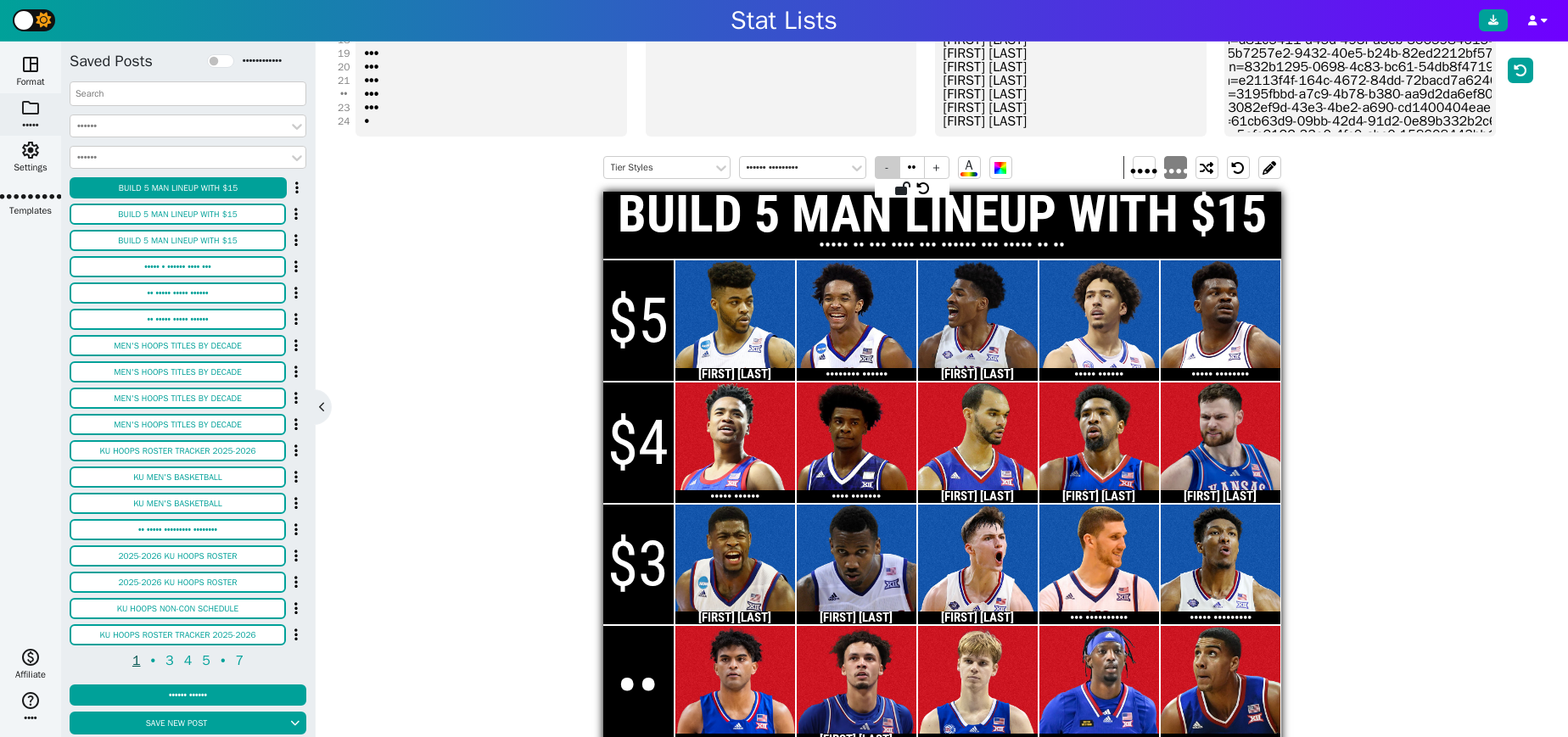 click on "-" at bounding box center (888, 167) 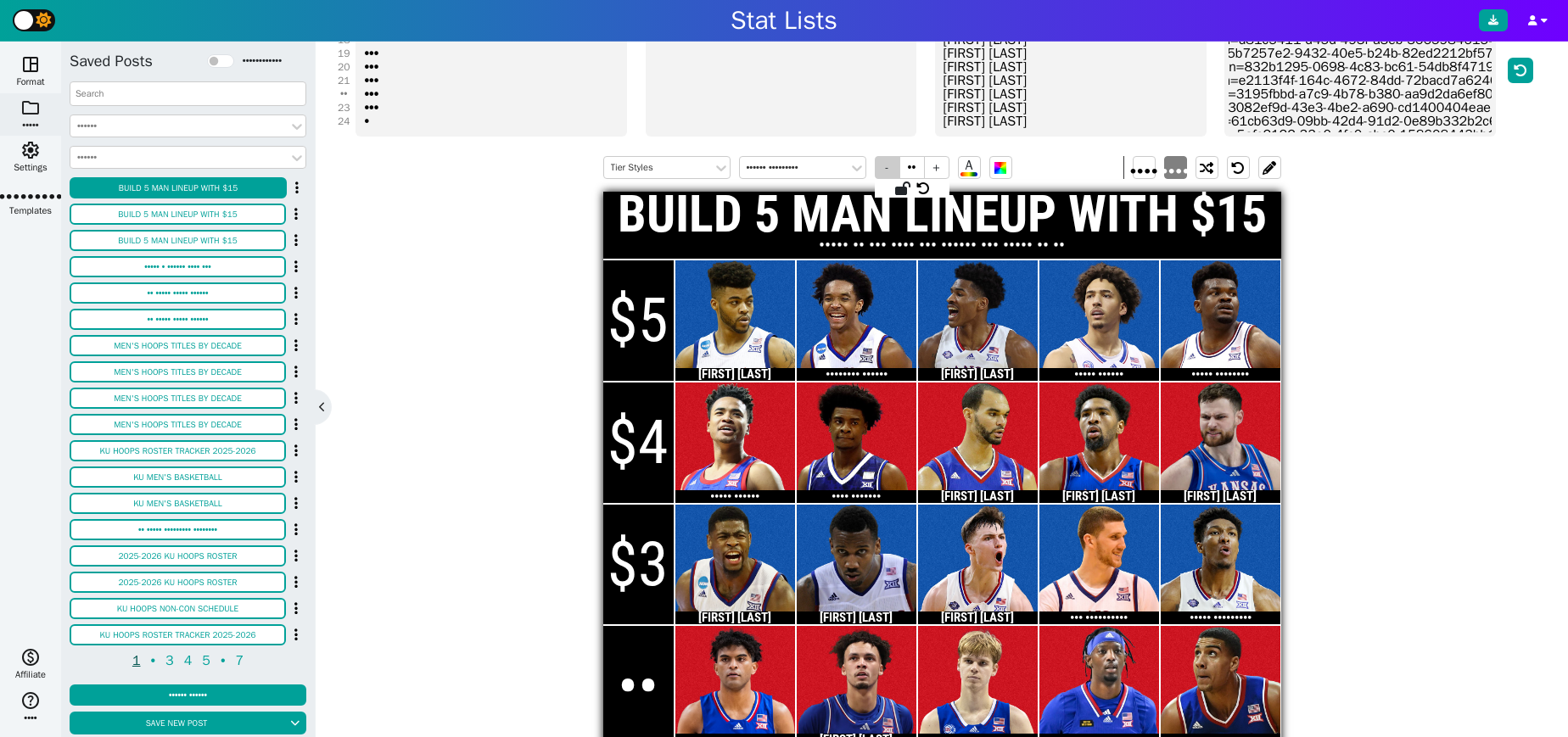 click on "-" at bounding box center [888, 167] 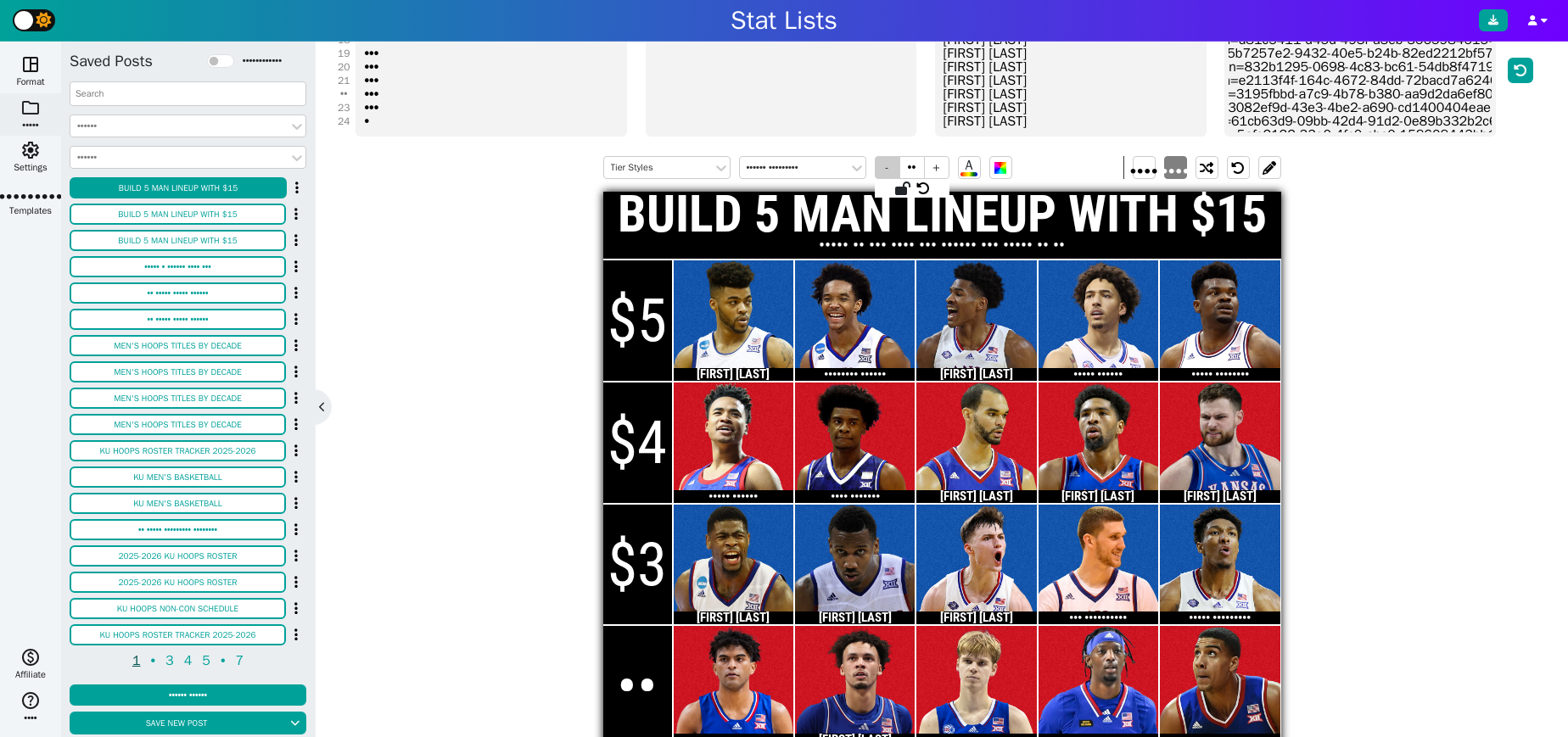 click on "-" at bounding box center [888, 167] 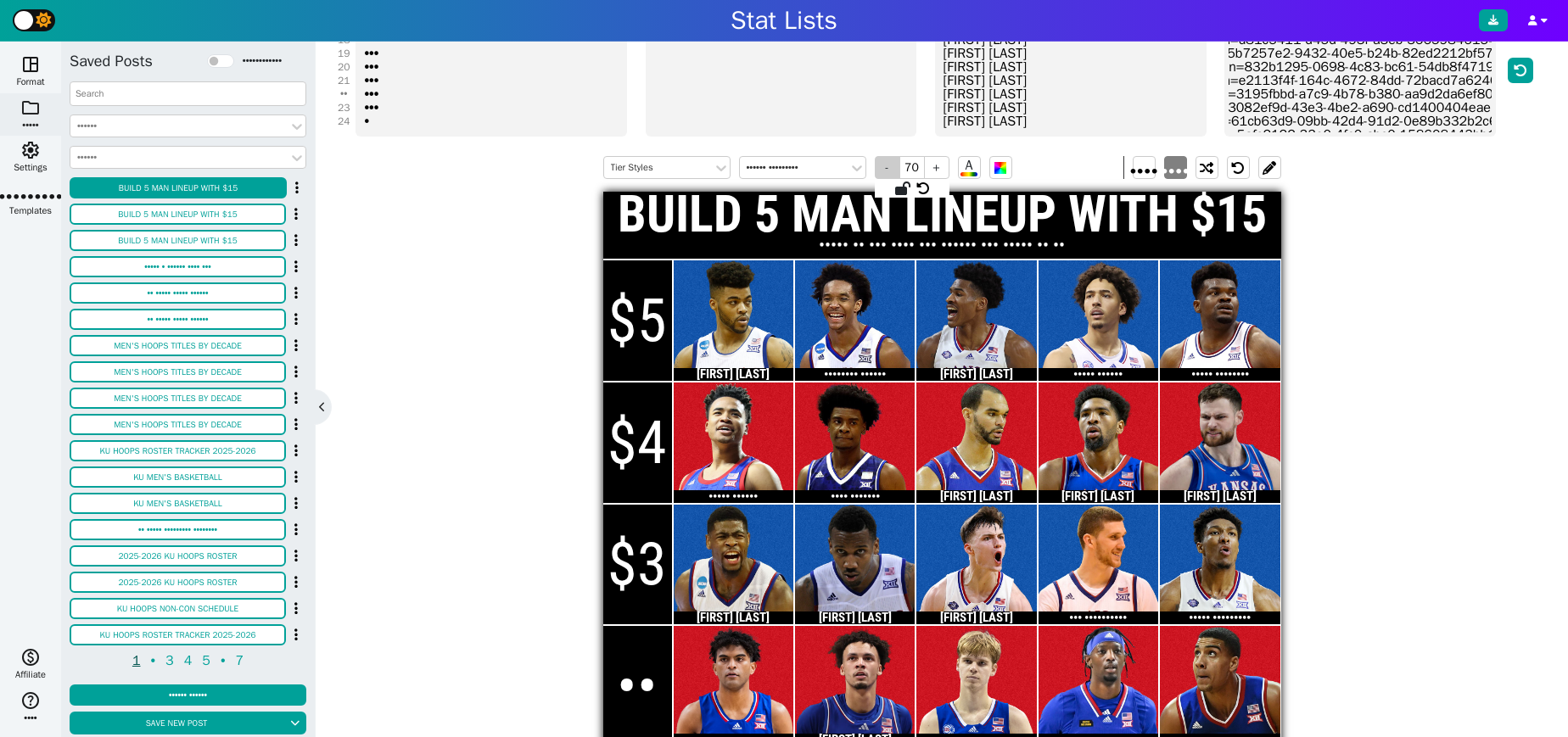 click on "-" at bounding box center [888, 167] 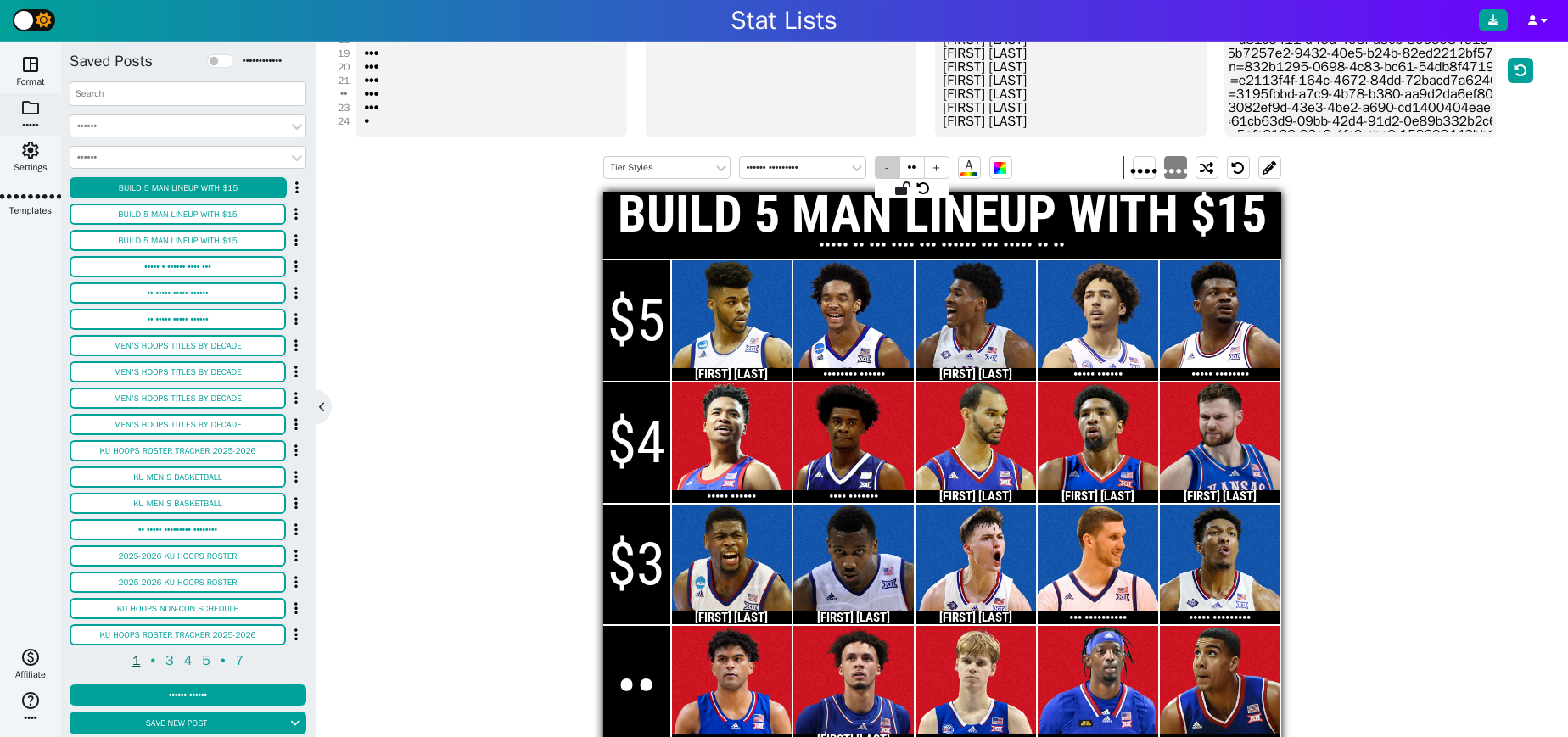 click on "-" at bounding box center [888, 167] 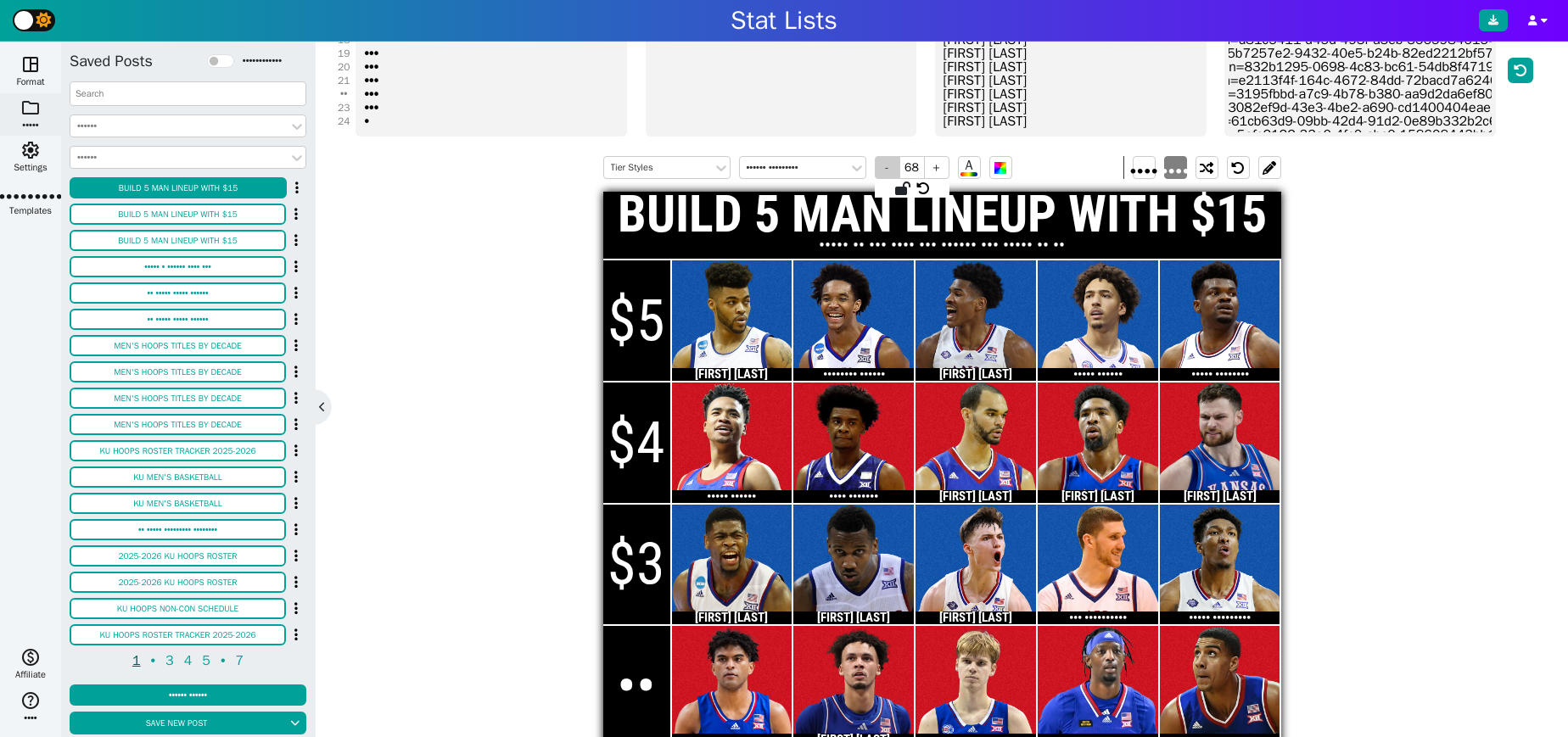click on "-" at bounding box center (888, 167) 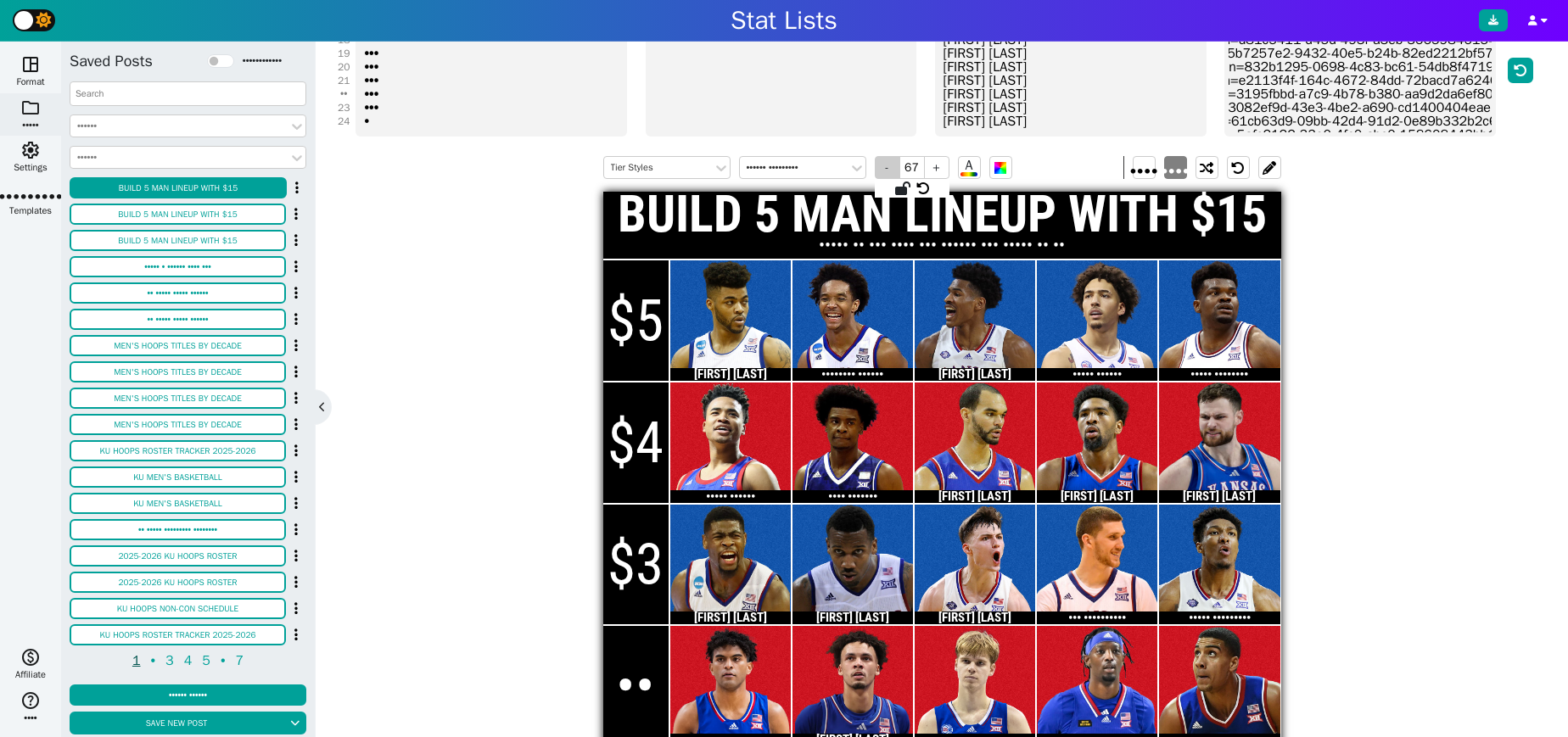 click on "-" at bounding box center (888, 167) 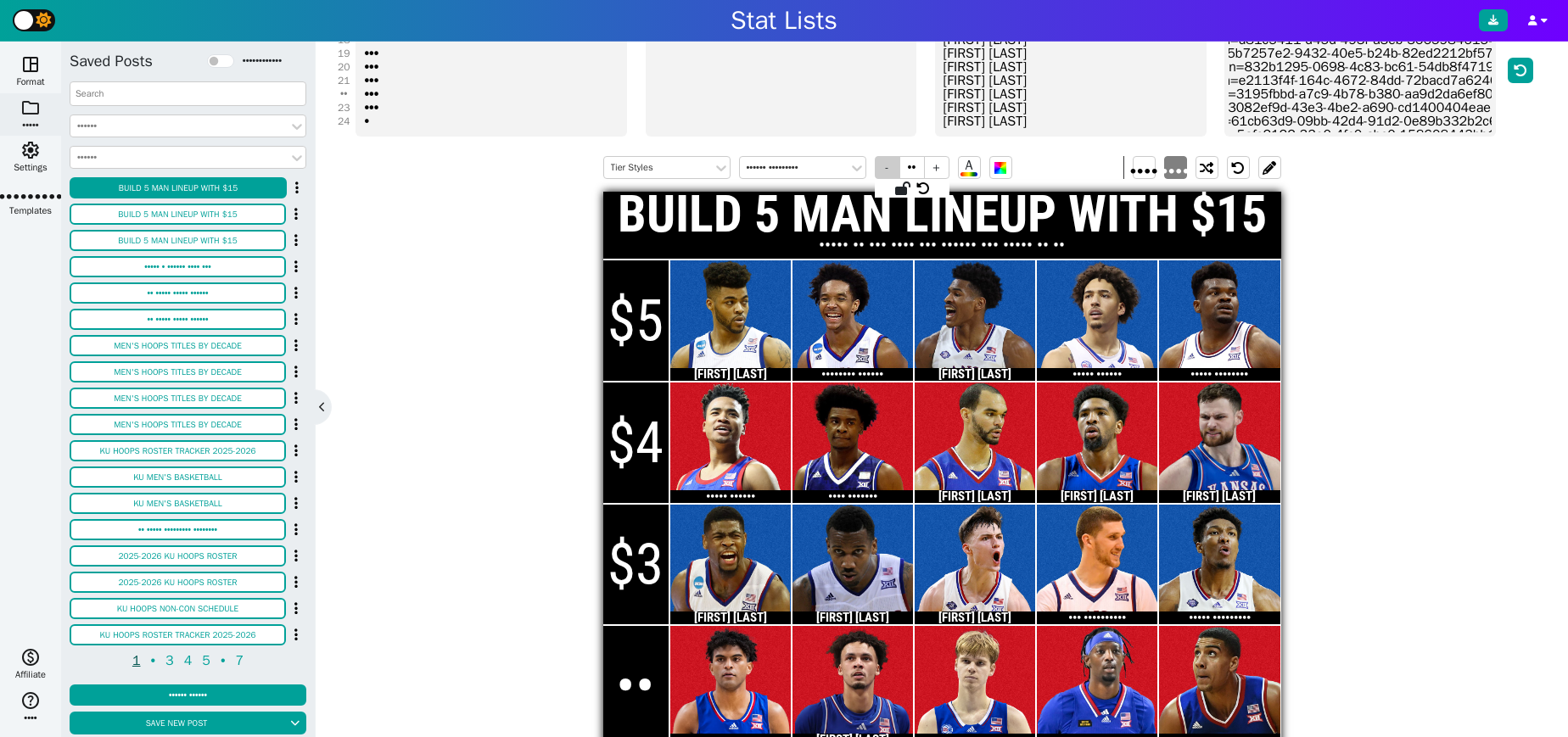 click on "-" at bounding box center [888, 167] 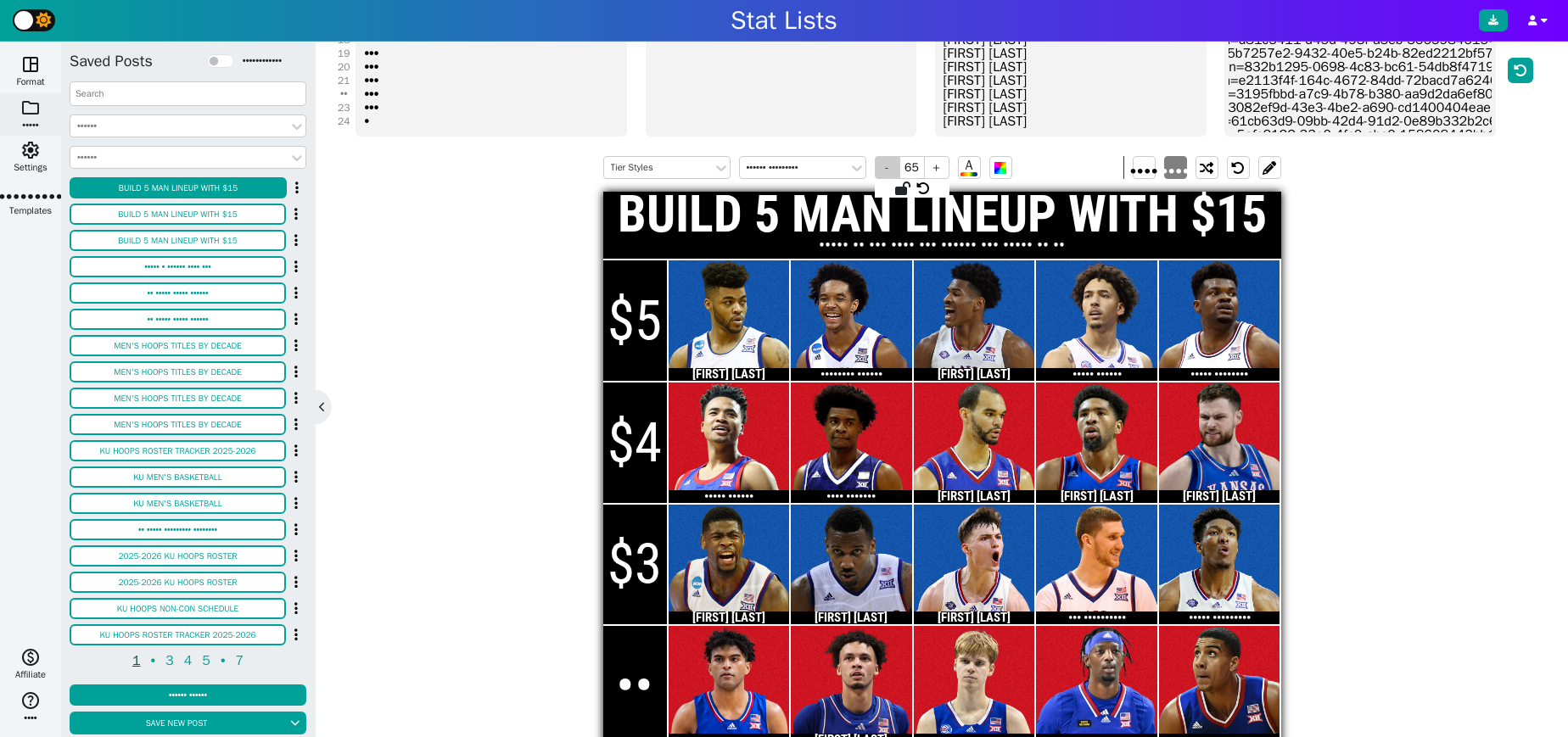 click on "-" at bounding box center (888, 167) 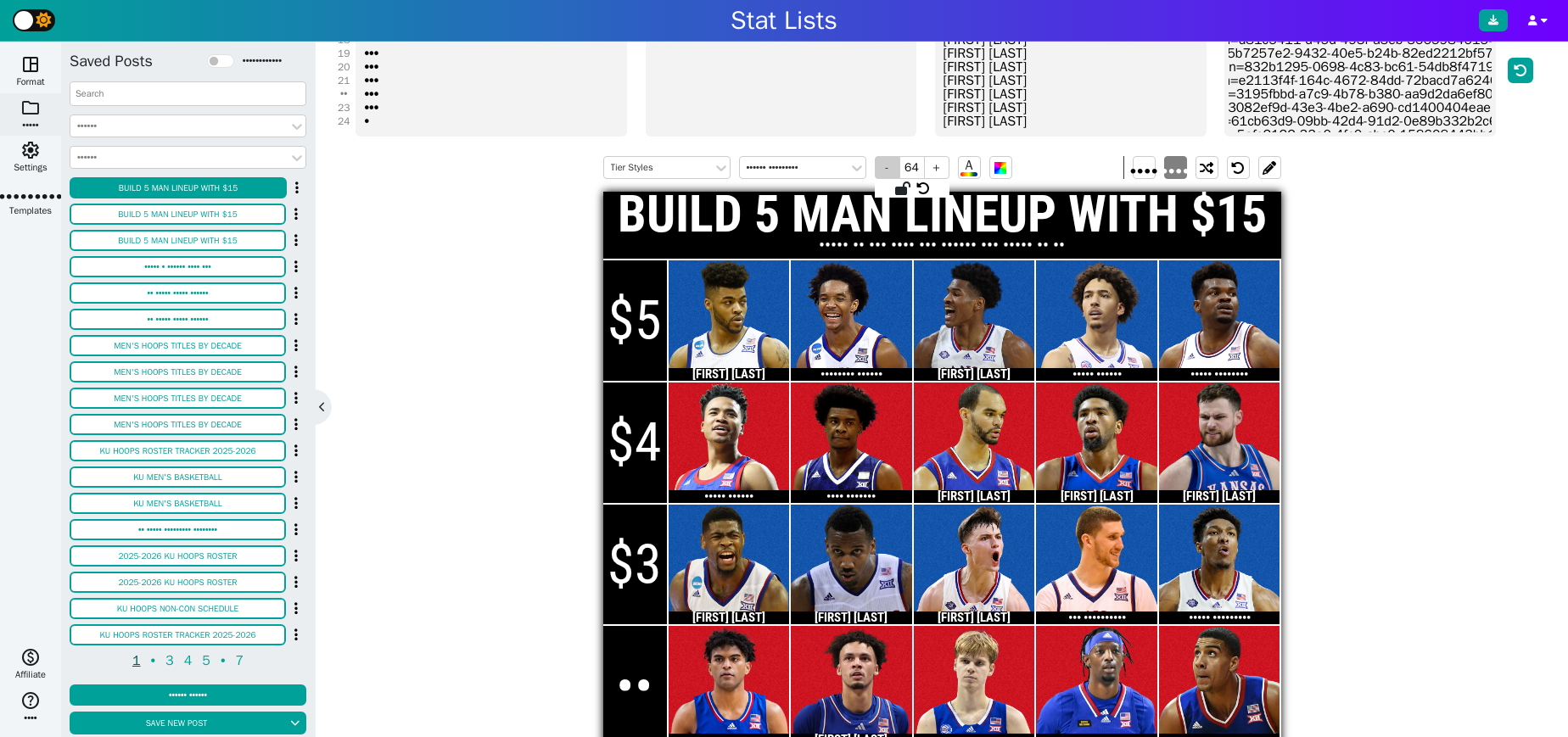 click on "-" at bounding box center (888, 167) 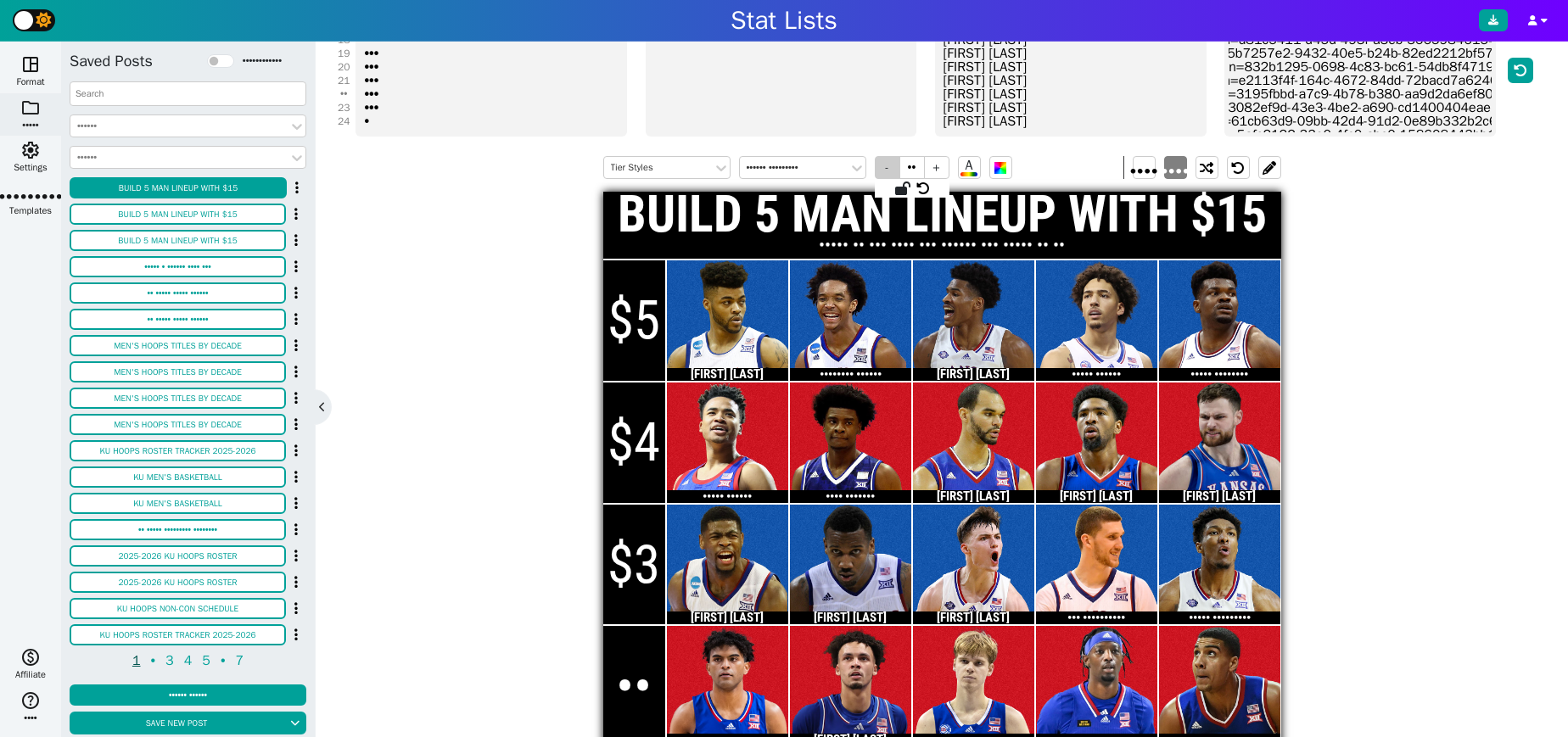 click on "-" at bounding box center (888, 167) 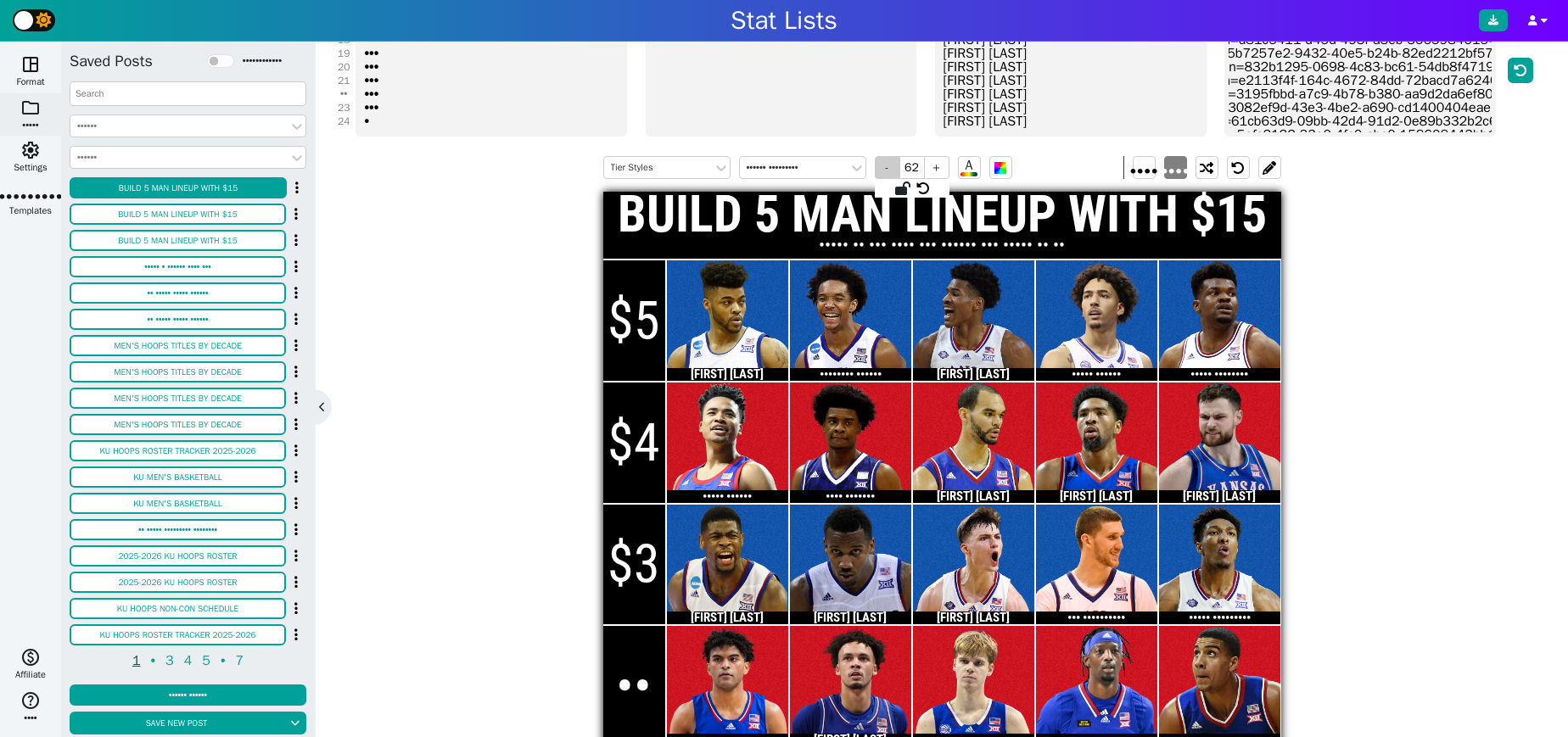 click on "-" at bounding box center [888, 167] 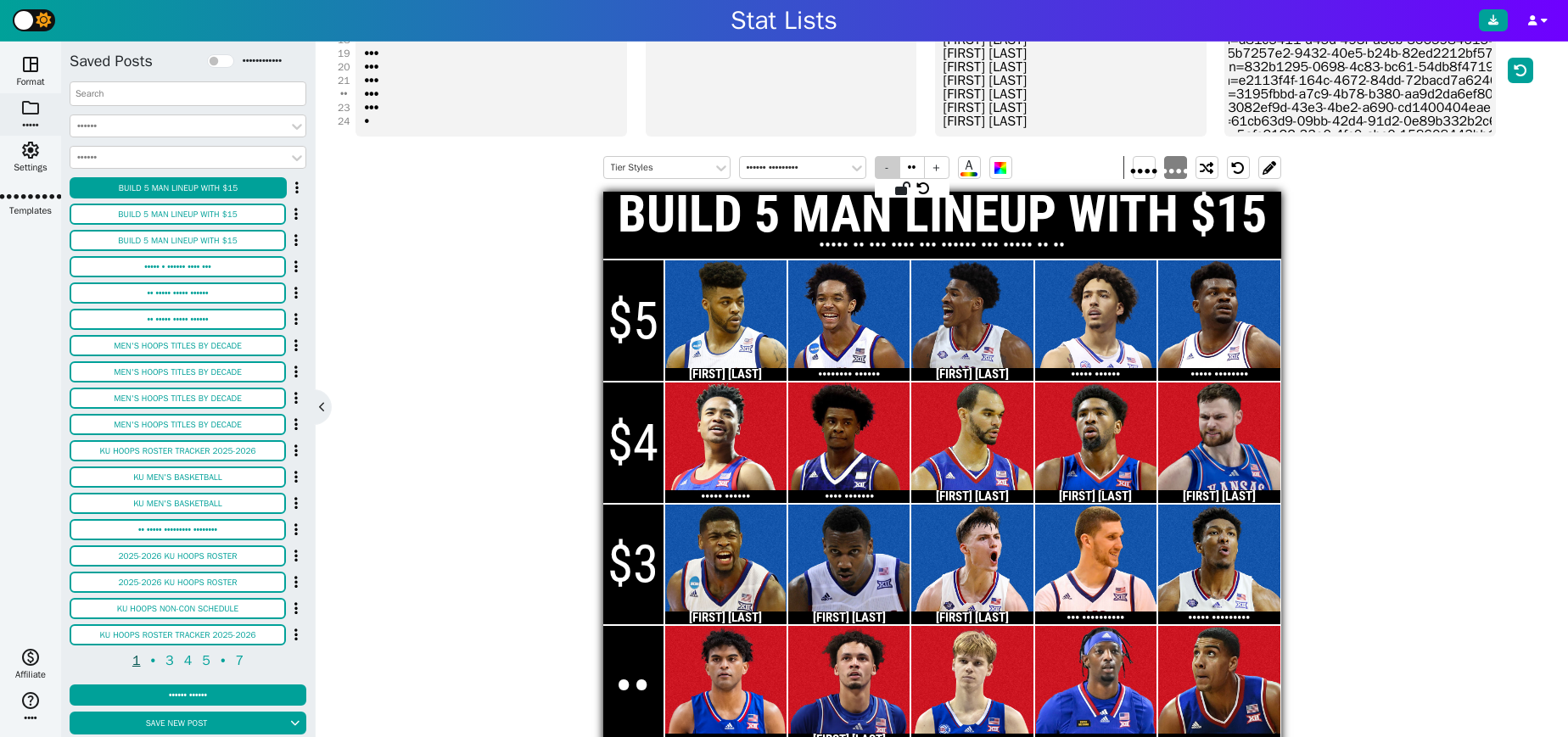click on "-" at bounding box center (888, 167) 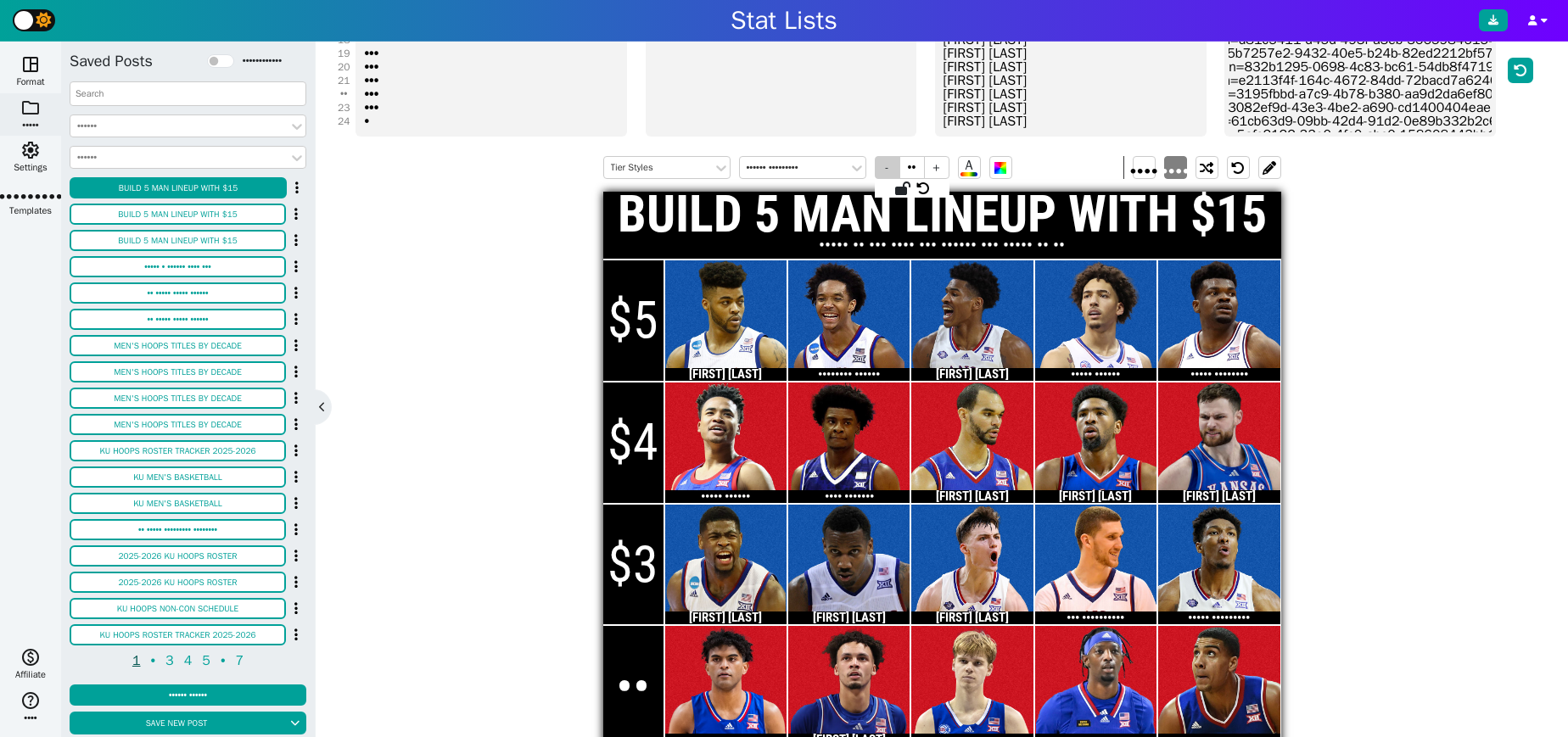 click on "-" at bounding box center [888, 167] 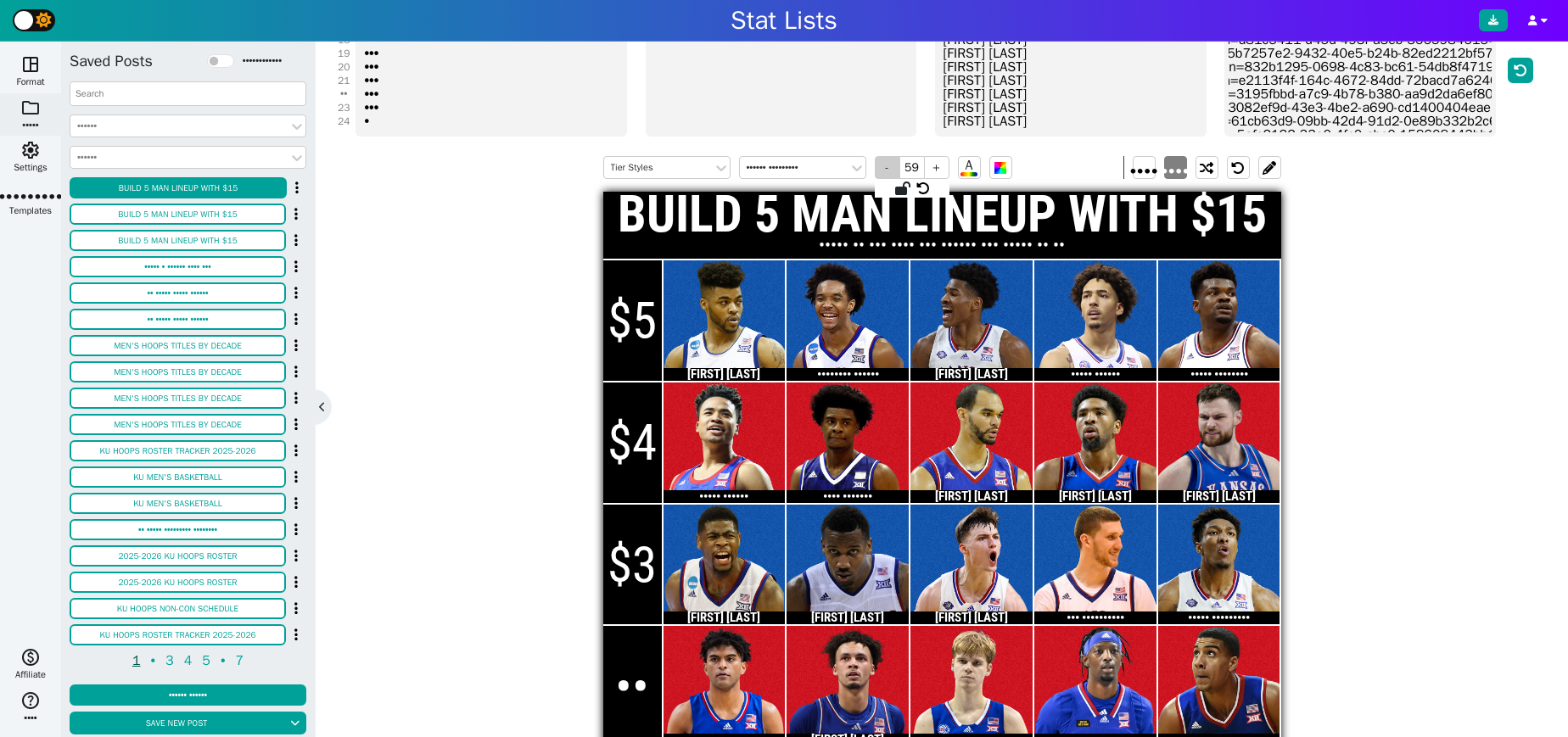 click on "-" at bounding box center [888, 167] 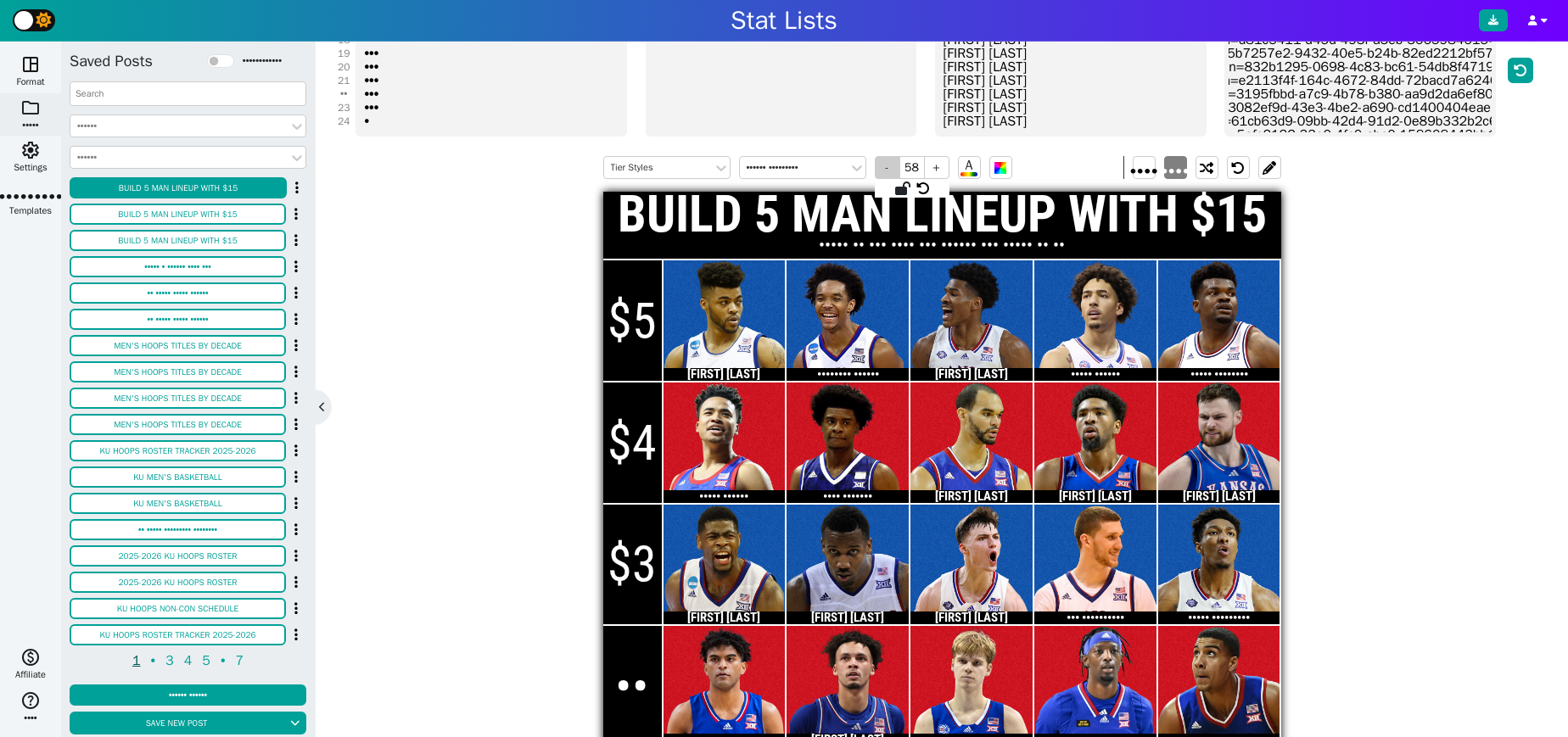 click on "-" at bounding box center [888, 167] 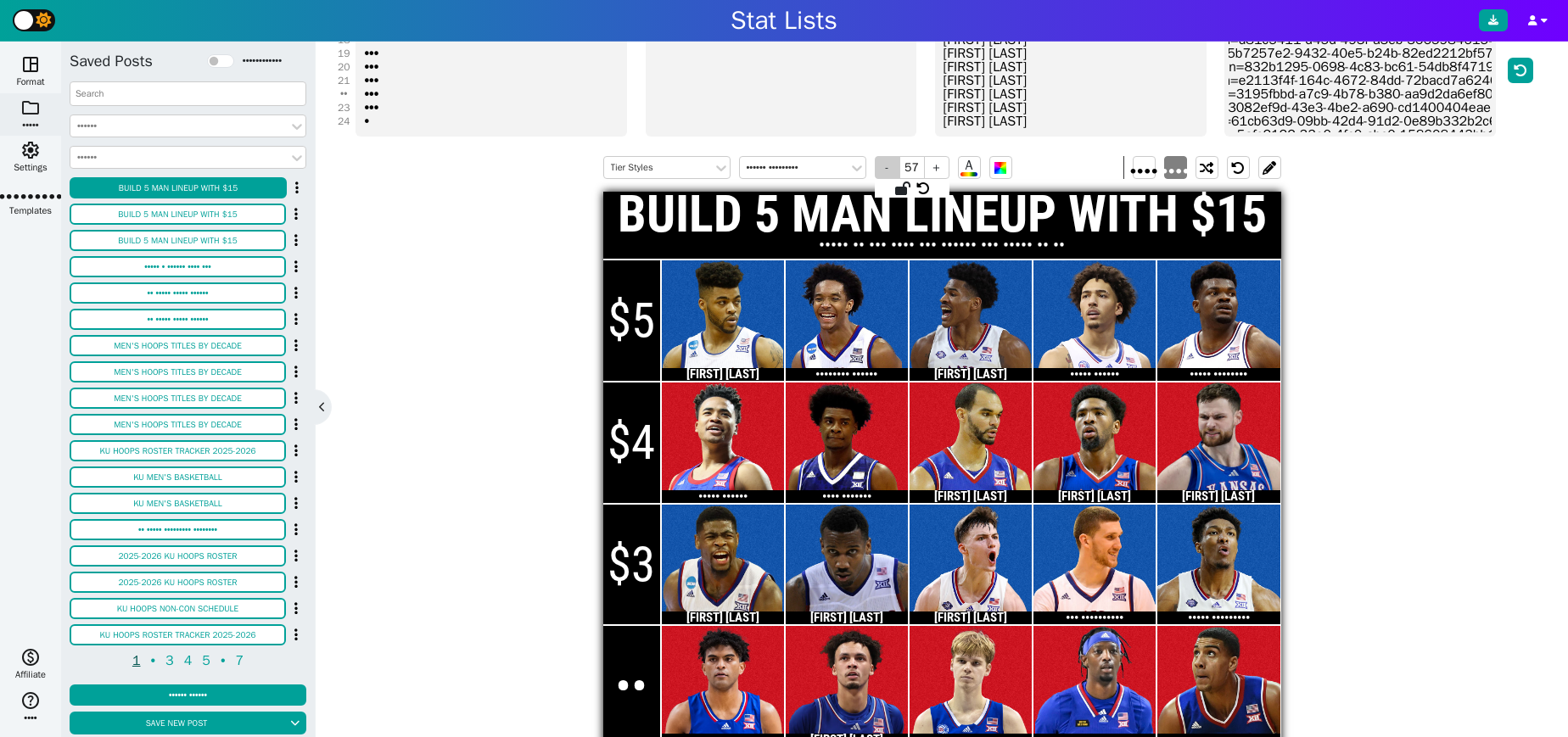 click on "-" at bounding box center [888, 167] 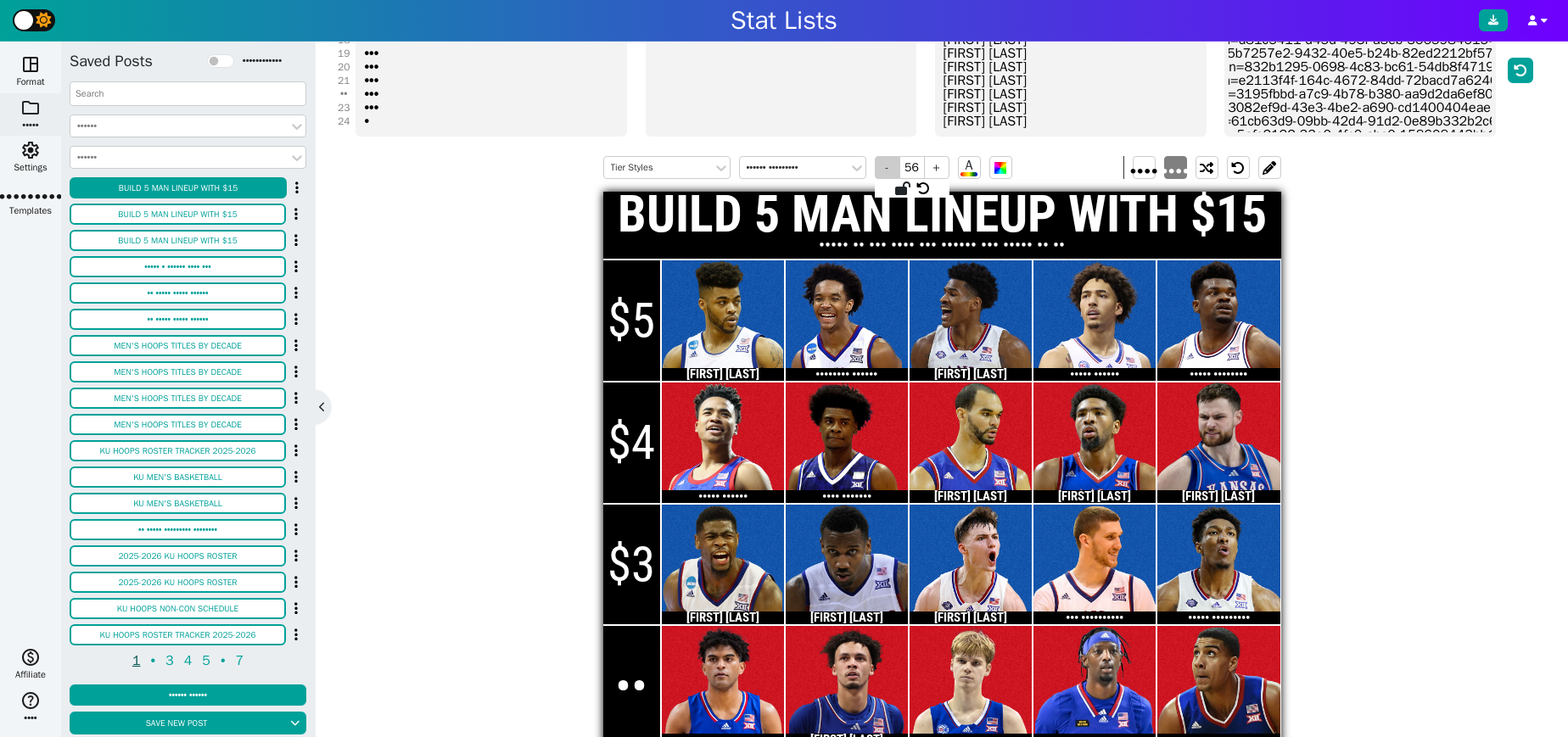 click on "-" at bounding box center [888, 167] 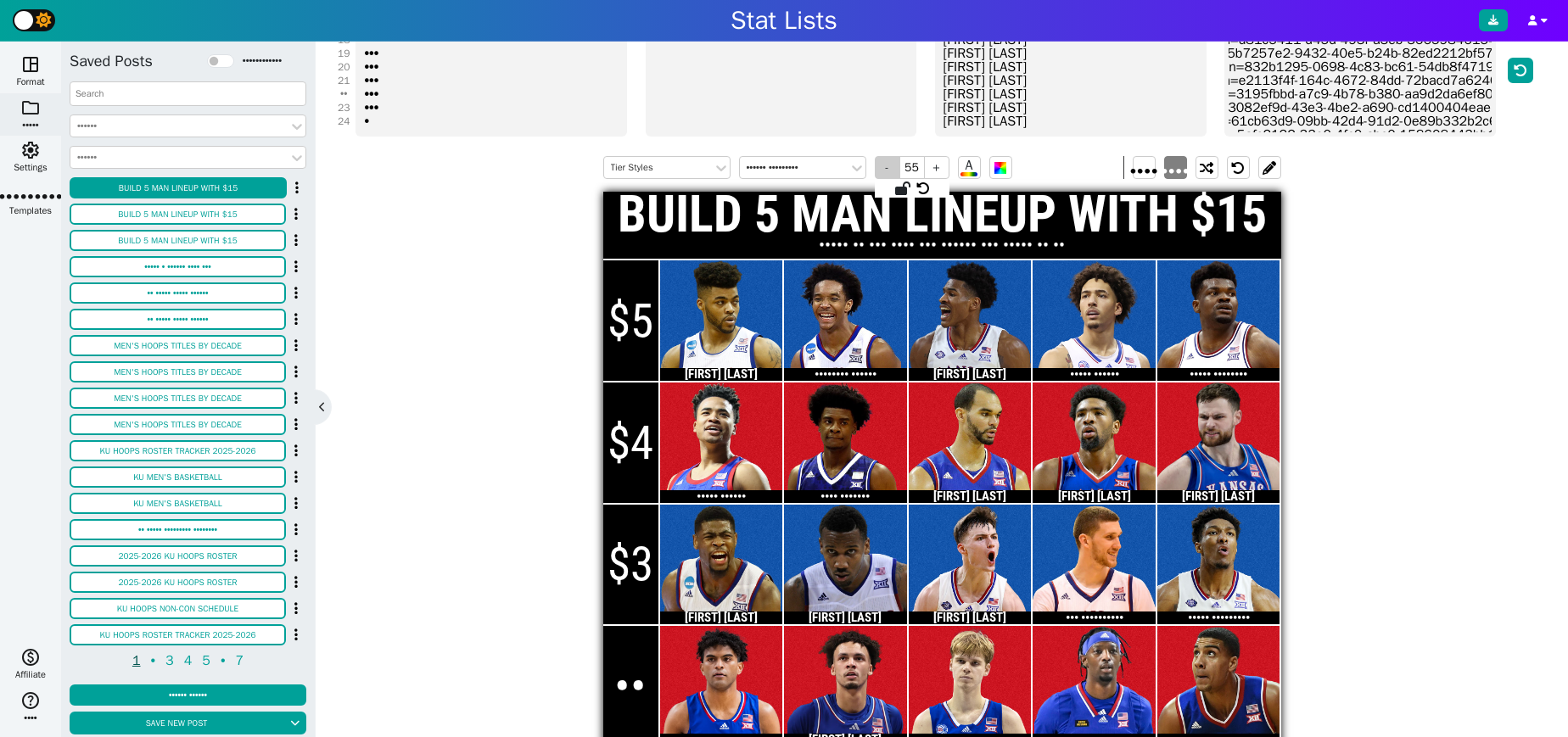 click on "-" at bounding box center (888, 167) 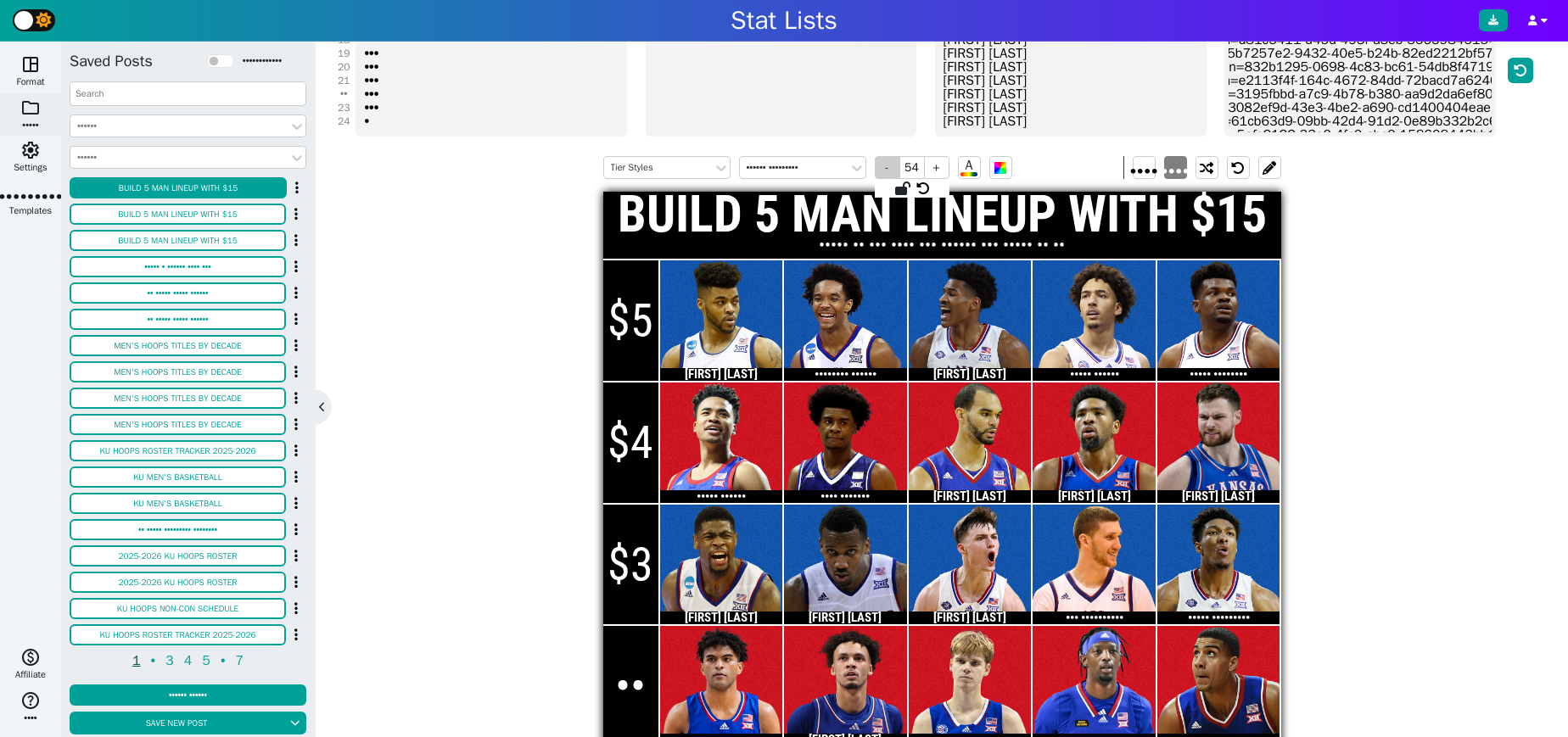 click on "-" at bounding box center (888, 167) 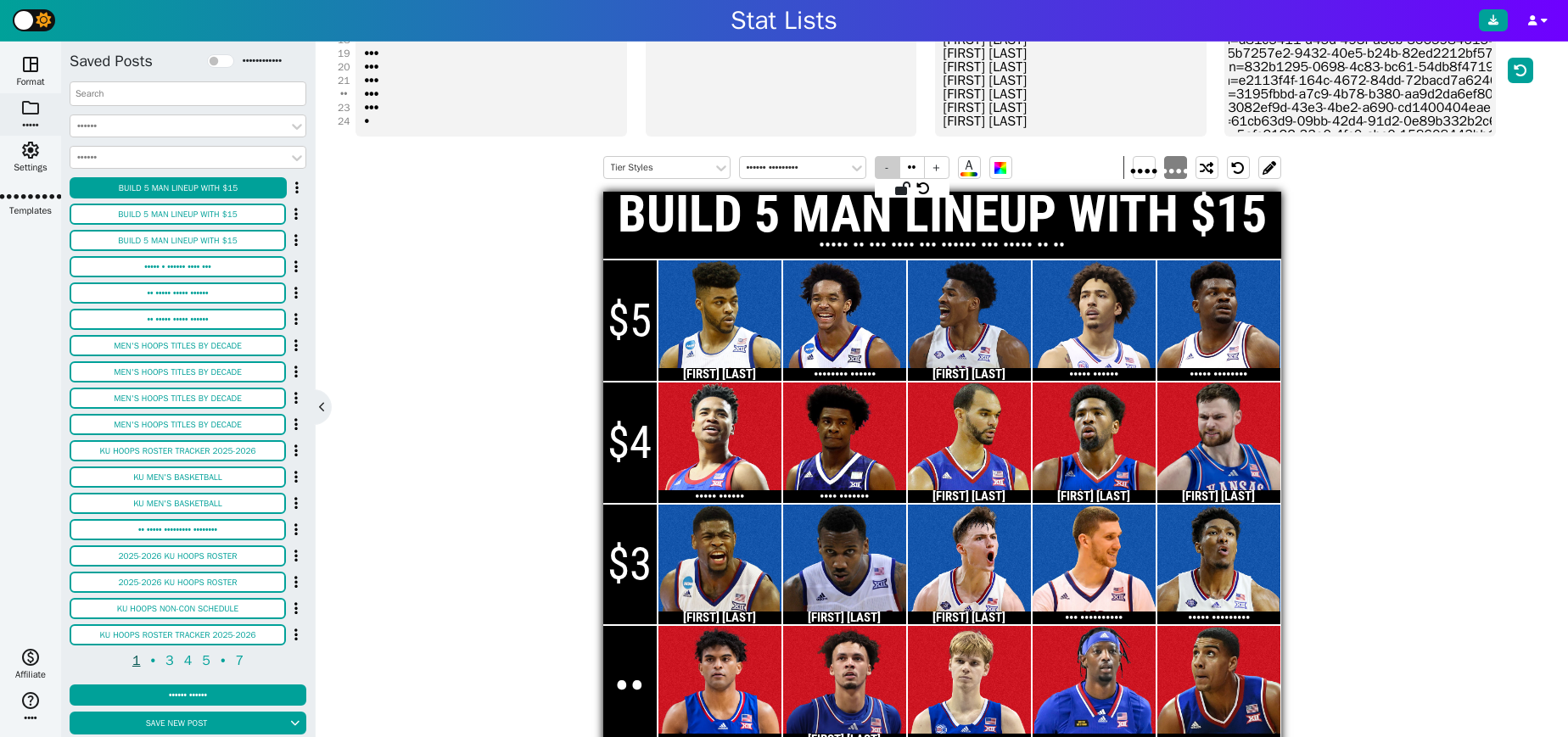 click on "-" at bounding box center [888, 167] 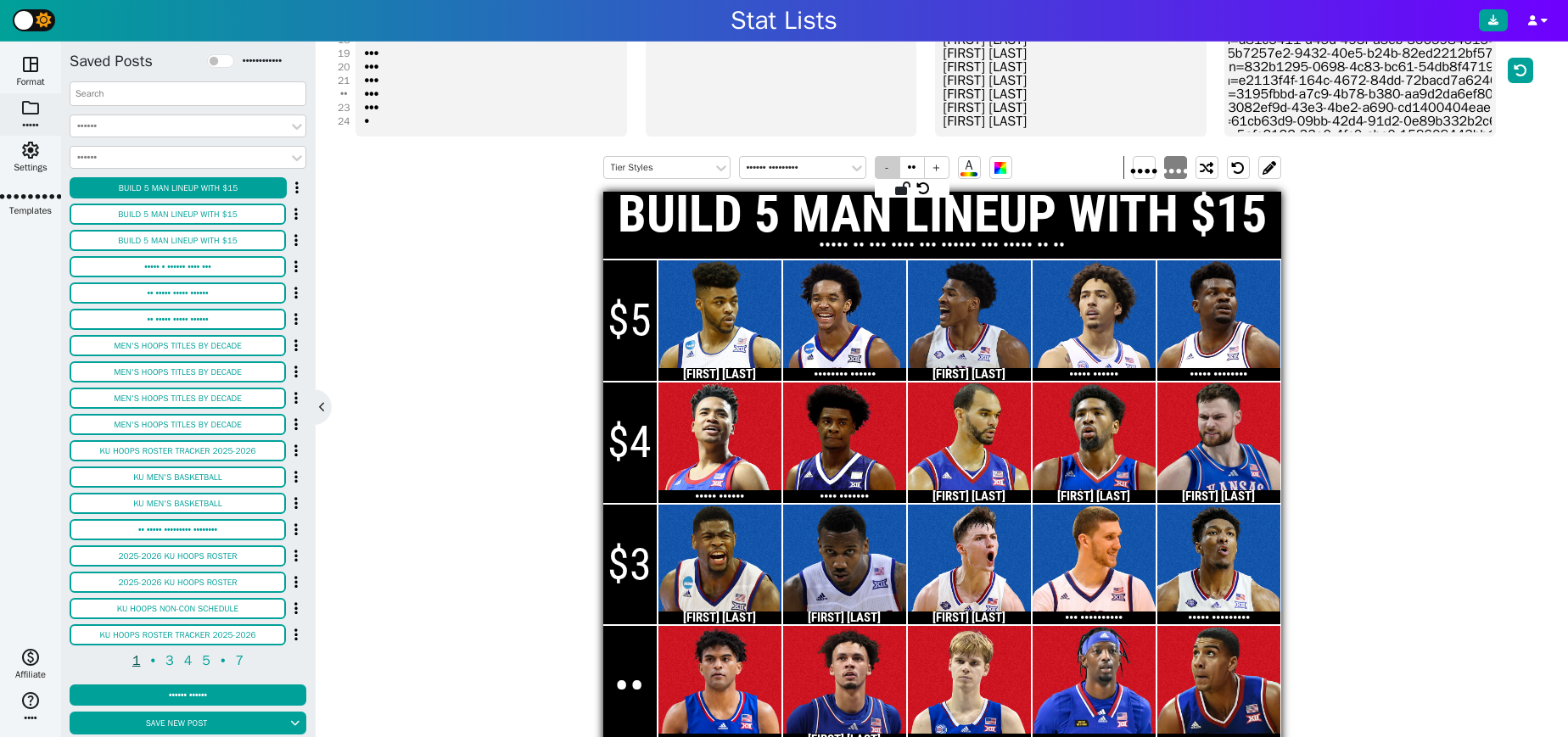click on "-" at bounding box center (888, 167) 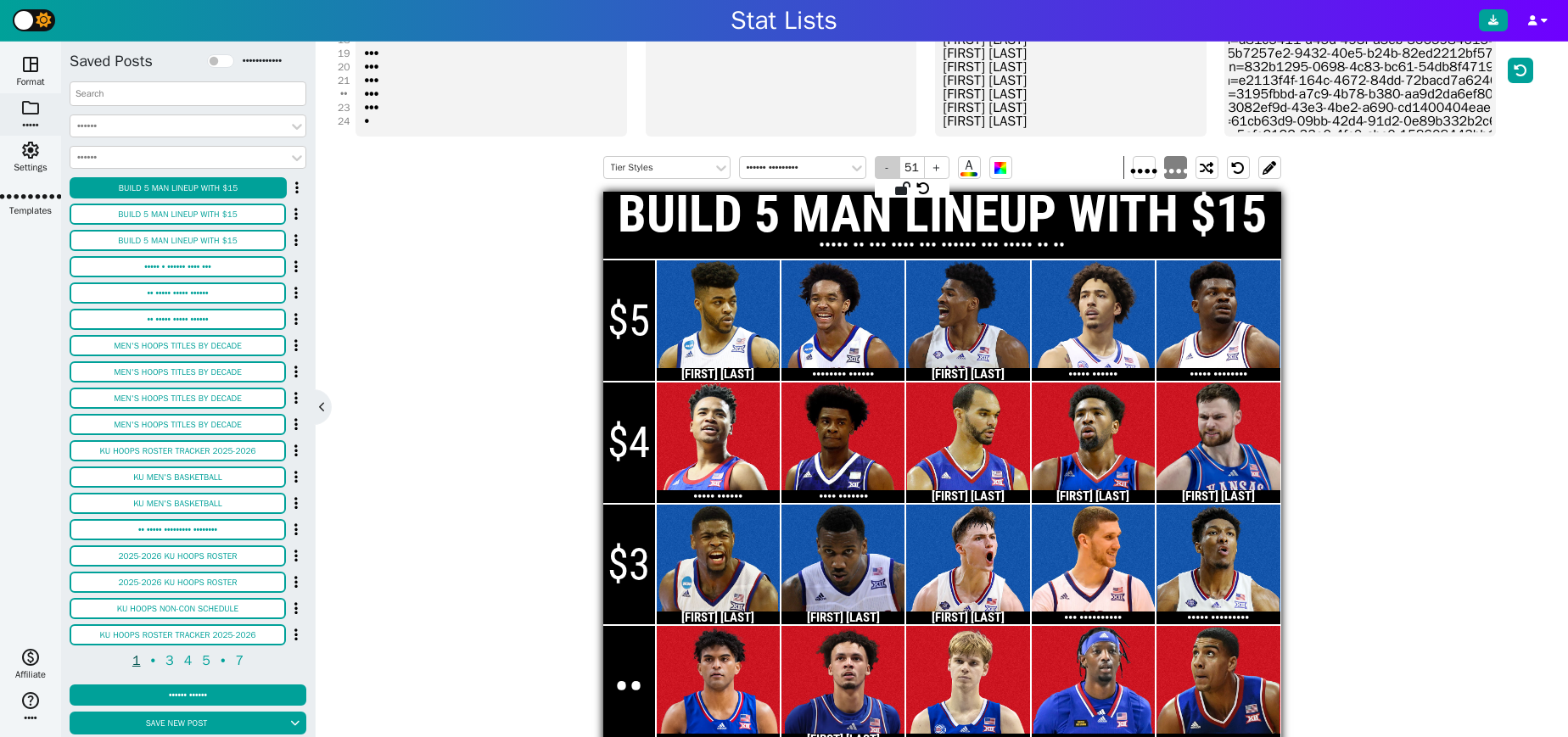 click on "-" at bounding box center [888, 167] 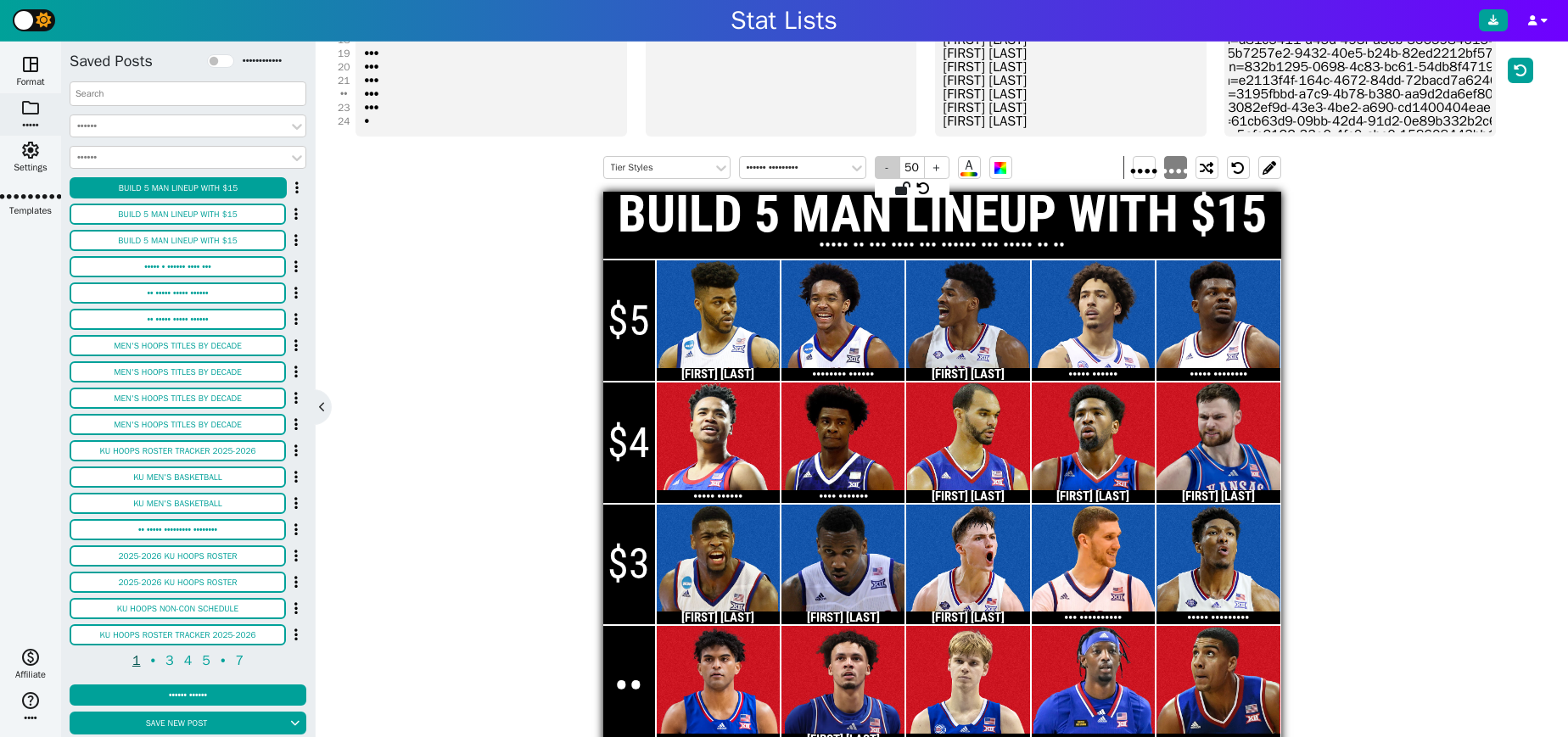 click on "-" at bounding box center [888, 167] 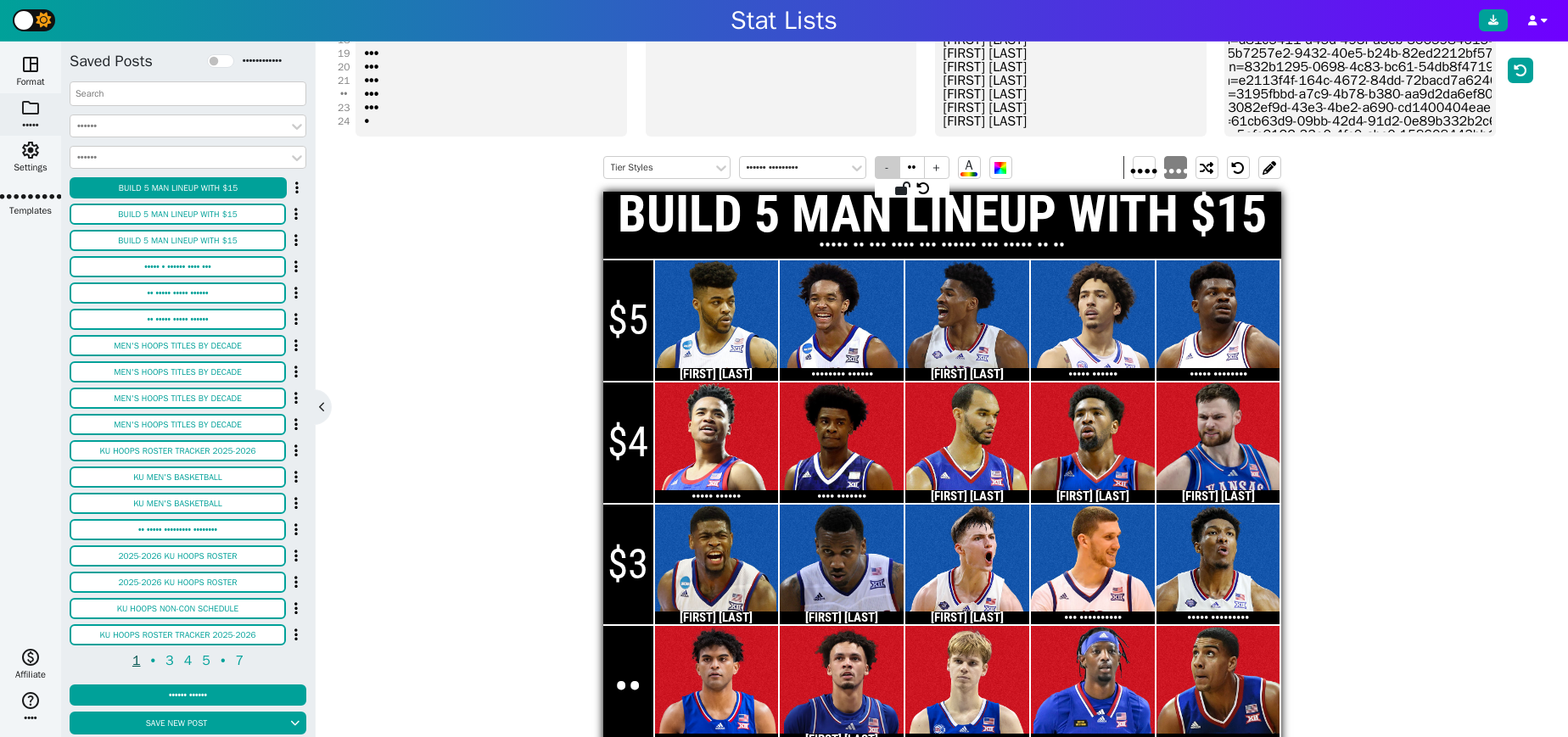click on "-" at bounding box center (888, 167) 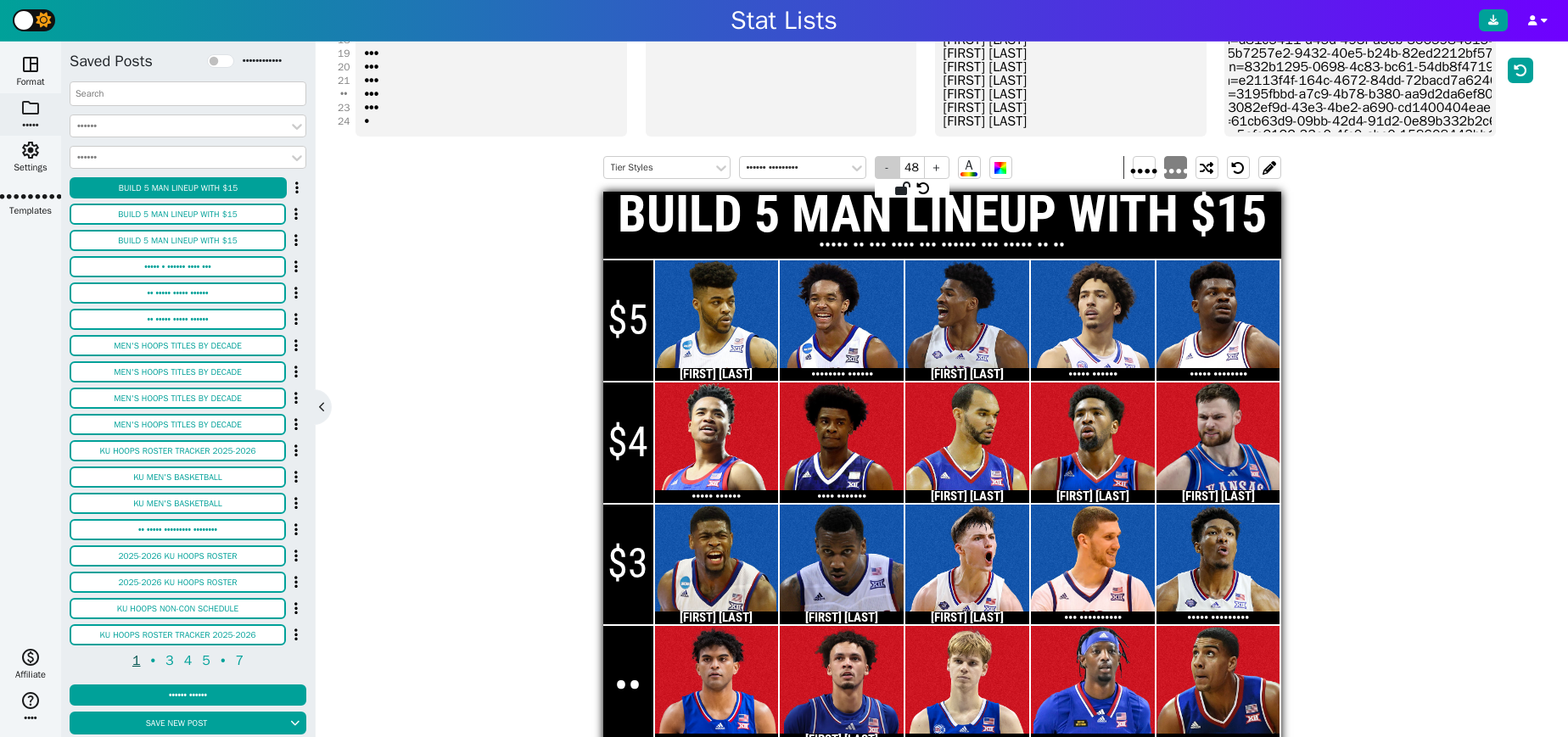 click on "-" at bounding box center [888, 167] 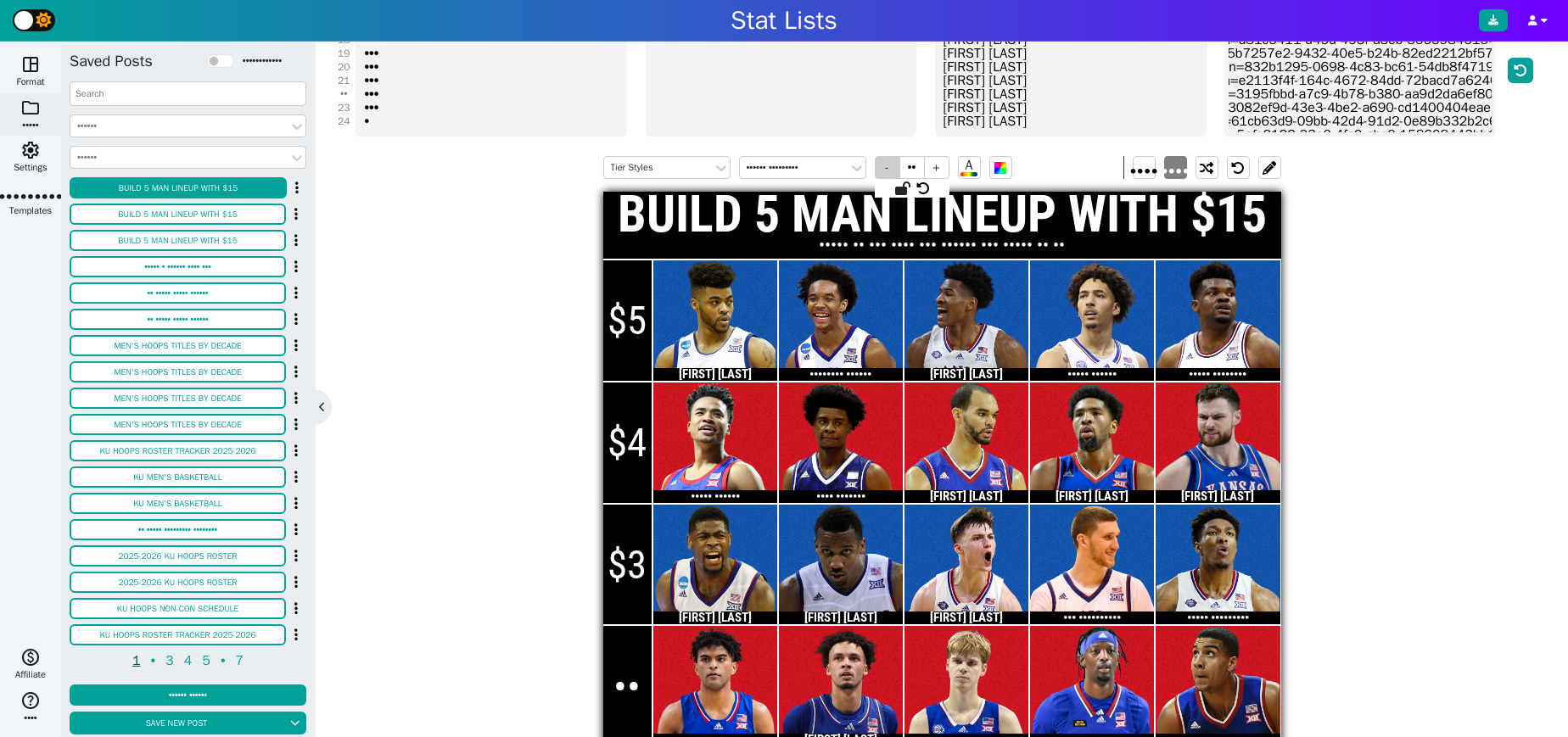 click on "-" at bounding box center [888, 167] 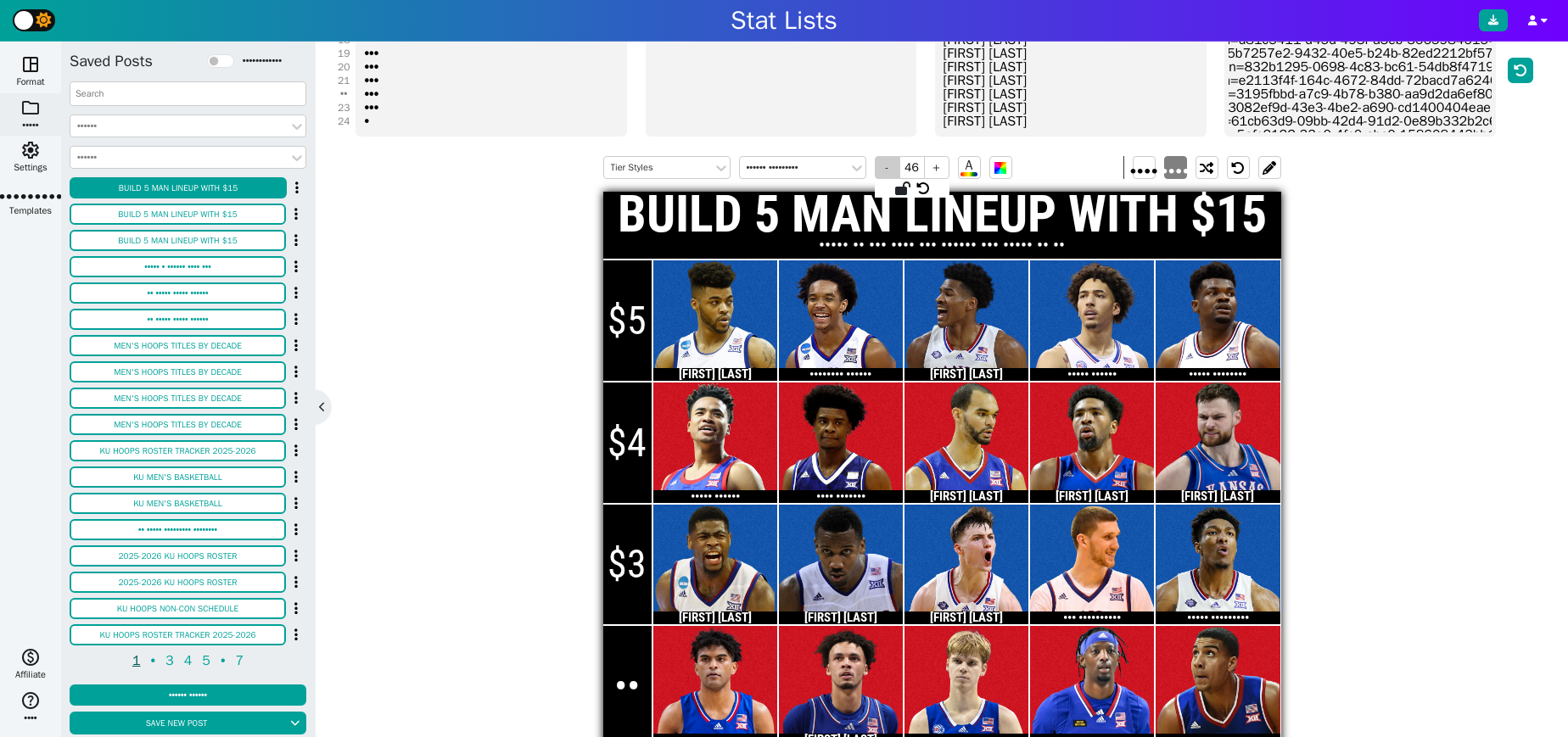 click on "-" at bounding box center (888, 167) 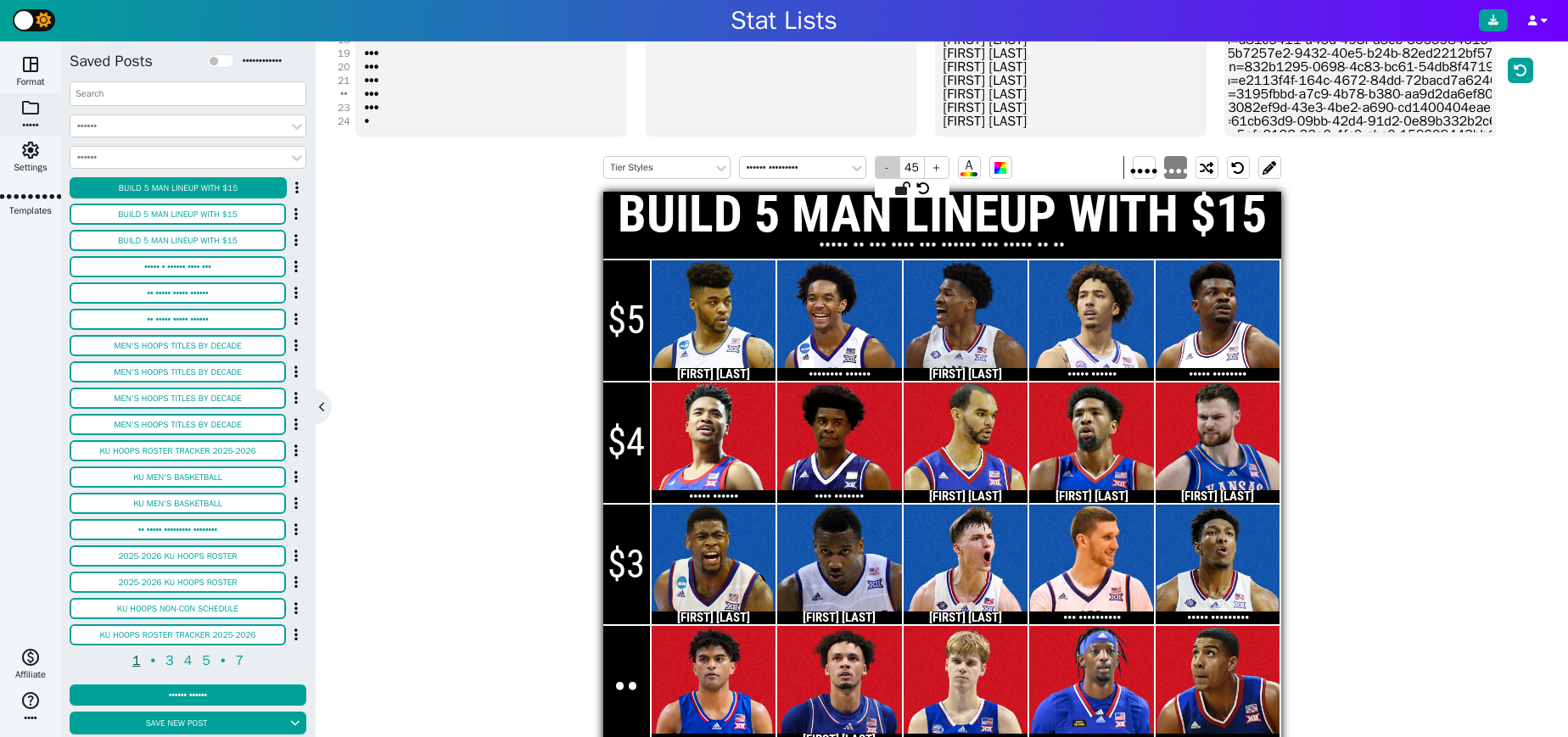 click on "-" at bounding box center (888, 167) 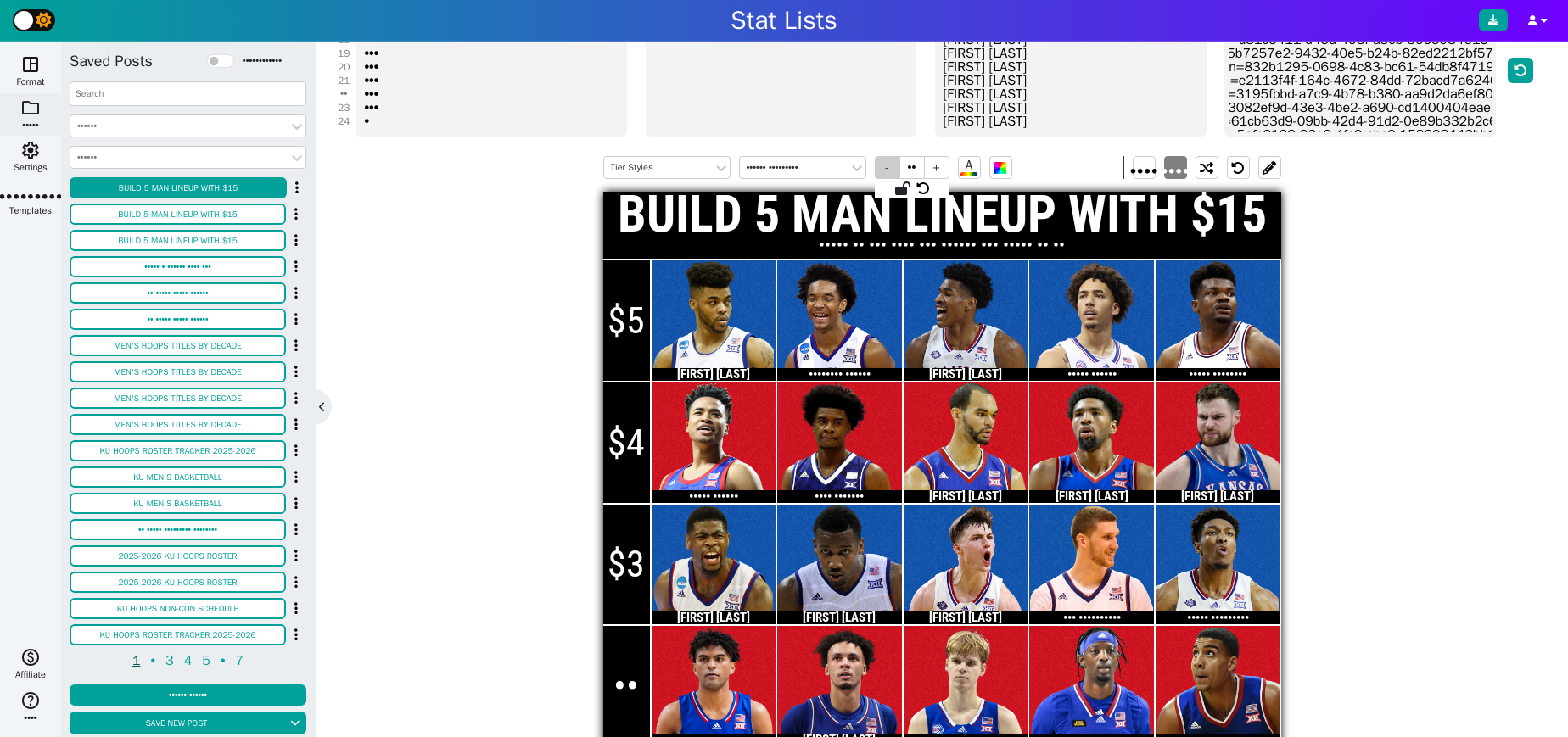 click on "-" at bounding box center [888, 167] 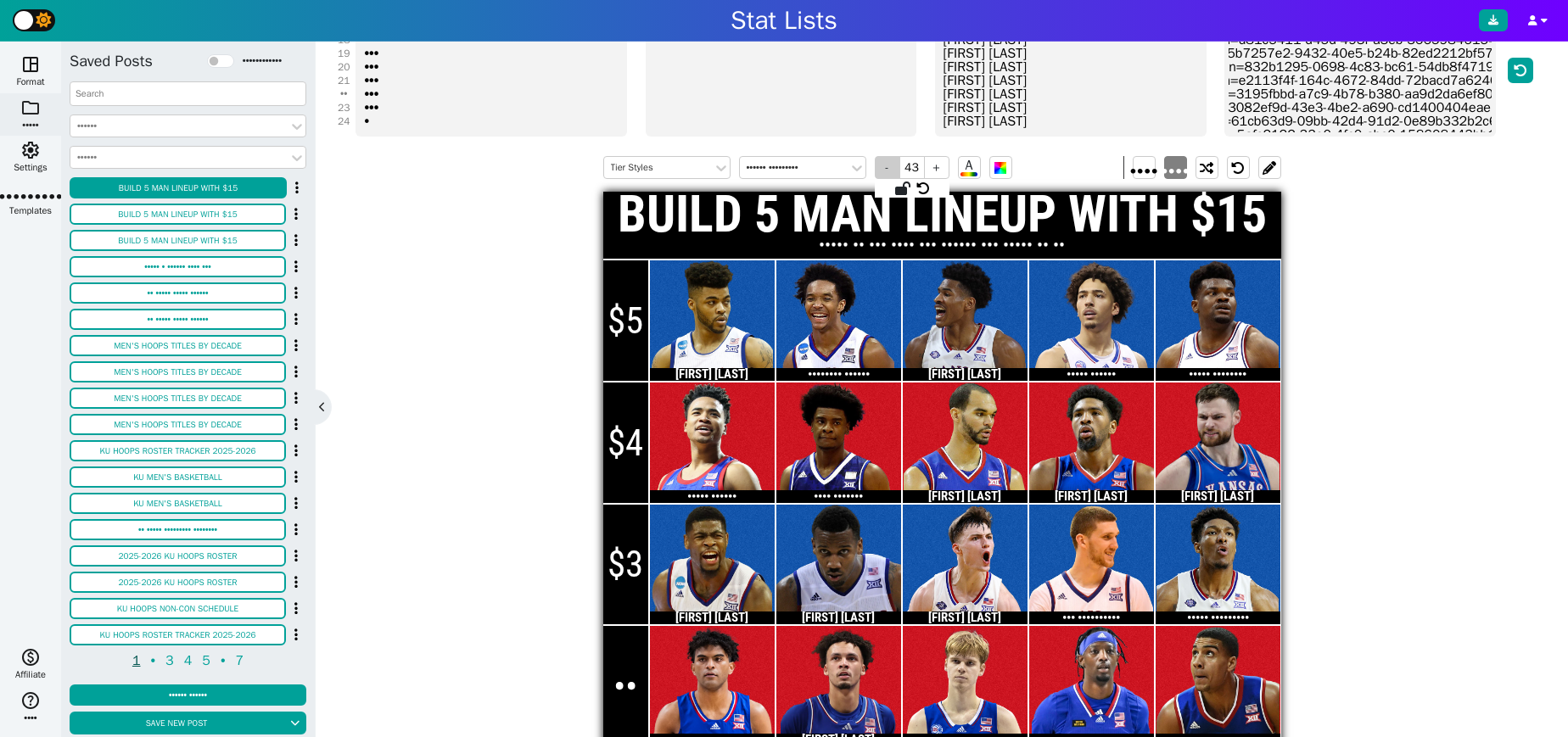 click on "-" at bounding box center (888, 167) 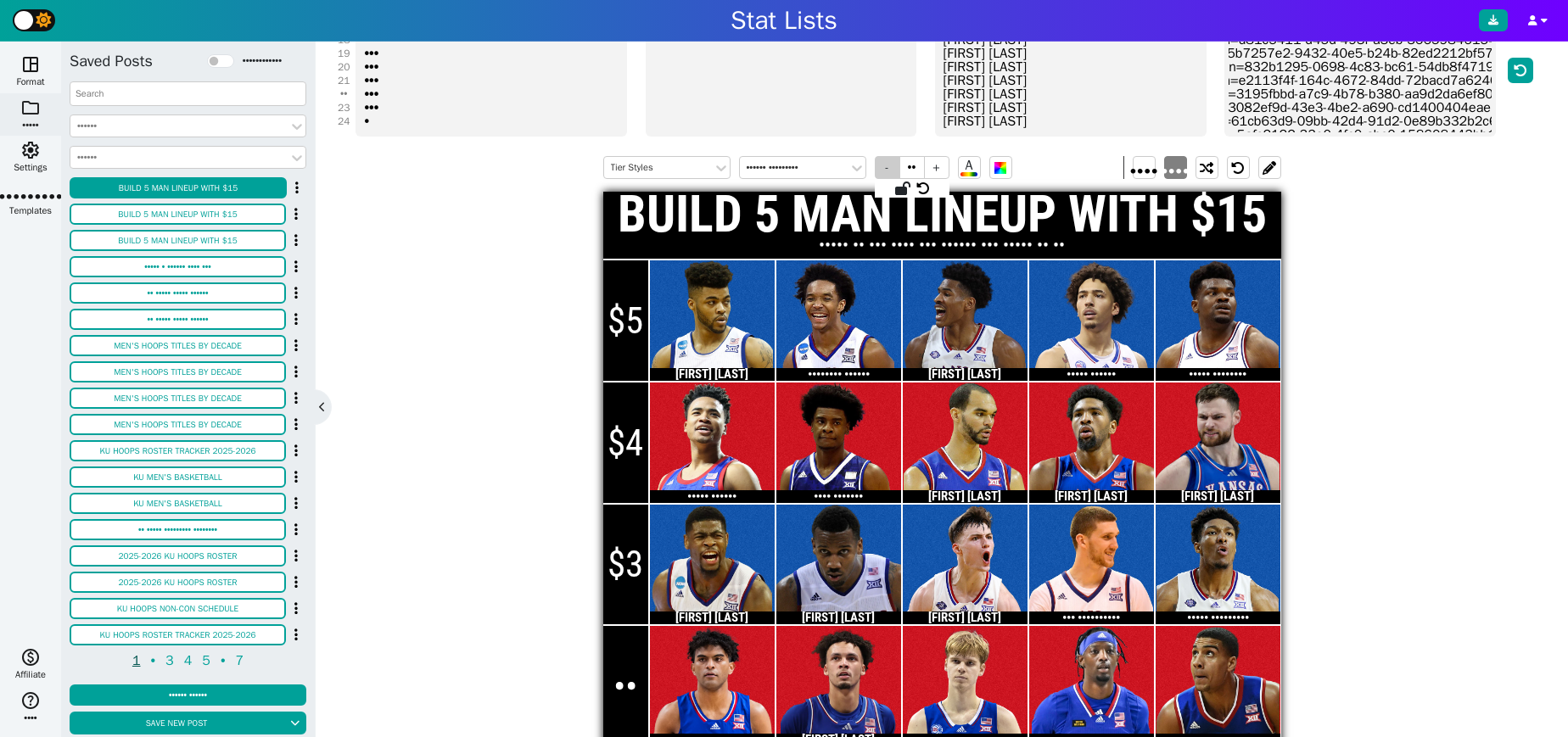 click on "-" at bounding box center (888, 167) 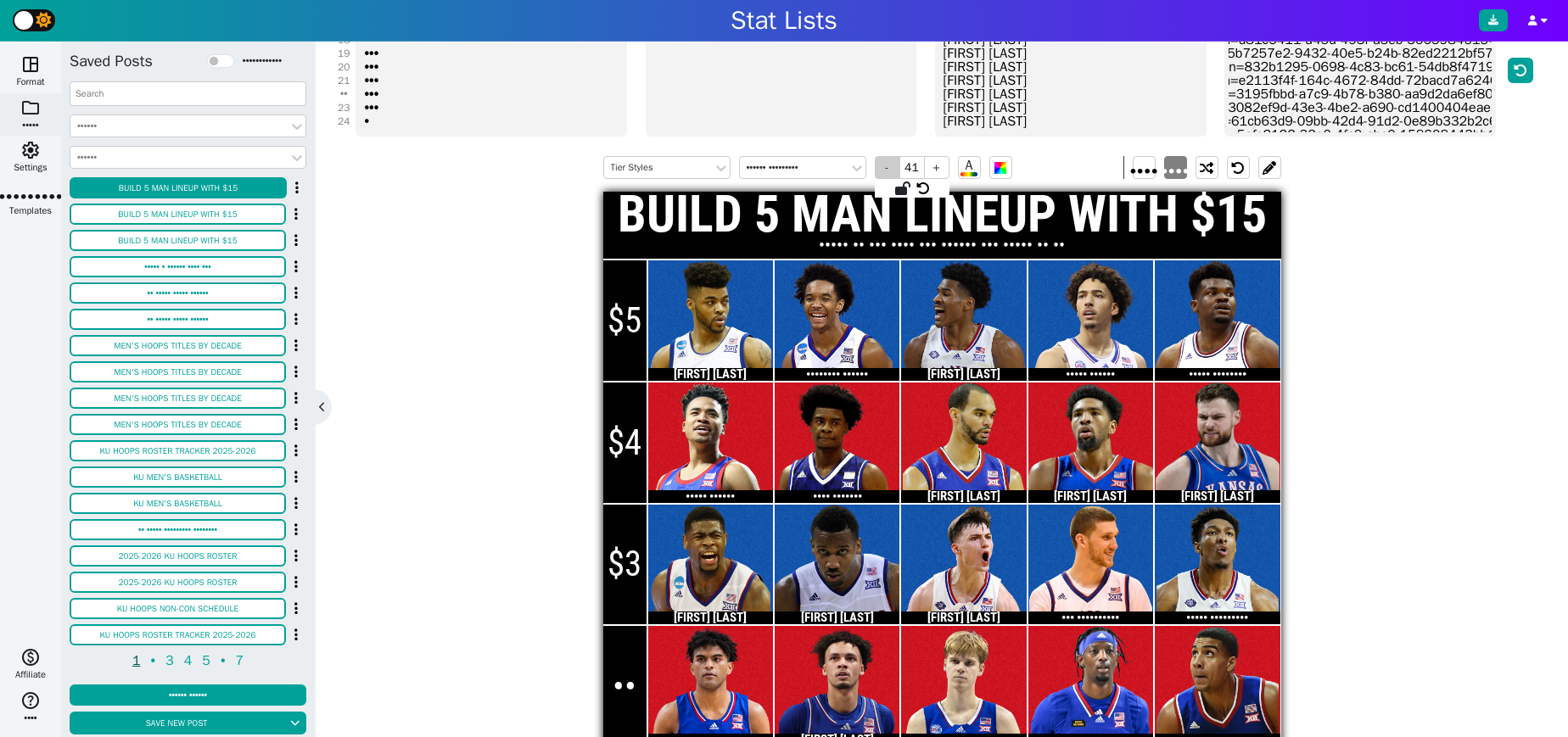 click on "-" at bounding box center [888, 167] 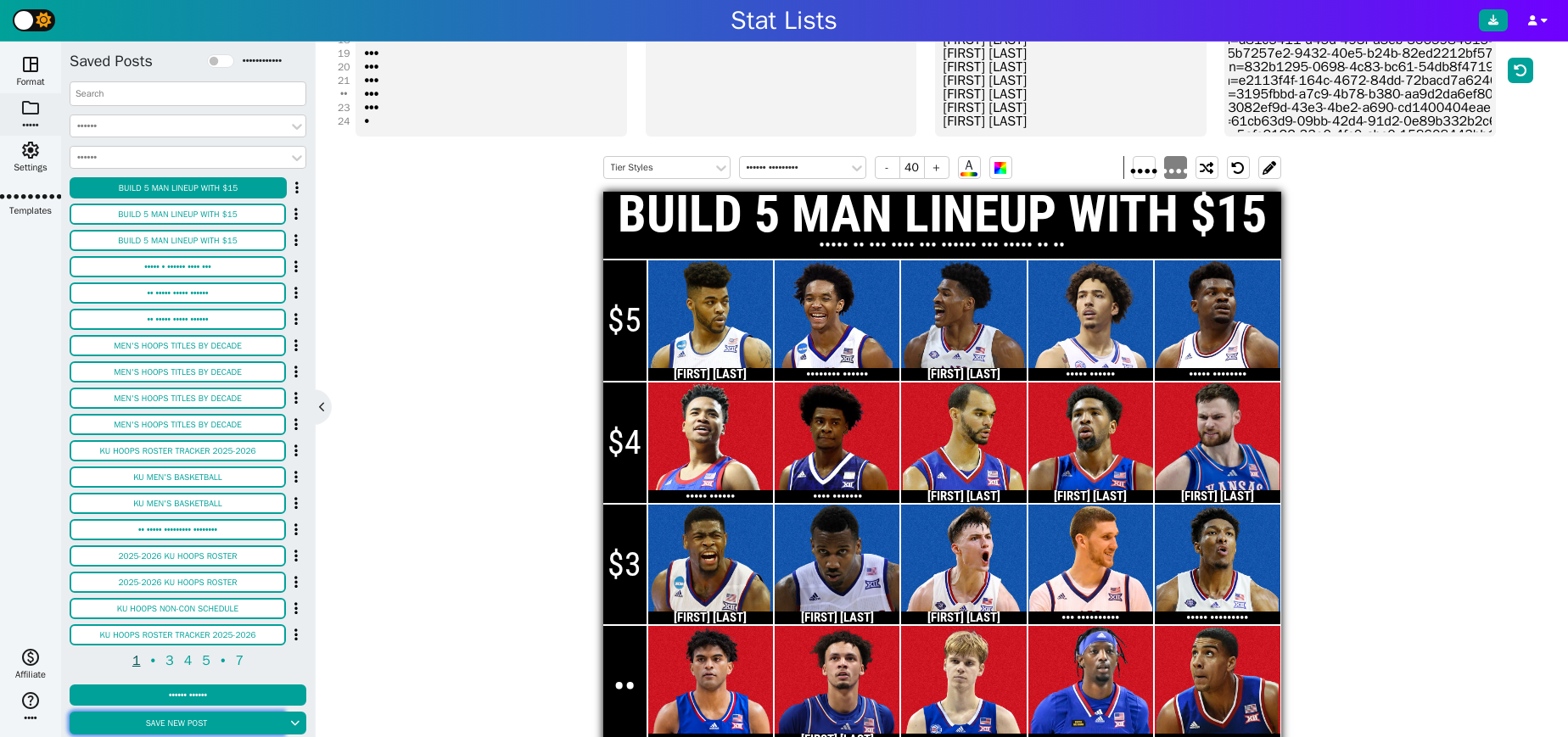 click on "Save new post" at bounding box center (176, 723) 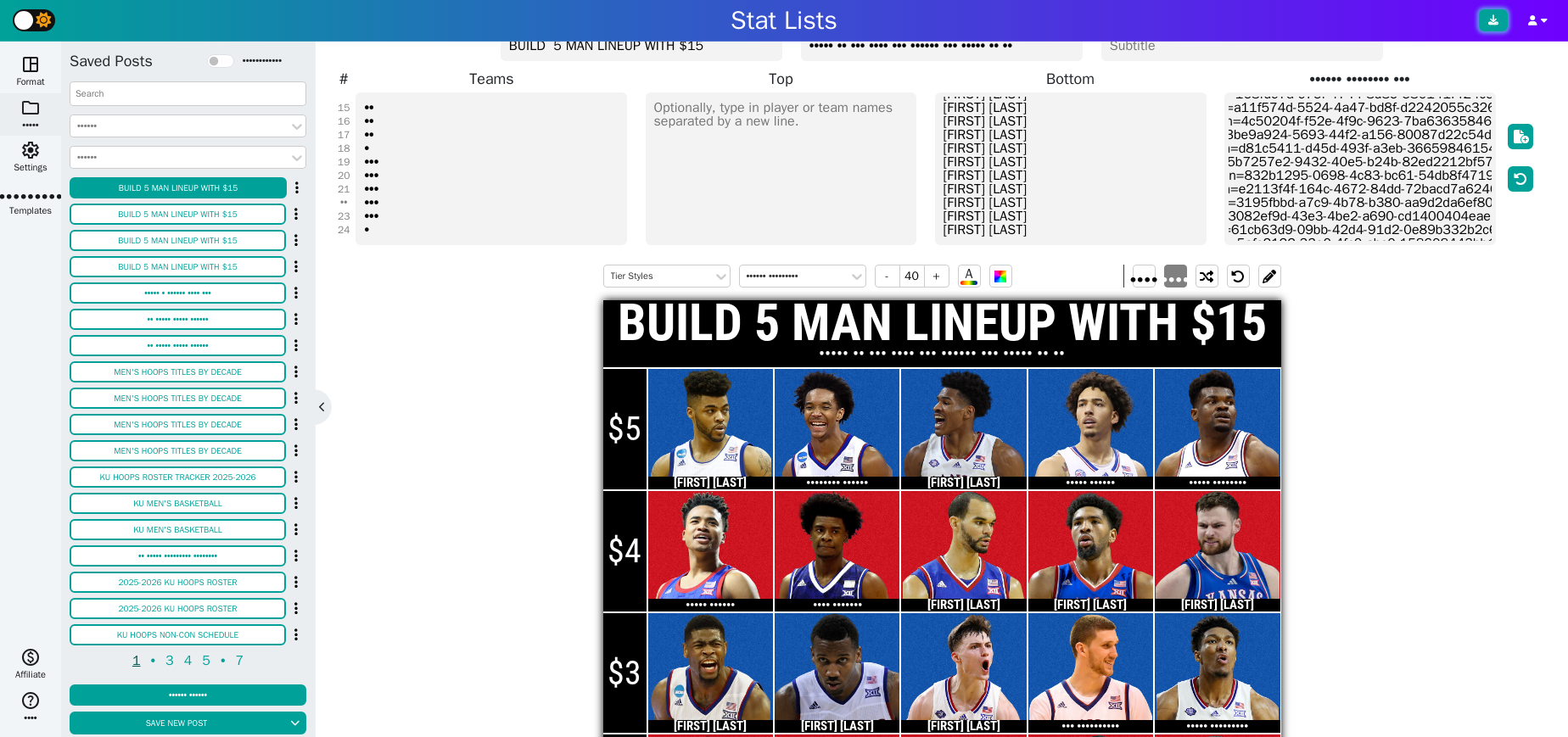 click at bounding box center (1493, 20) 